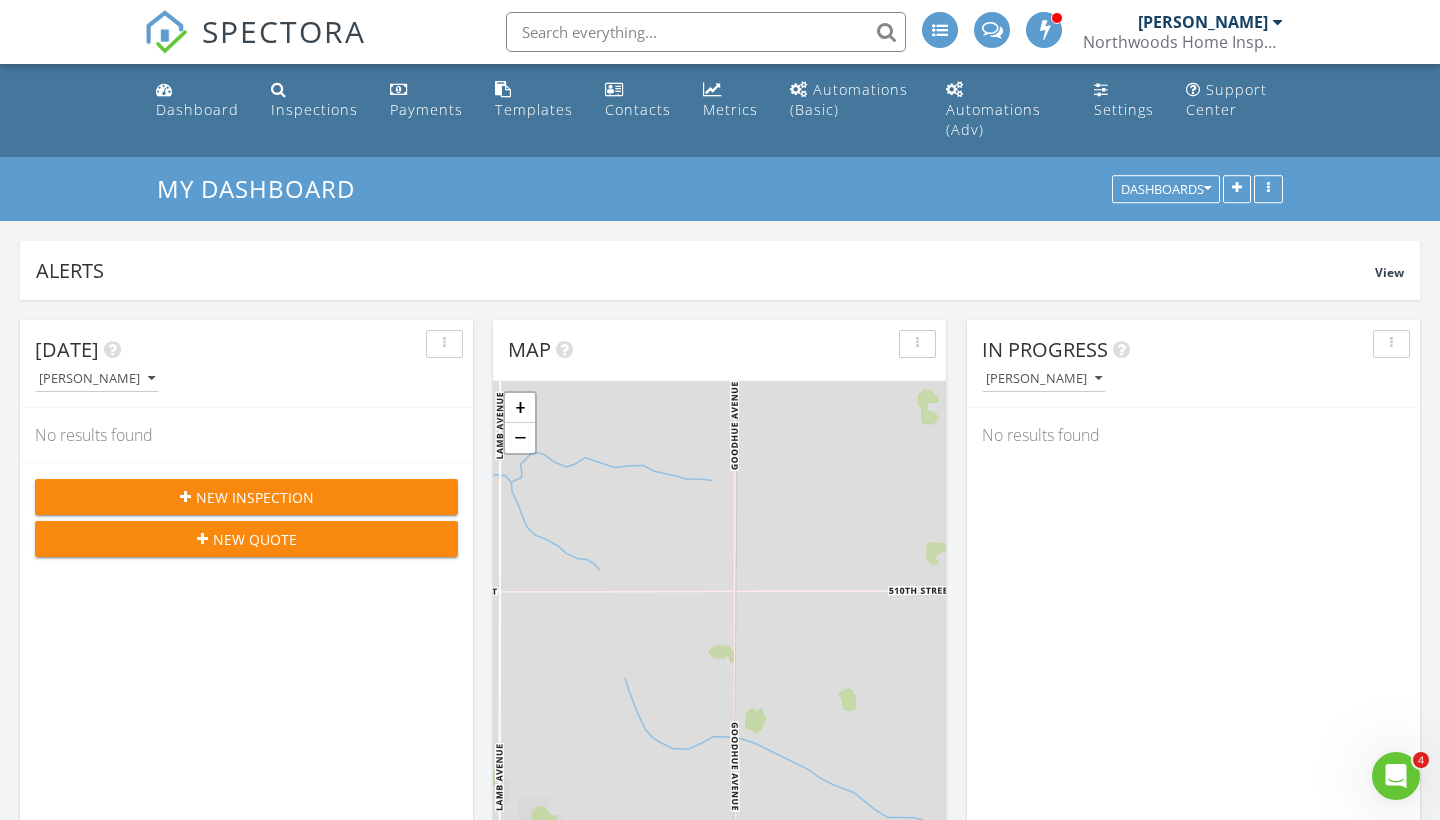 scroll, scrollTop: 0, scrollLeft: 0, axis: both 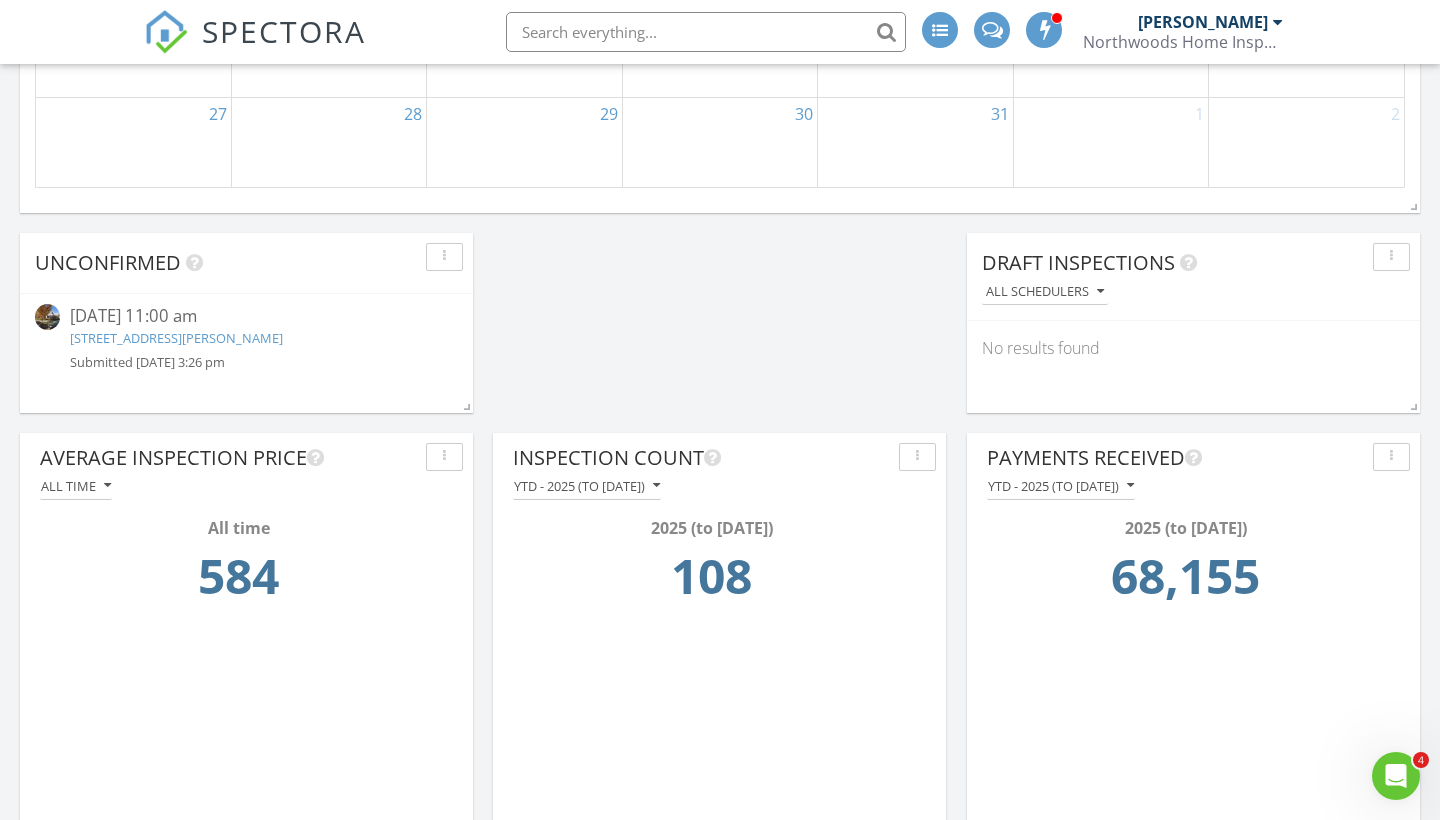 click on "2808 Aldrich Ave S, Minneapolis, MN 55408" at bounding box center (176, 338) 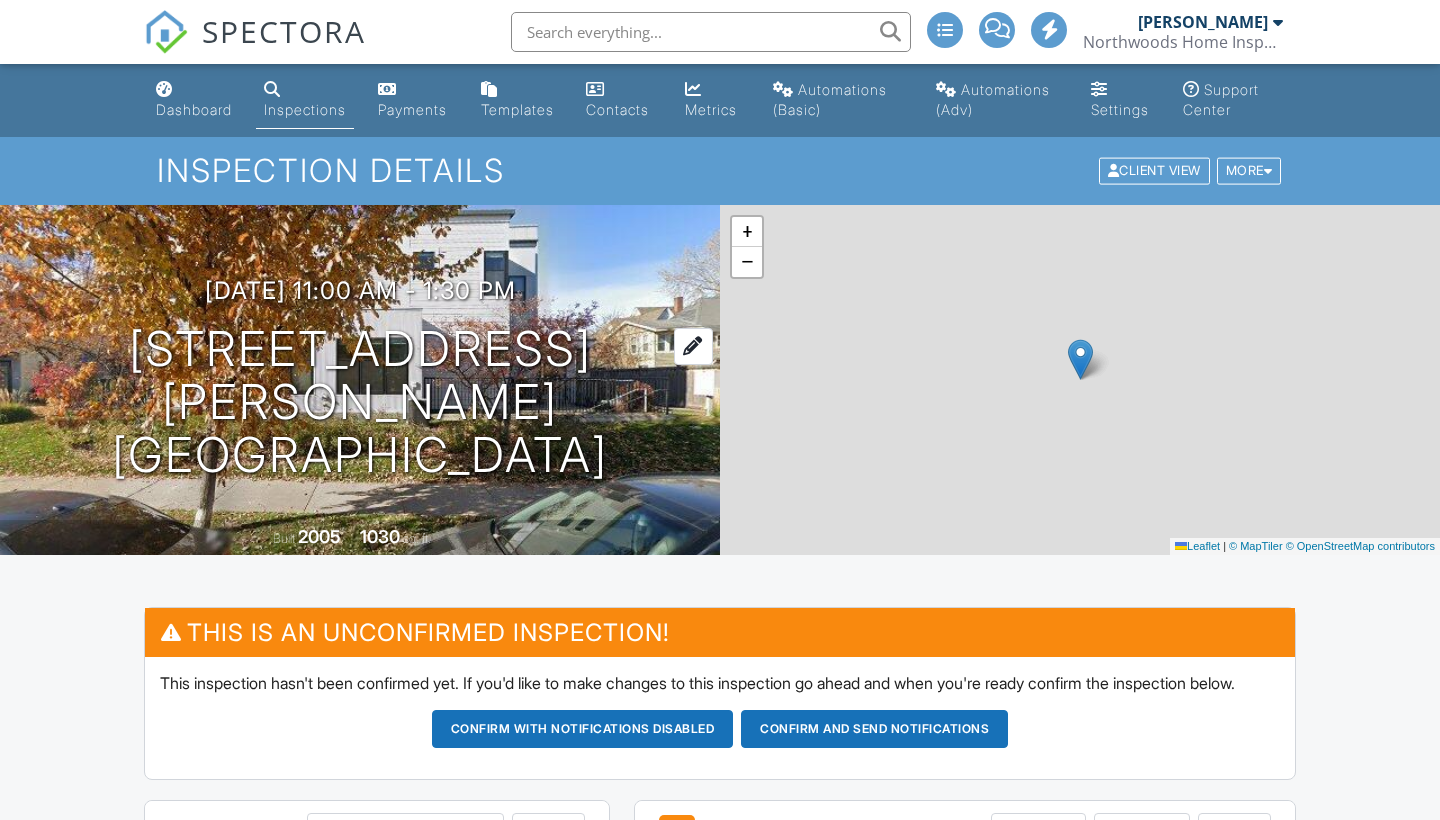 scroll, scrollTop: 0, scrollLeft: 0, axis: both 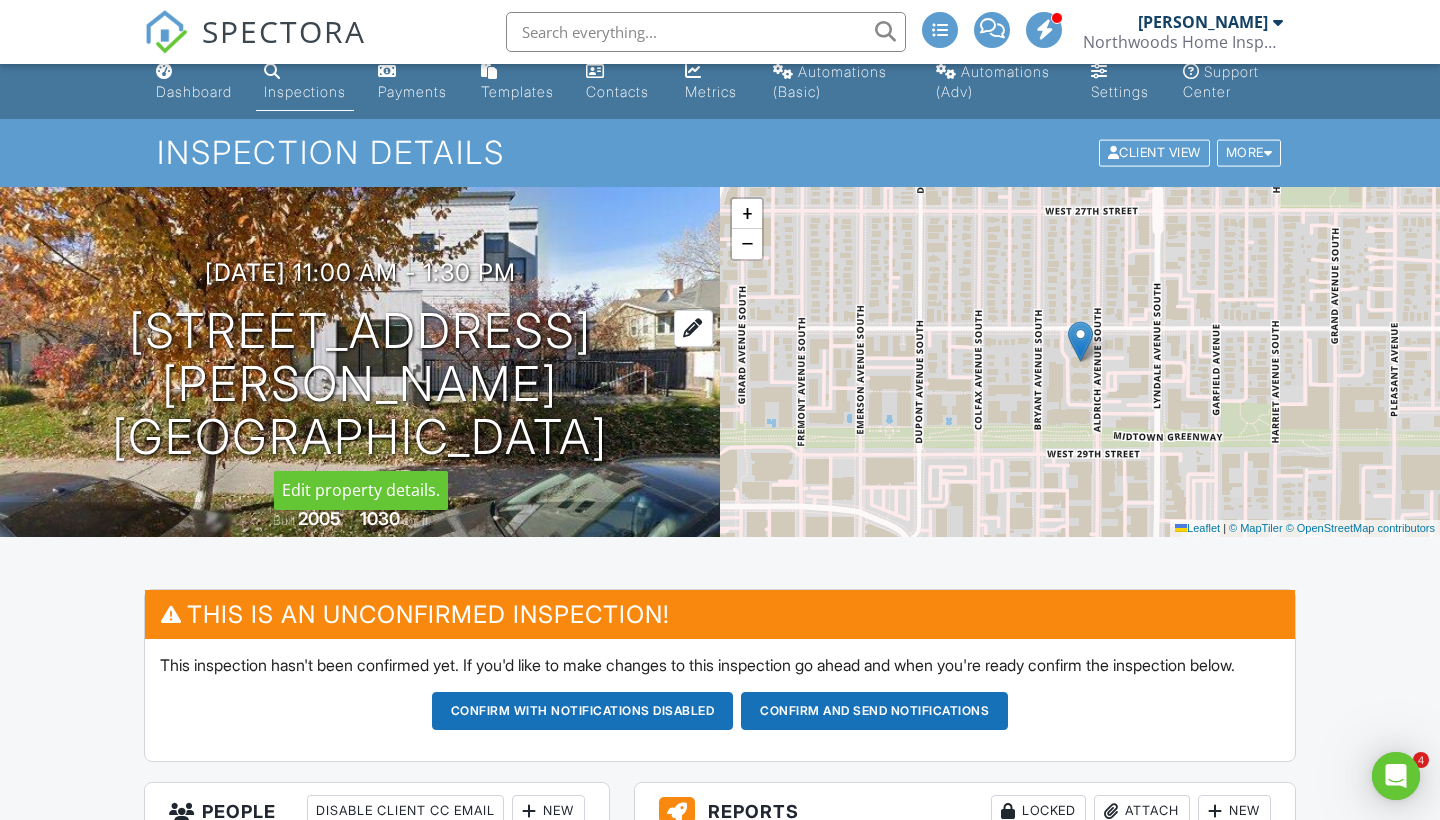 click at bounding box center [693, 328] 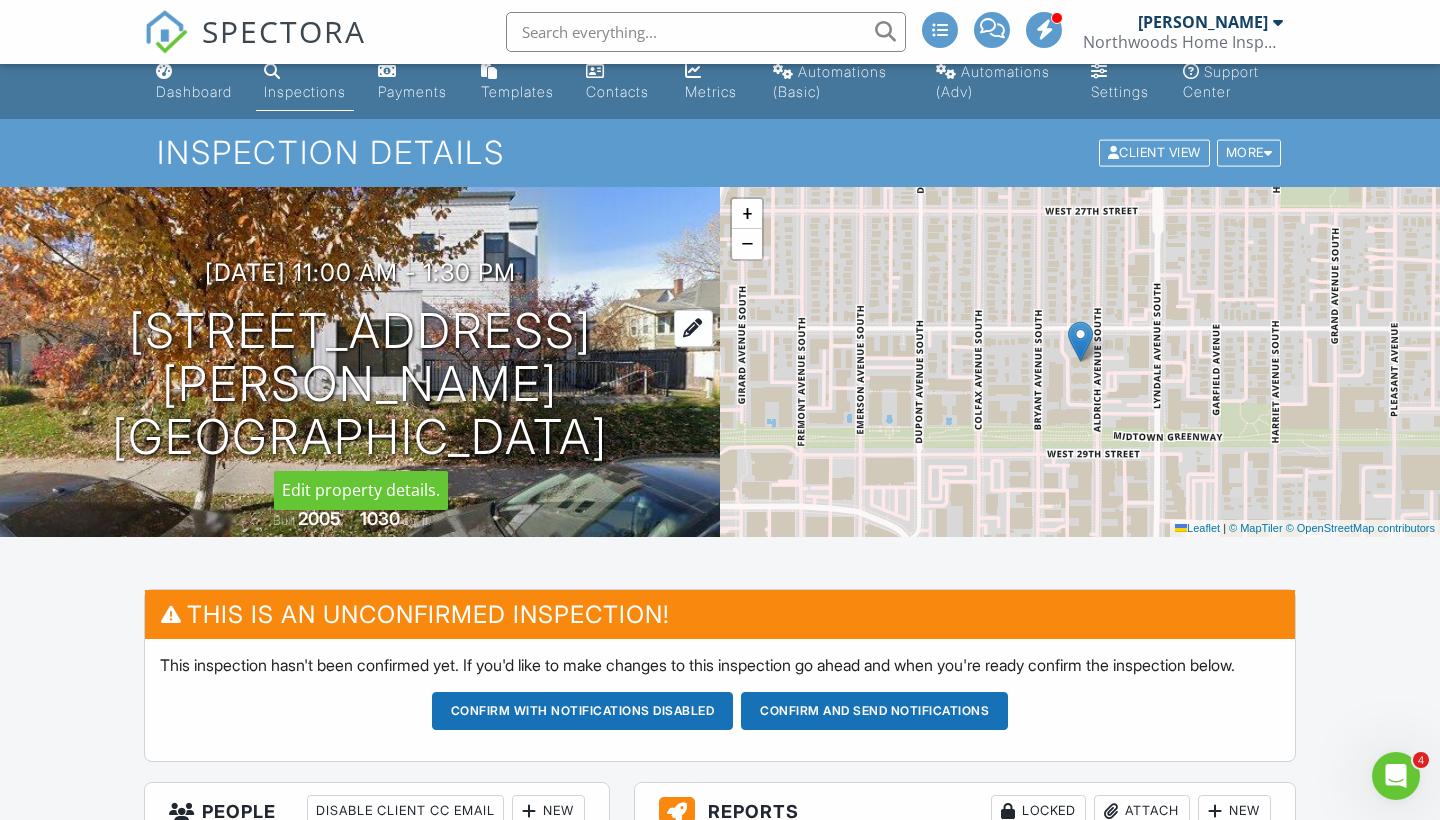scroll, scrollTop: 0, scrollLeft: 0, axis: both 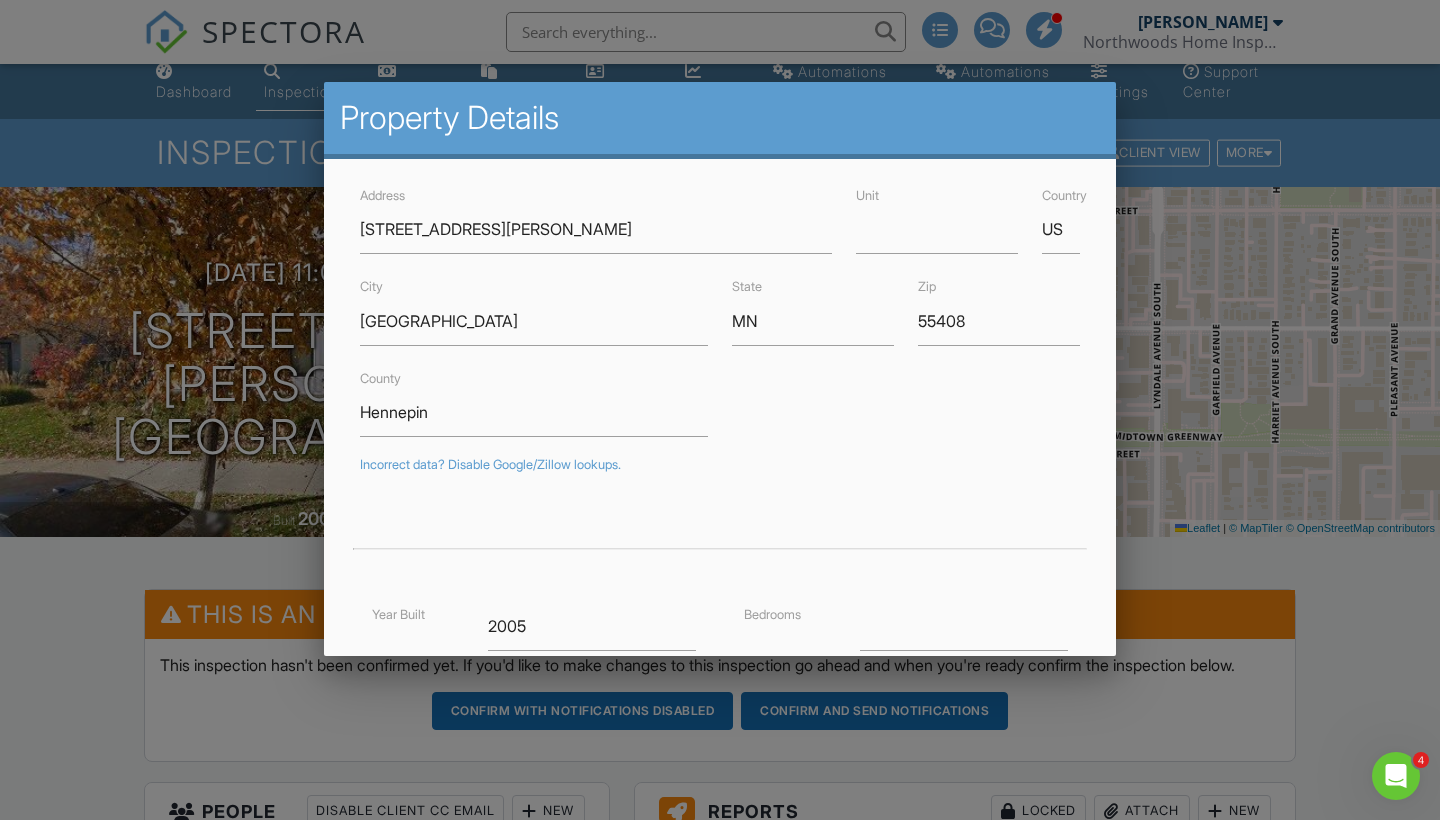 click at bounding box center [720, 412] 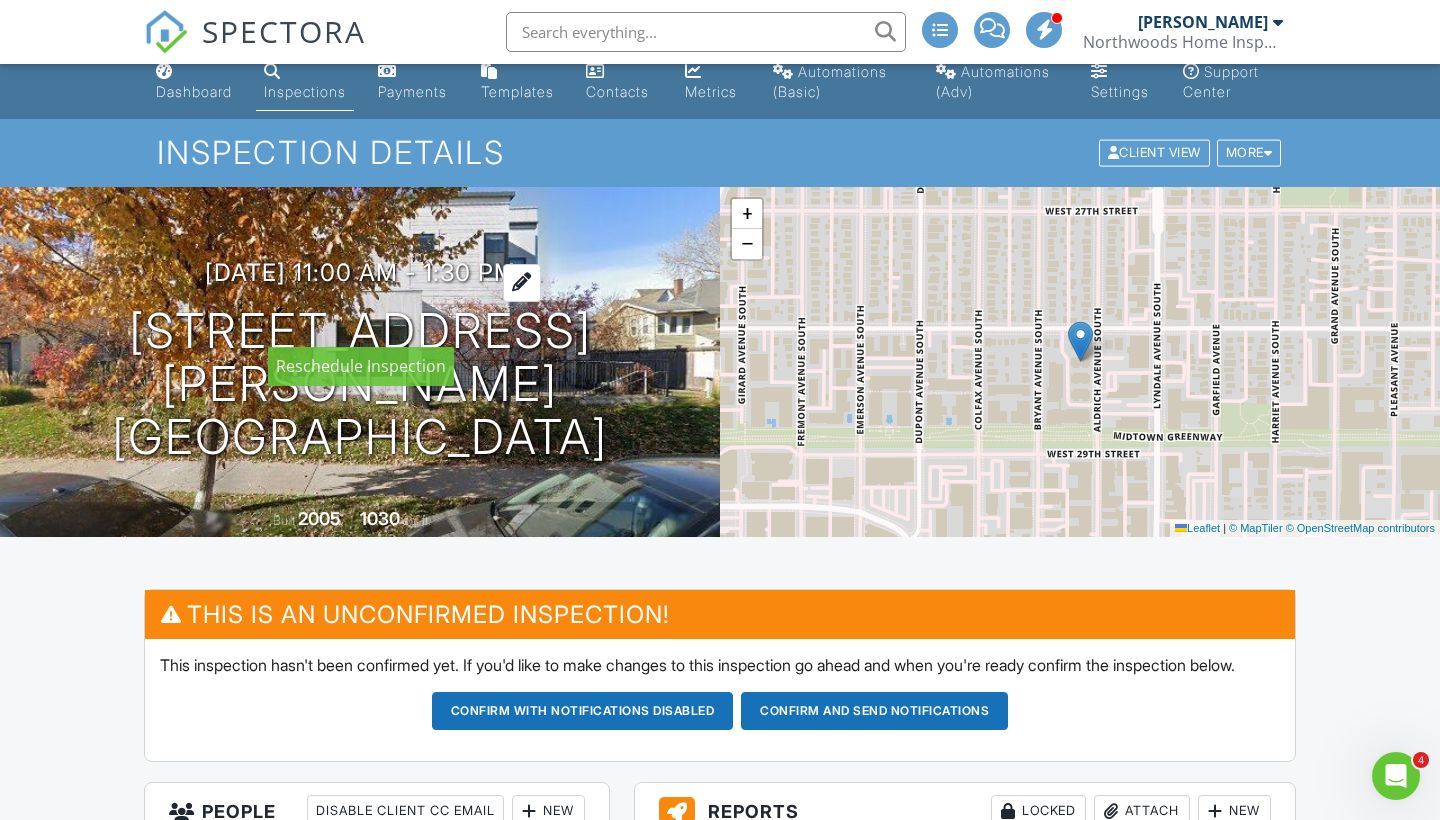 click at bounding box center [522, 282] 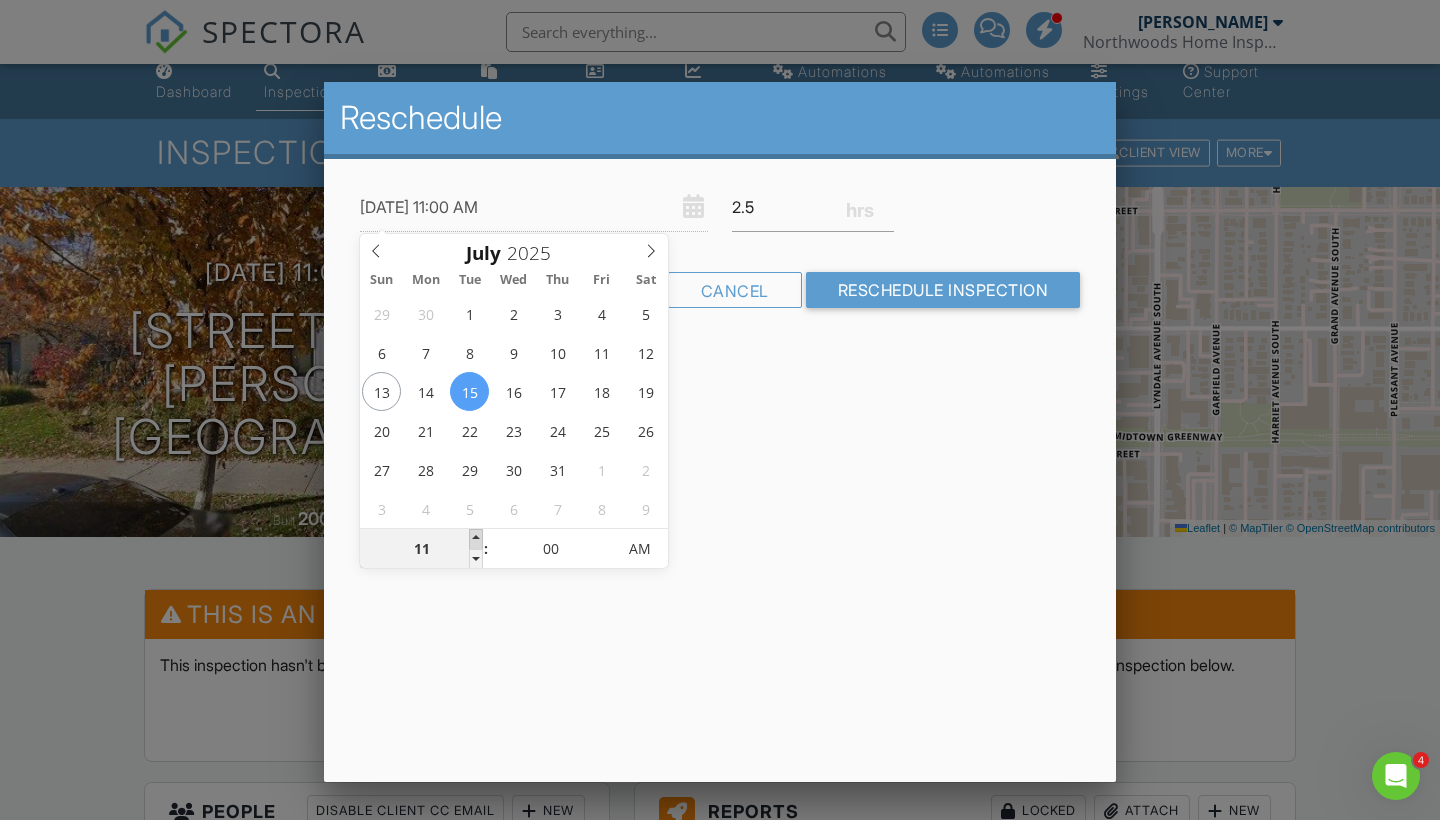 type on "07/15/2025 12:00 PM" 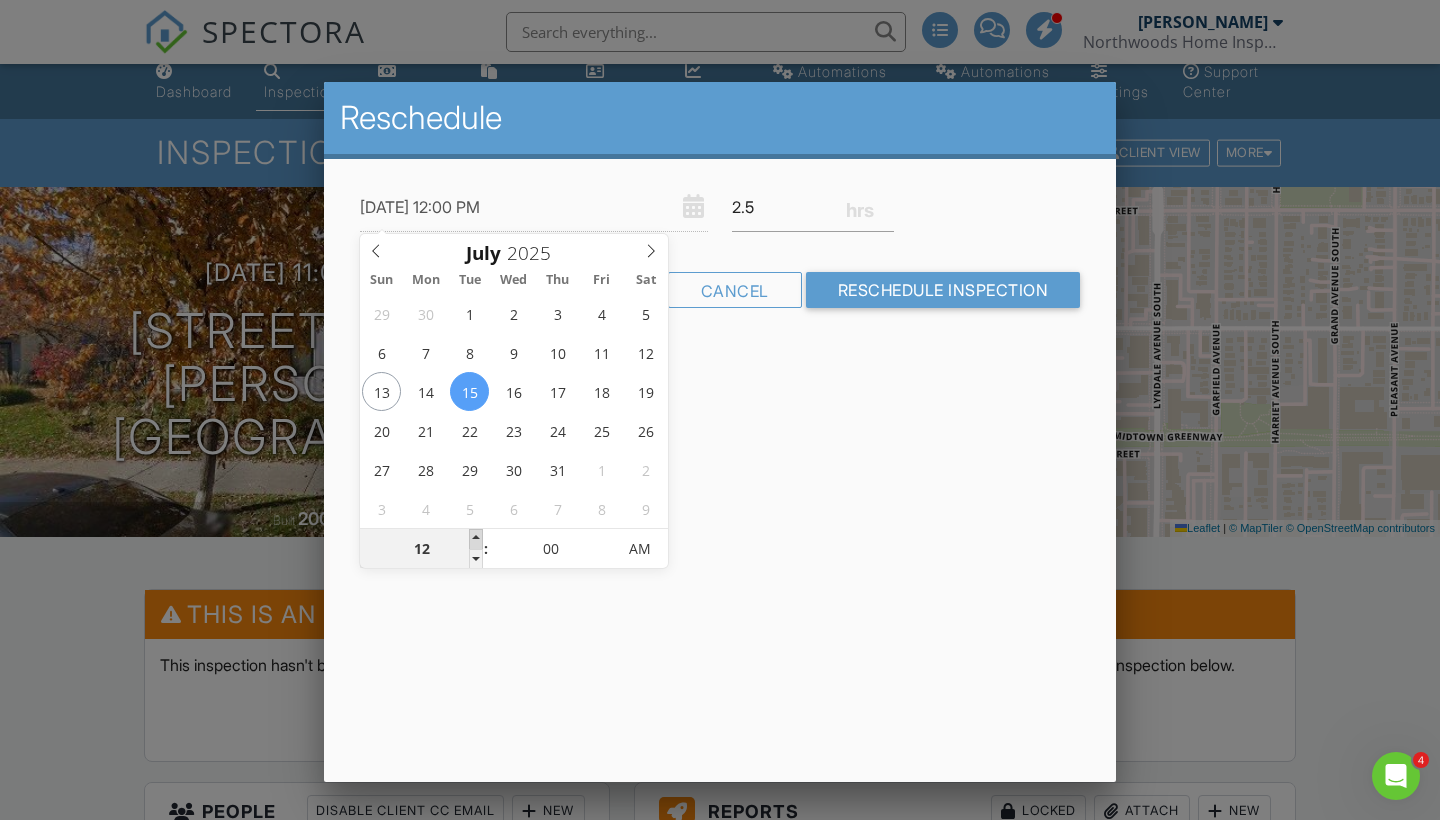 click at bounding box center [476, 539] 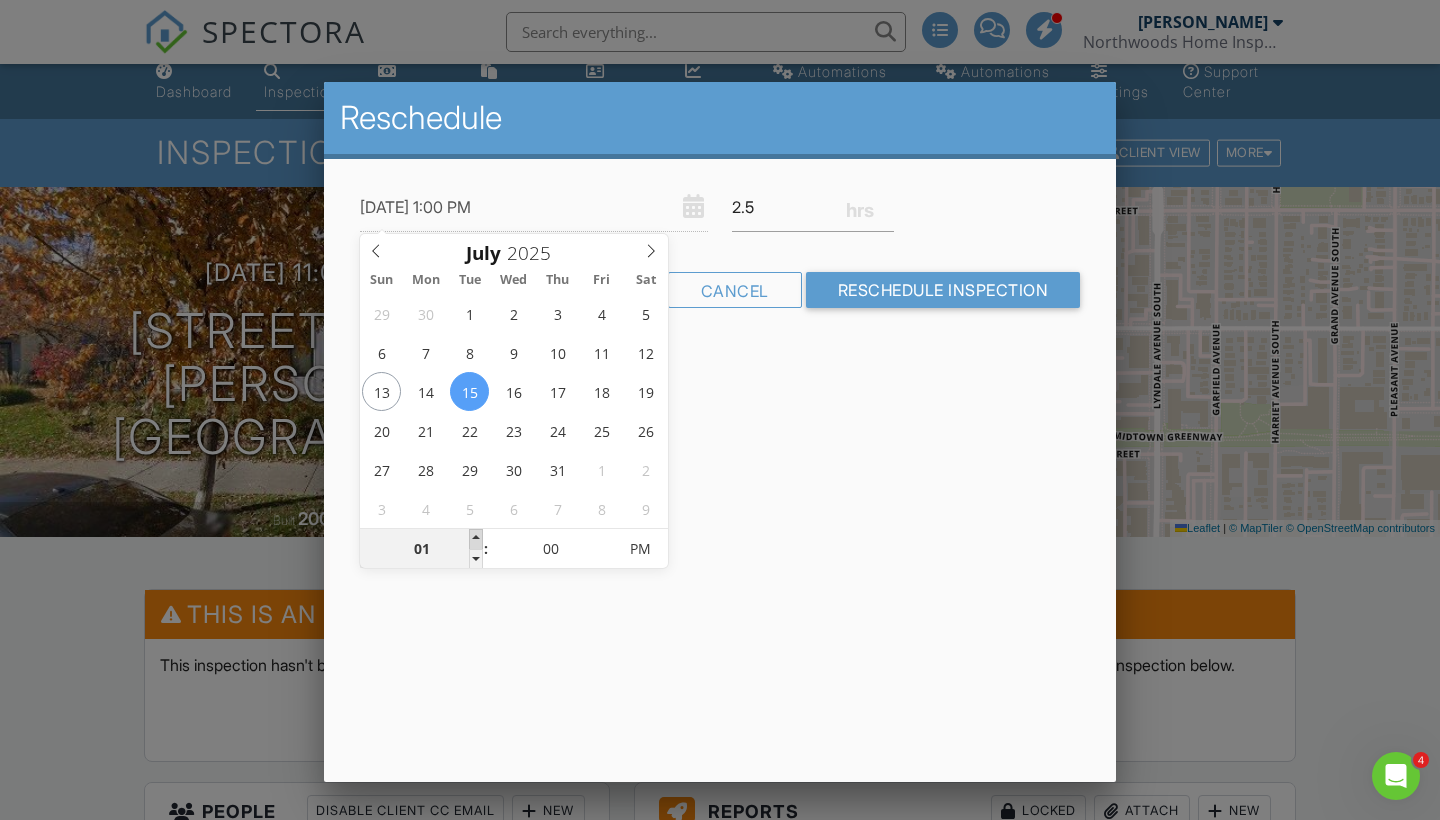 click at bounding box center (476, 539) 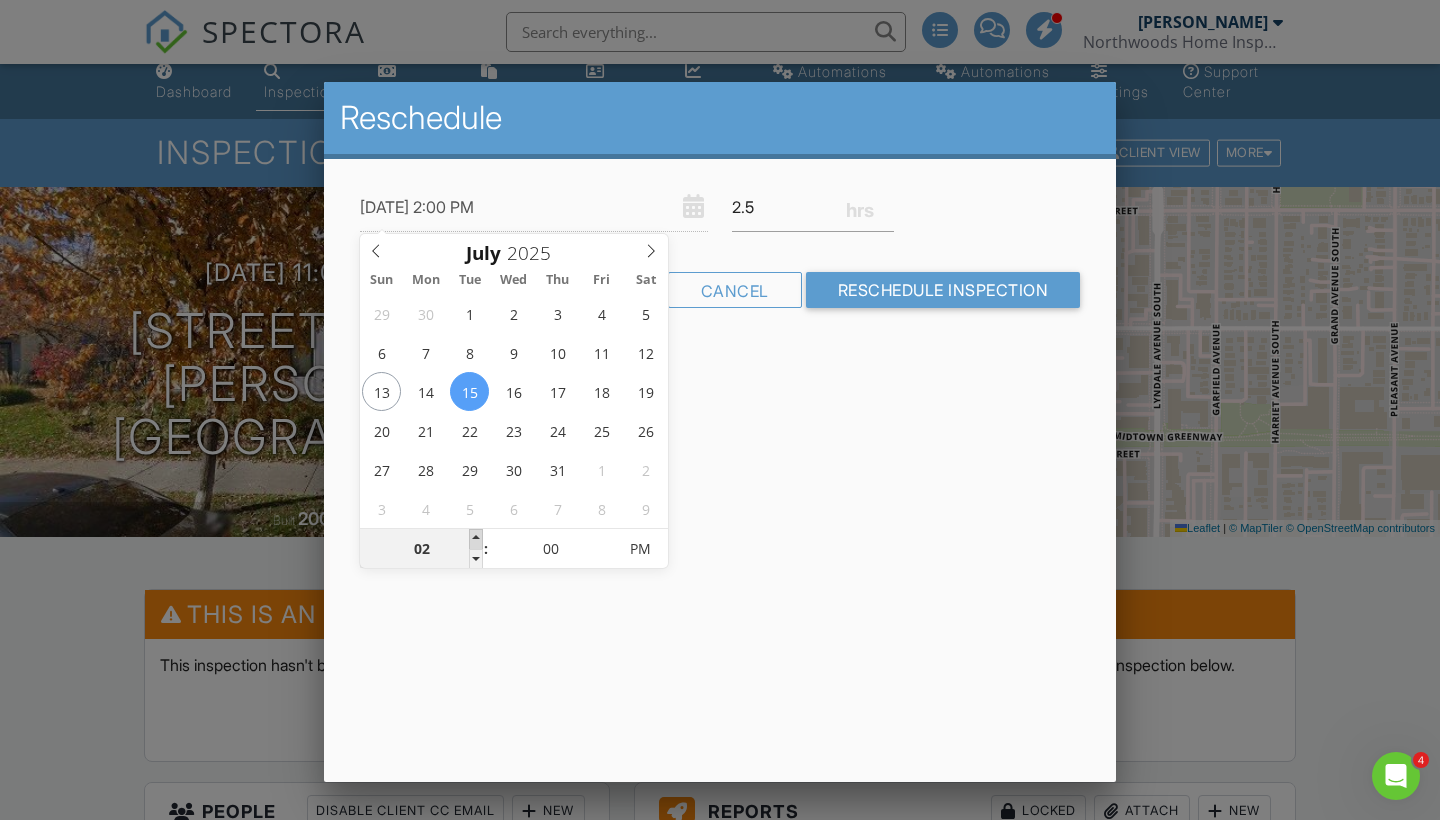 click at bounding box center [476, 539] 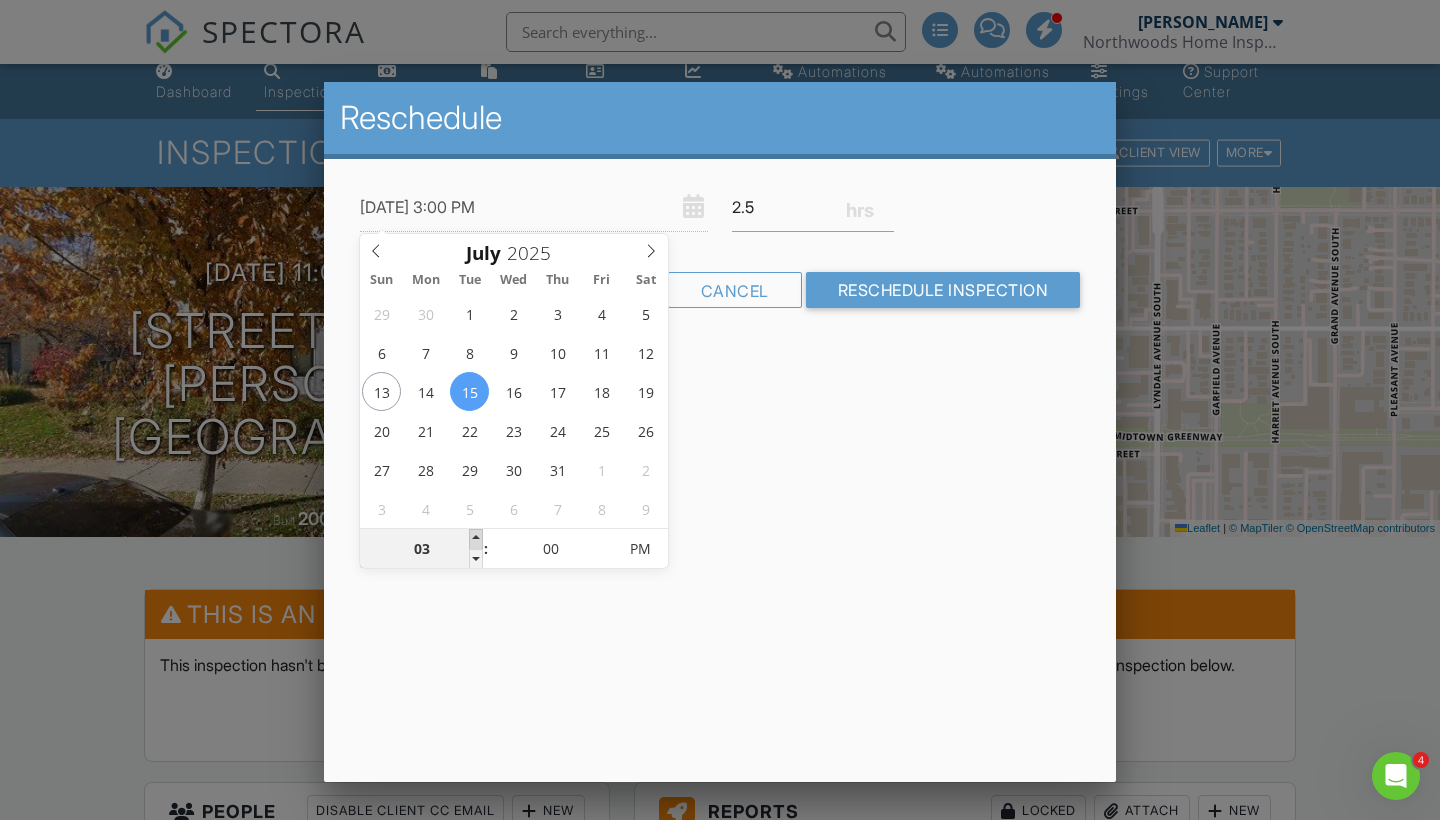 click at bounding box center (476, 539) 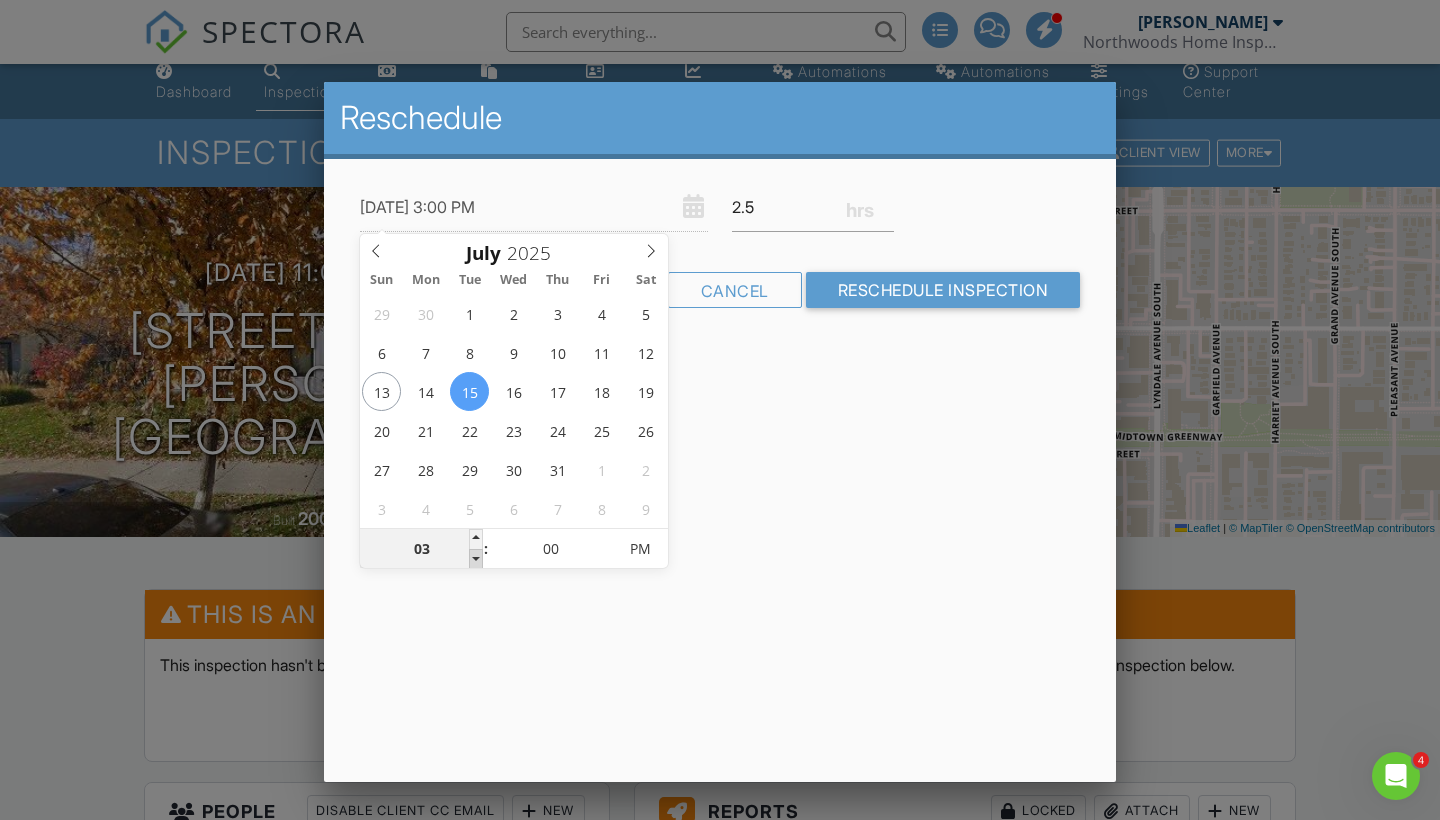 type on "07/15/2025 2:00 PM" 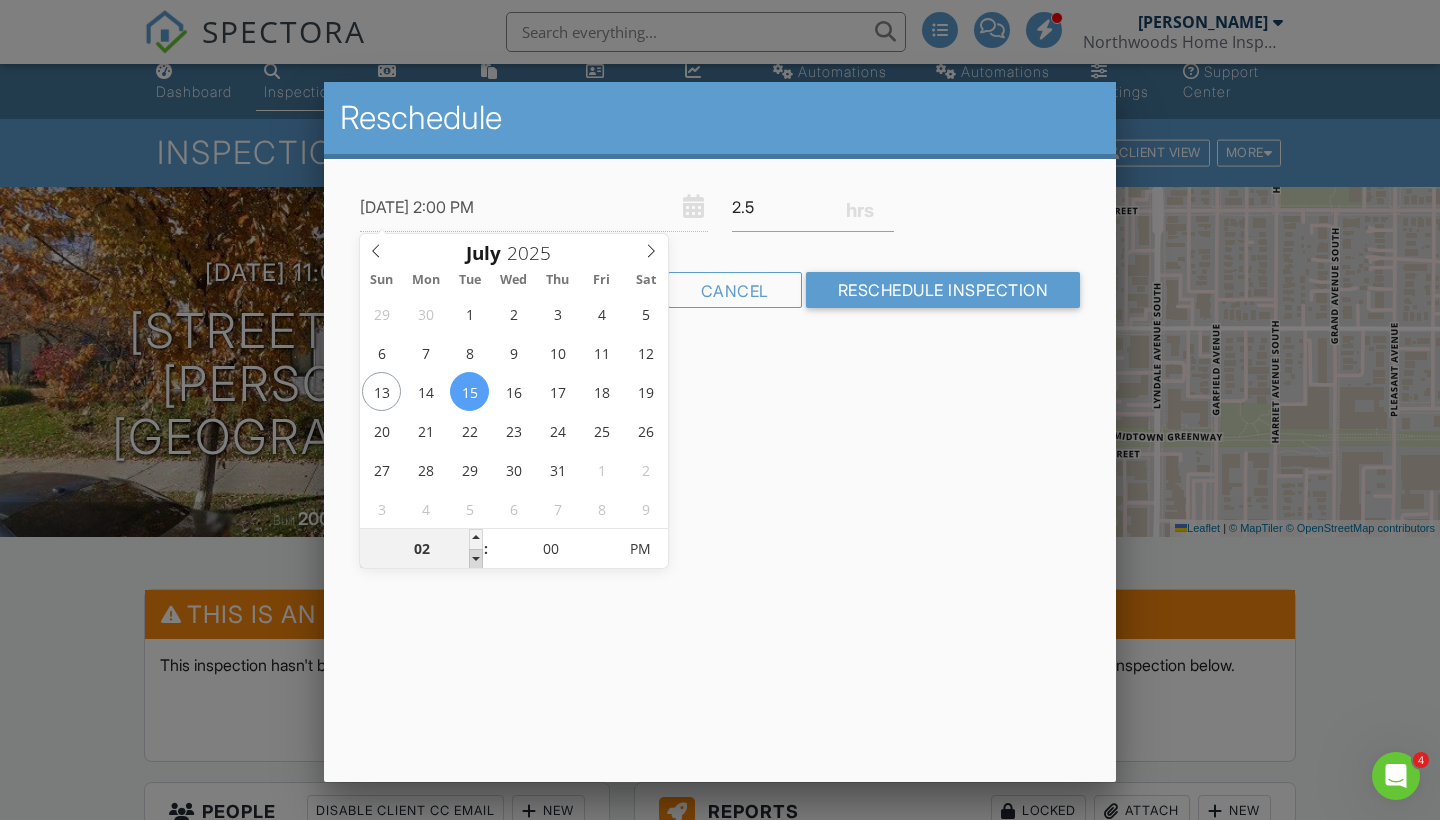 click at bounding box center (476, 559) 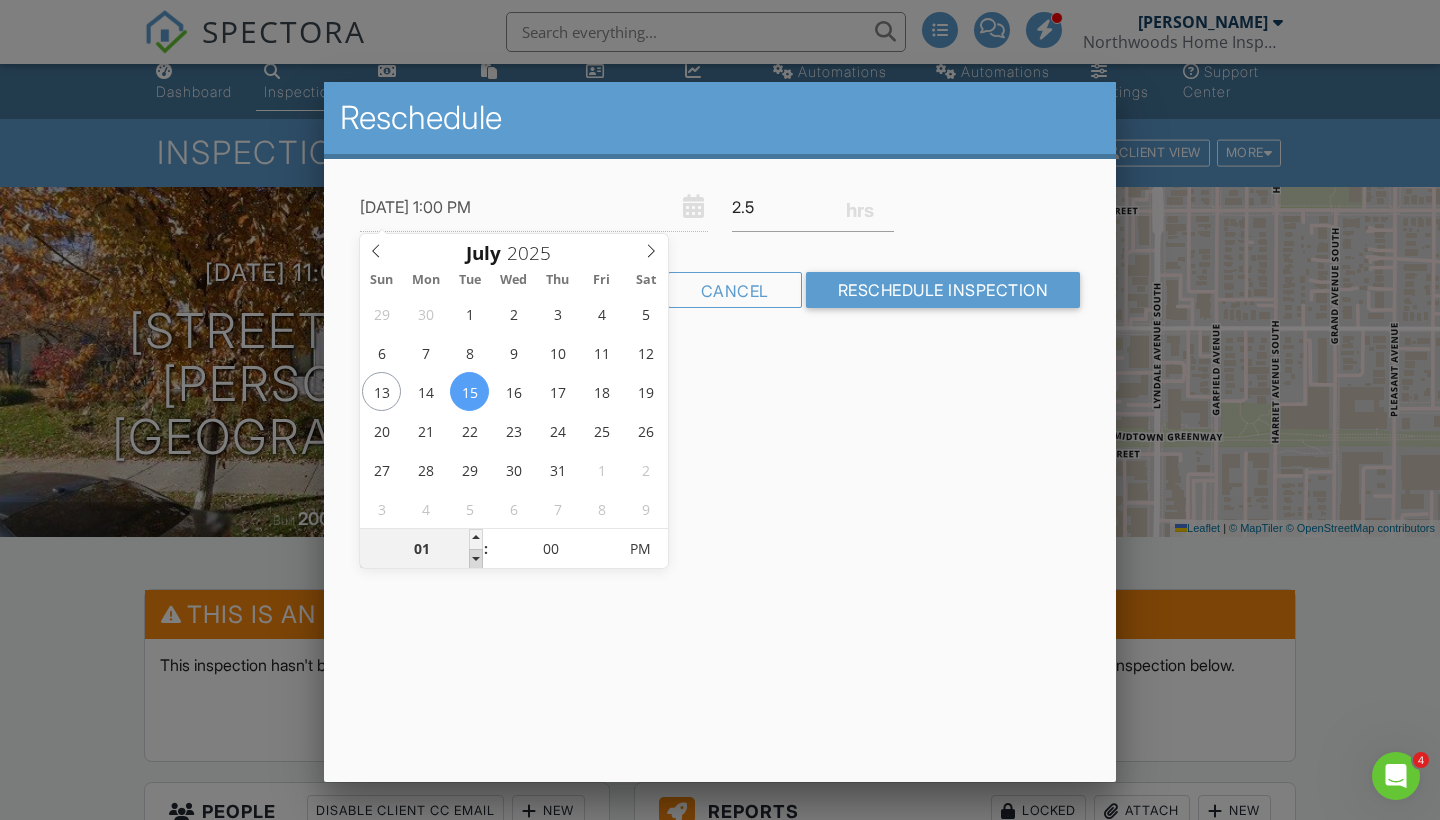 click at bounding box center [476, 559] 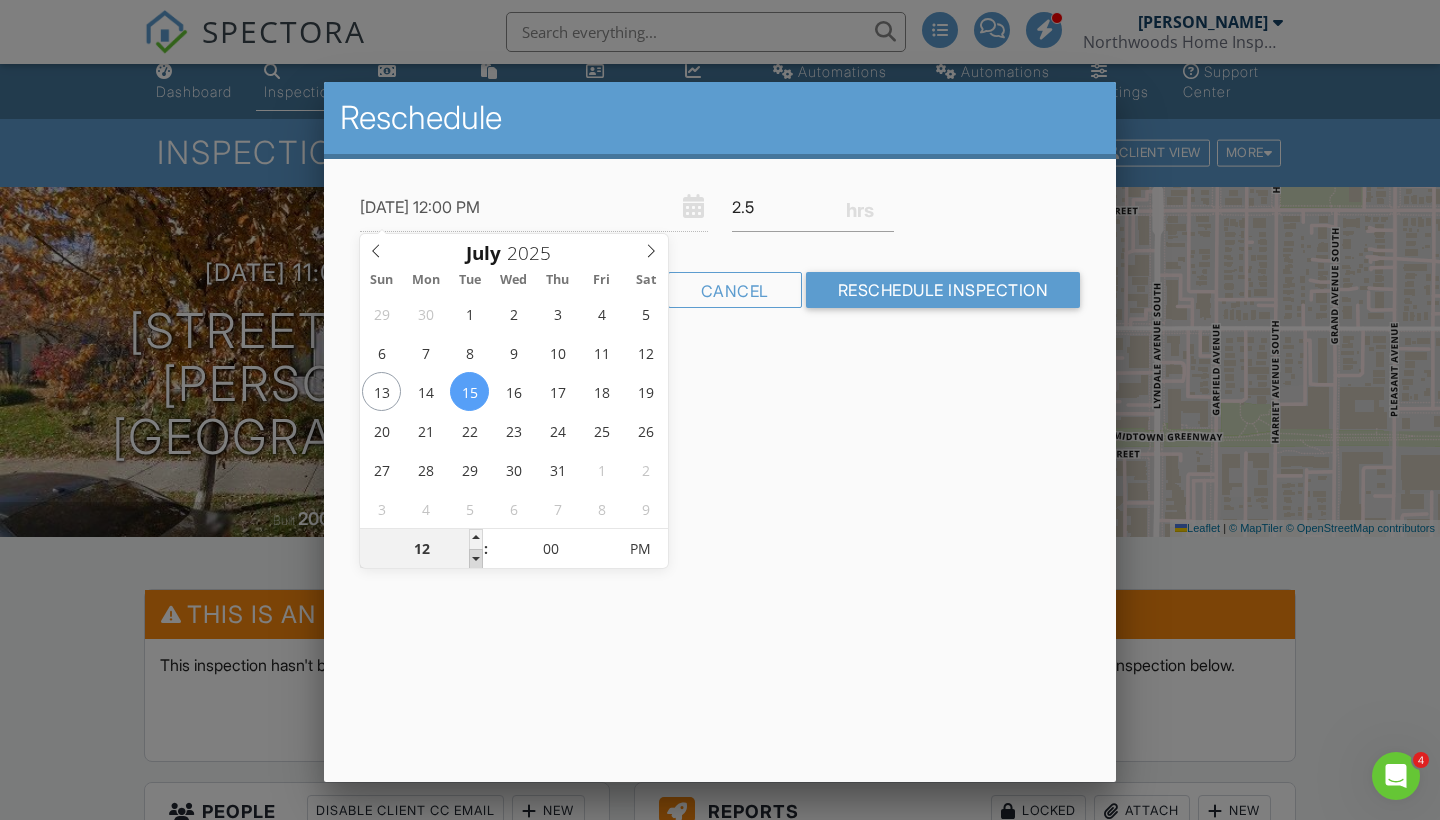 click at bounding box center (476, 559) 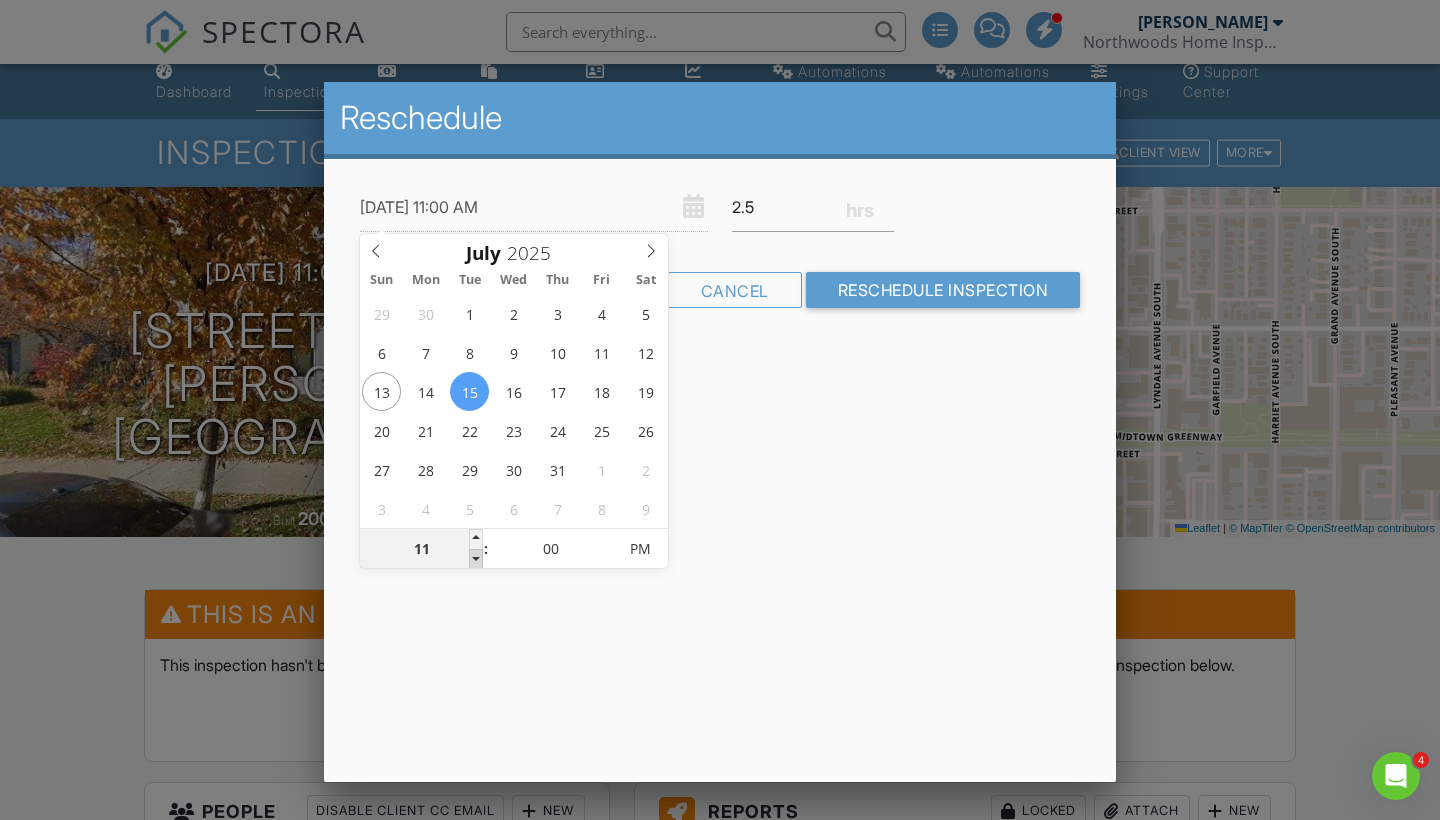 click at bounding box center (476, 559) 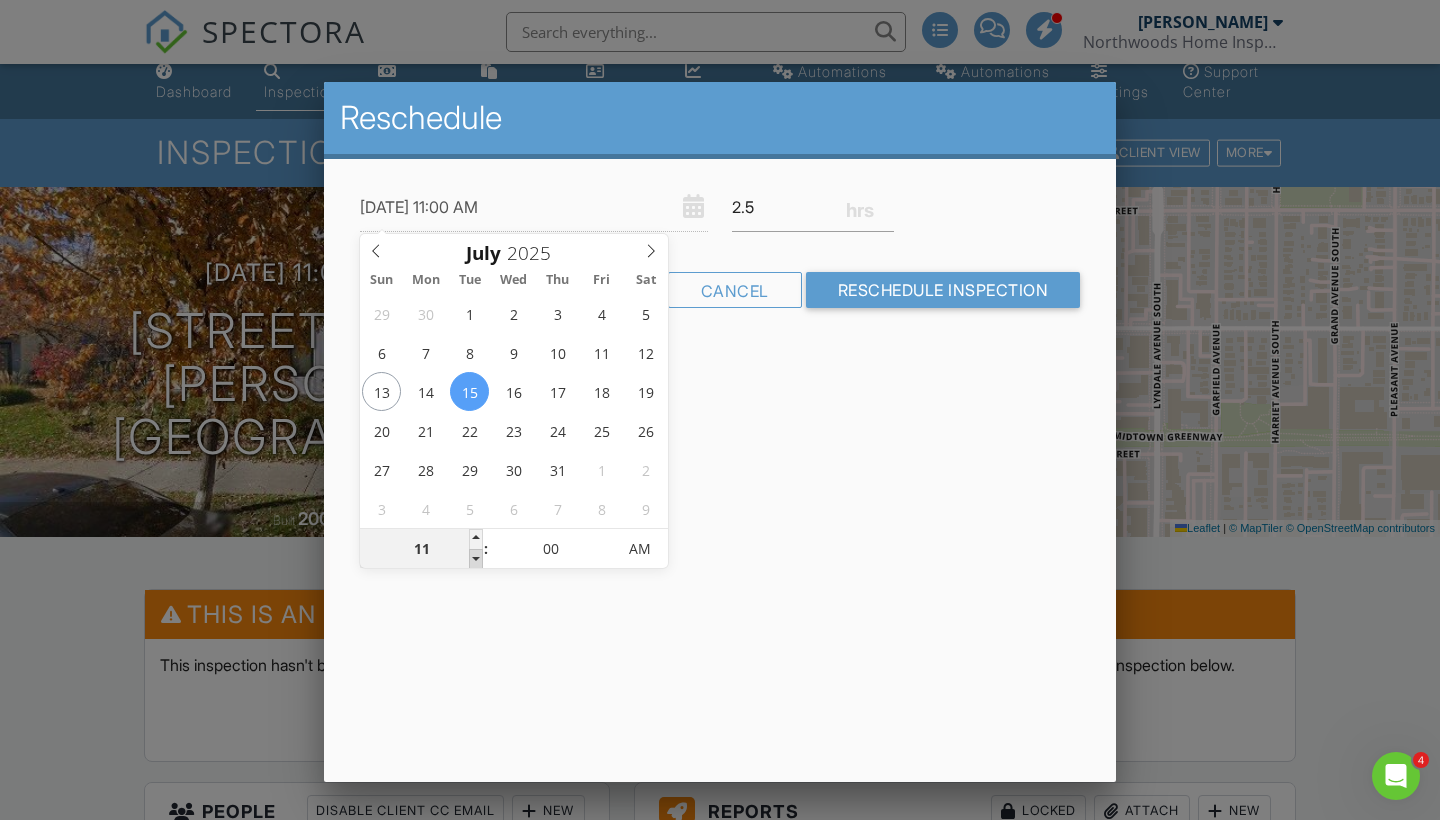 type on "07/15/2025 10:00 AM" 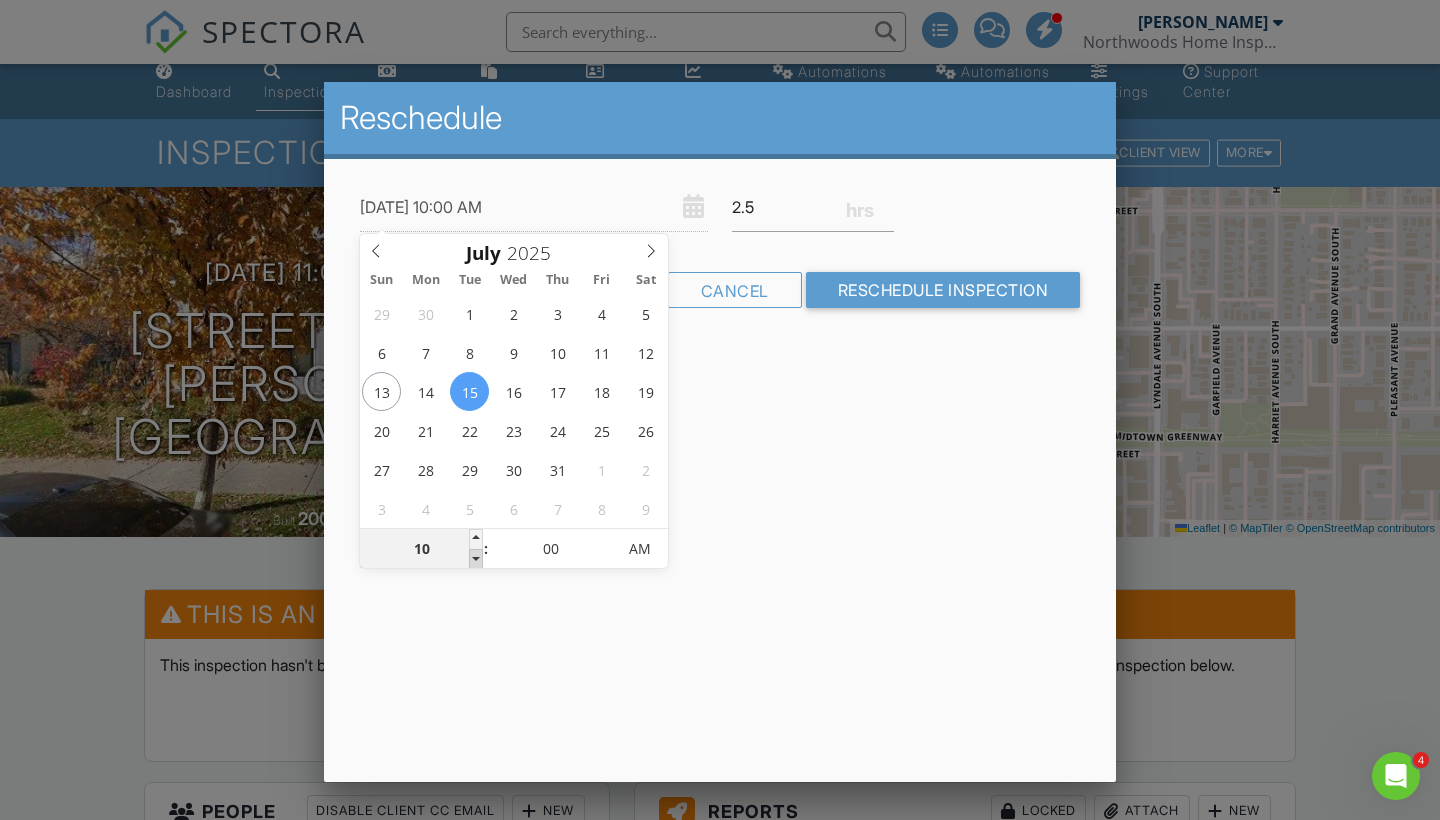 click at bounding box center [476, 559] 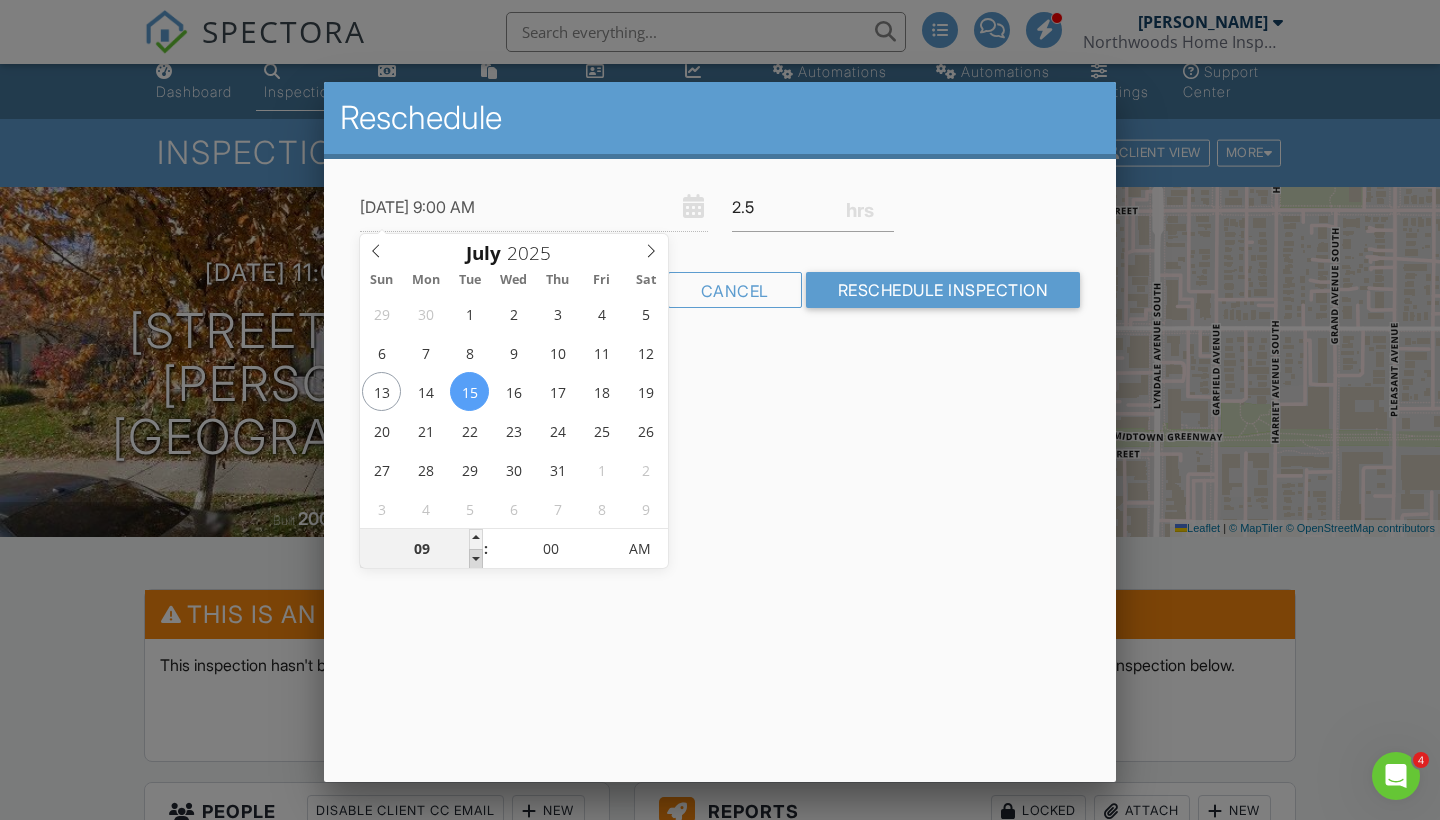 click at bounding box center [476, 559] 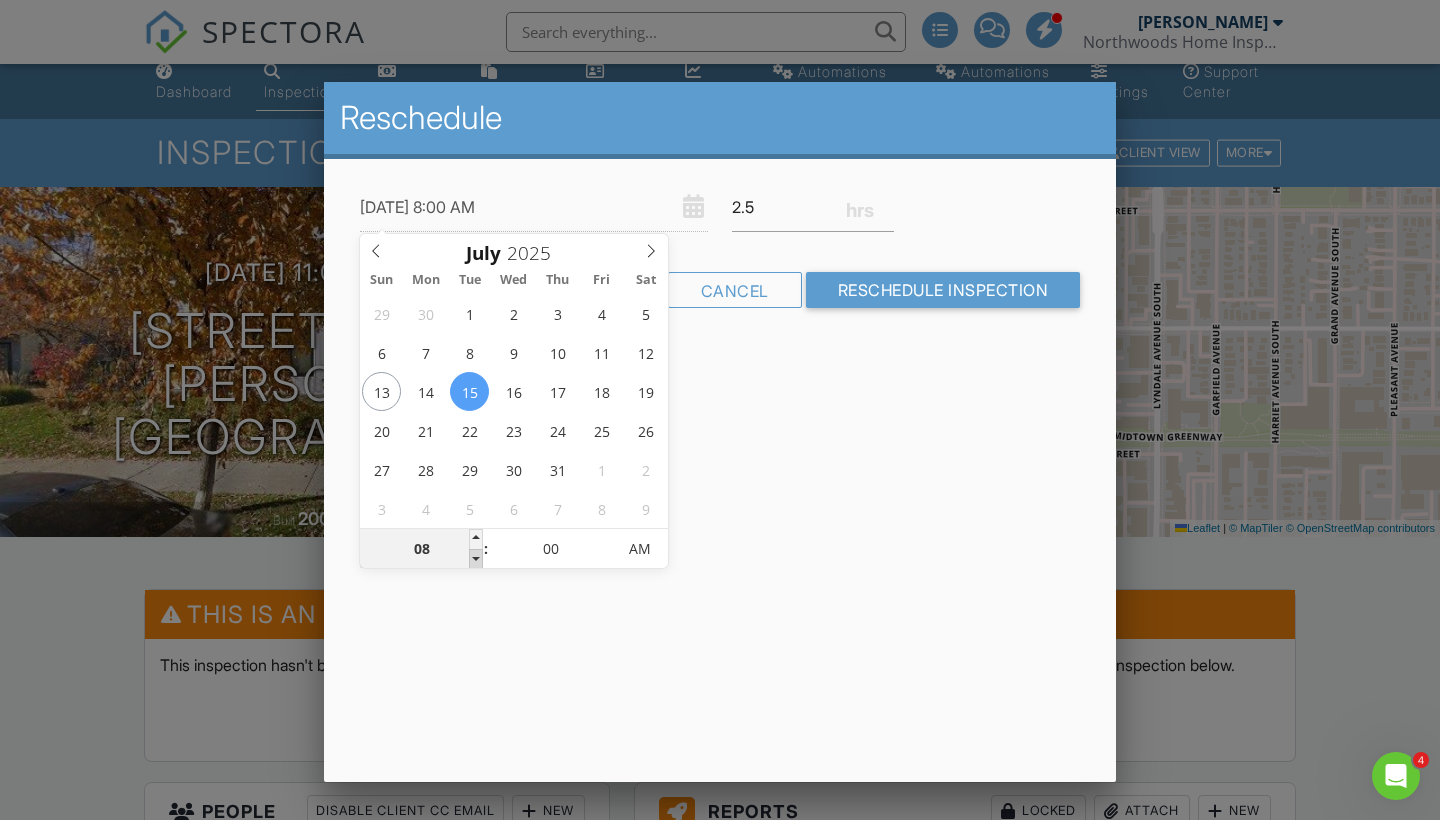 click at bounding box center (476, 559) 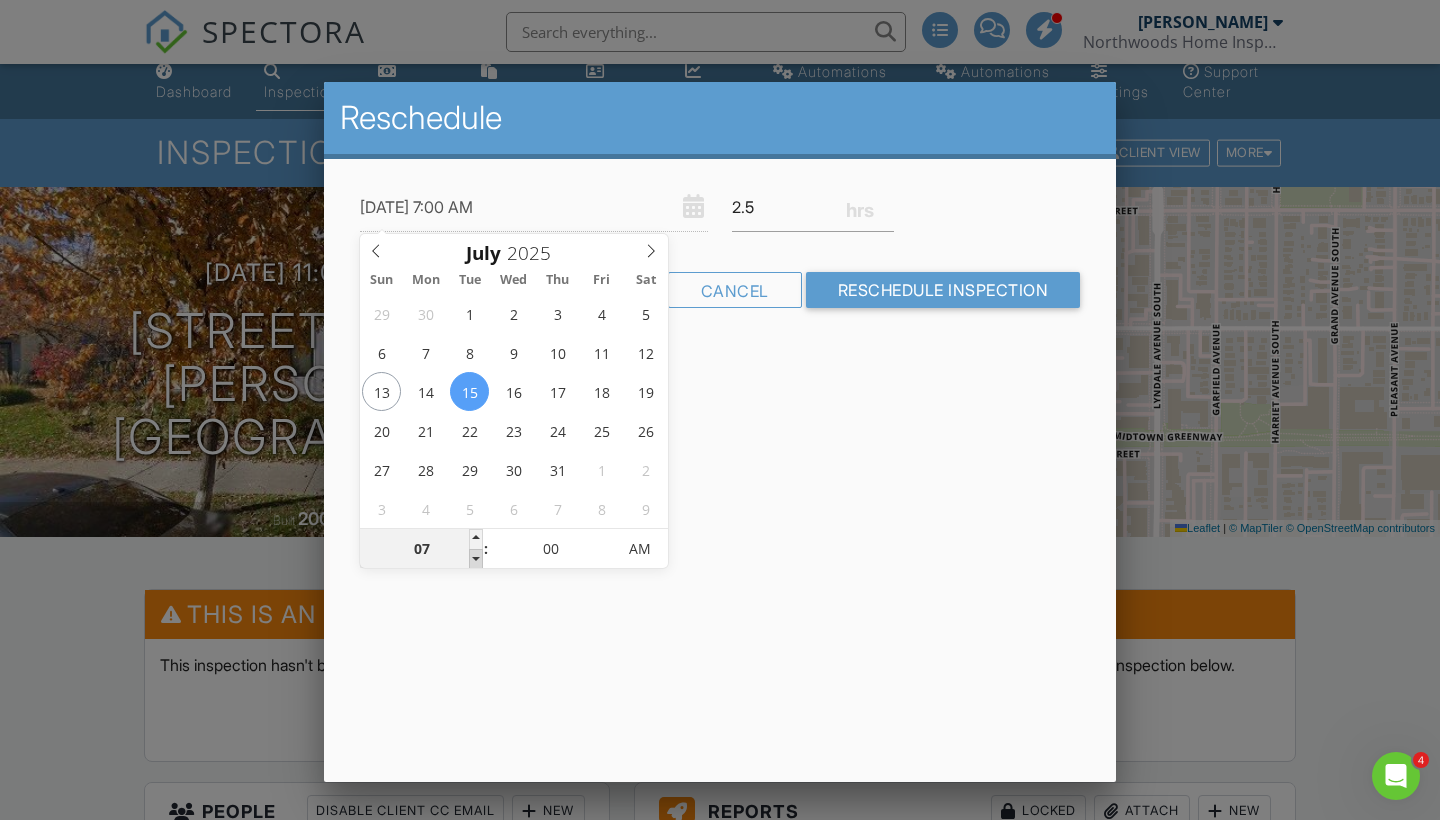 click at bounding box center [476, 559] 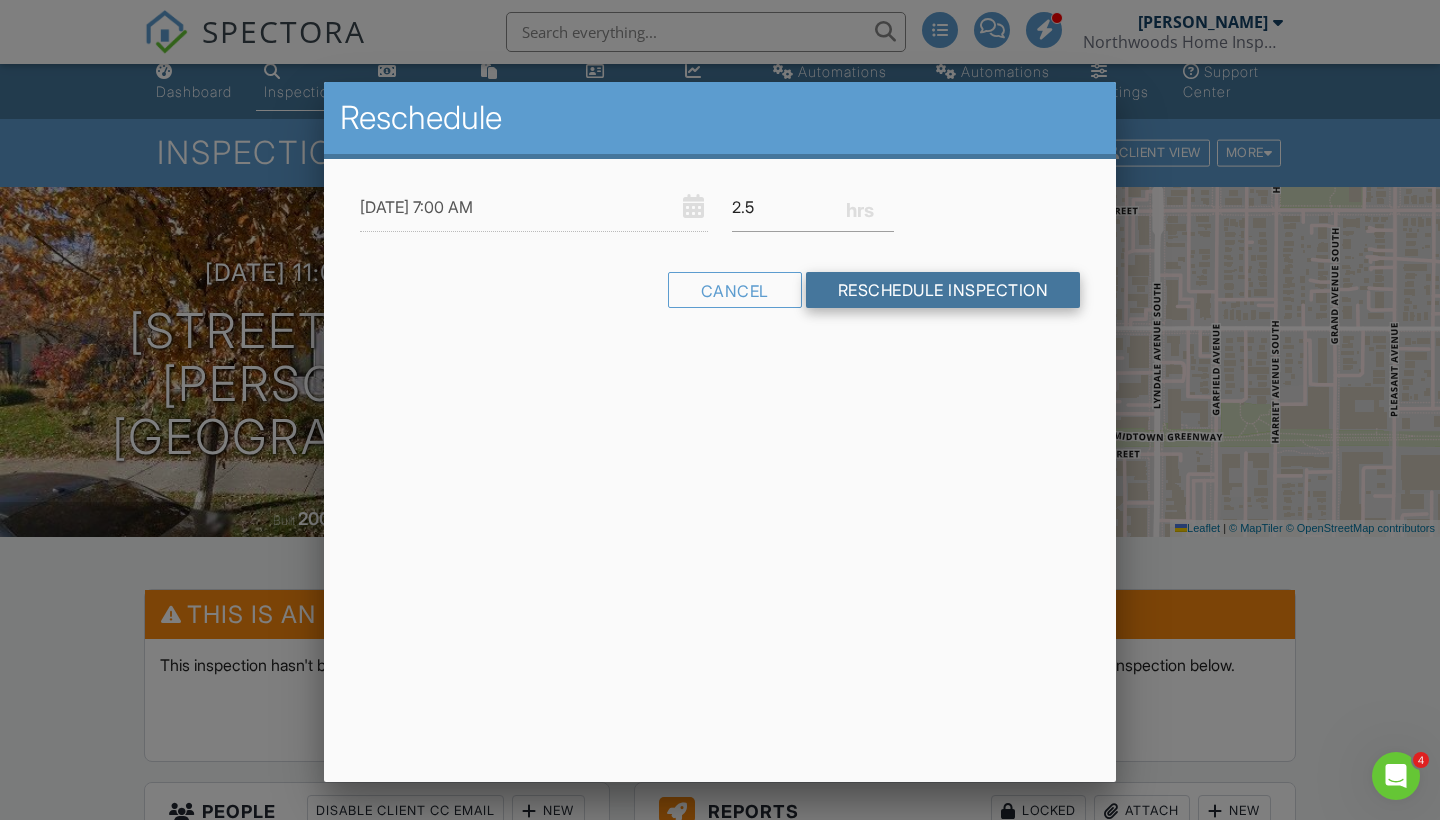 click on "Reschedule Inspection" at bounding box center (943, 290) 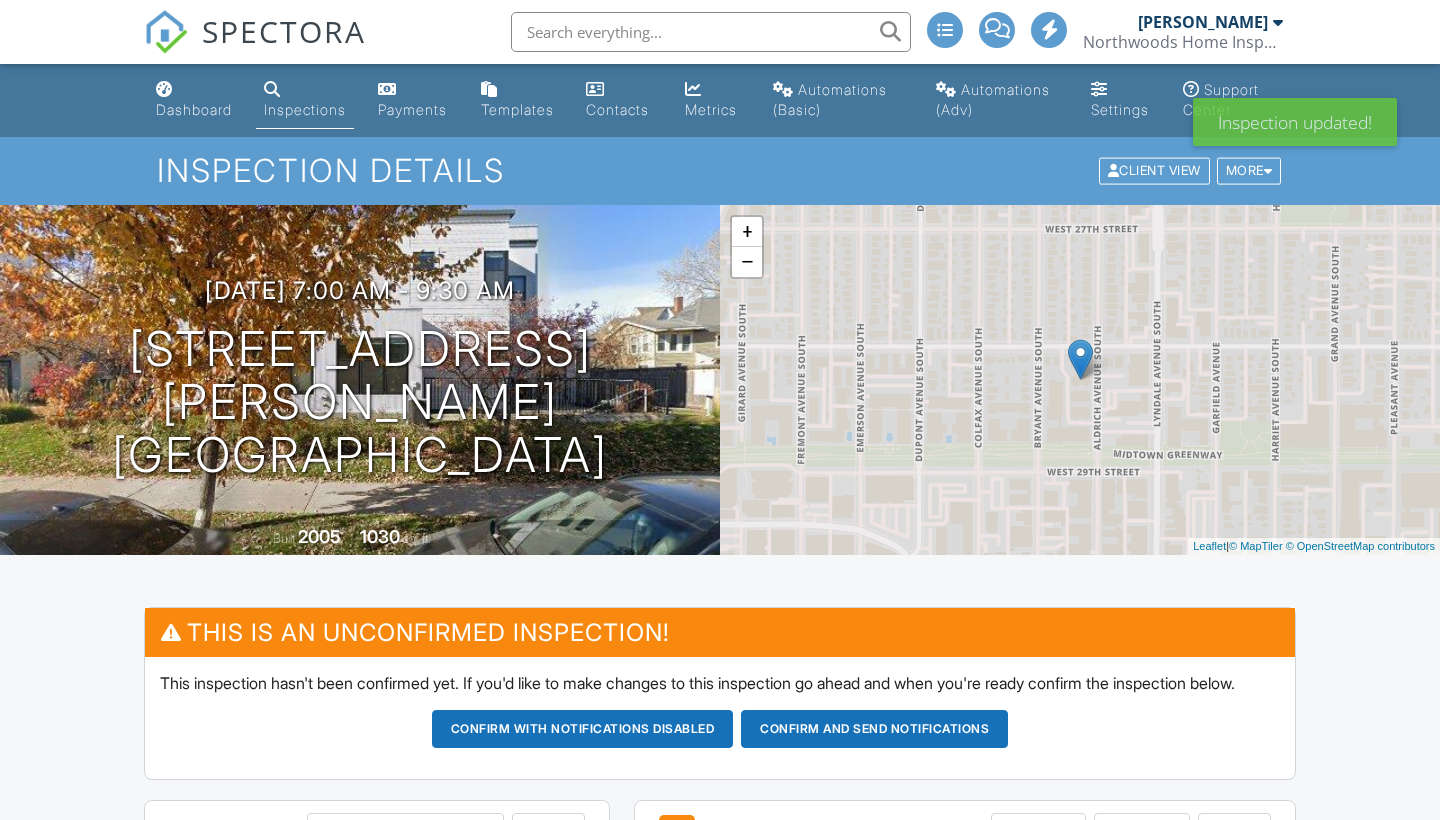 scroll, scrollTop: 0, scrollLeft: 0, axis: both 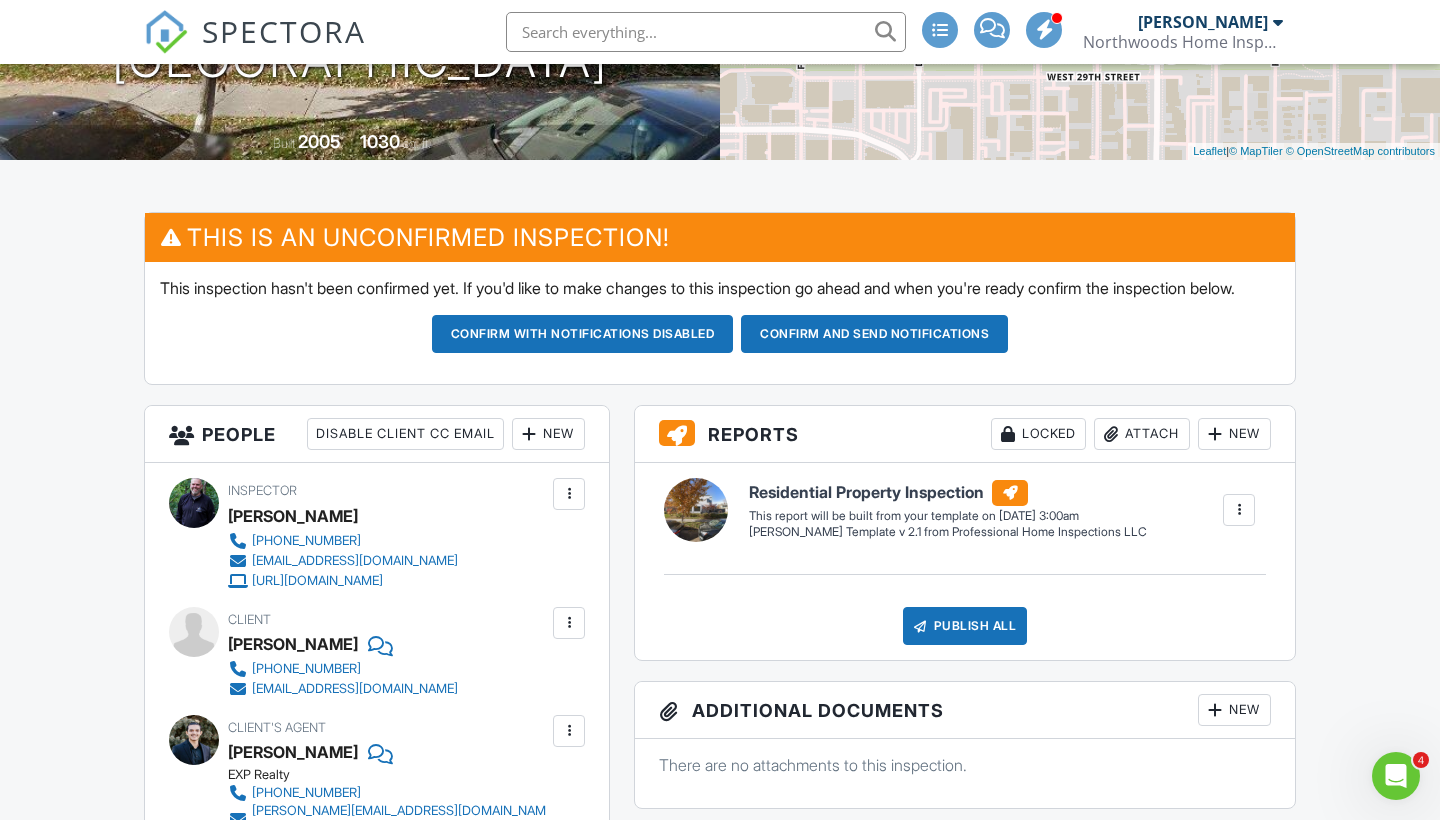 click on "New" at bounding box center (548, 434) 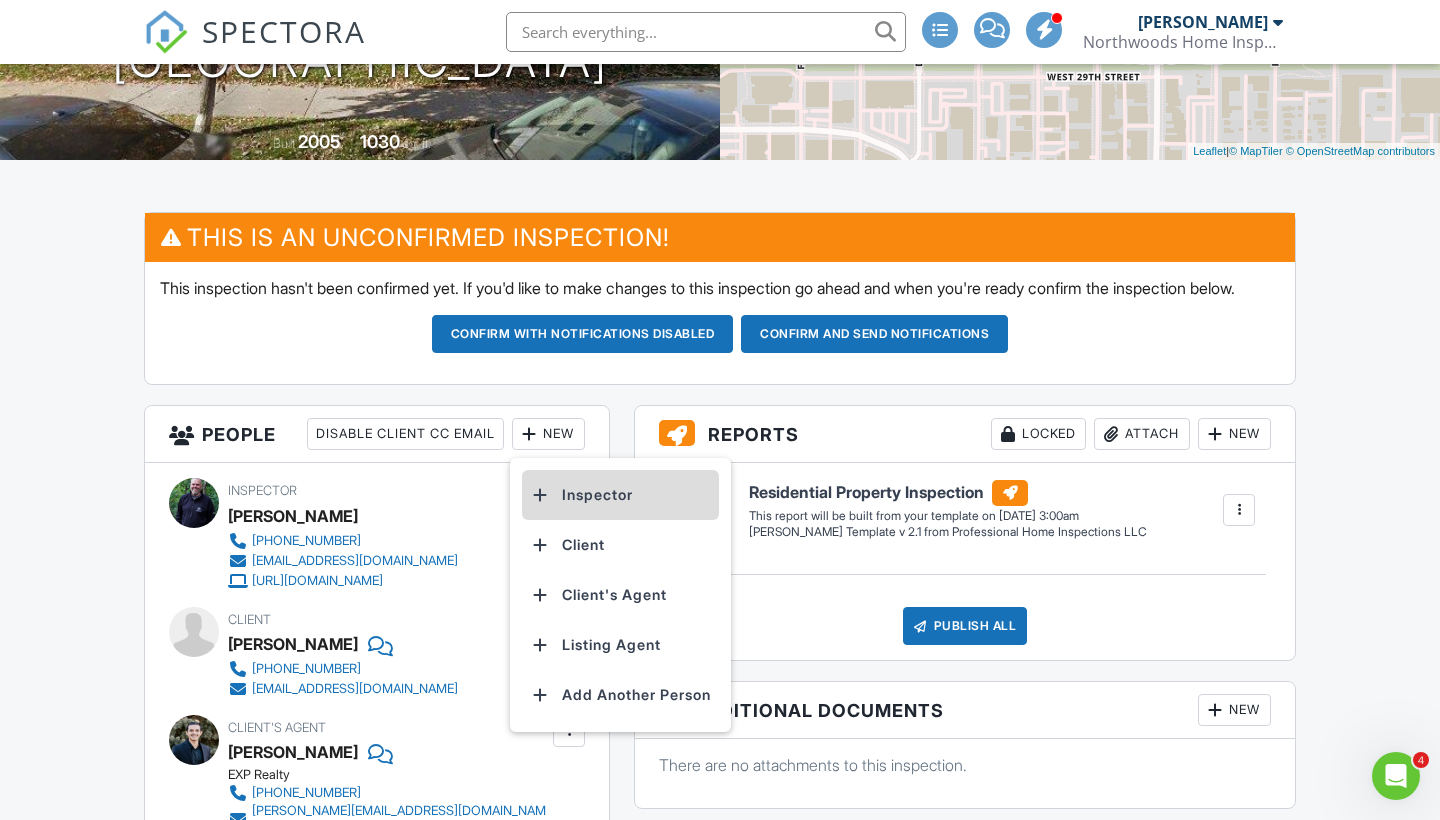 click on "Inspector" at bounding box center [620, 495] 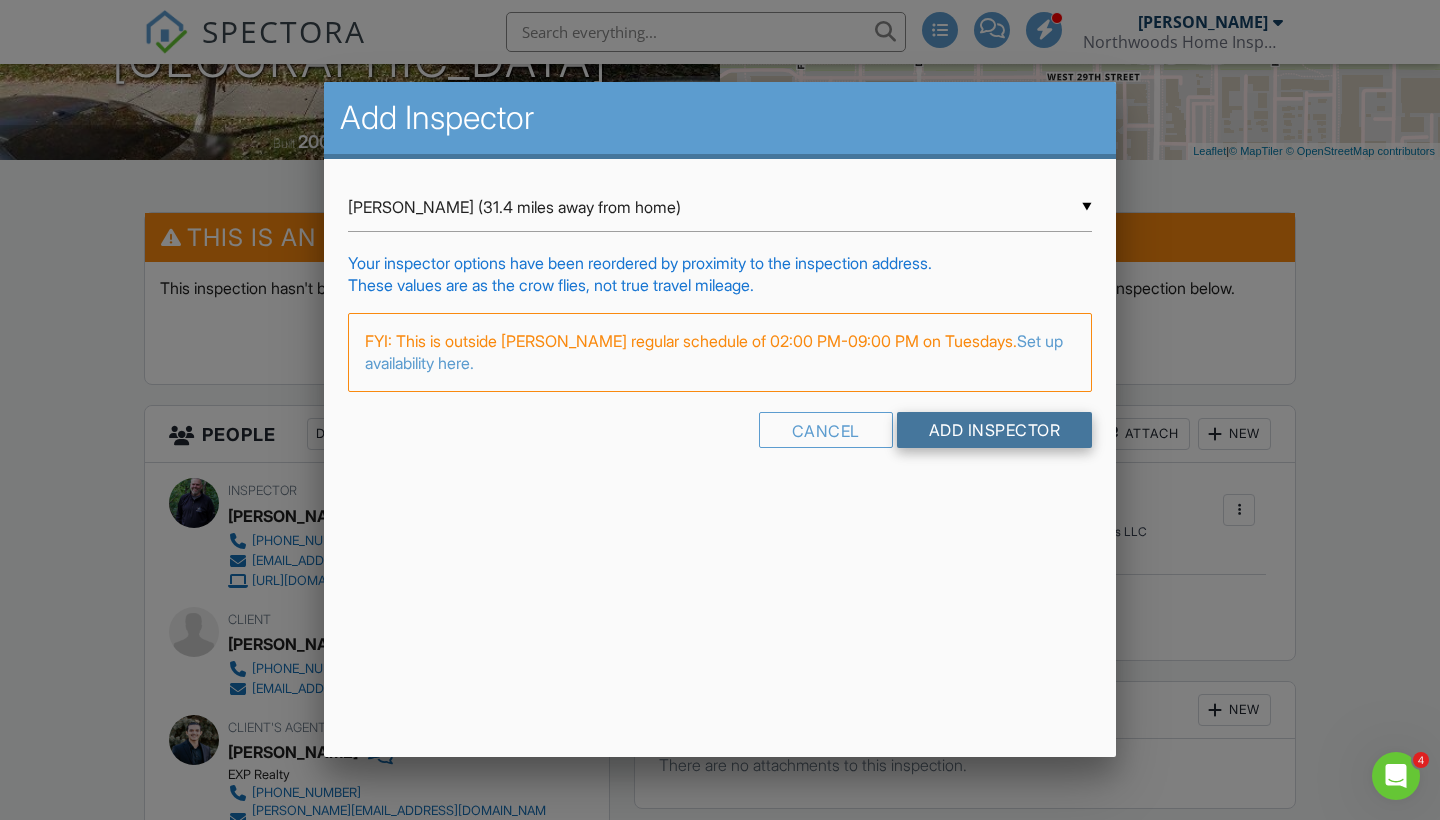 click on "Add Inspector" at bounding box center [995, 430] 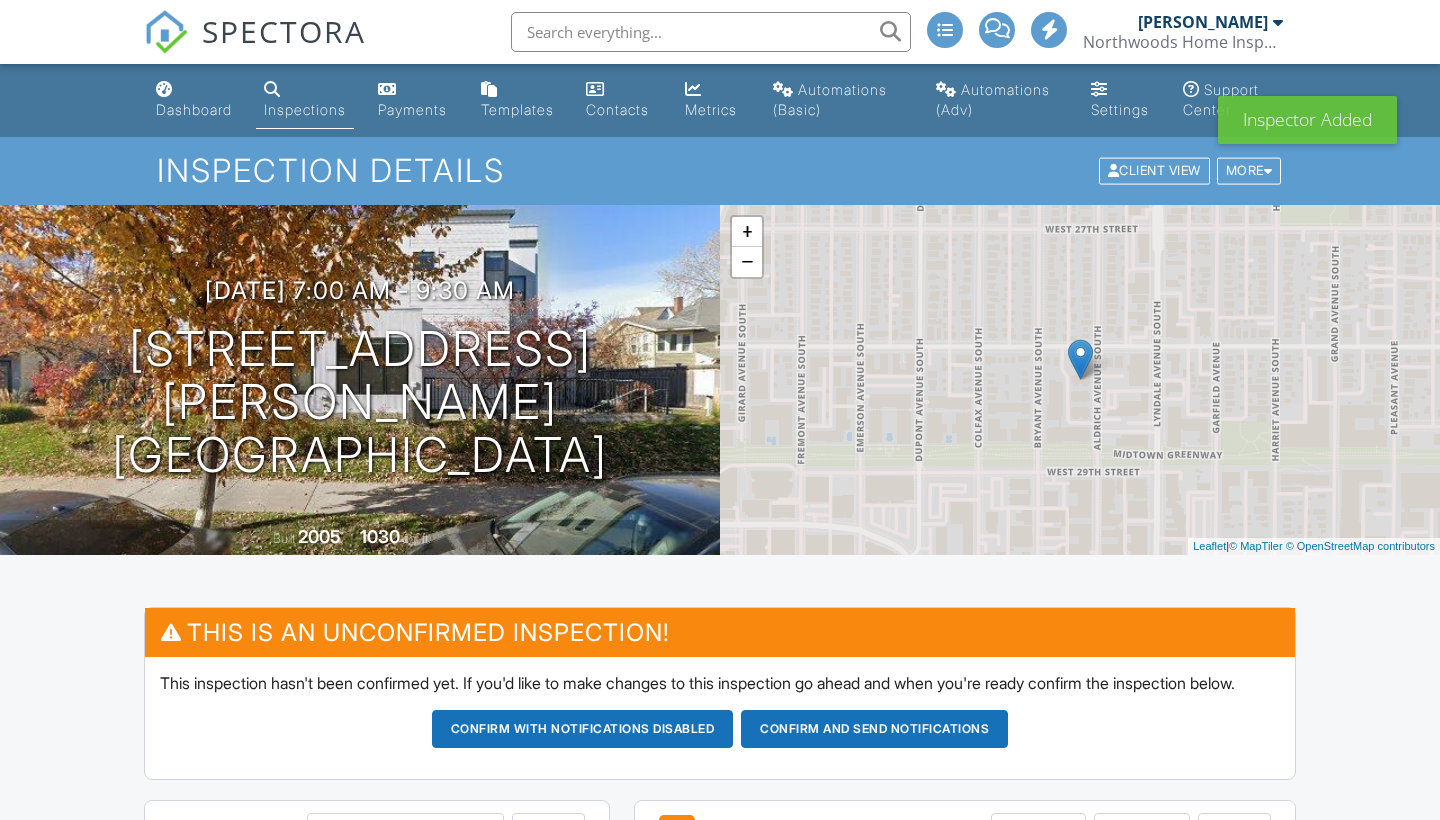 scroll, scrollTop: 23, scrollLeft: 0, axis: vertical 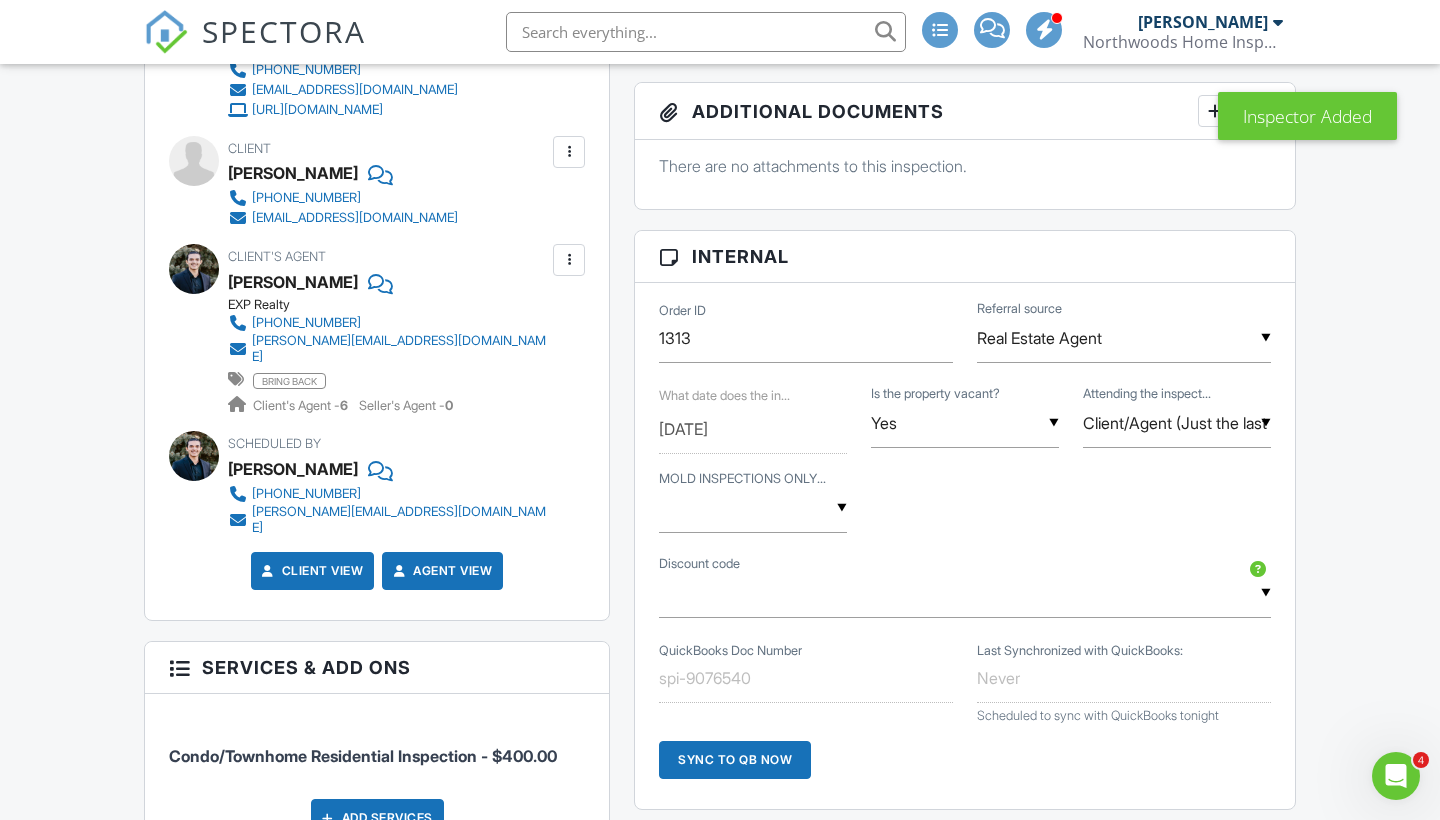 click at bounding box center (569, 152) 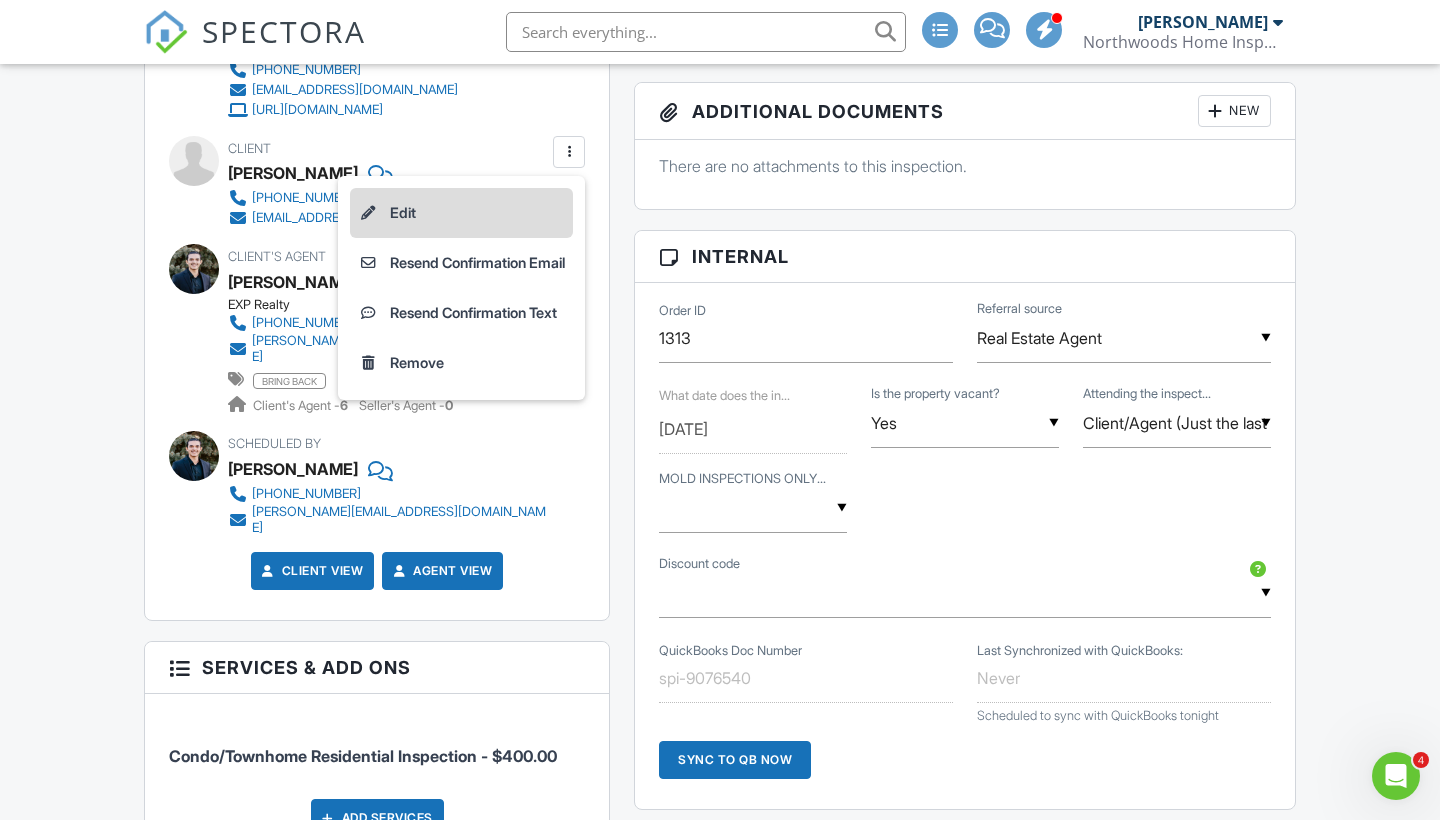 click on "Edit" at bounding box center [461, 213] 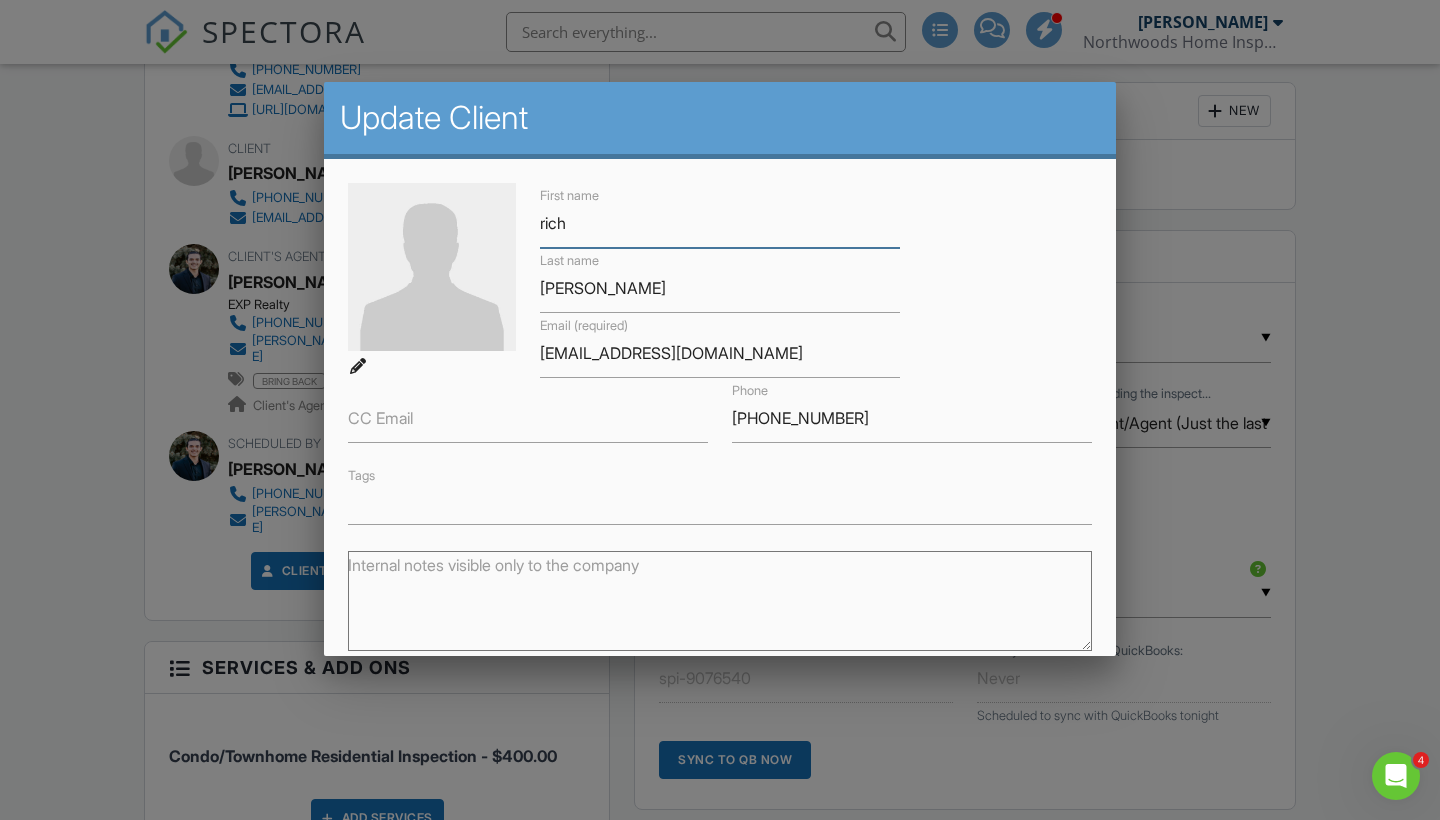 click on "rich" at bounding box center [720, 223] 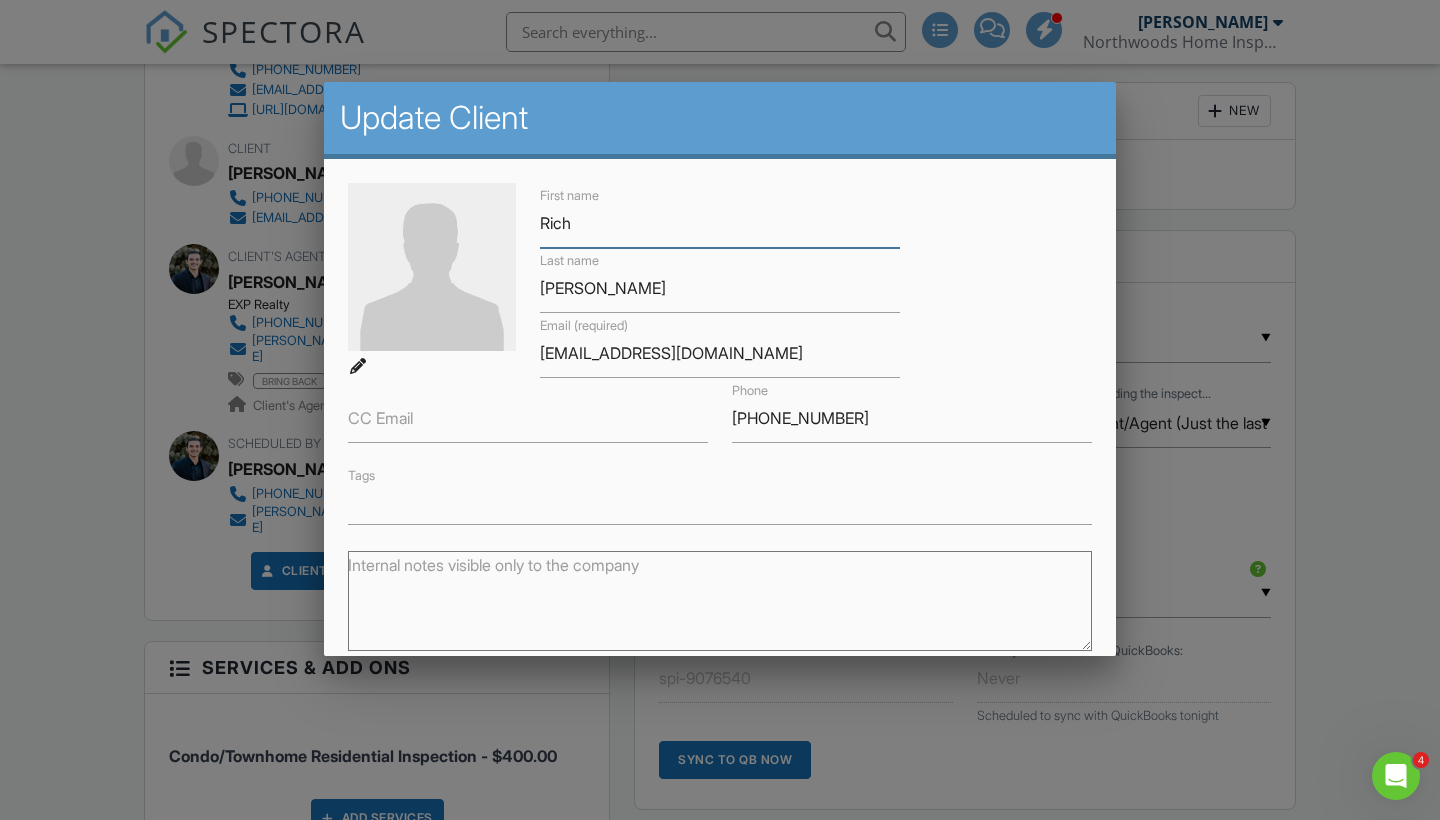 type on "Rich" 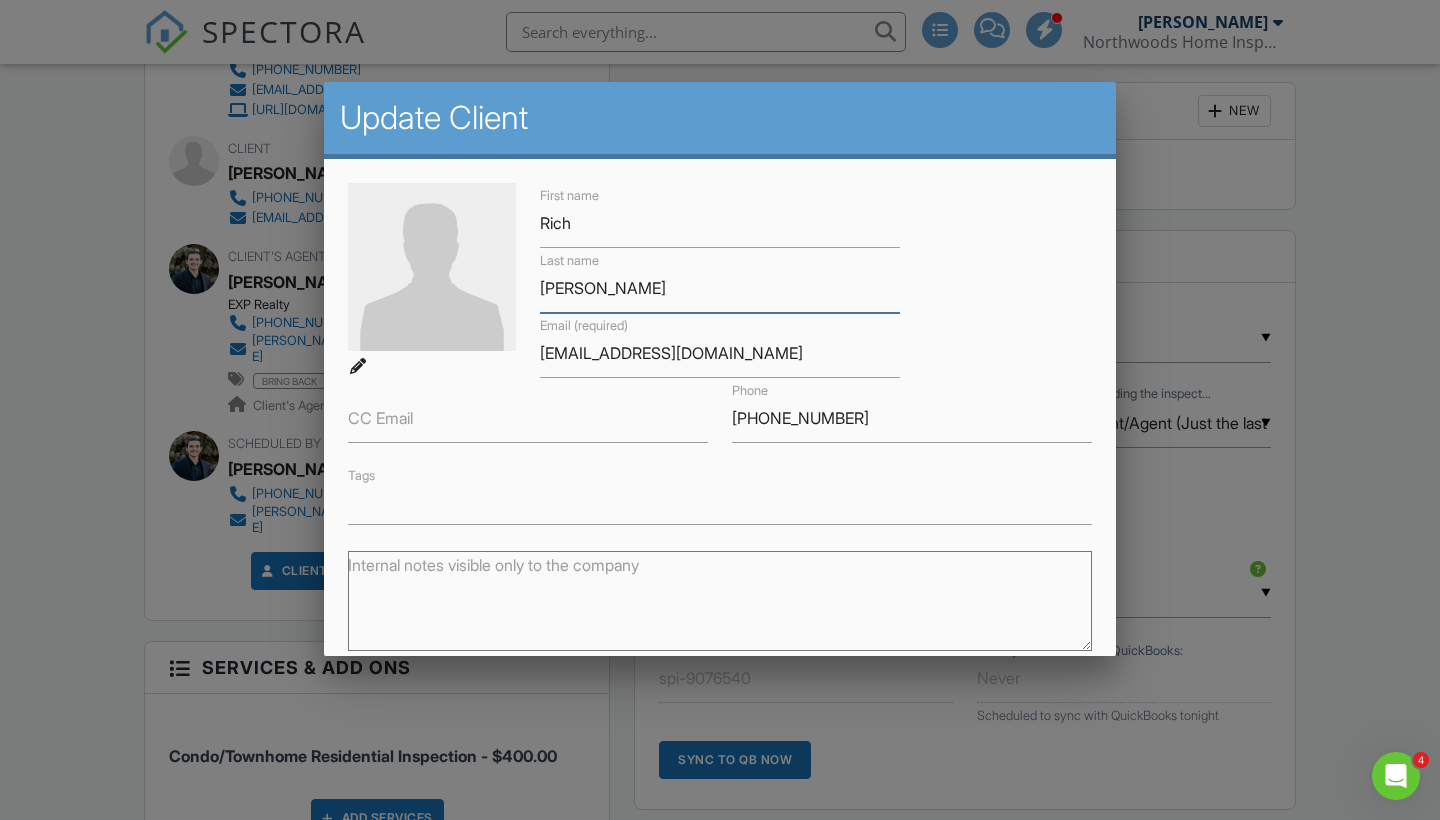 click on "knowlton" at bounding box center [720, 288] 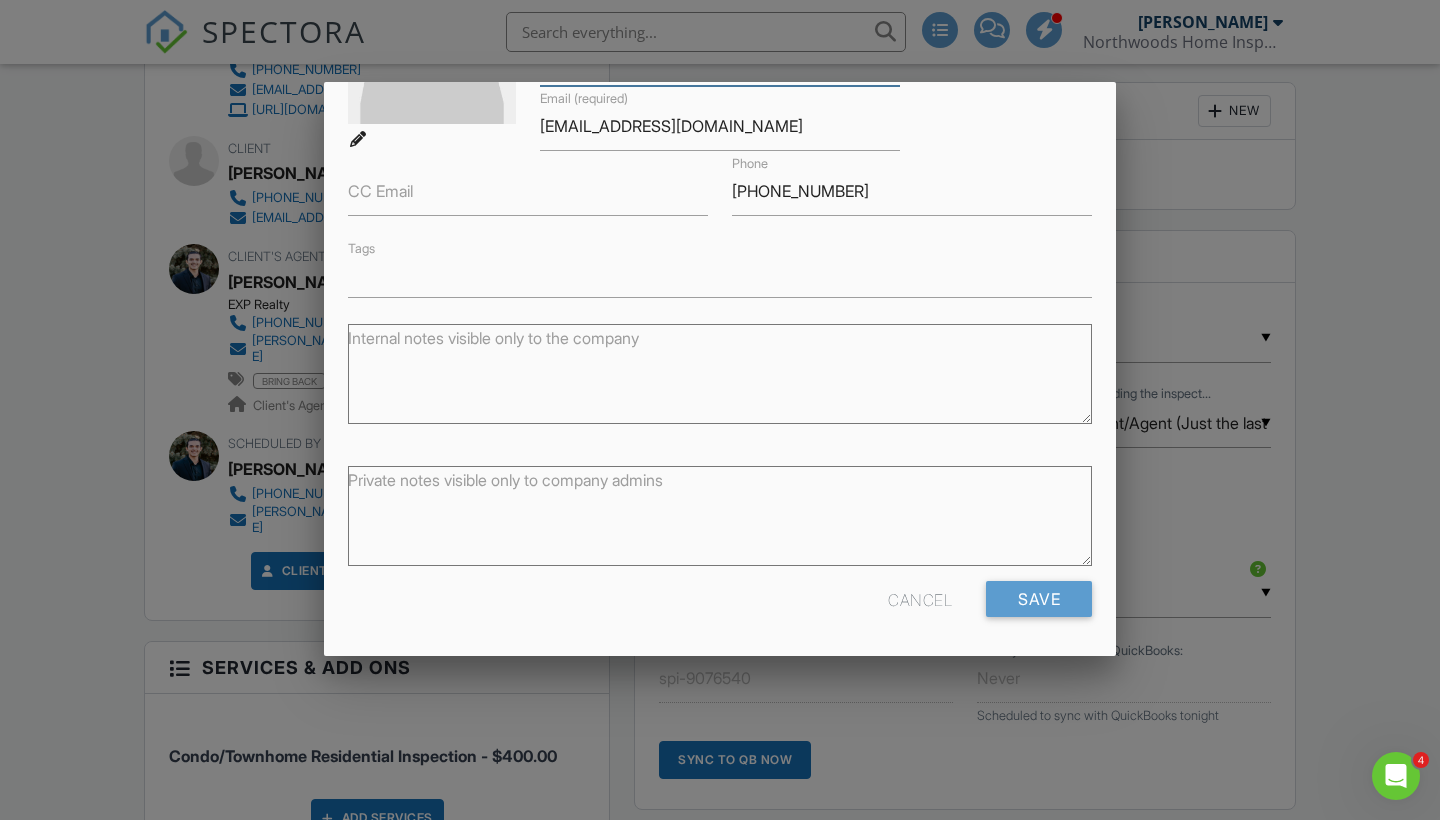 scroll, scrollTop: 226, scrollLeft: 0, axis: vertical 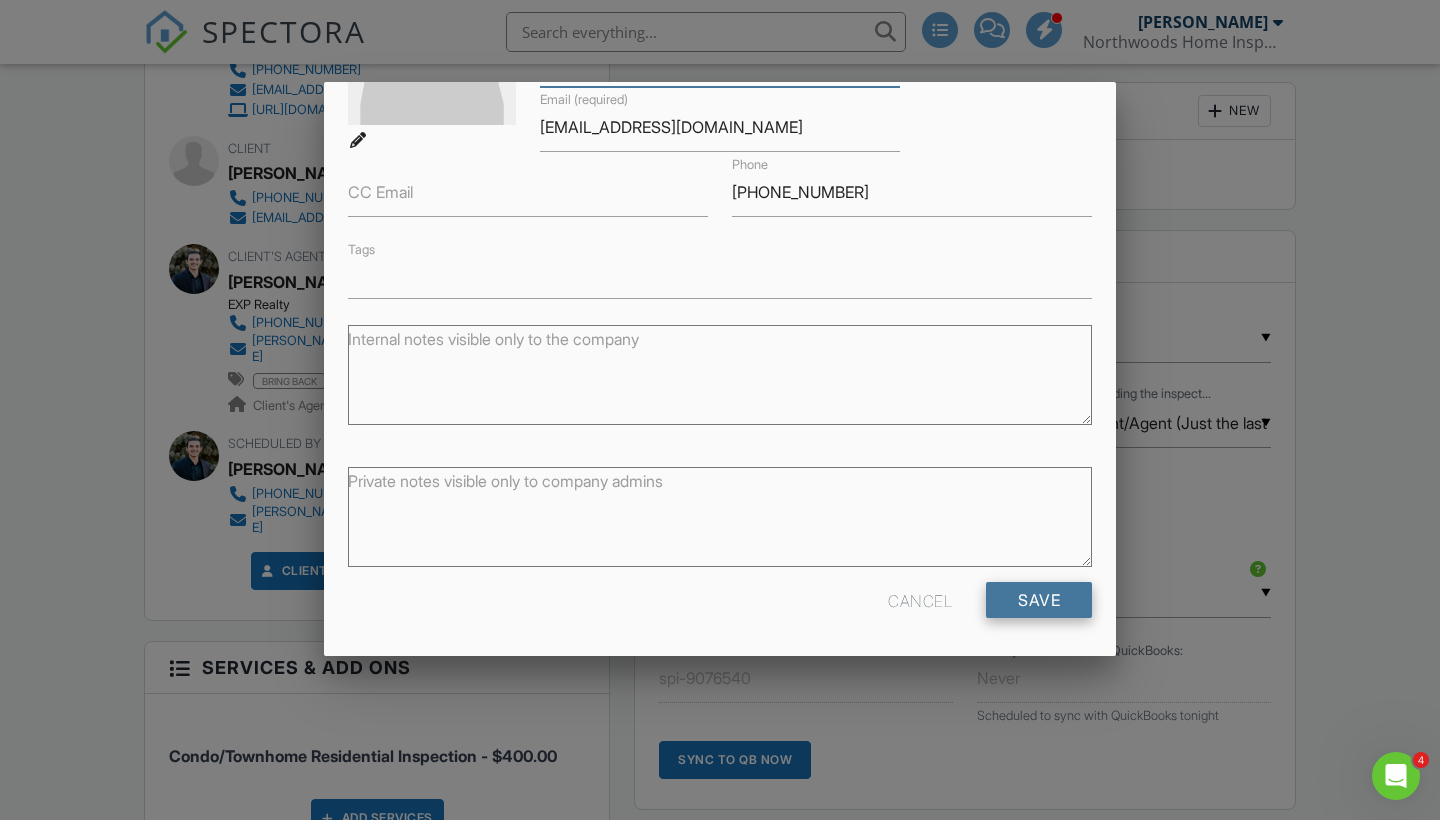 type on "Knowlton" 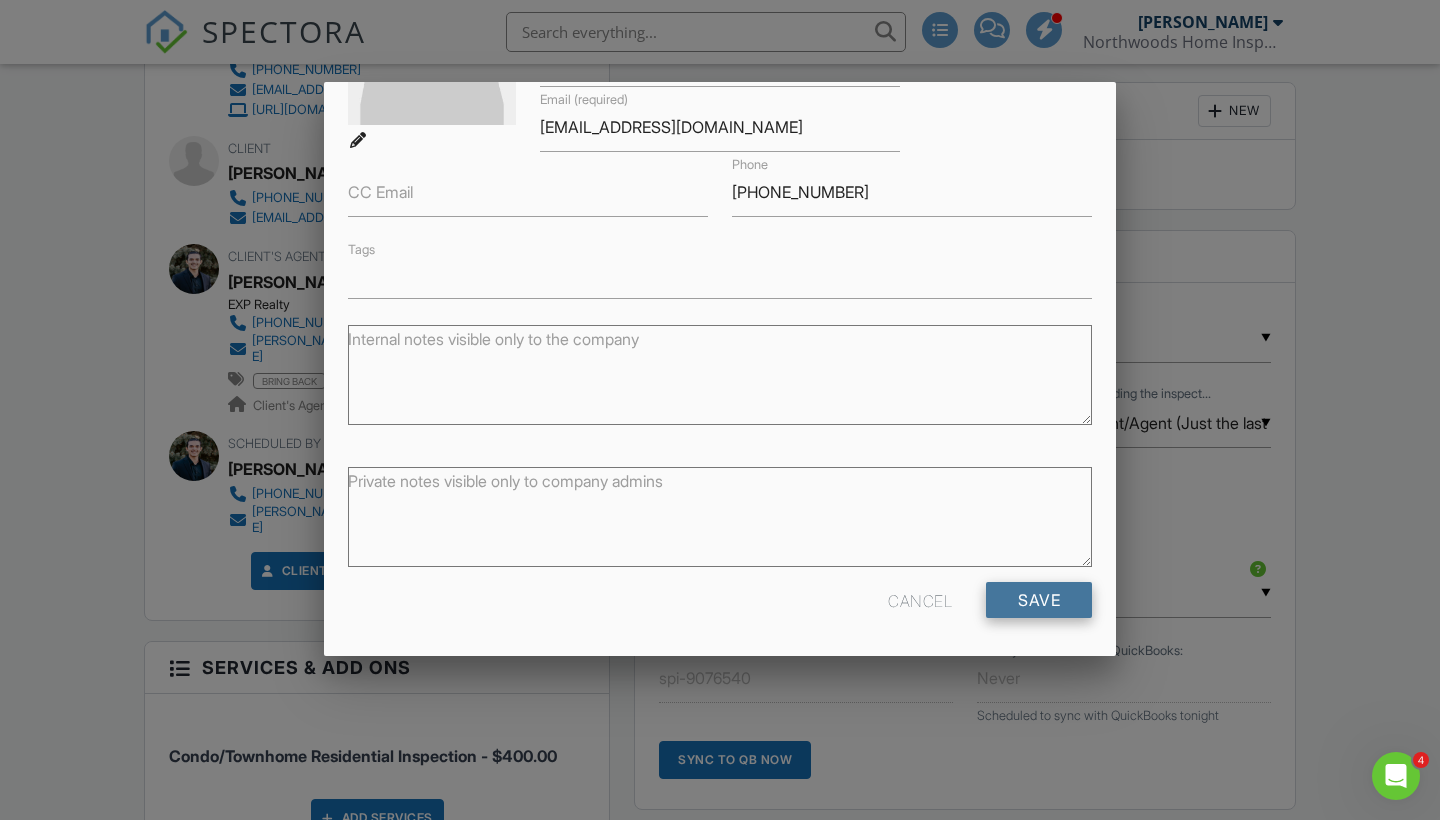 click on "Save" at bounding box center (1039, 600) 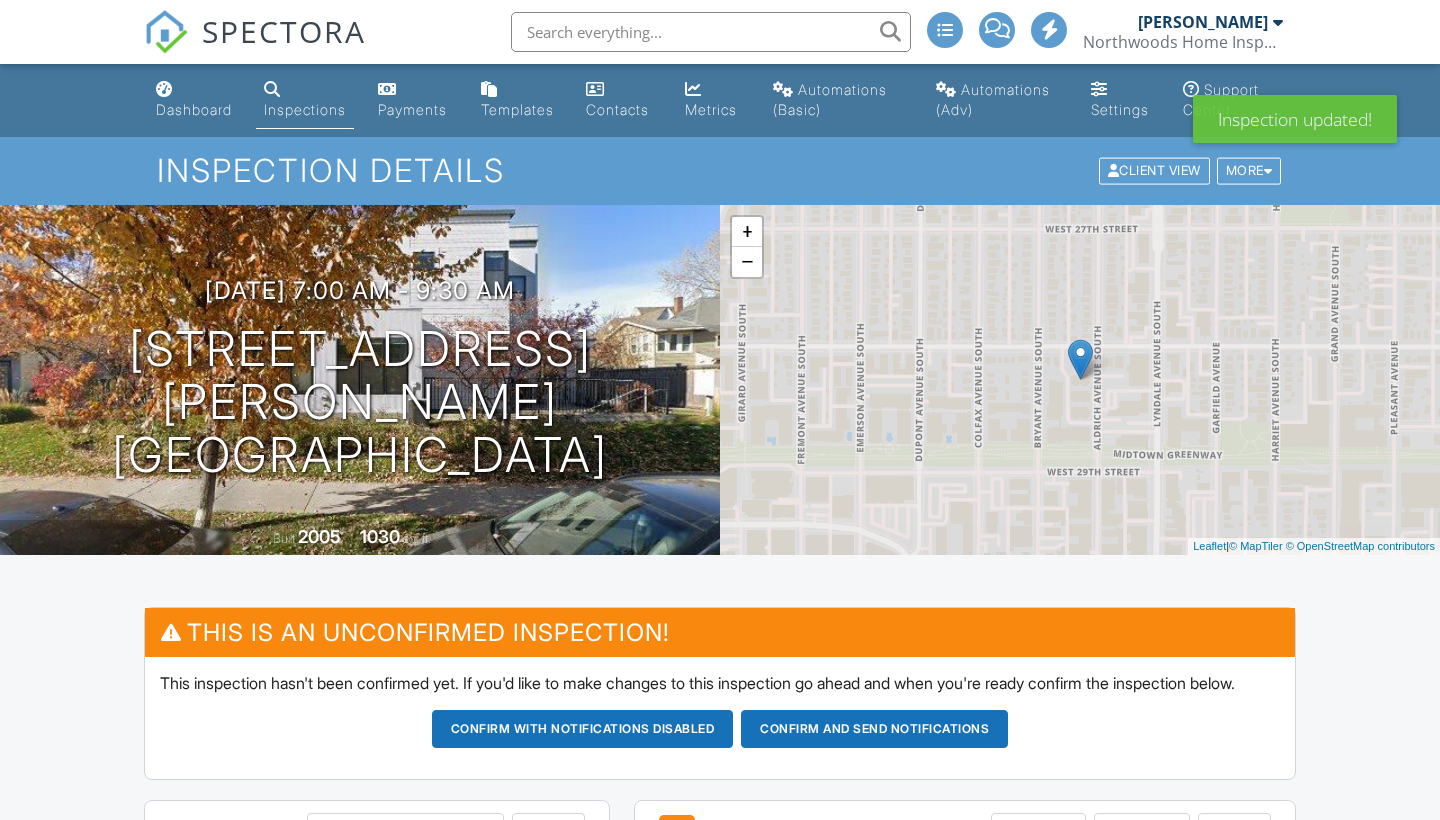 scroll, scrollTop: 1, scrollLeft: 0, axis: vertical 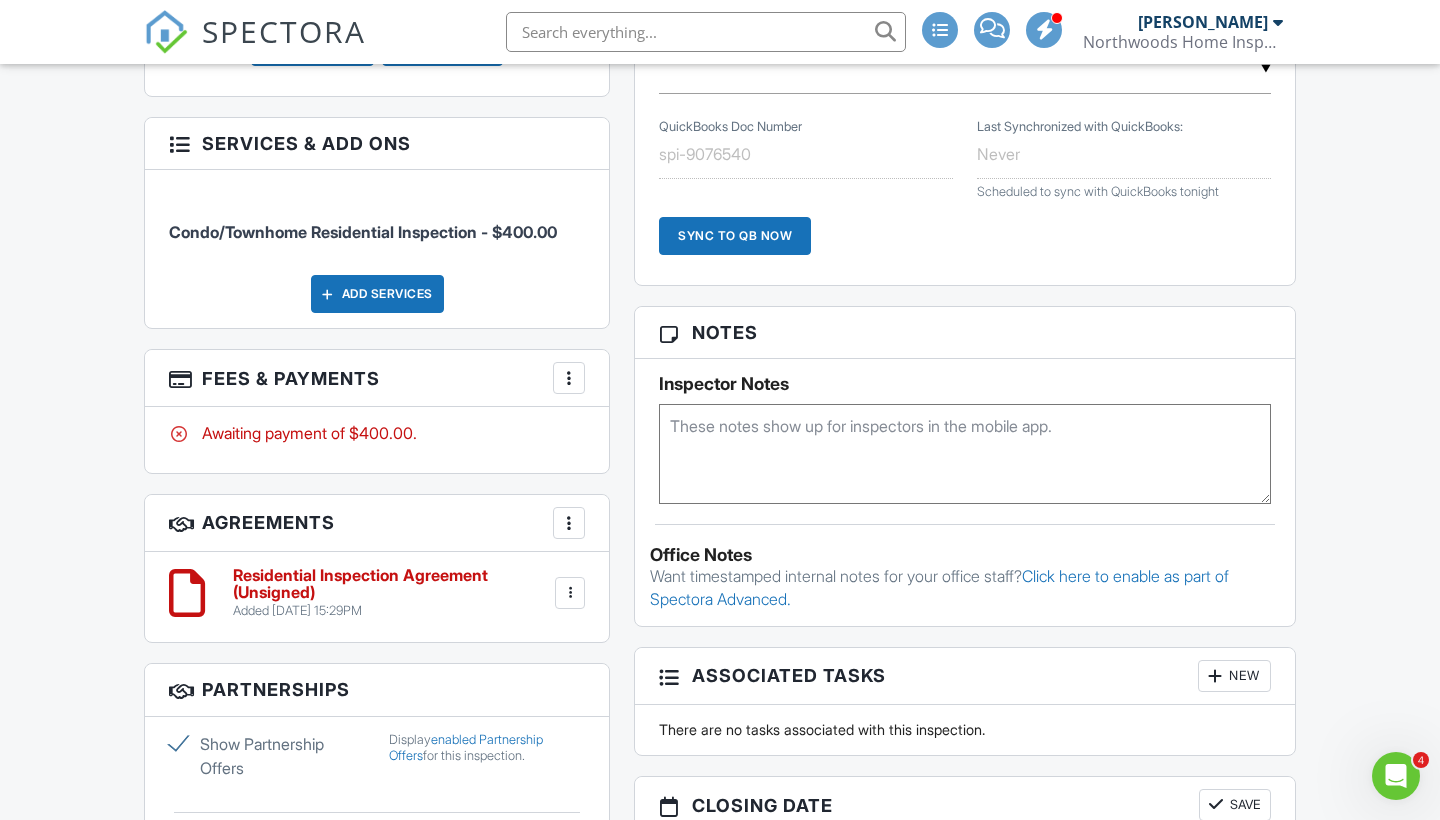 click at bounding box center [569, 378] 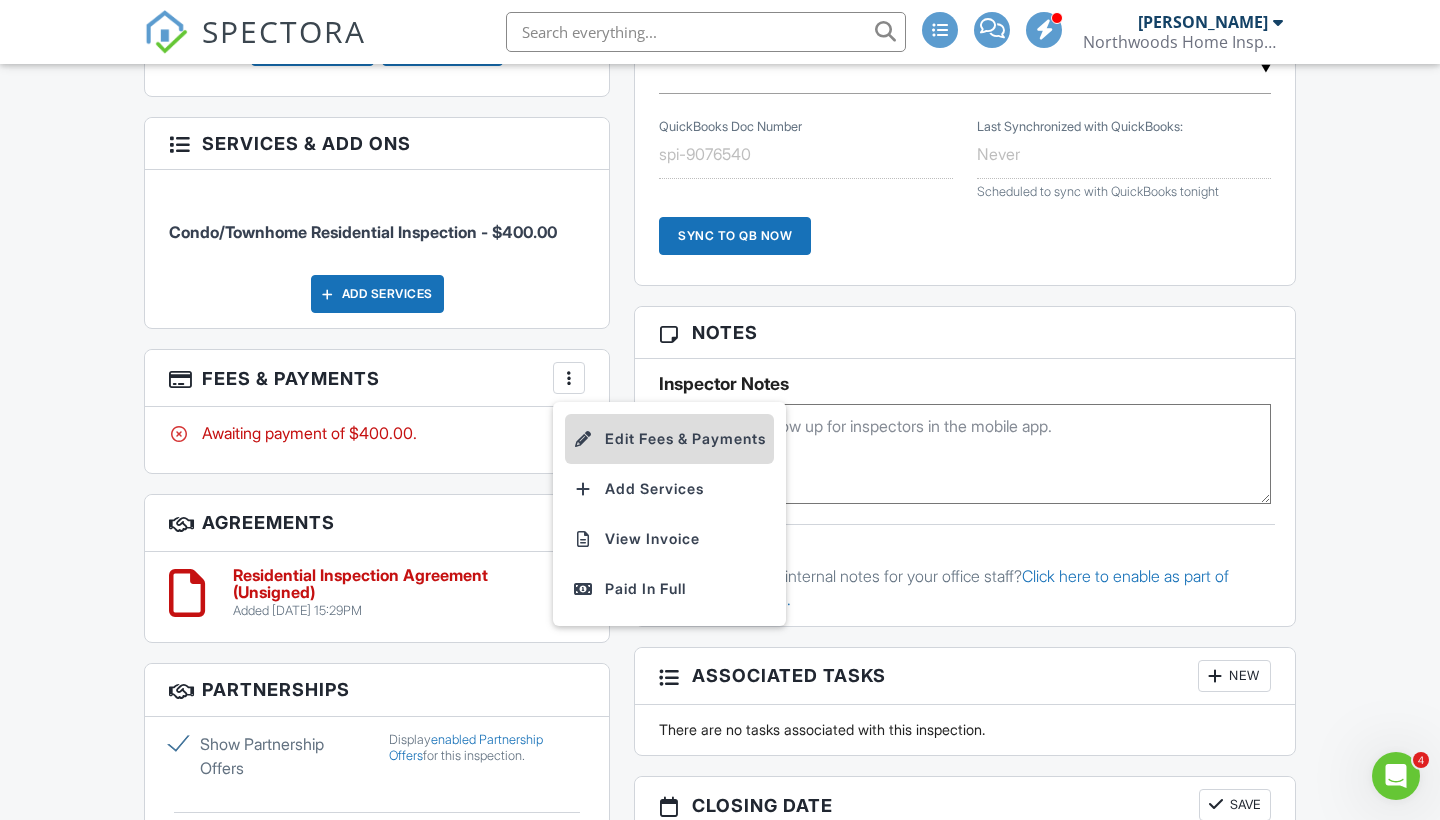 click on "Edit Fees & Payments" at bounding box center [669, 439] 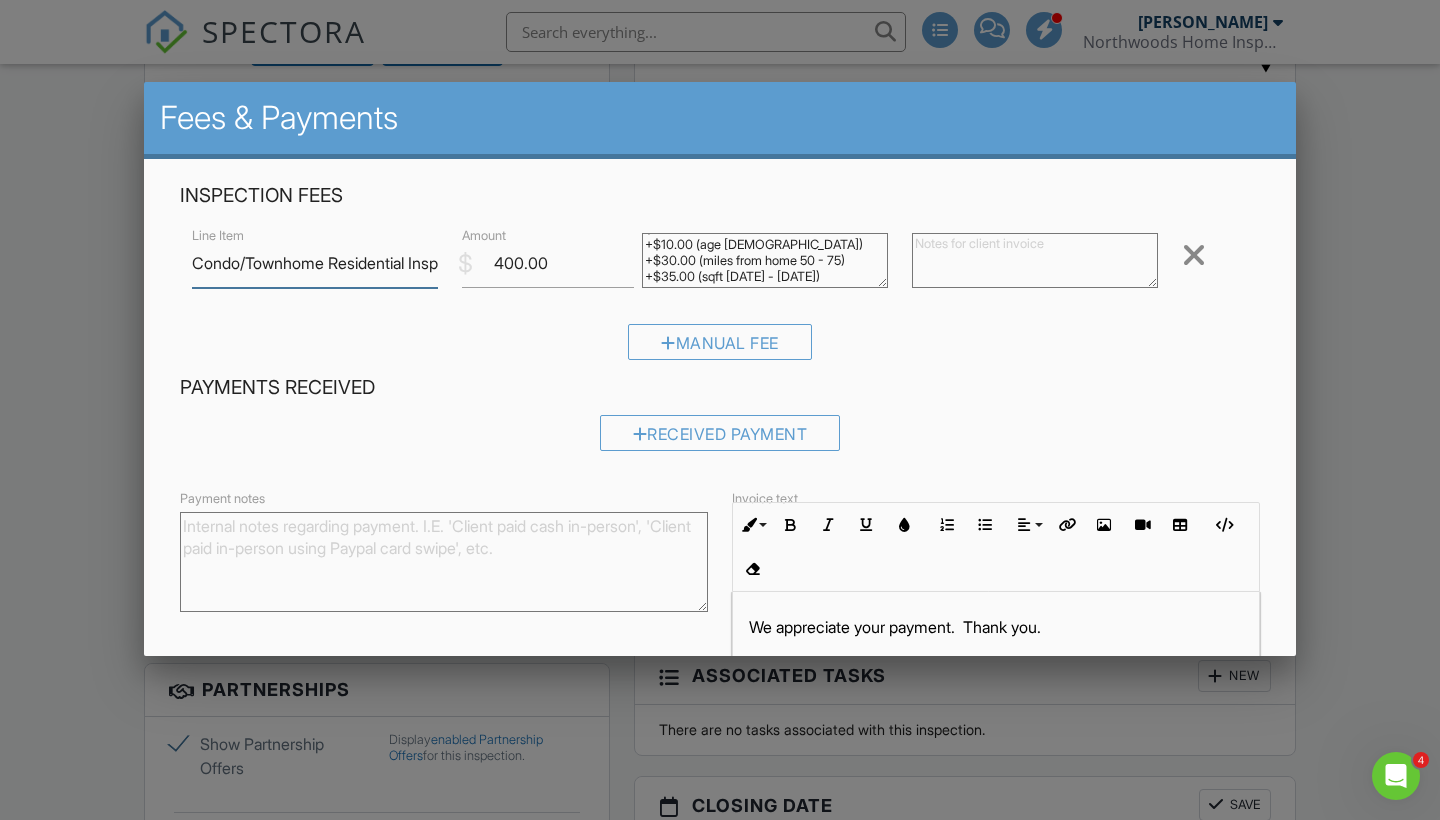 scroll, scrollTop: 31, scrollLeft: 0, axis: vertical 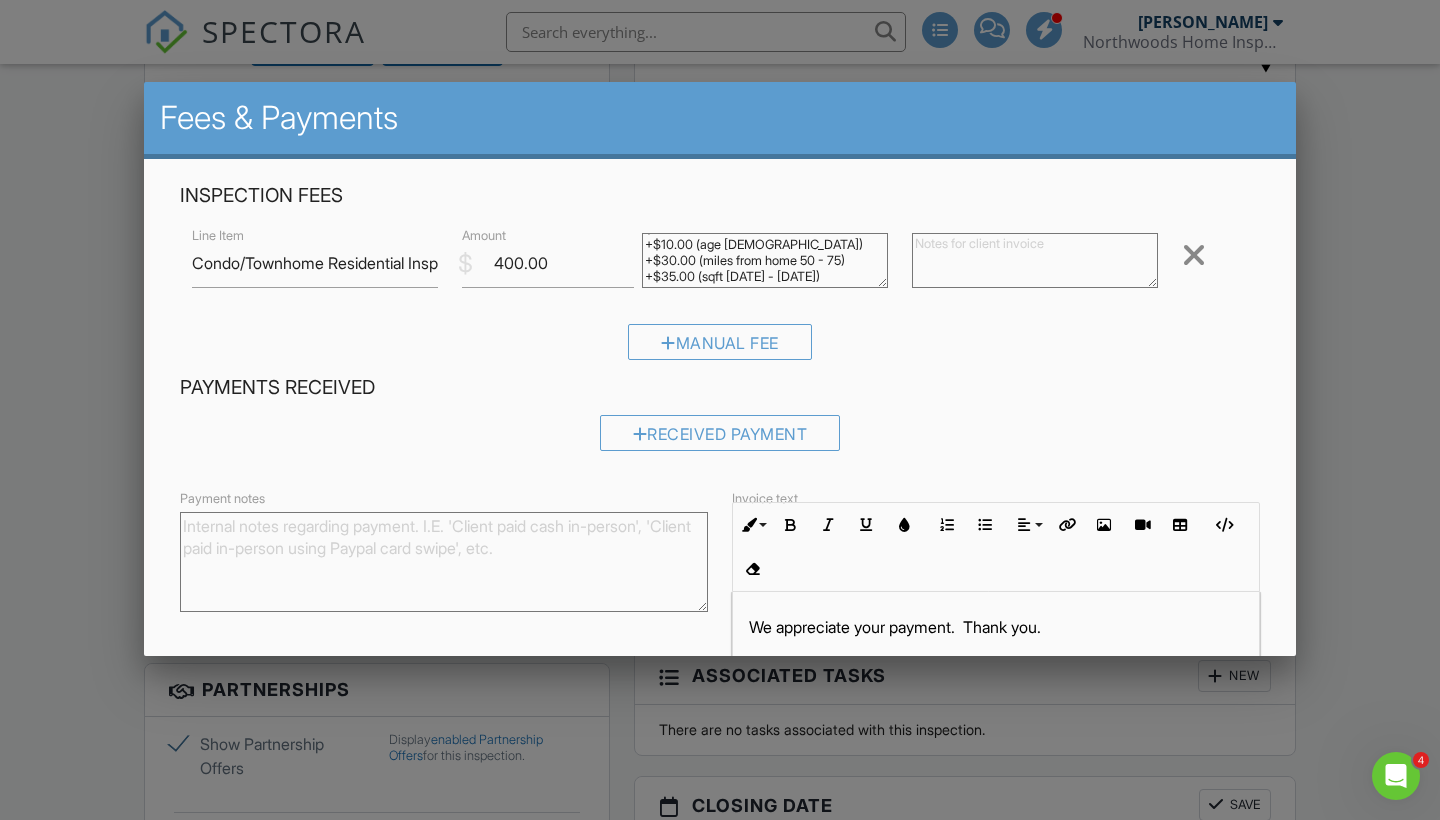 click at bounding box center [720, 412] 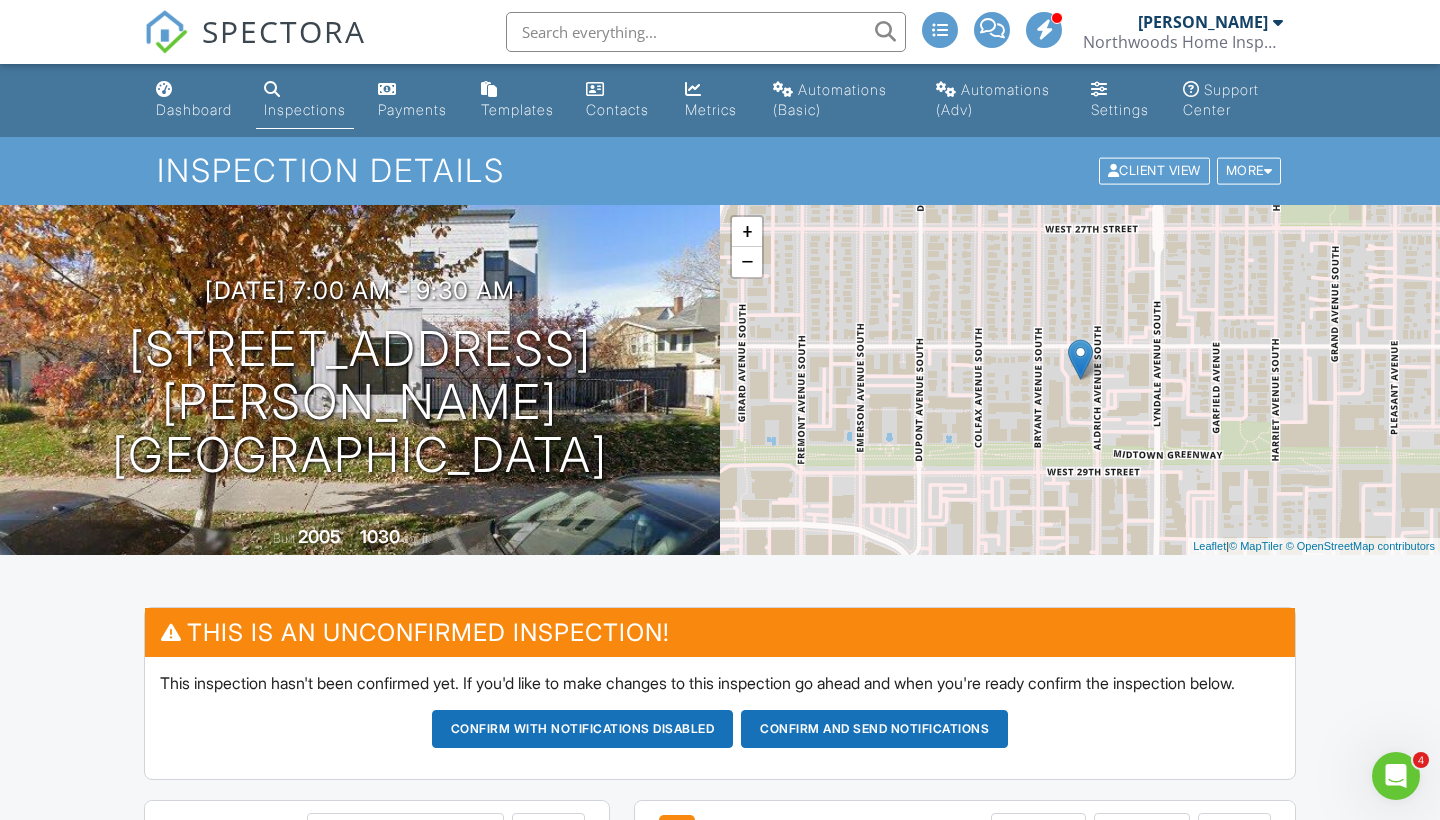 scroll, scrollTop: 0, scrollLeft: 0, axis: both 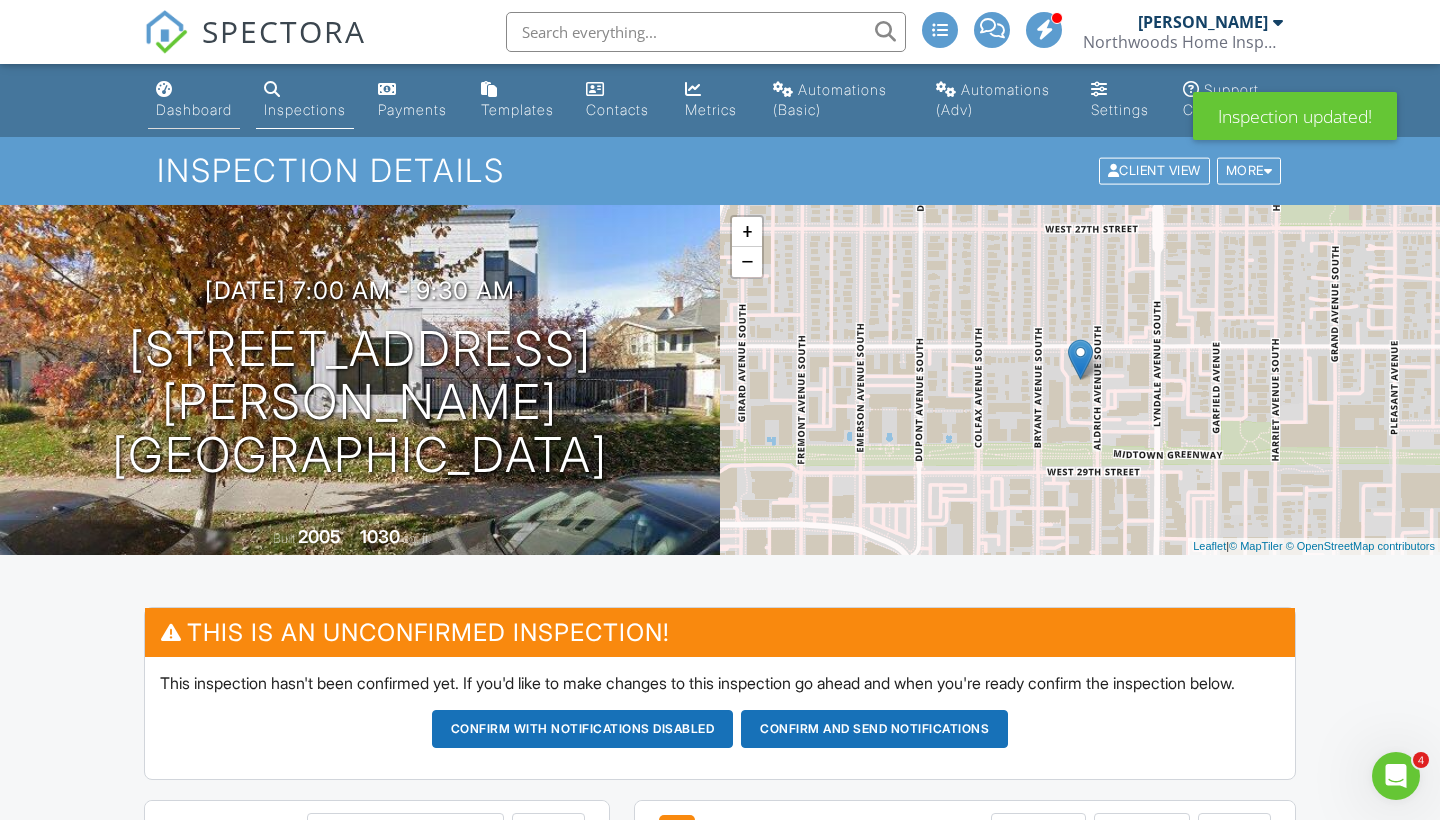 click on "Dashboard" at bounding box center (194, 109) 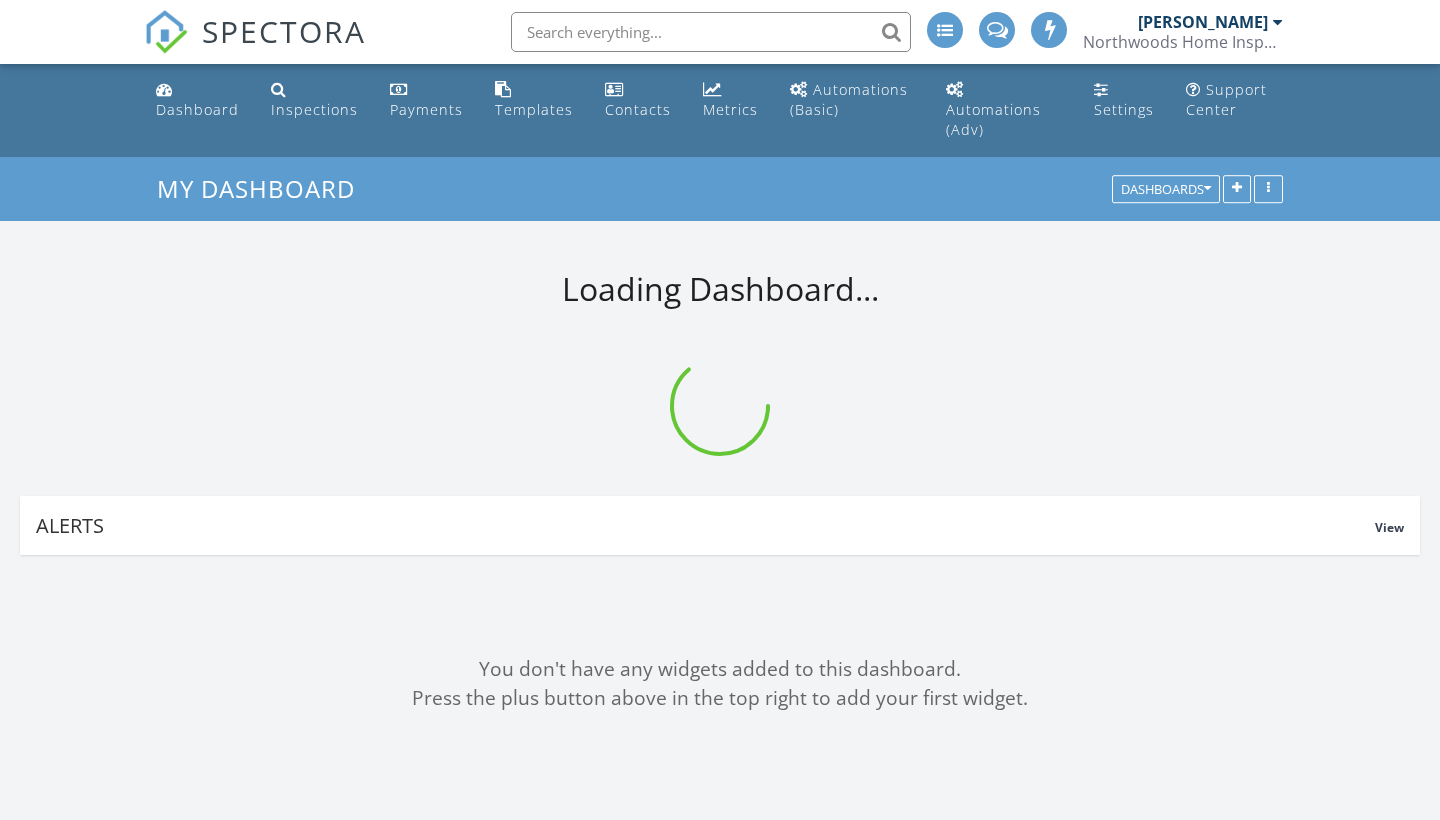 scroll, scrollTop: 0, scrollLeft: 0, axis: both 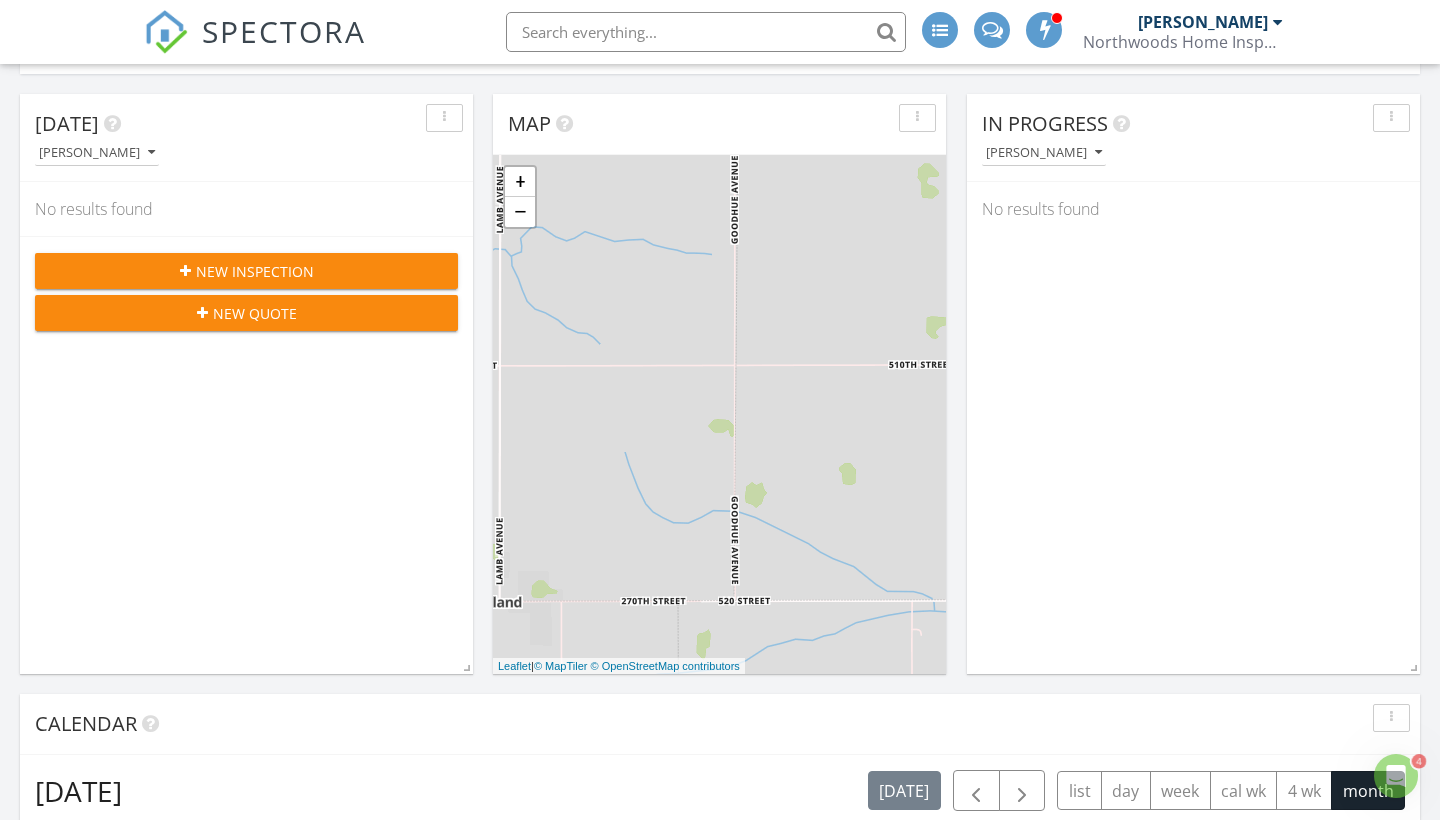 click on "New Inspection" at bounding box center [255, 271] 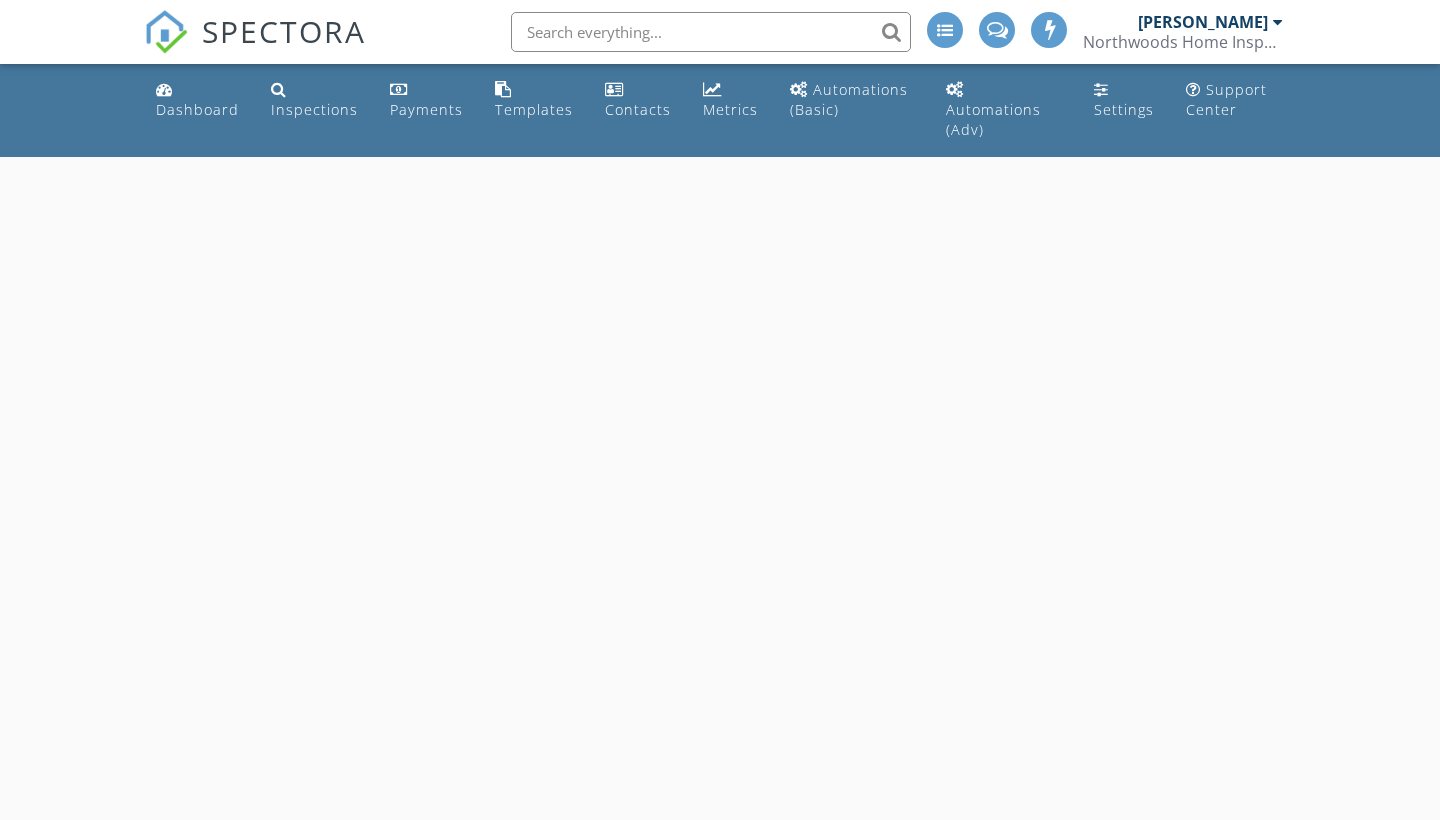 scroll, scrollTop: 0, scrollLeft: 0, axis: both 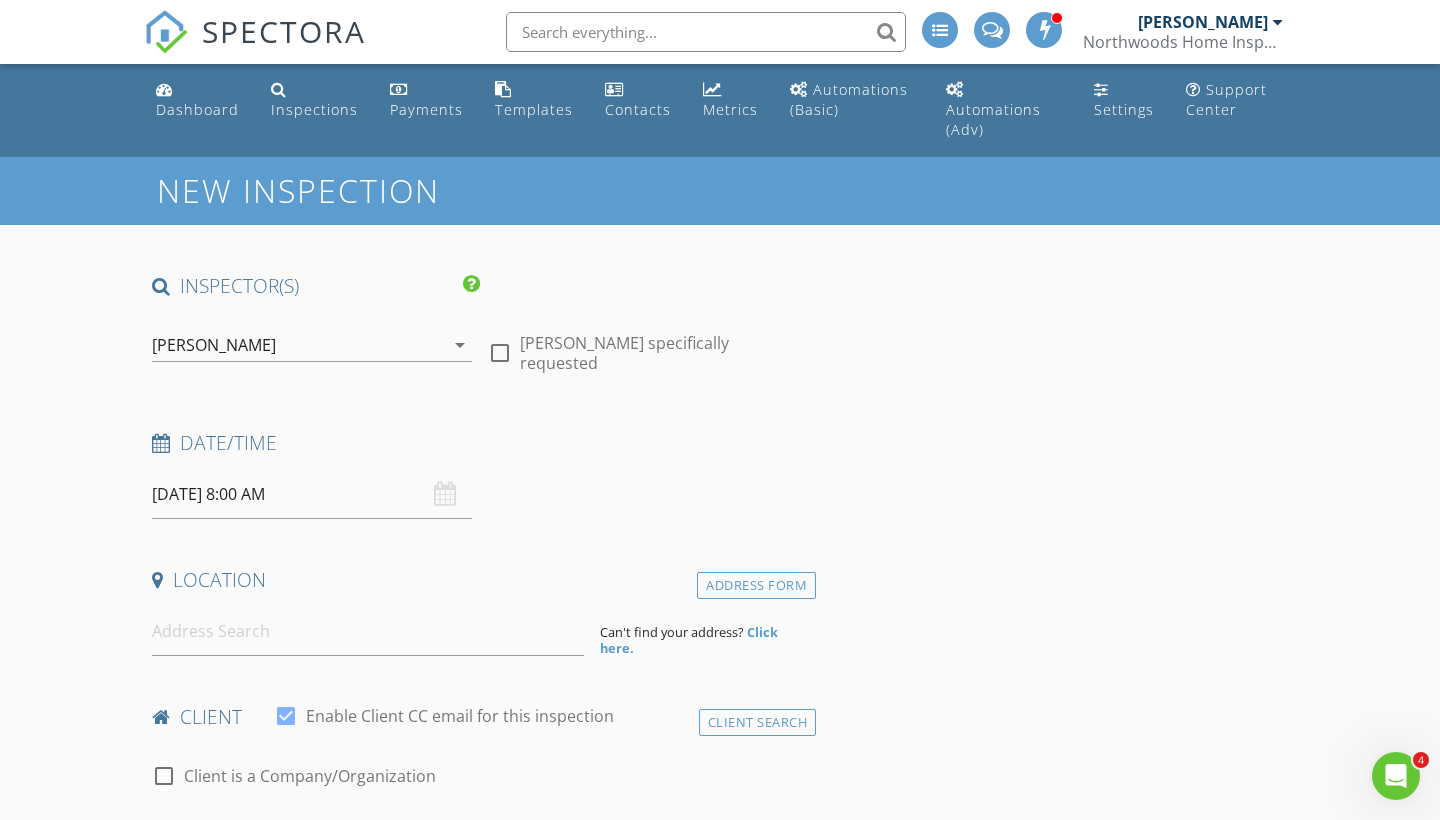 click on "[PERSON_NAME]" at bounding box center (214, 345) 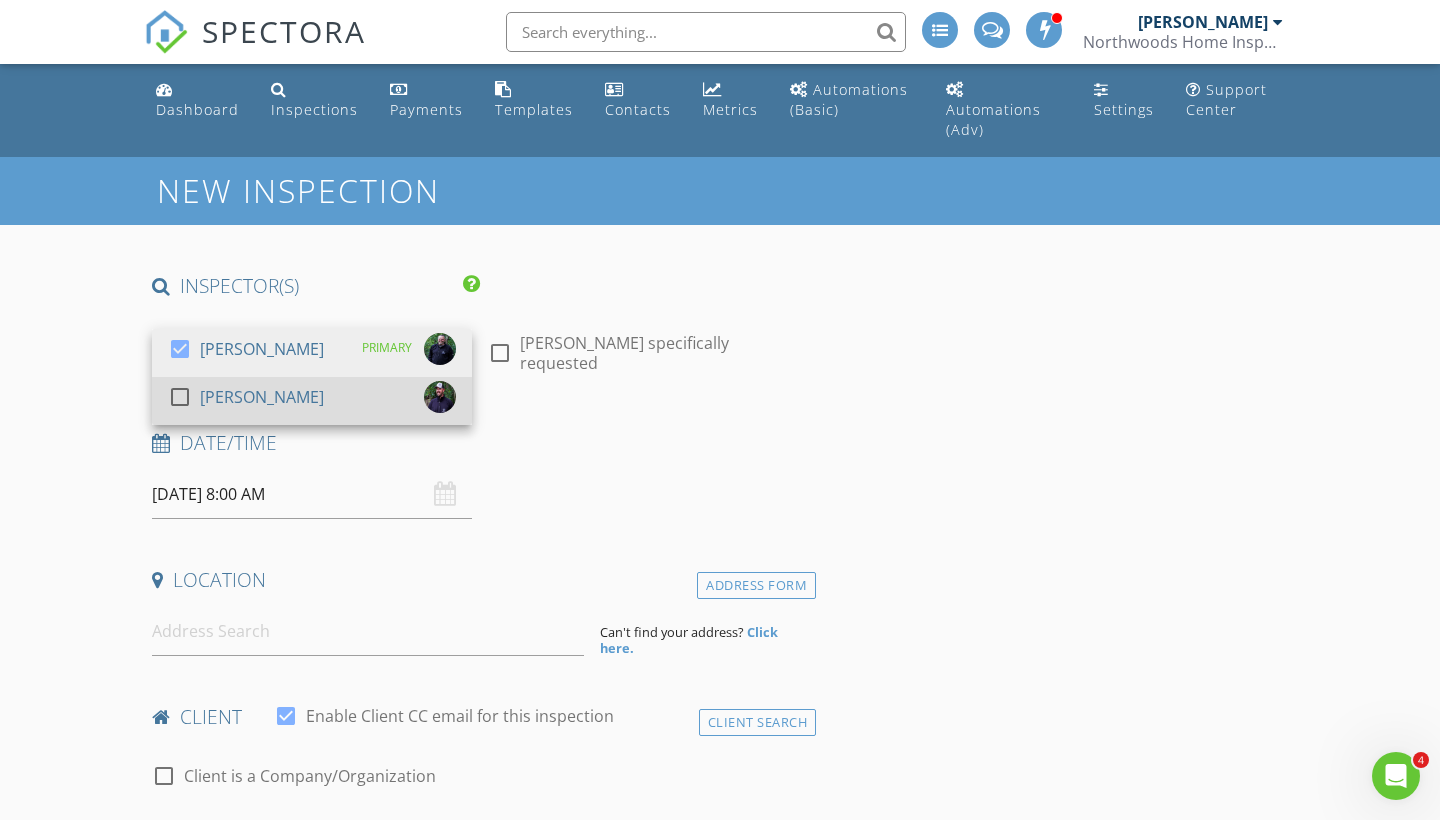 click at bounding box center [180, 397] 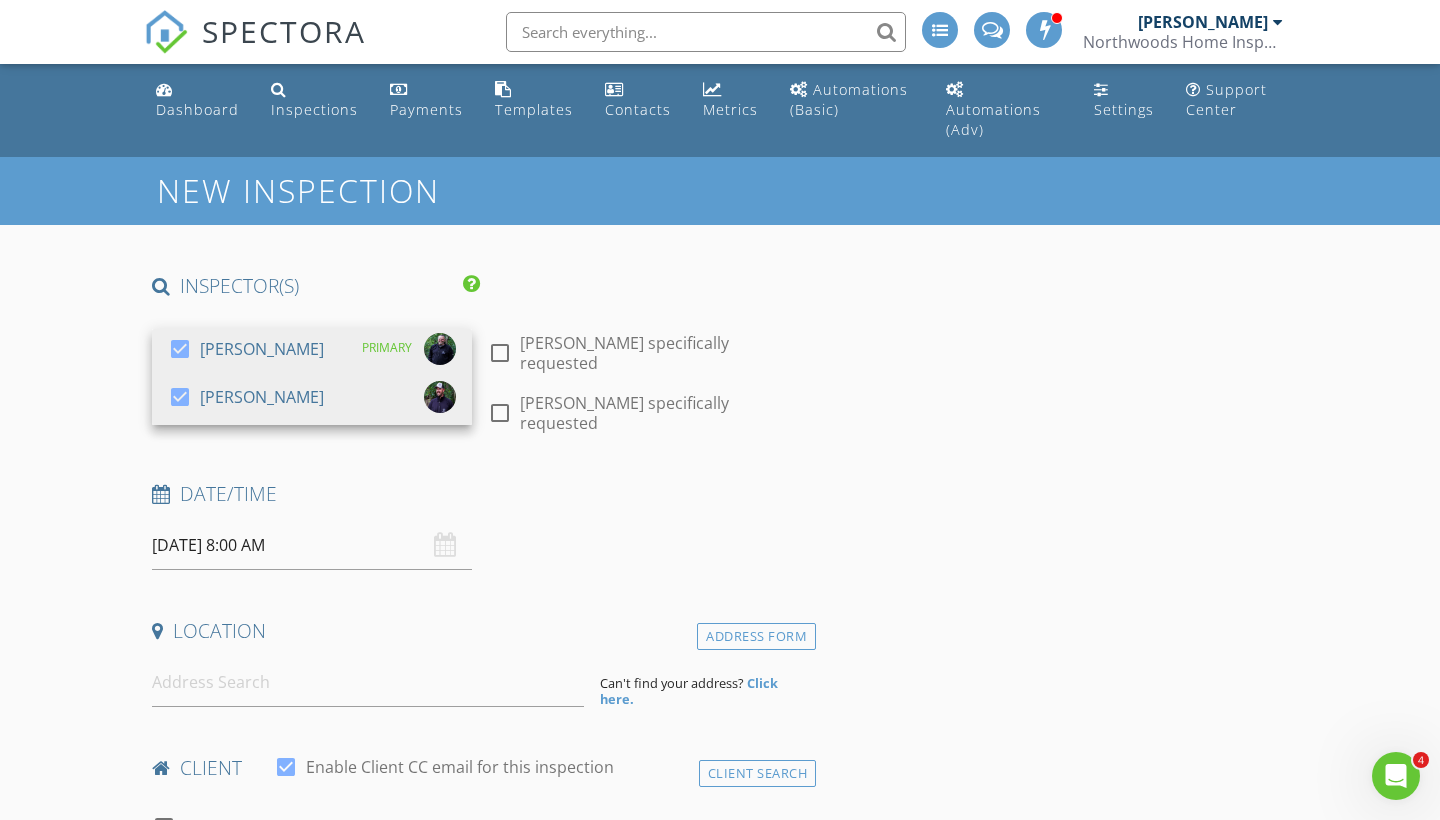 click on "New Inspection
INSPECTOR(S)
check_box   [PERSON_NAME]   PRIMARY   check_box   [PERSON_NAME]     [PERSON_NAME],  [PERSON_NAME] arrow_drop_down   check_box_outline_blank [PERSON_NAME] specifically requested check_box_outline_blank [PERSON_NAME] specifically requested
Date/Time
[DATE] 8:00 AM
Location
Address Form       Can't find your address?   Click here.
client
check_box Enable Client CC email for this inspection   Client Search     check_box_outline_blank Client is a Company/Organization     First Name   Last Name   Email   CC Email   Phone         Tags         Notes   Private Notes
ADD ADDITIONAL client
SERVICES
check_box_outline_blank   Residential Single Family Home Inspection   check_box_outline_blank   Condo/Townhome Residential Inspection   check_box_outline_blank" at bounding box center [720, 2017] 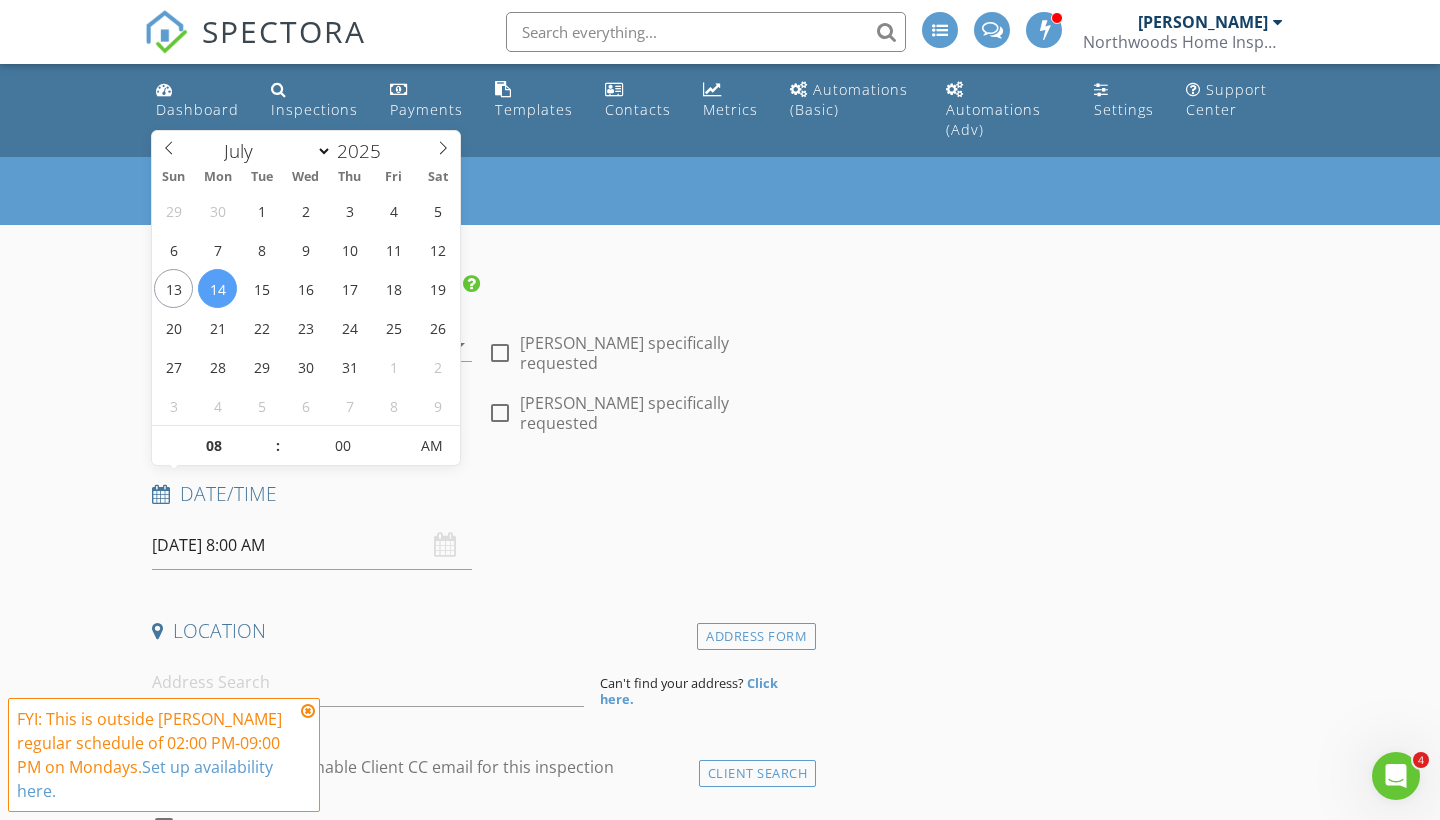 click on "[DATE] 8:00 AM" at bounding box center (312, 545) 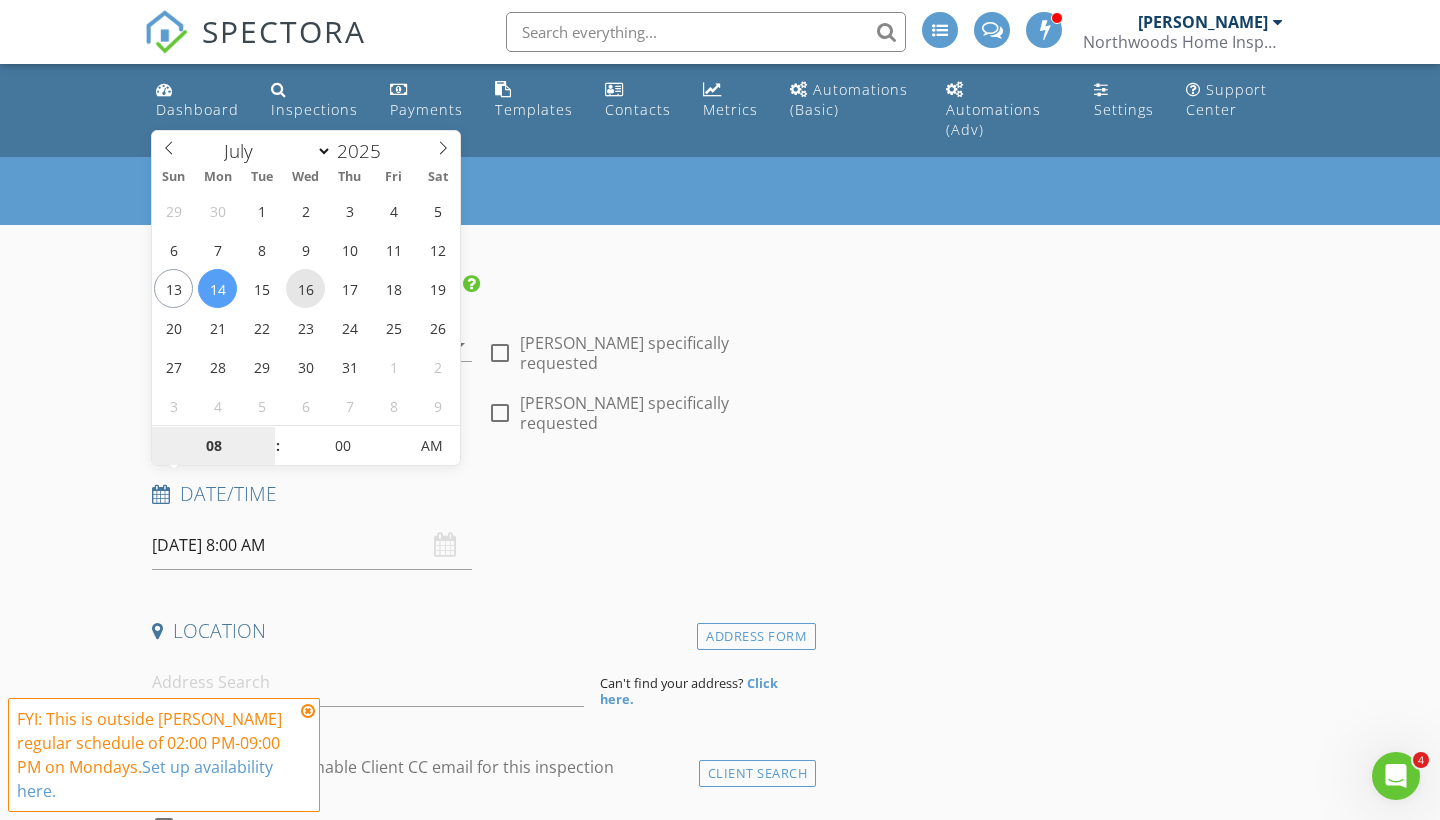 type on "[DATE] 8:00 AM" 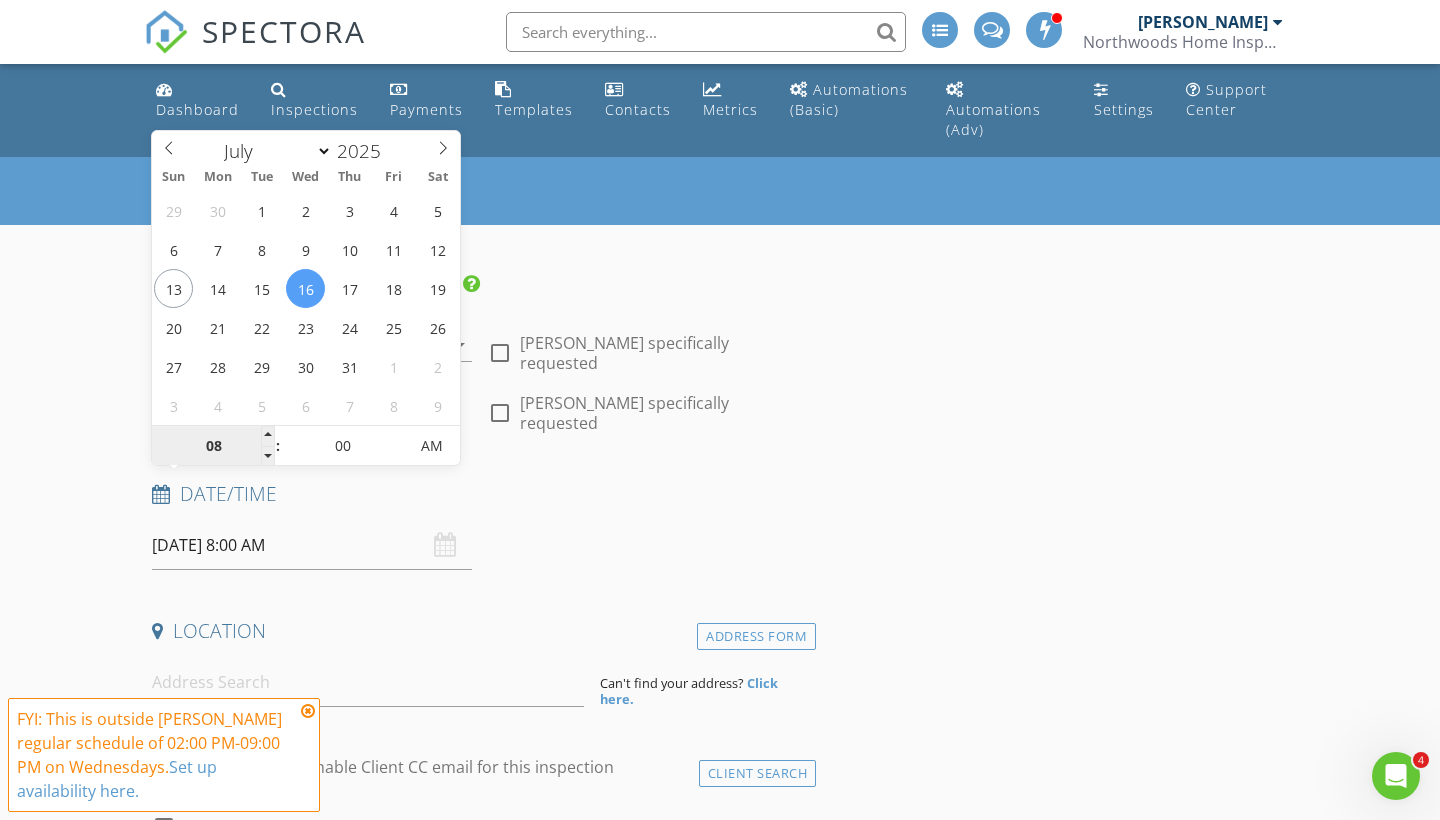 click on "08" at bounding box center [213, 447] 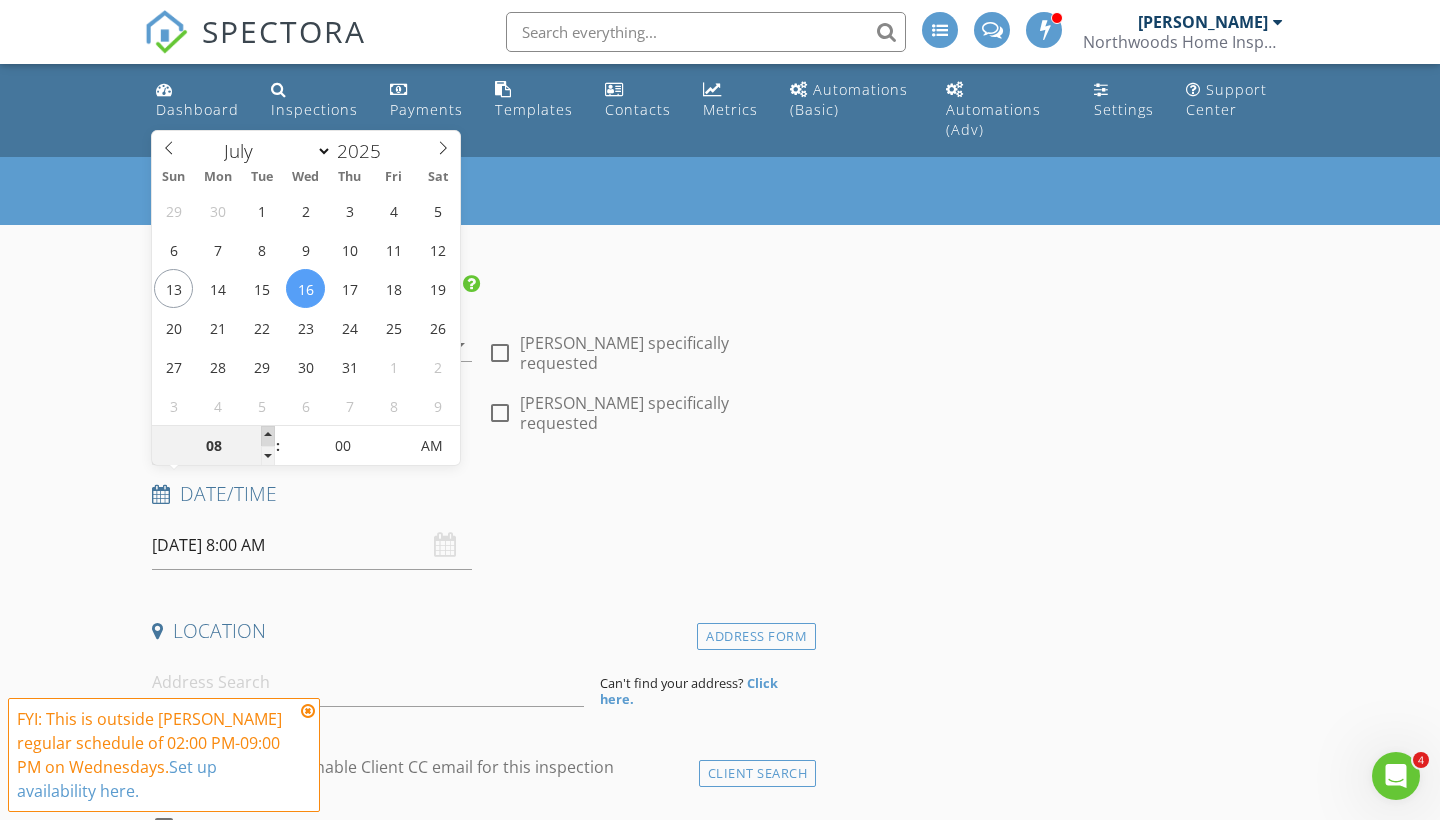 type on "09" 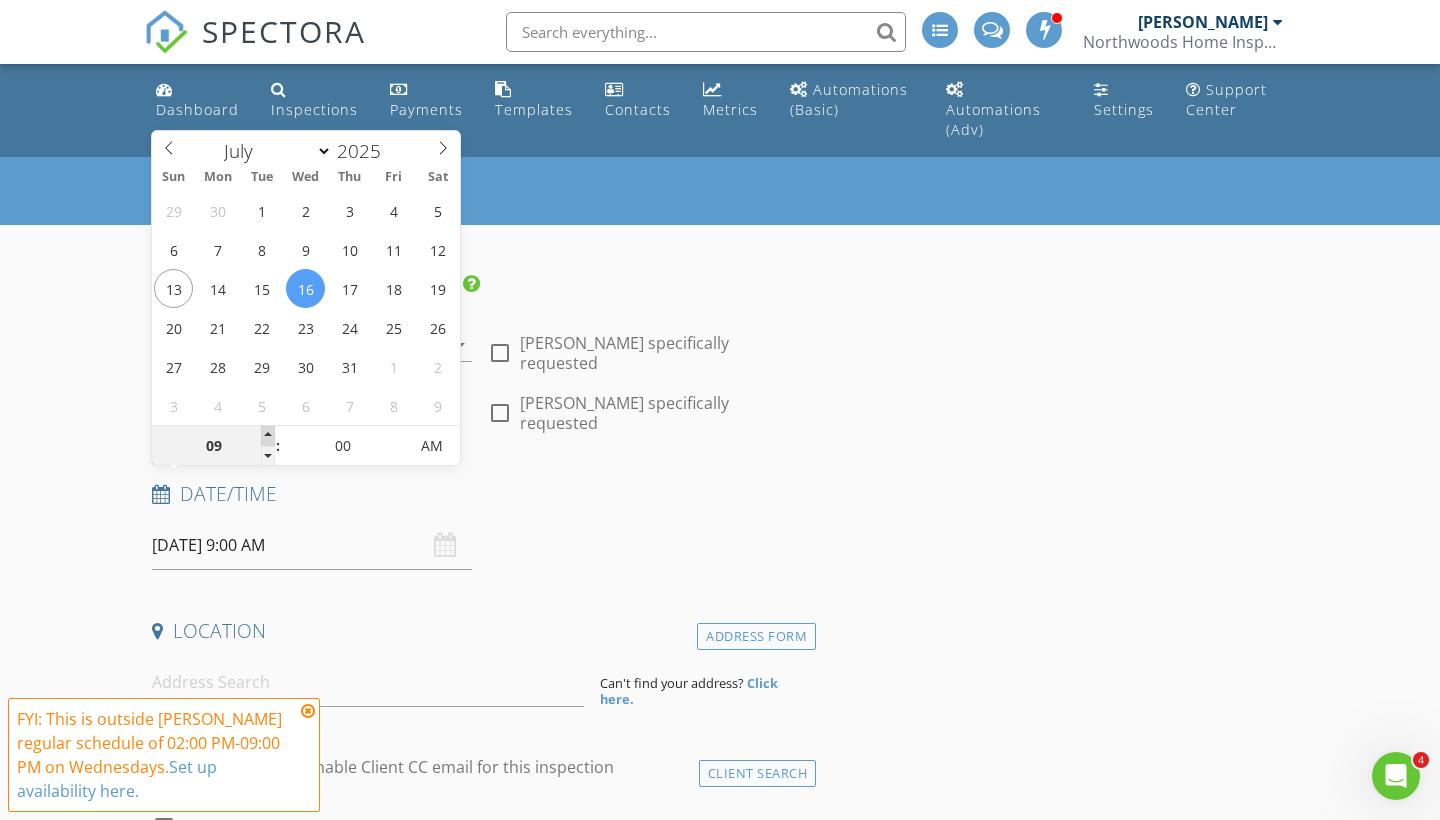 click at bounding box center (268, 436) 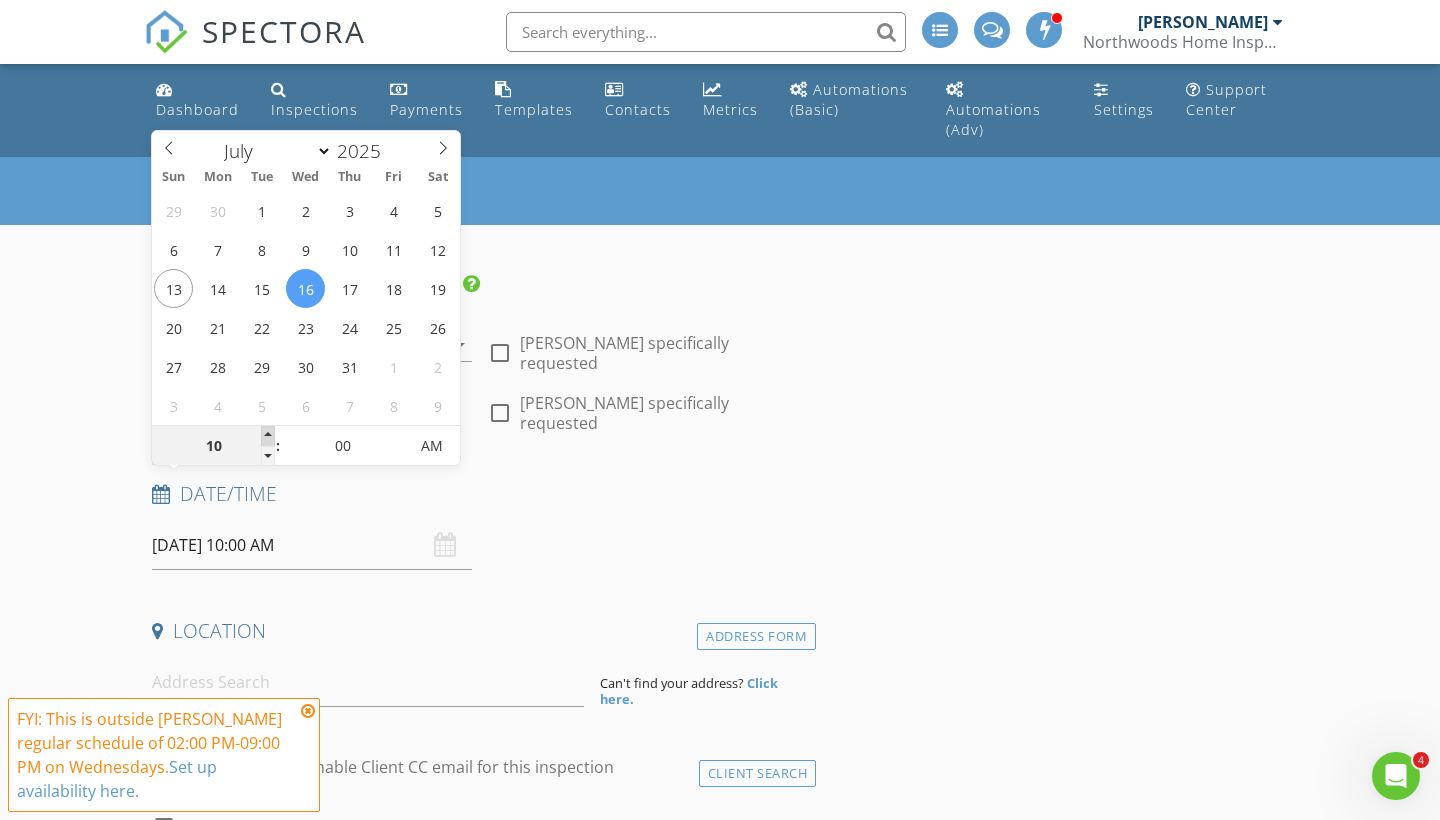 click at bounding box center (268, 436) 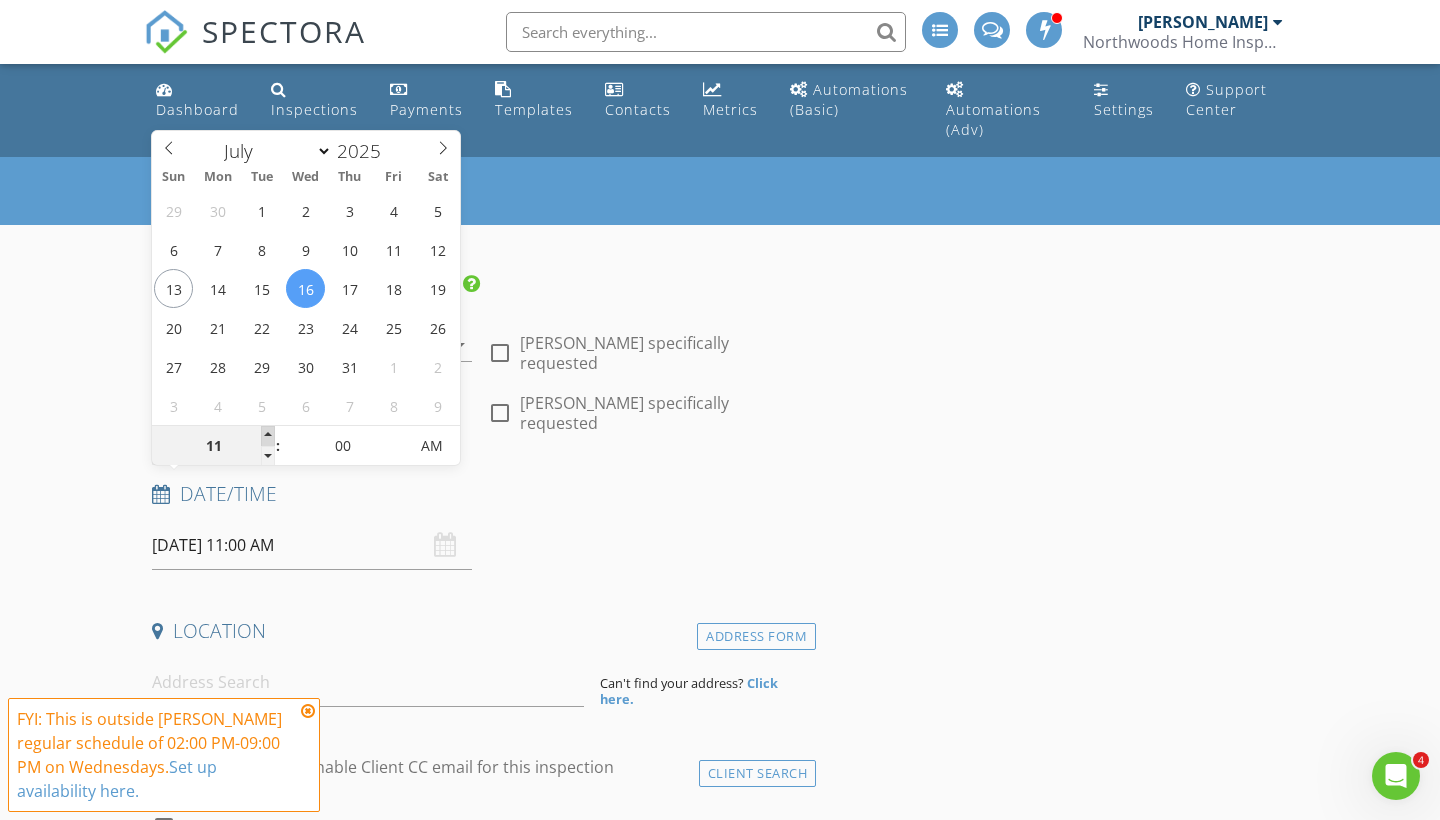 click at bounding box center (268, 436) 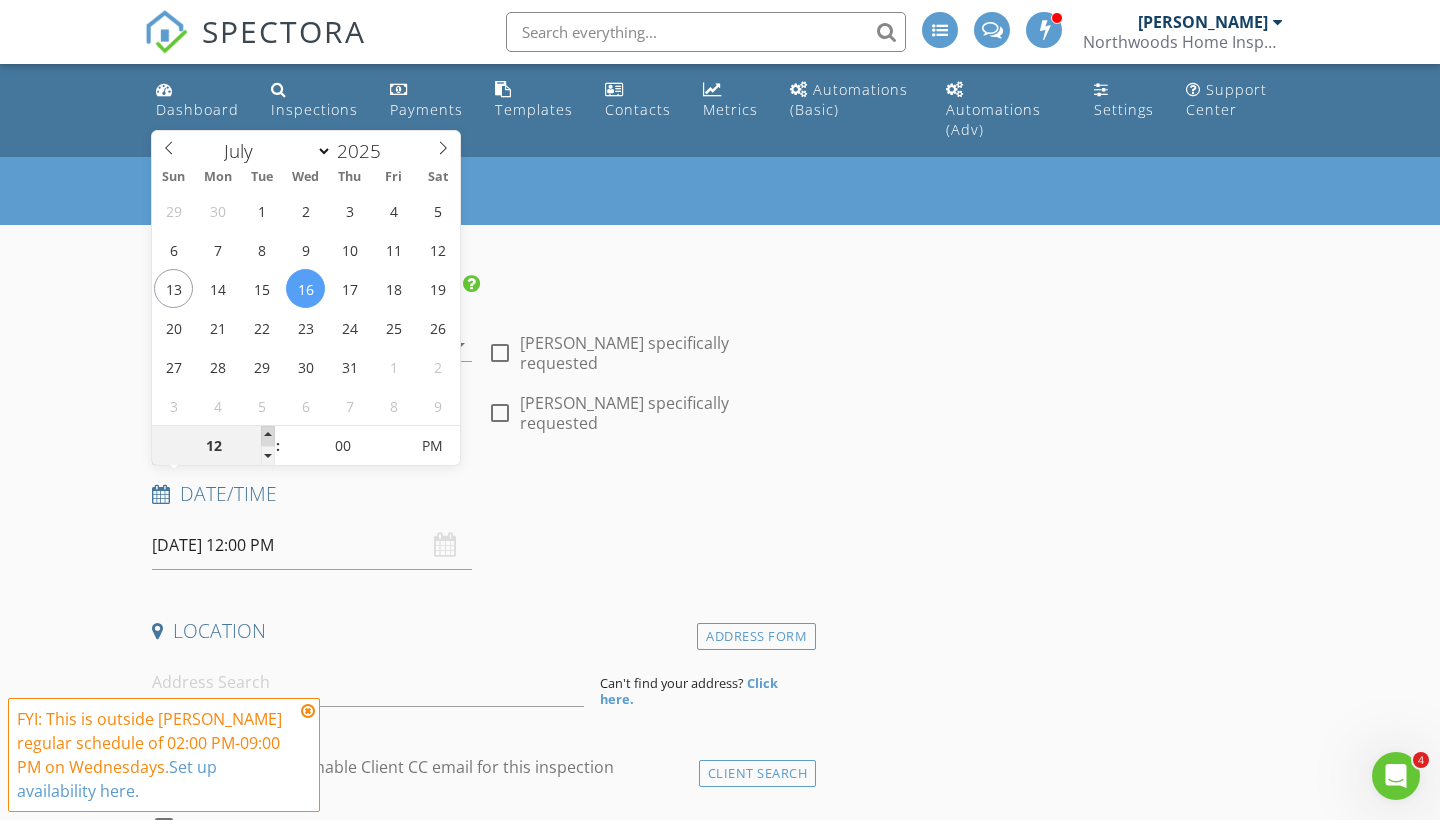 click at bounding box center [268, 436] 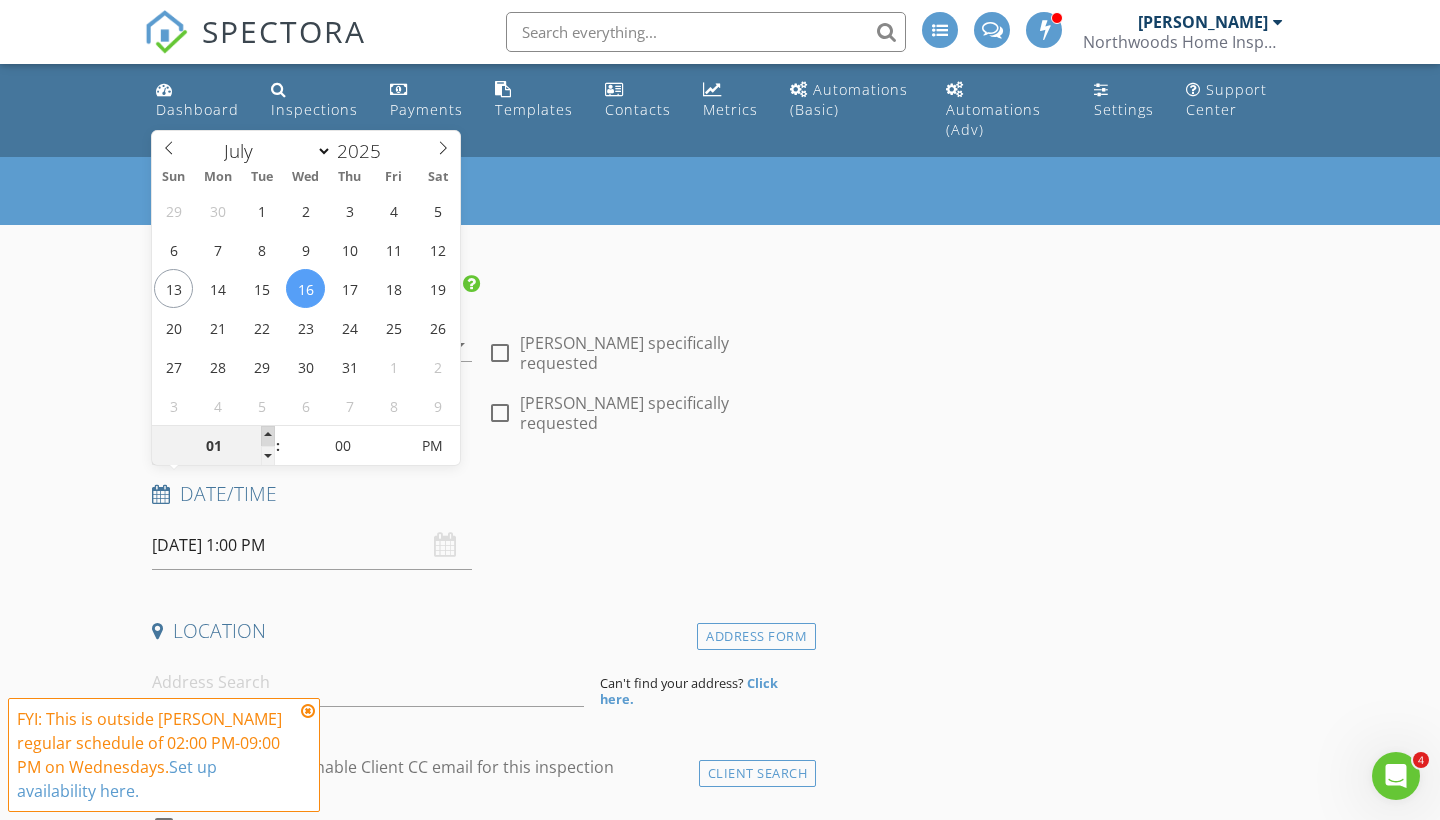 click at bounding box center [268, 436] 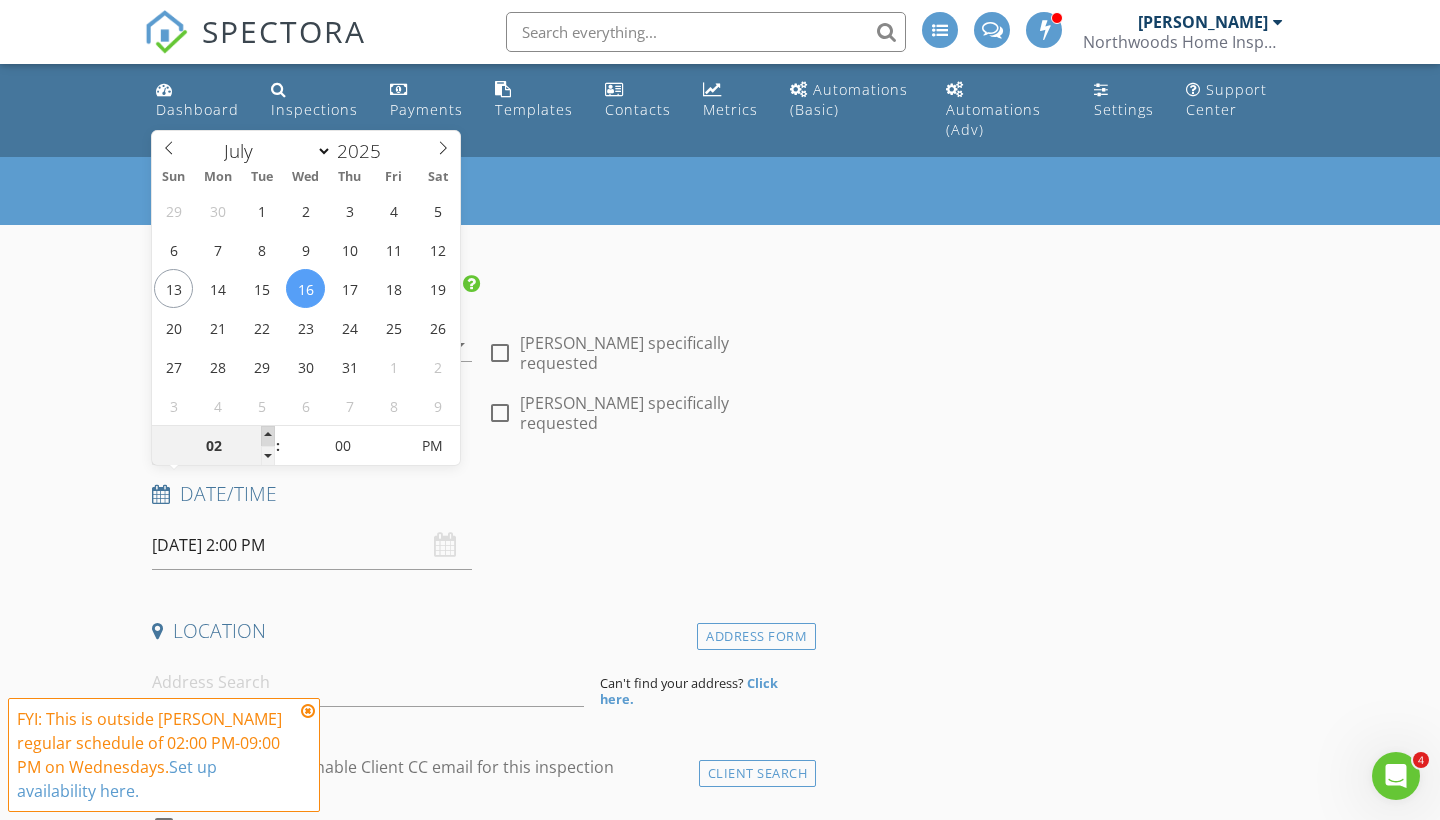 click at bounding box center (268, 436) 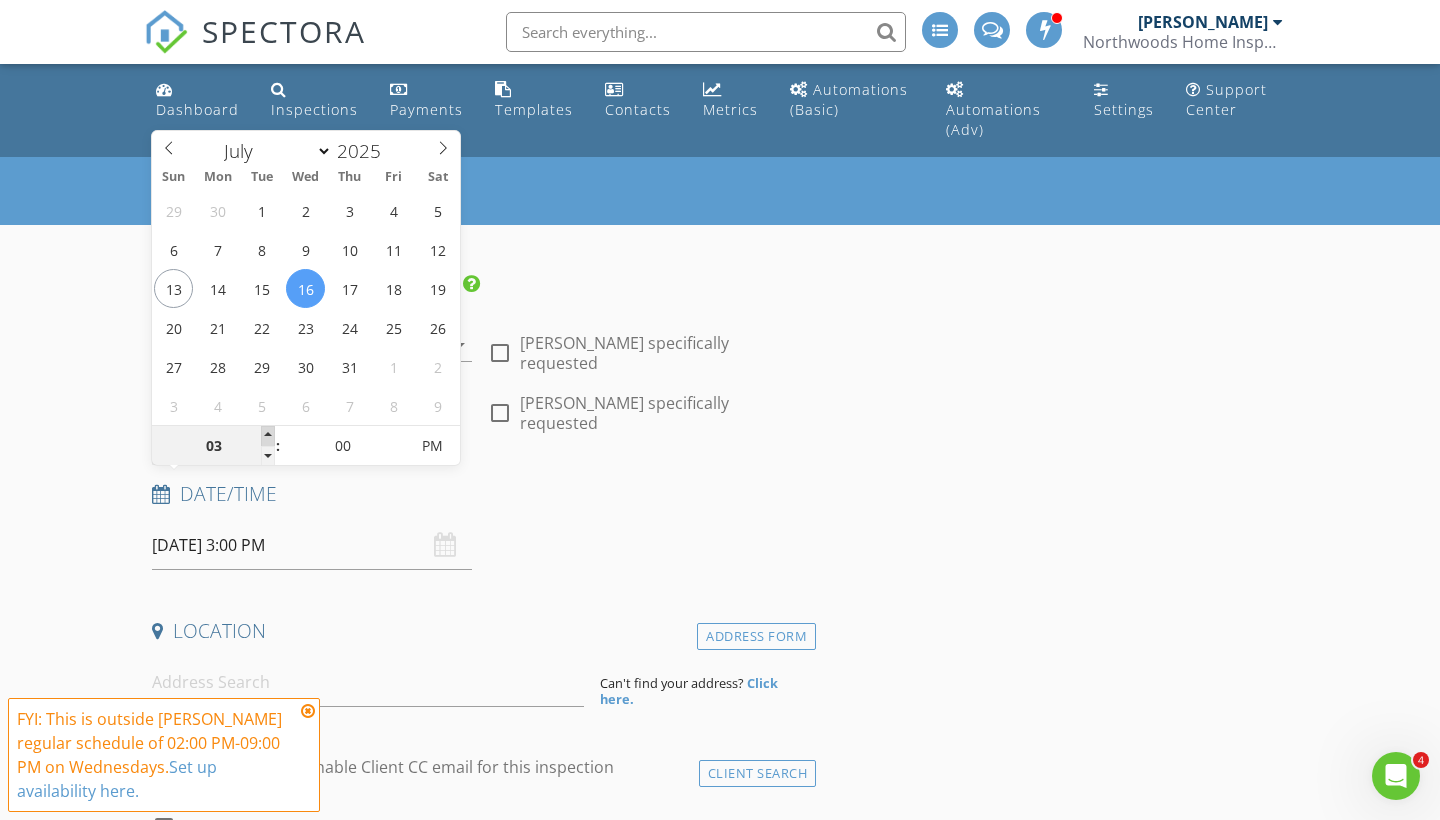 click at bounding box center [268, 436] 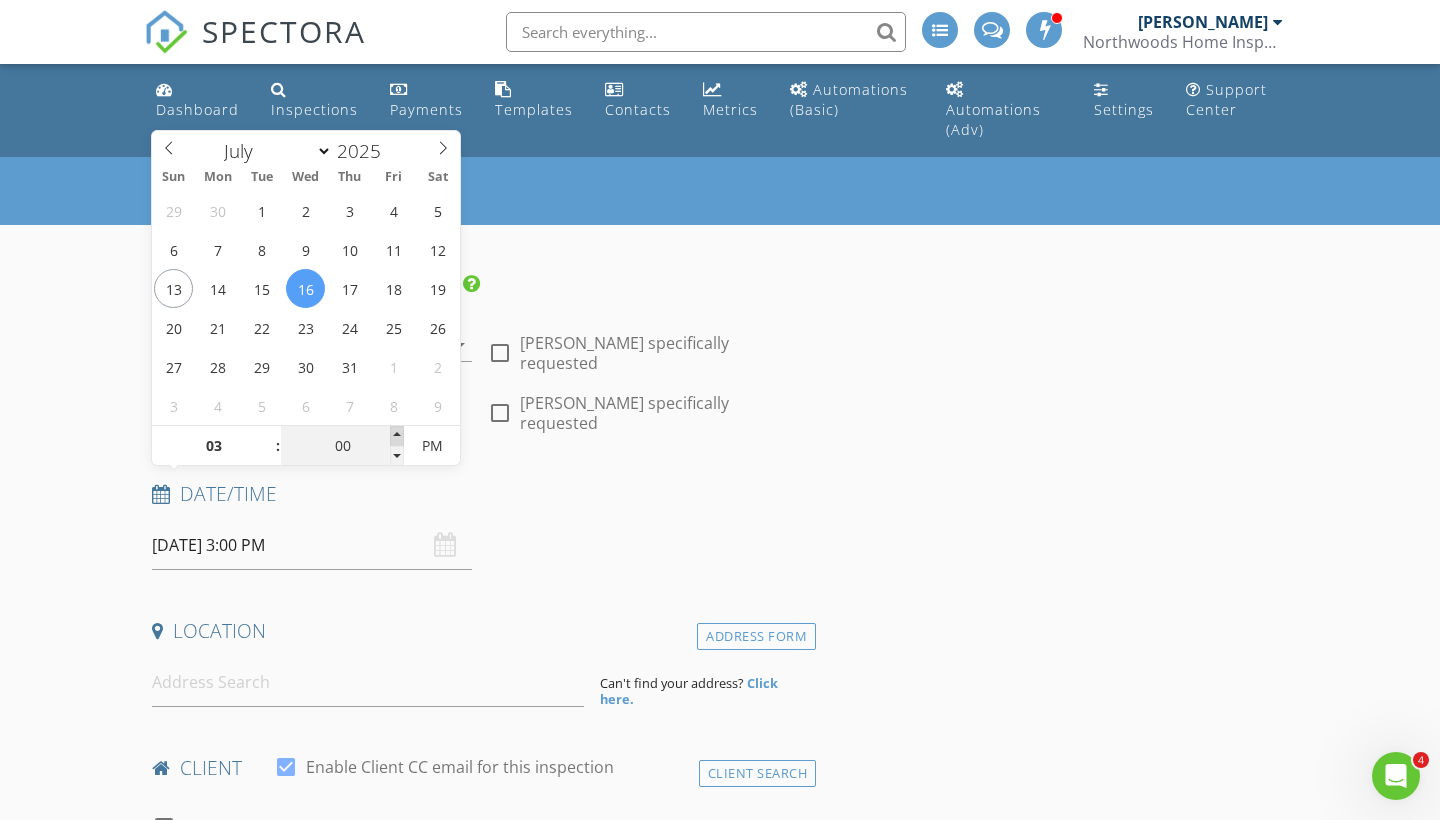 type on "05" 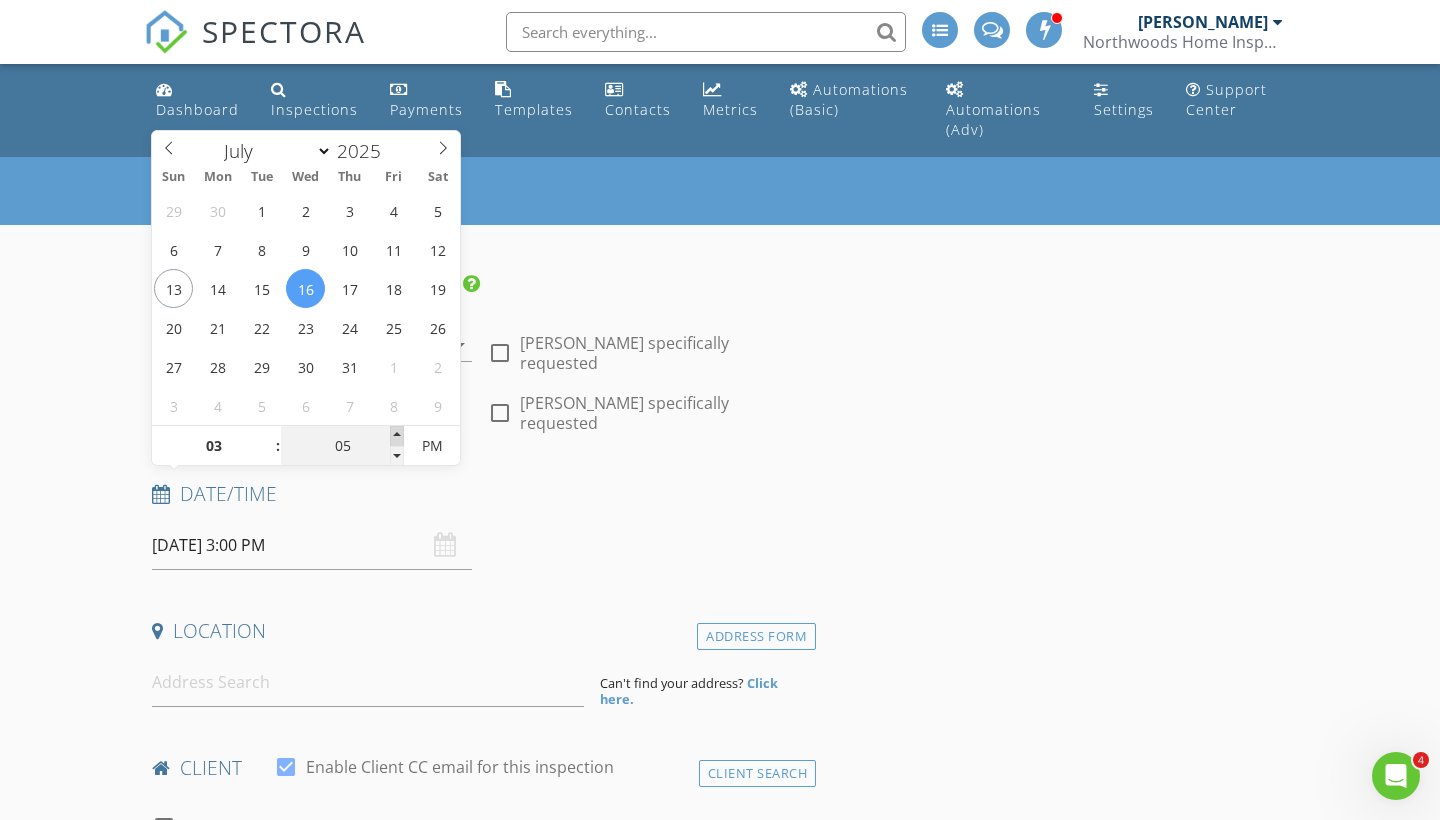 type on "07/16/2025 3:05 PM" 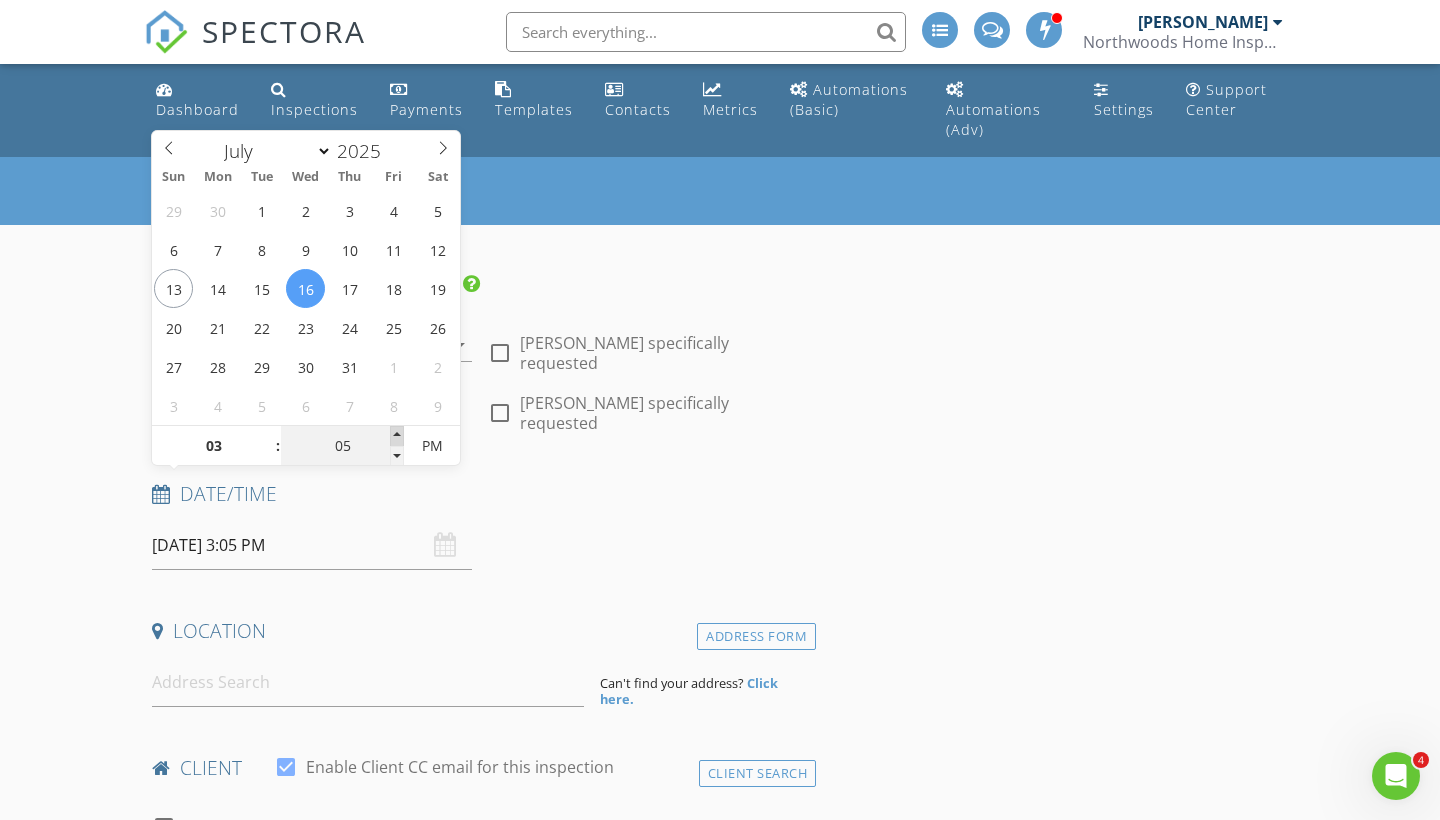click at bounding box center (397, 436) 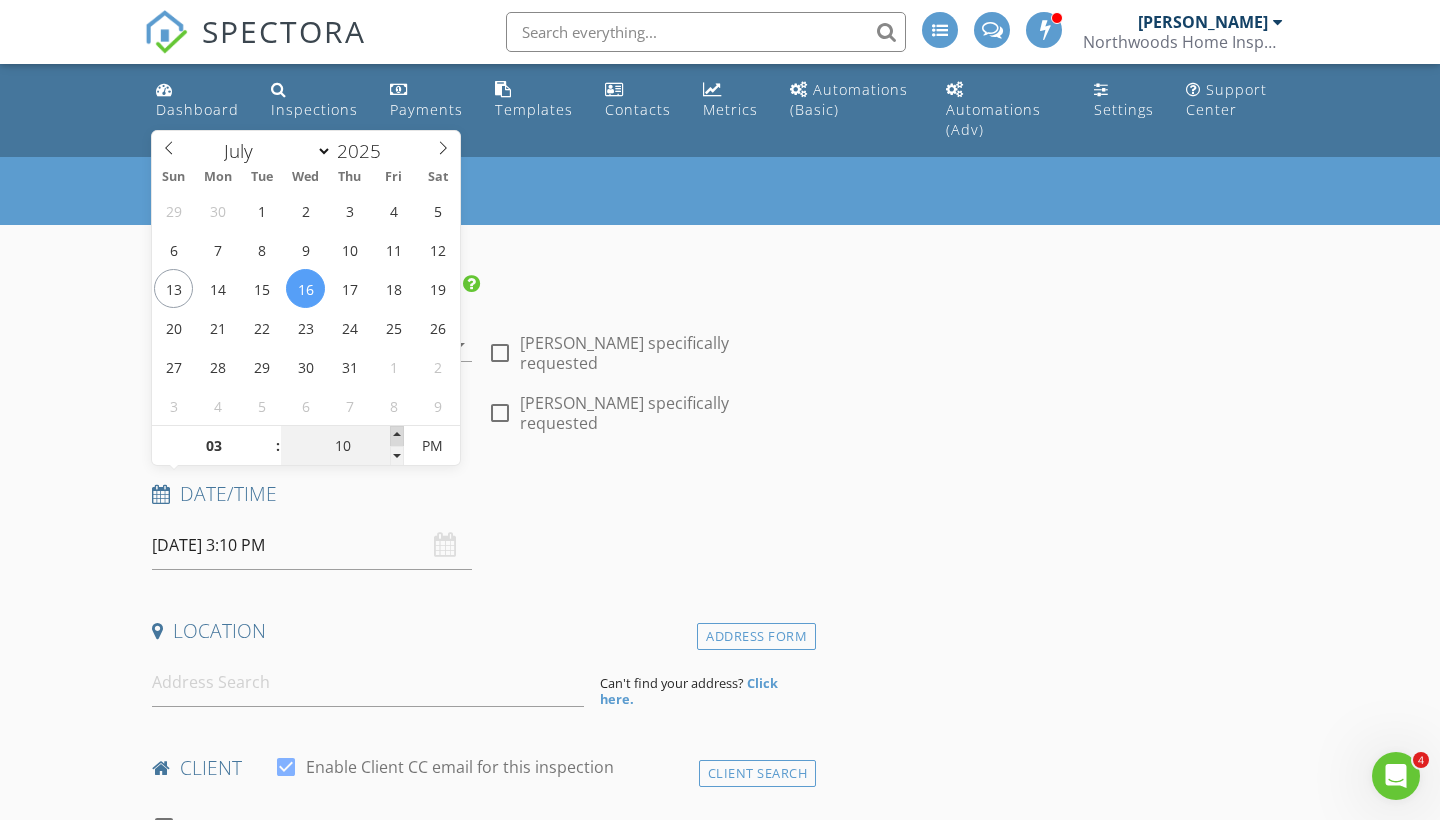click at bounding box center (397, 436) 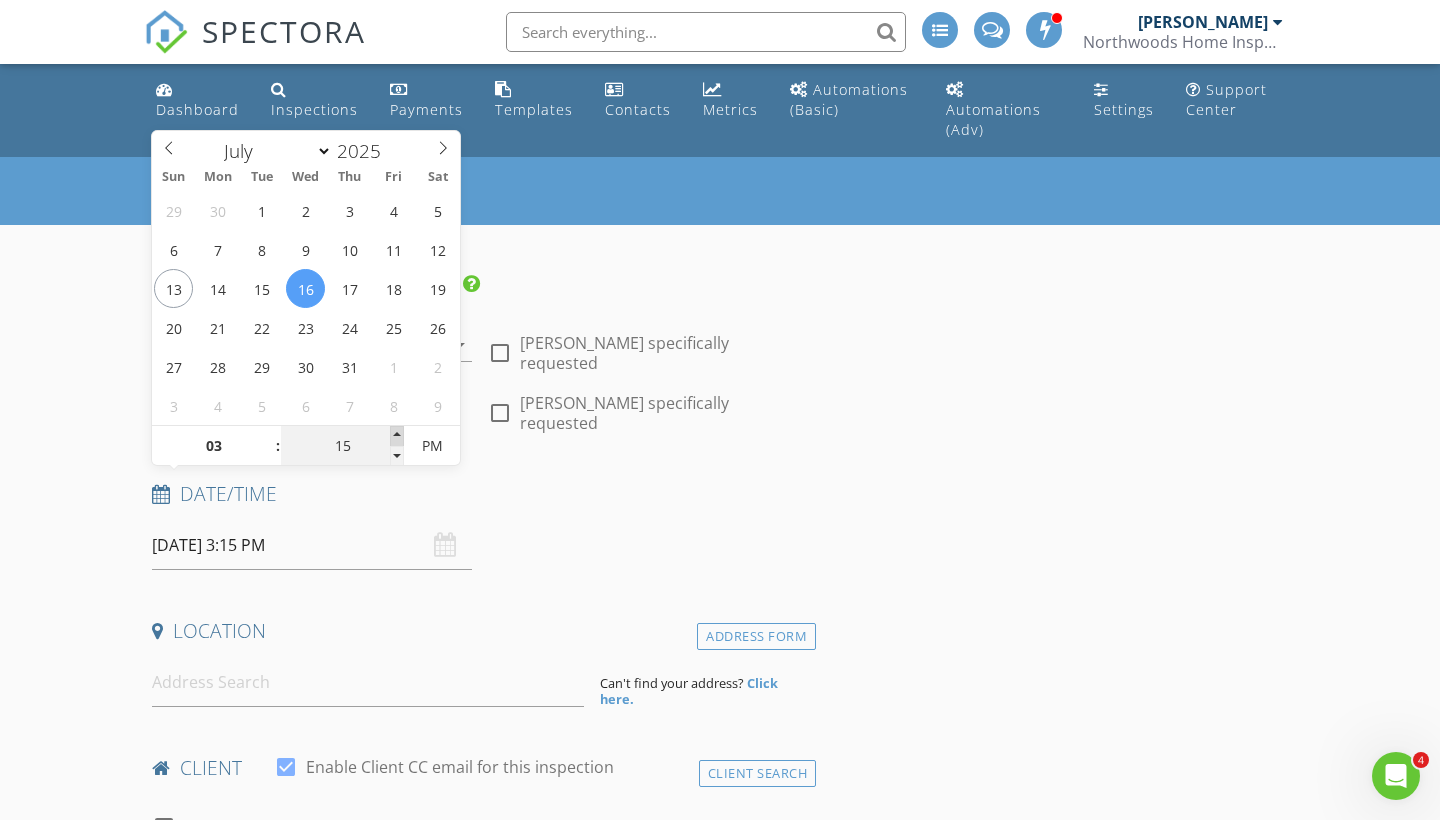 click at bounding box center [397, 436] 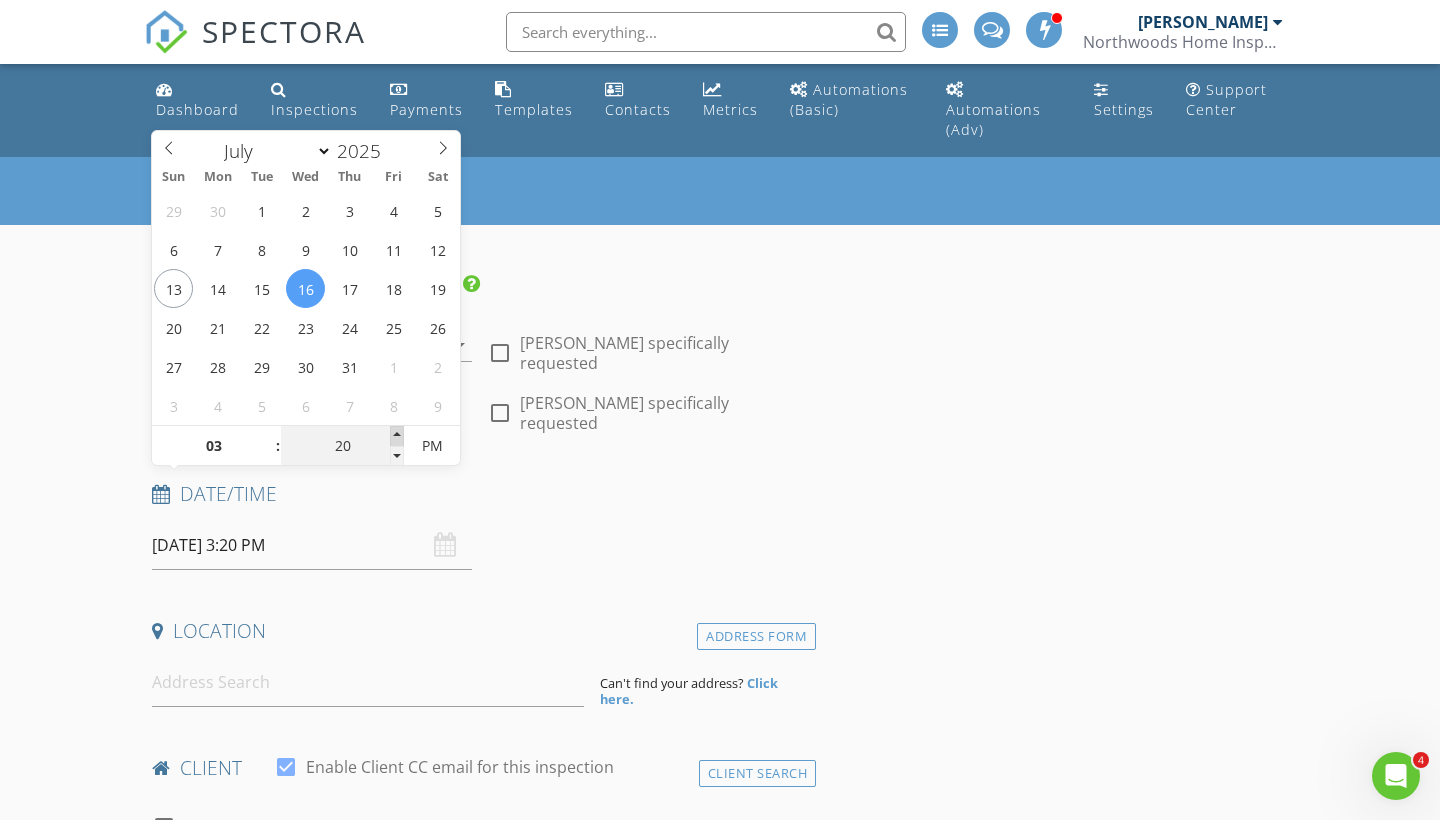 click at bounding box center (397, 436) 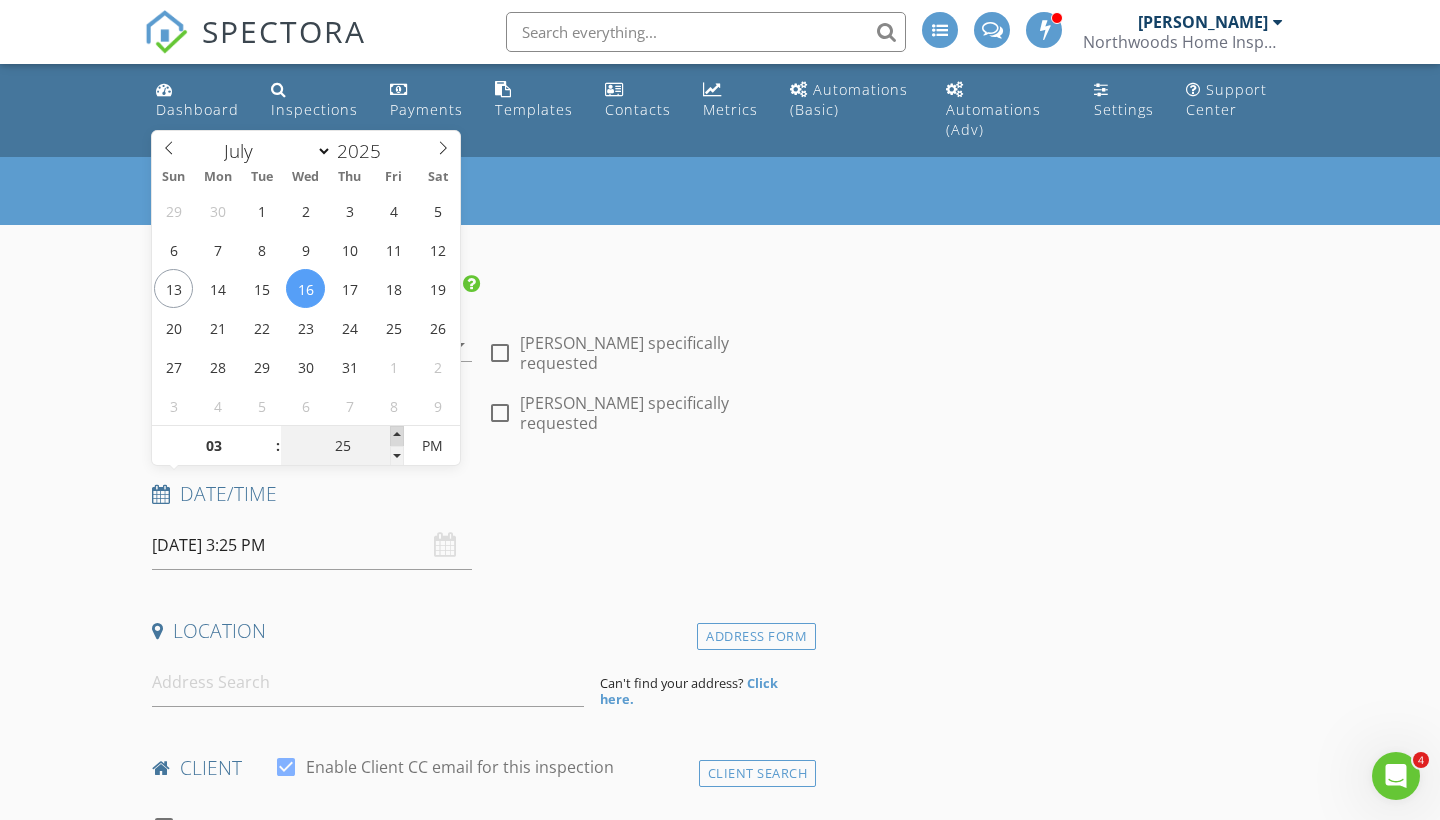 click at bounding box center (397, 436) 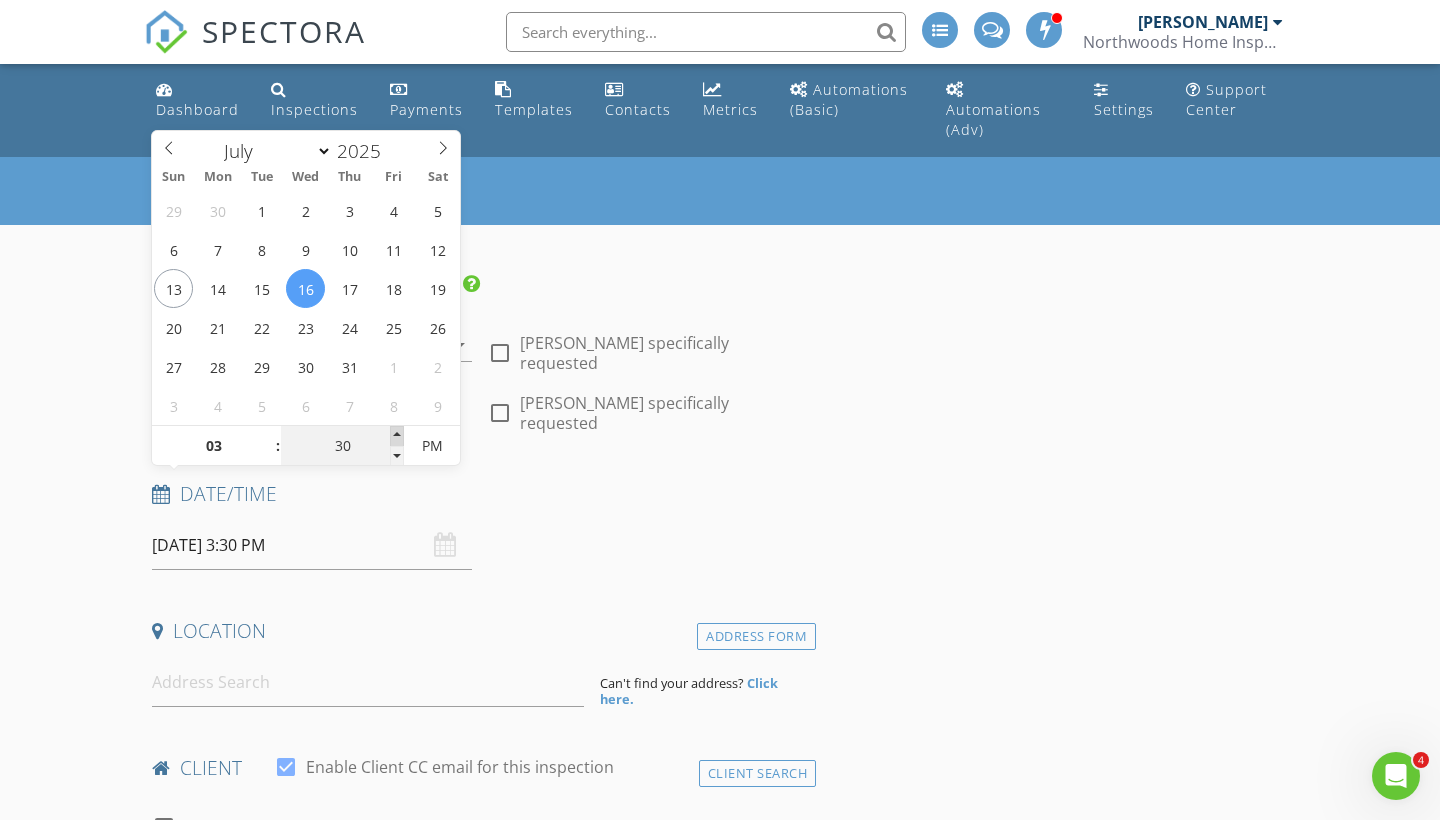 click at bounding box center [397, 436] 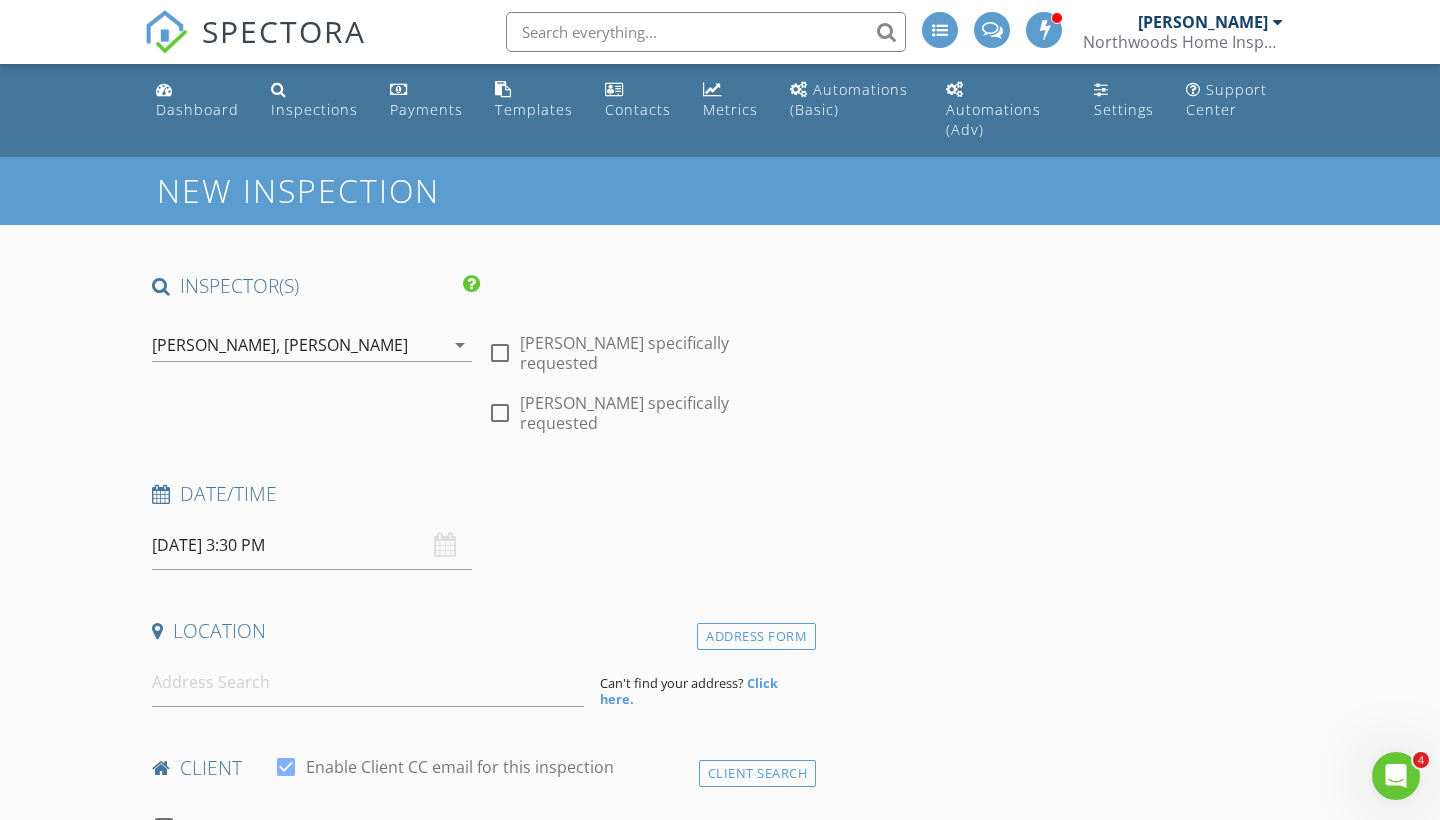 click on "New Inspection
INSPECTOR(S)
check_box   Ryan Moore   PRIMARY   check_box   James Franklin     Ryan Moore,  James Franklin arrow_drop_down   check_box_outline_blank Ryan Moore specifically requested check_box_outline_blank James Franklin specifically requested
Date/Time
07/16/2025 3:30 PM
Location
Address Form       Can't find your address?   Click here.
client
check_box Enable Client CC email for this inspection   Client Search     check_box_outline_blank Client is a Company/Organization     First Name   Last Name   Email   CC Email   Phone         Tags         Notes   Private Notes
ADD ADDITIONAL client
SERVICES
check_box_outline_blank   Residential Single Family Home Inspection   check_box_outline_blank   Condo/Townhome Residential Inspection   check_box_outline_blank" at bounding box center (720, 2017) 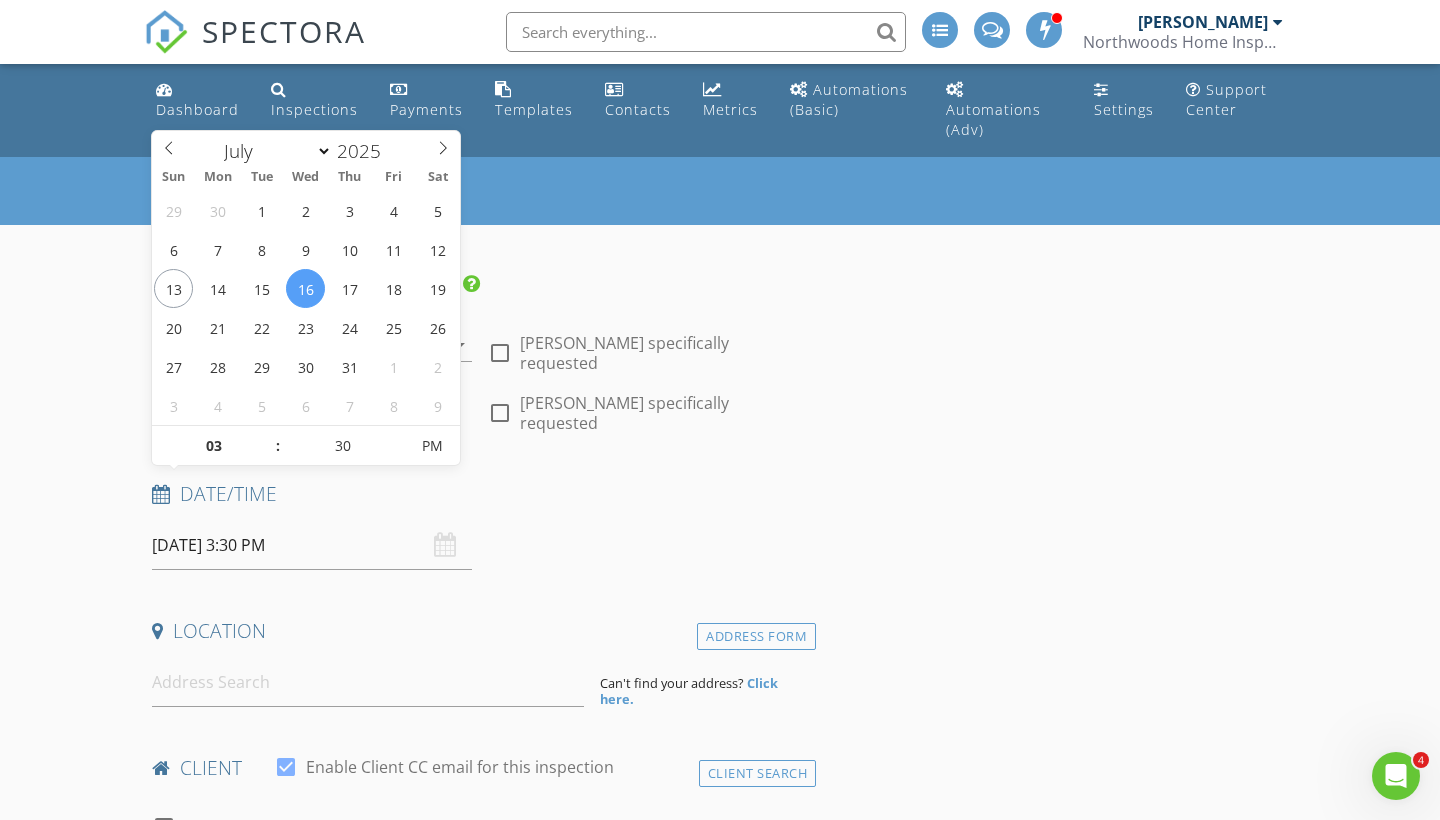 click on "[DATE] 3:30 PM" at bounding box center [312, 545] 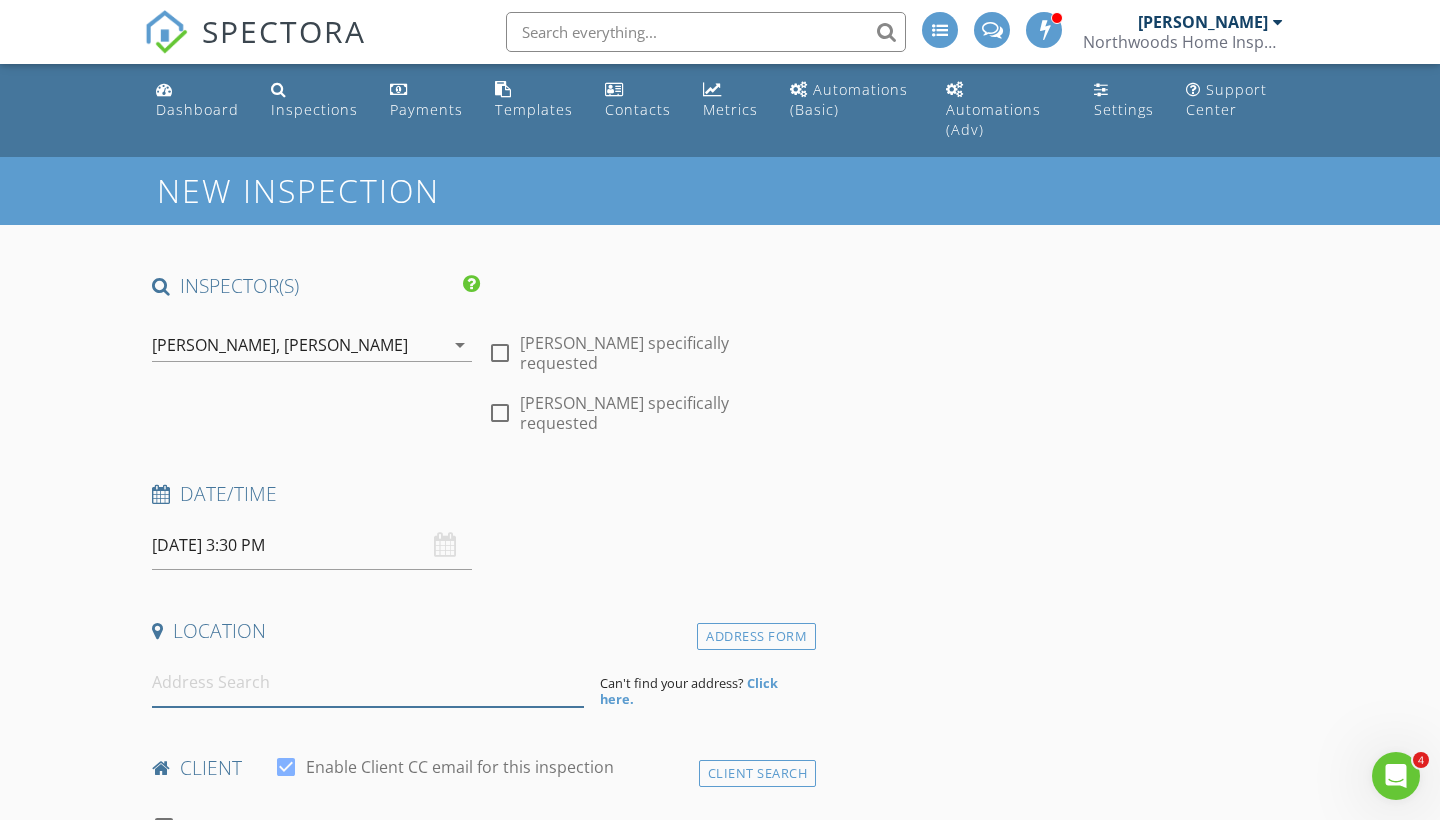 click at bounding box center [368, 682] 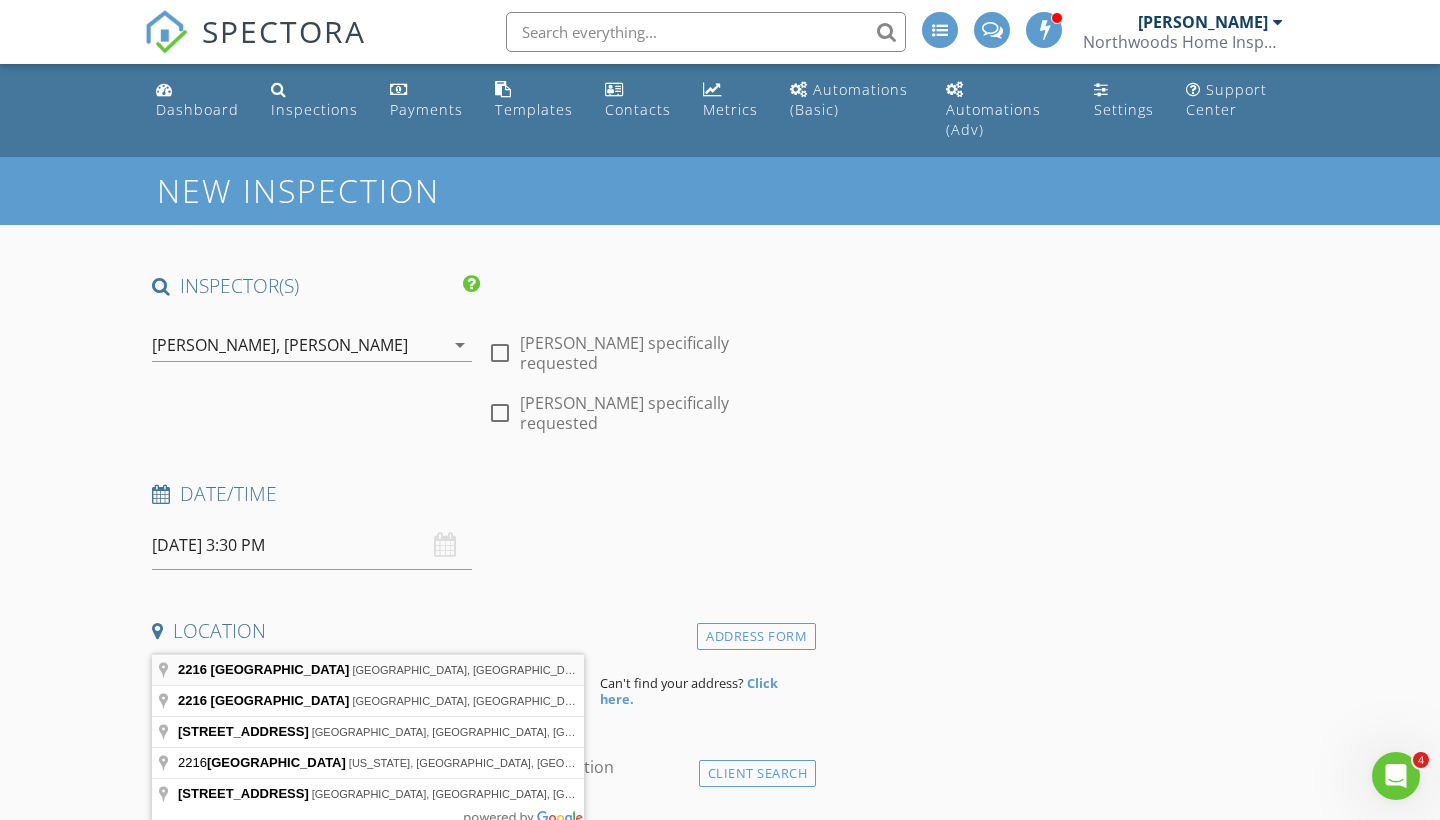 type on "2216 West 57th Street, Minneapolis, MN, USA" 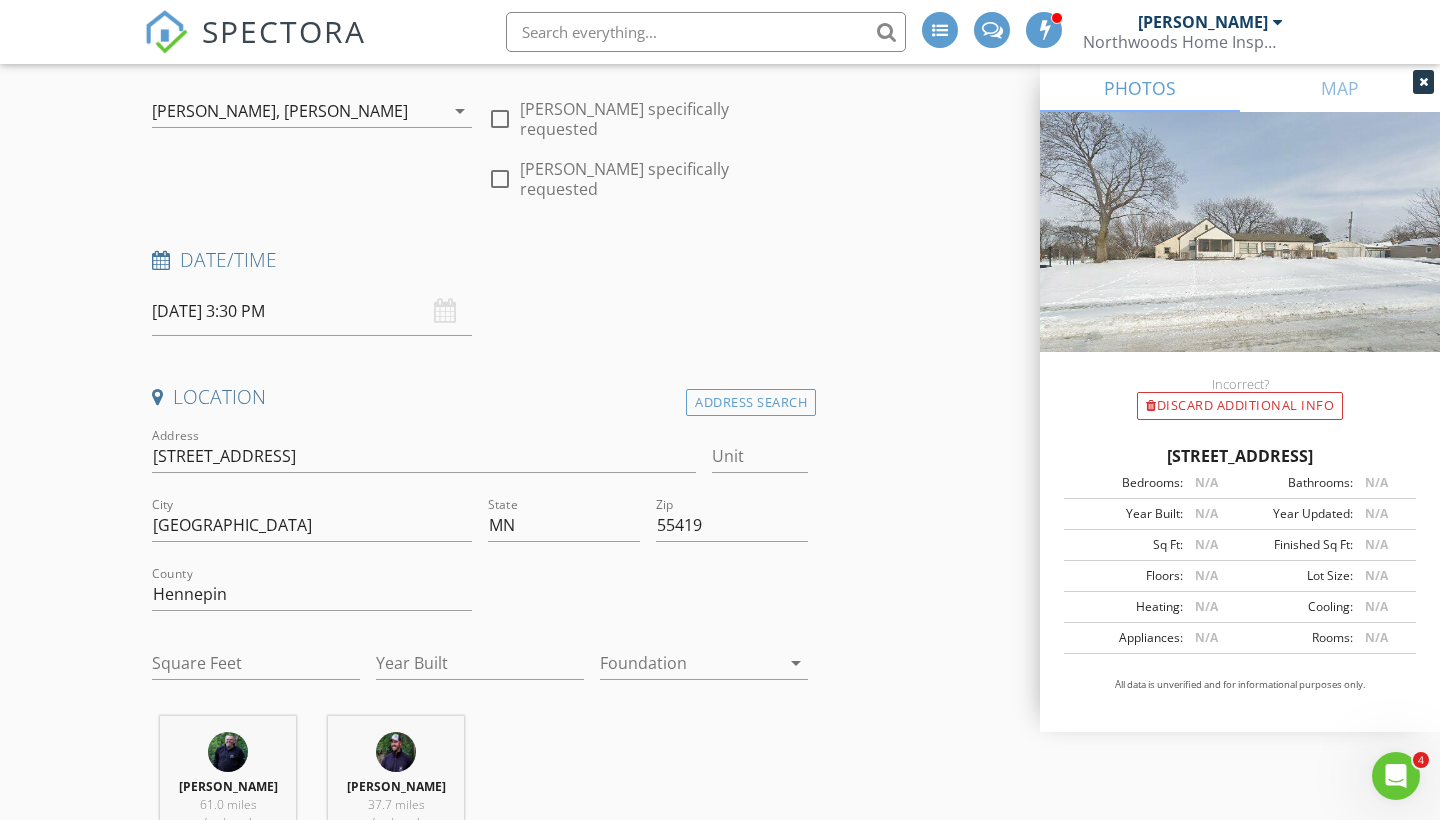 scroll, scrollTop: 277, scrollLeft: 0, axis: vertical 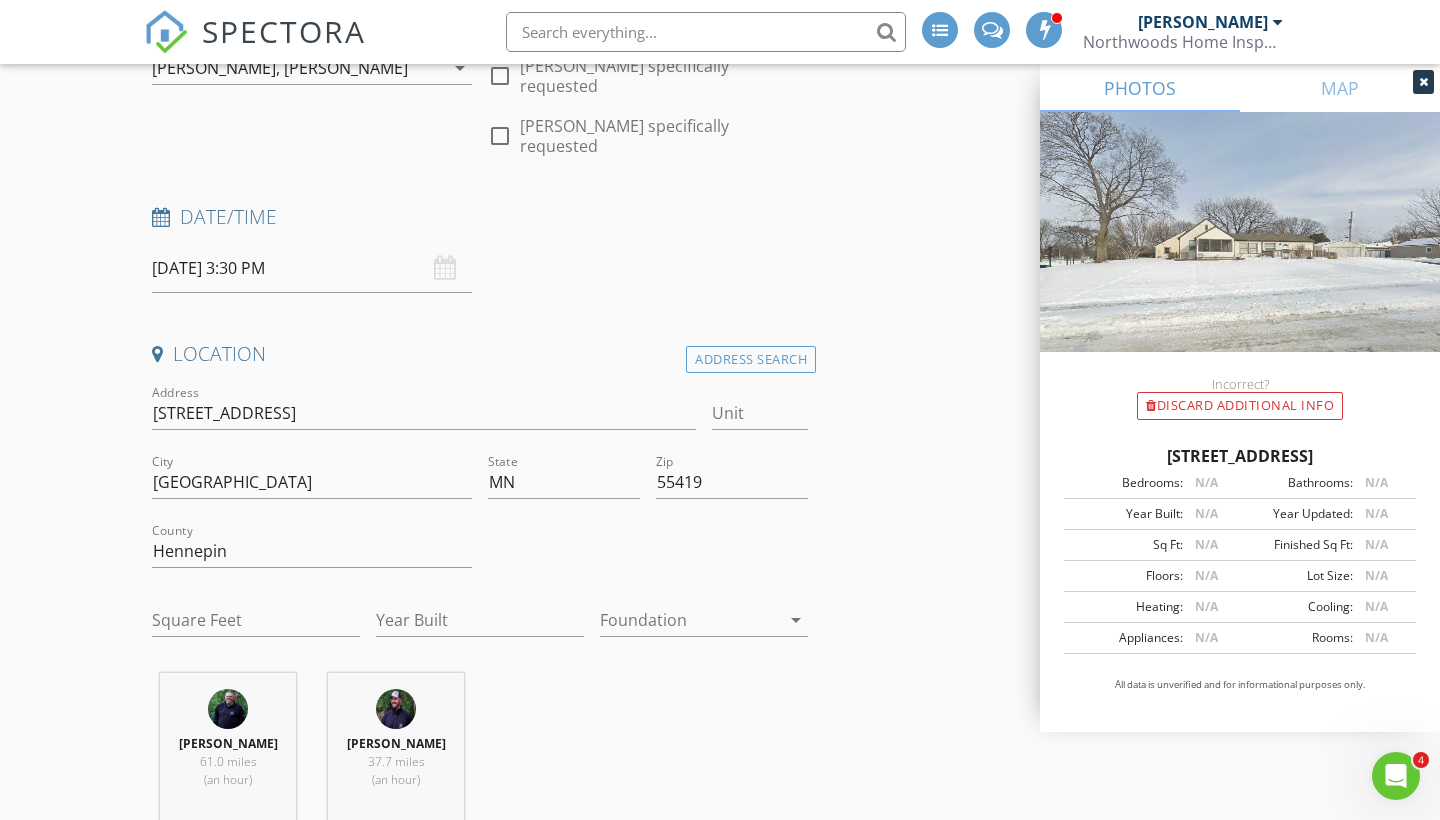 click on "Square Feet" at bounding box center [256, 624] 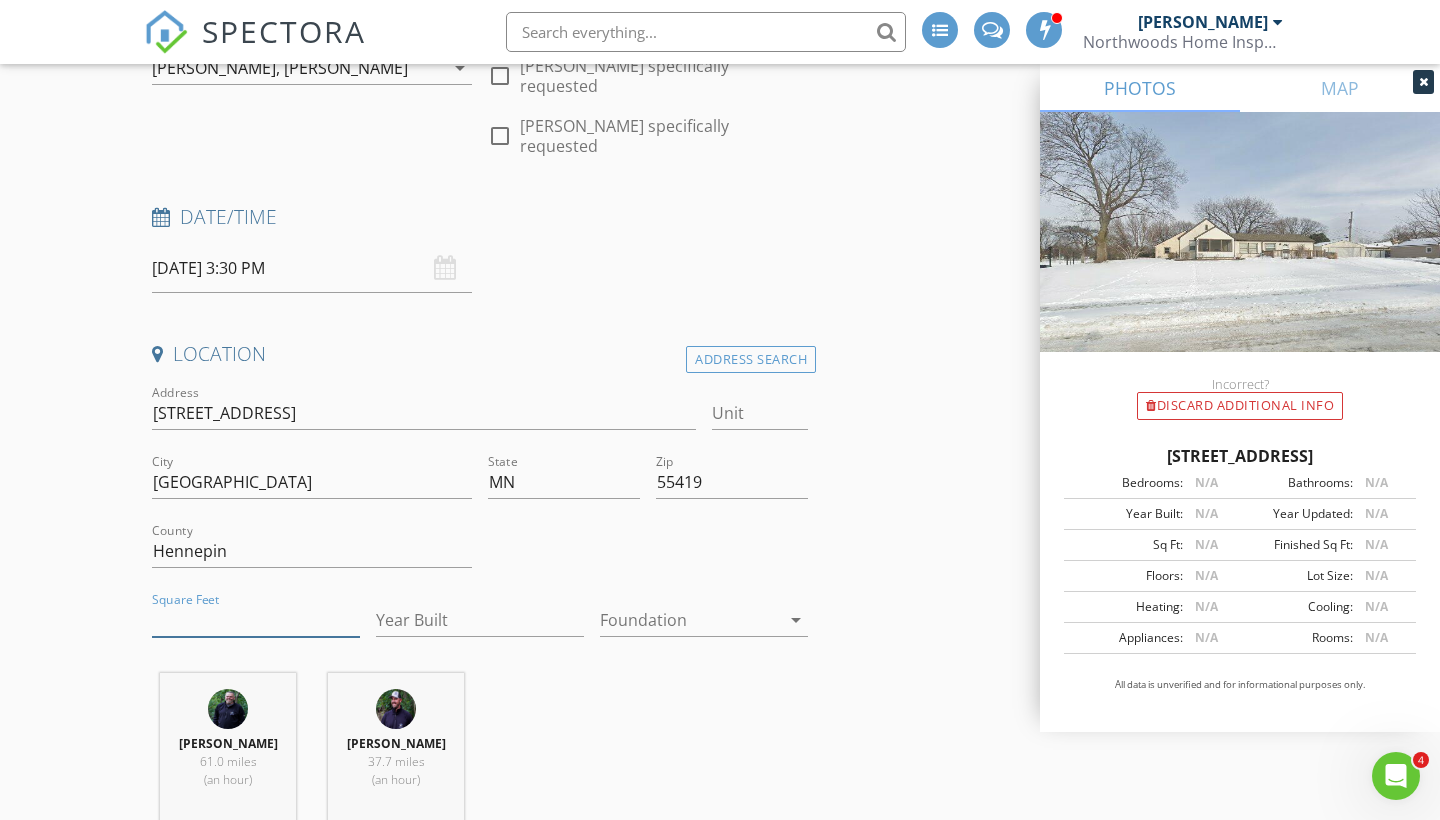 click on "Square Feet" at bounding box center [256, 620] 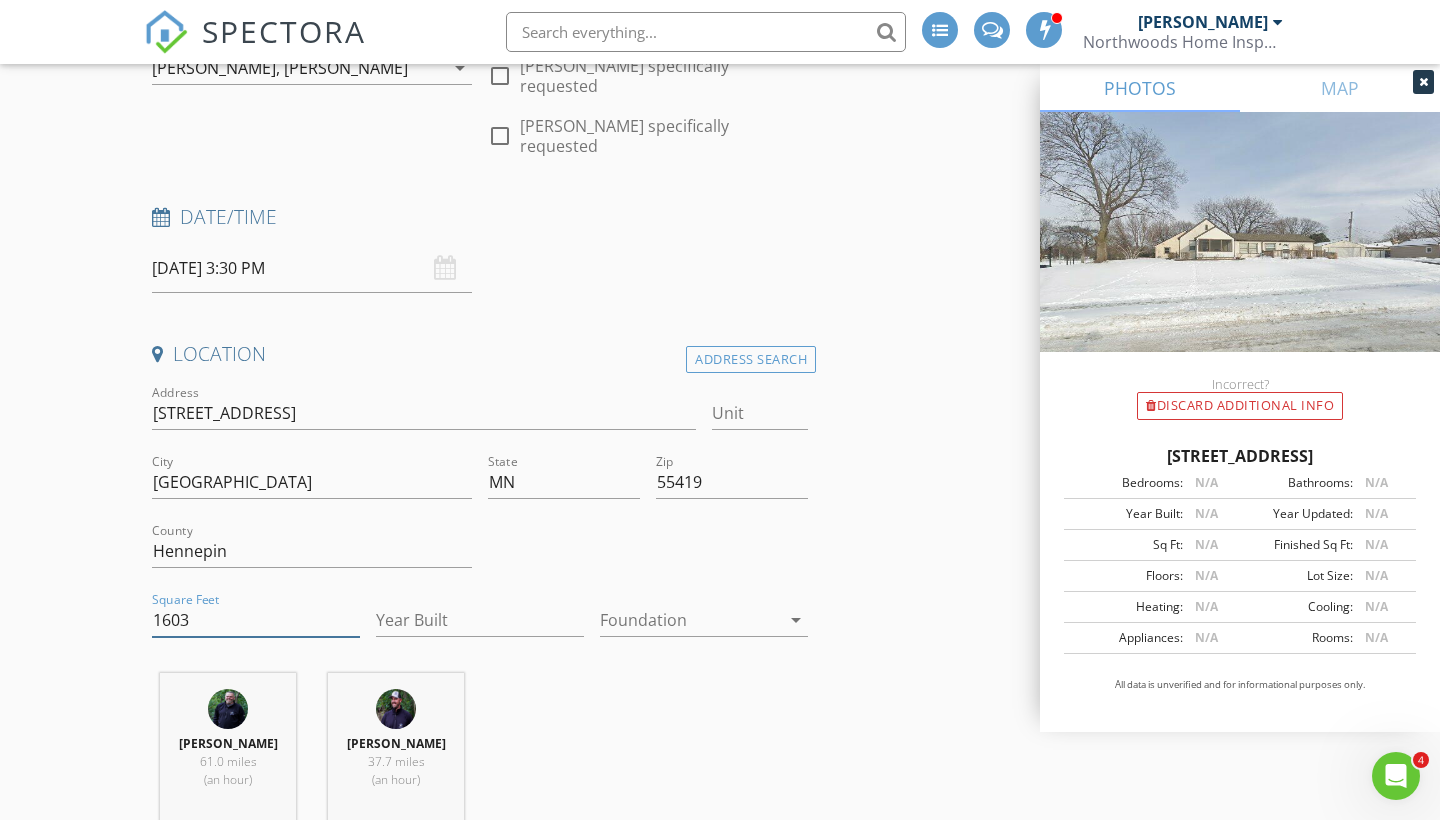 type on "1603" 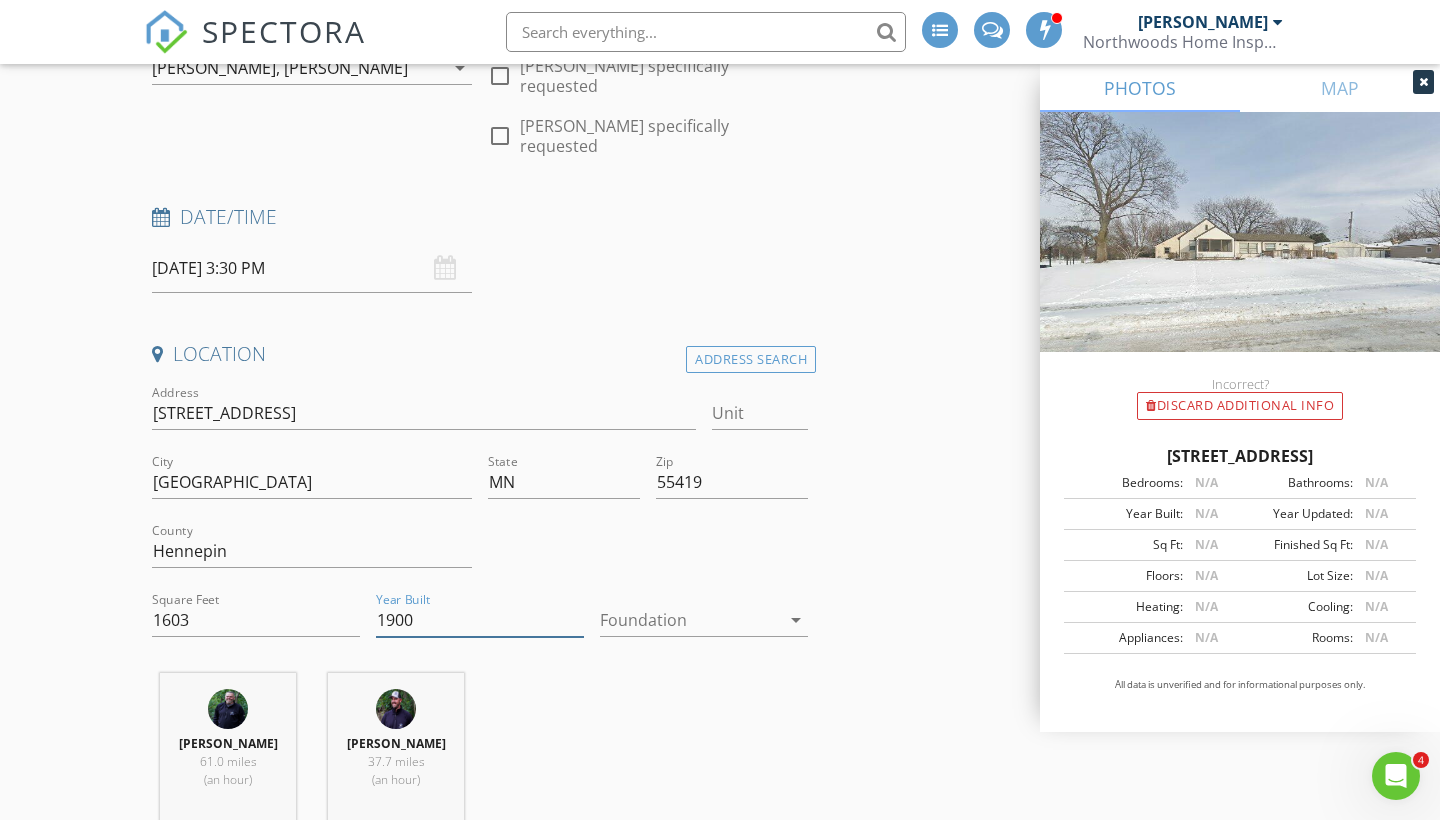type on "1900" 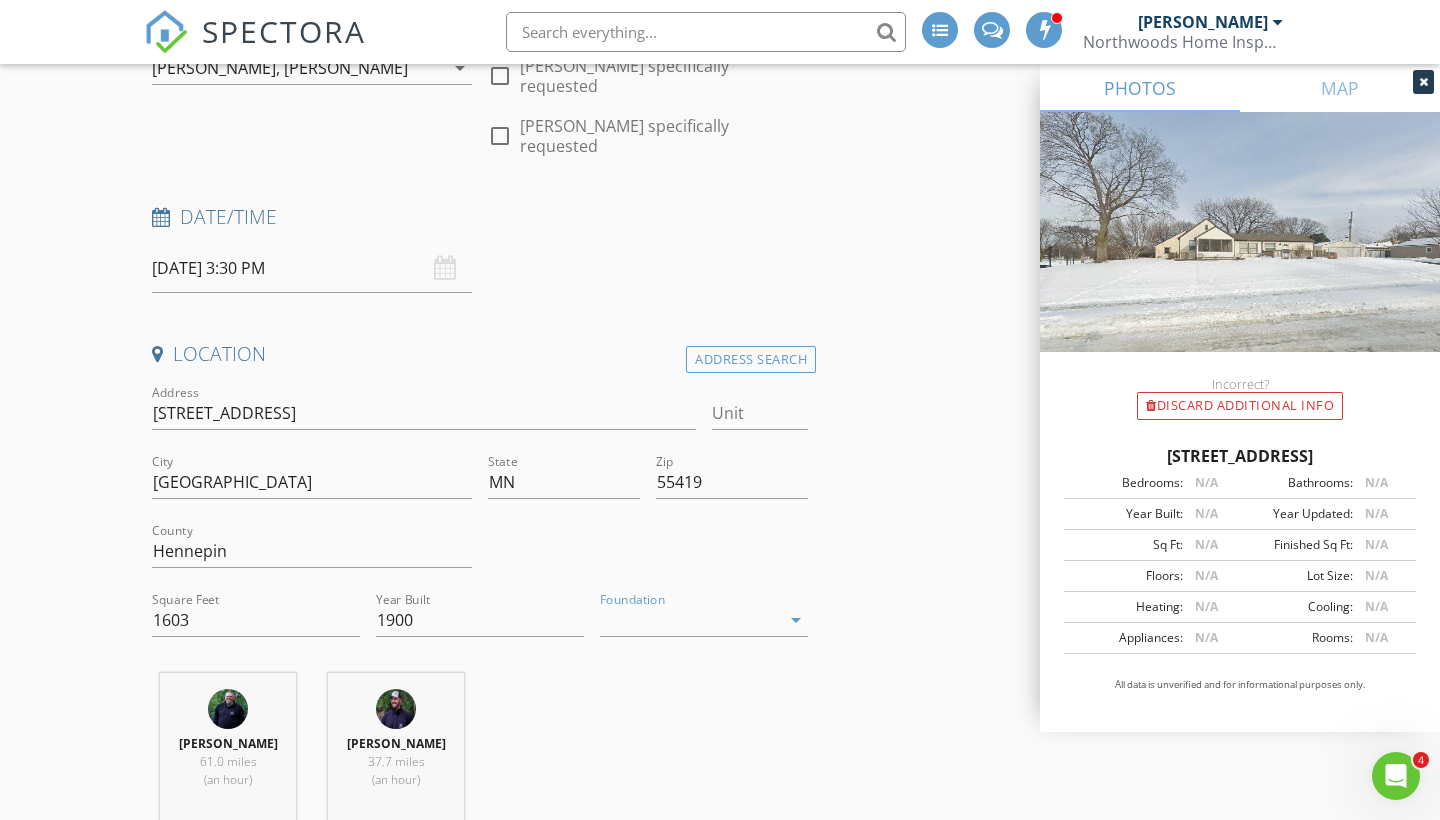click at bounding box center [690, 620] 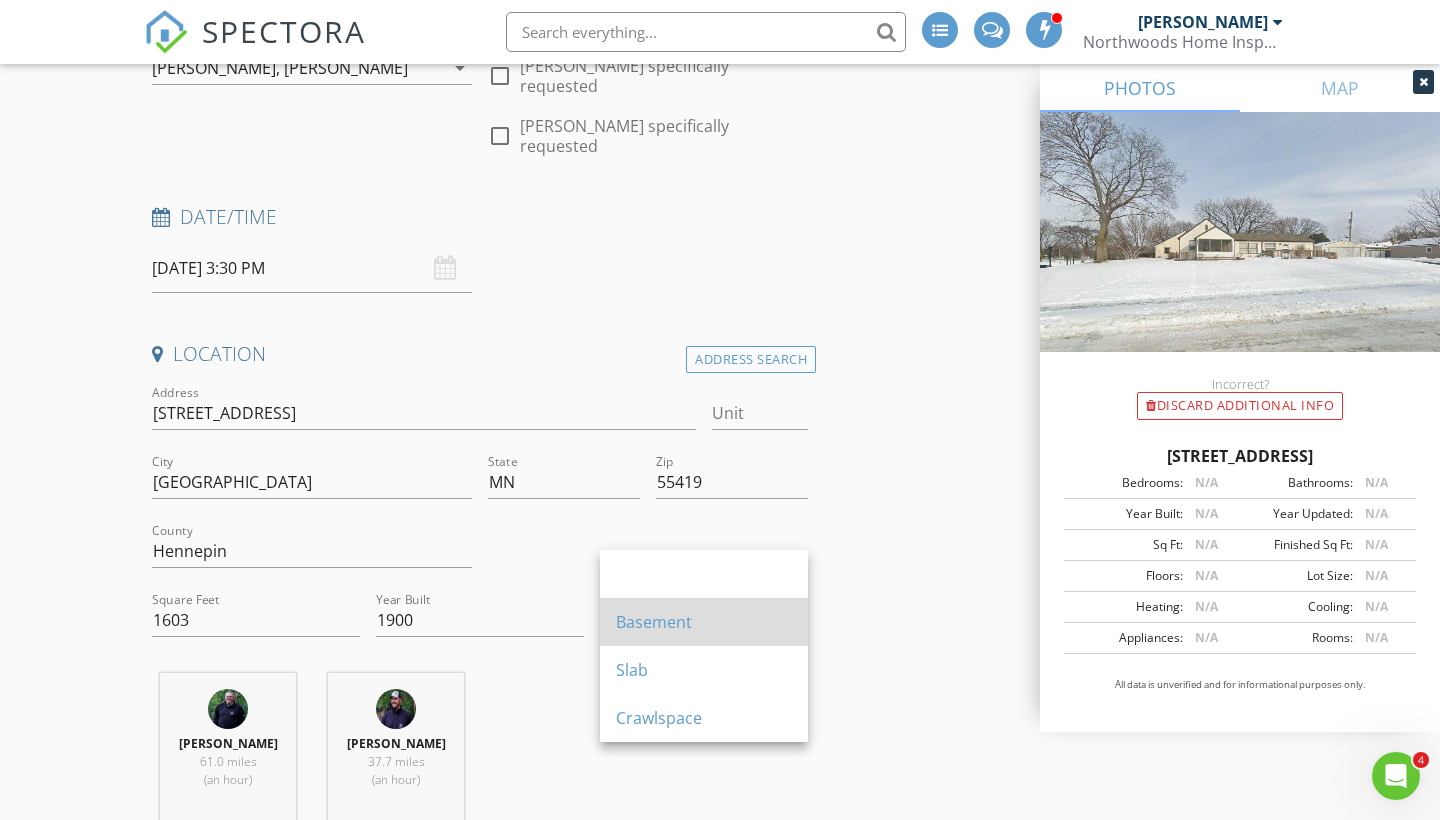 click on "Basement" at bounding box center [704, 622] 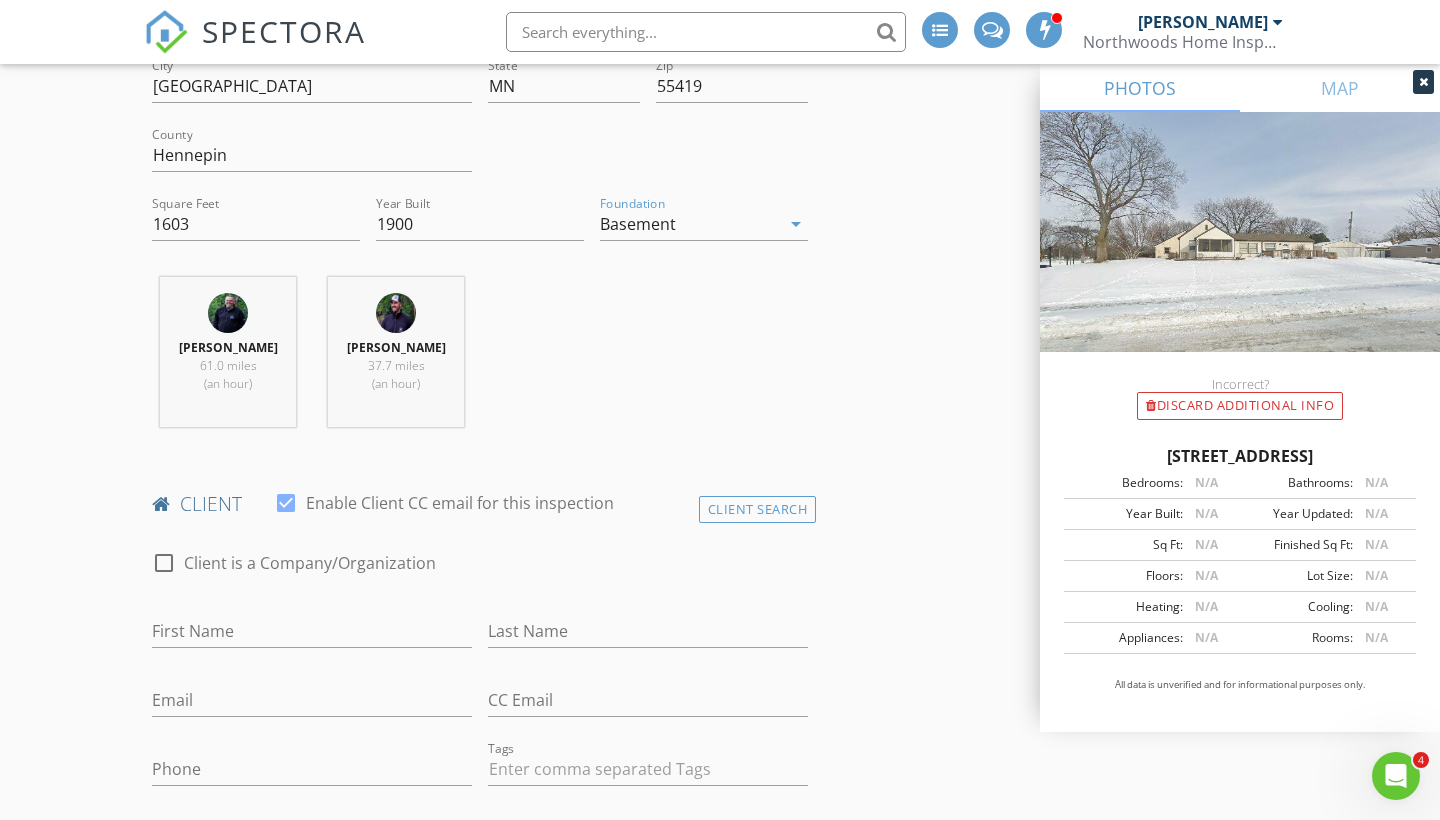scroll, scrollTop: 677, scrollLeft: 0, axis: vertical 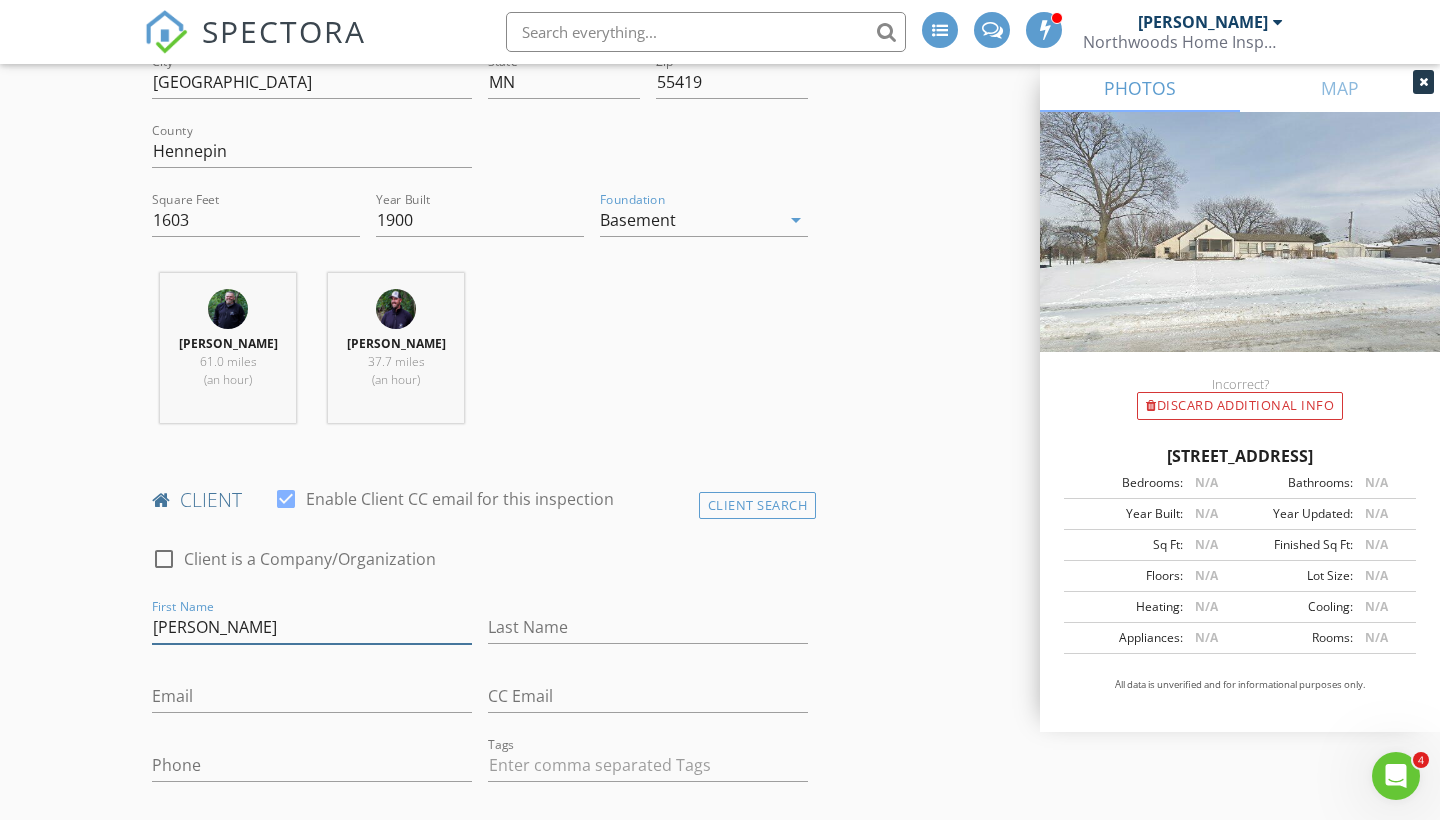 type on "Leo" 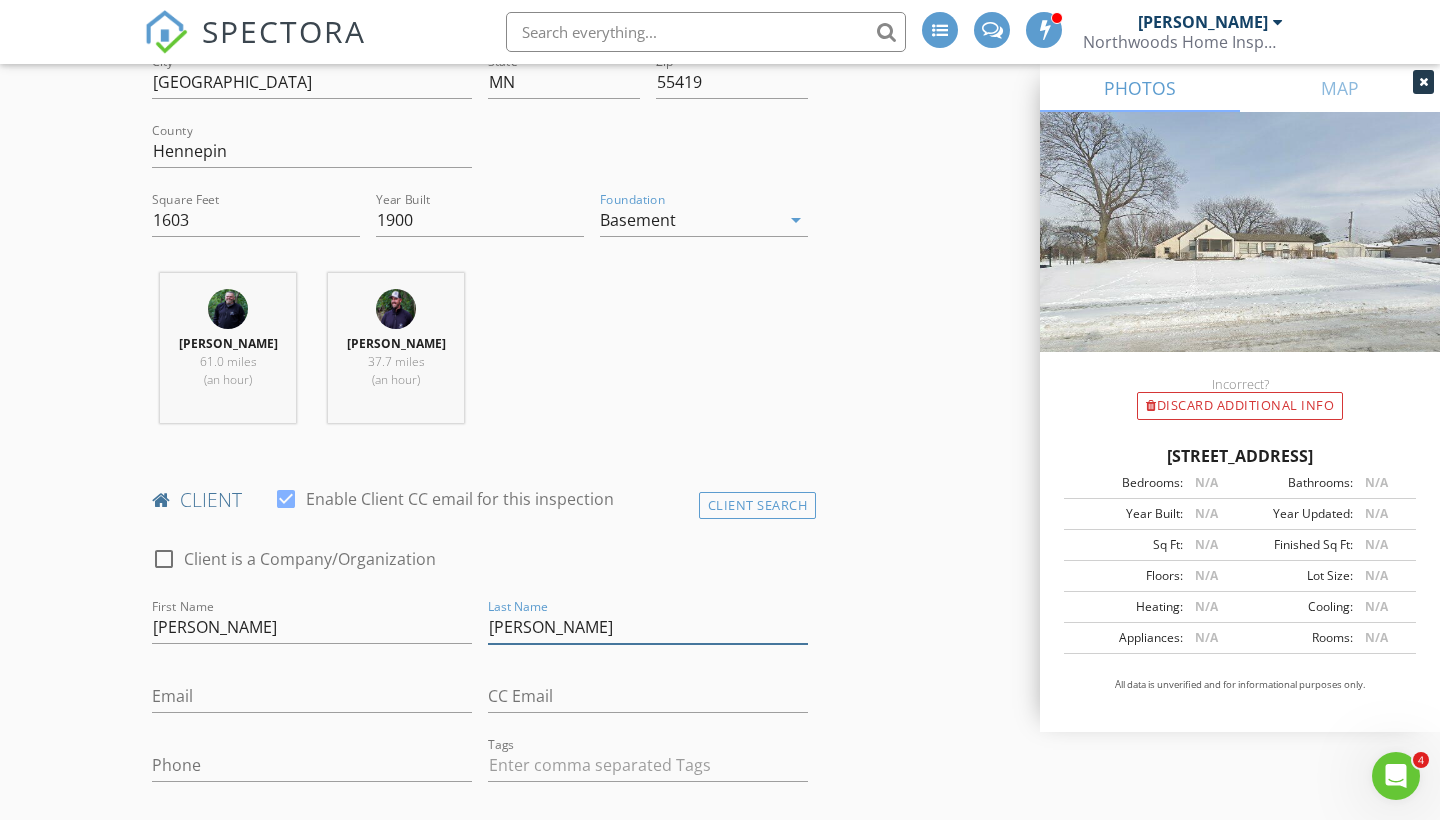 type on "Rubiano" 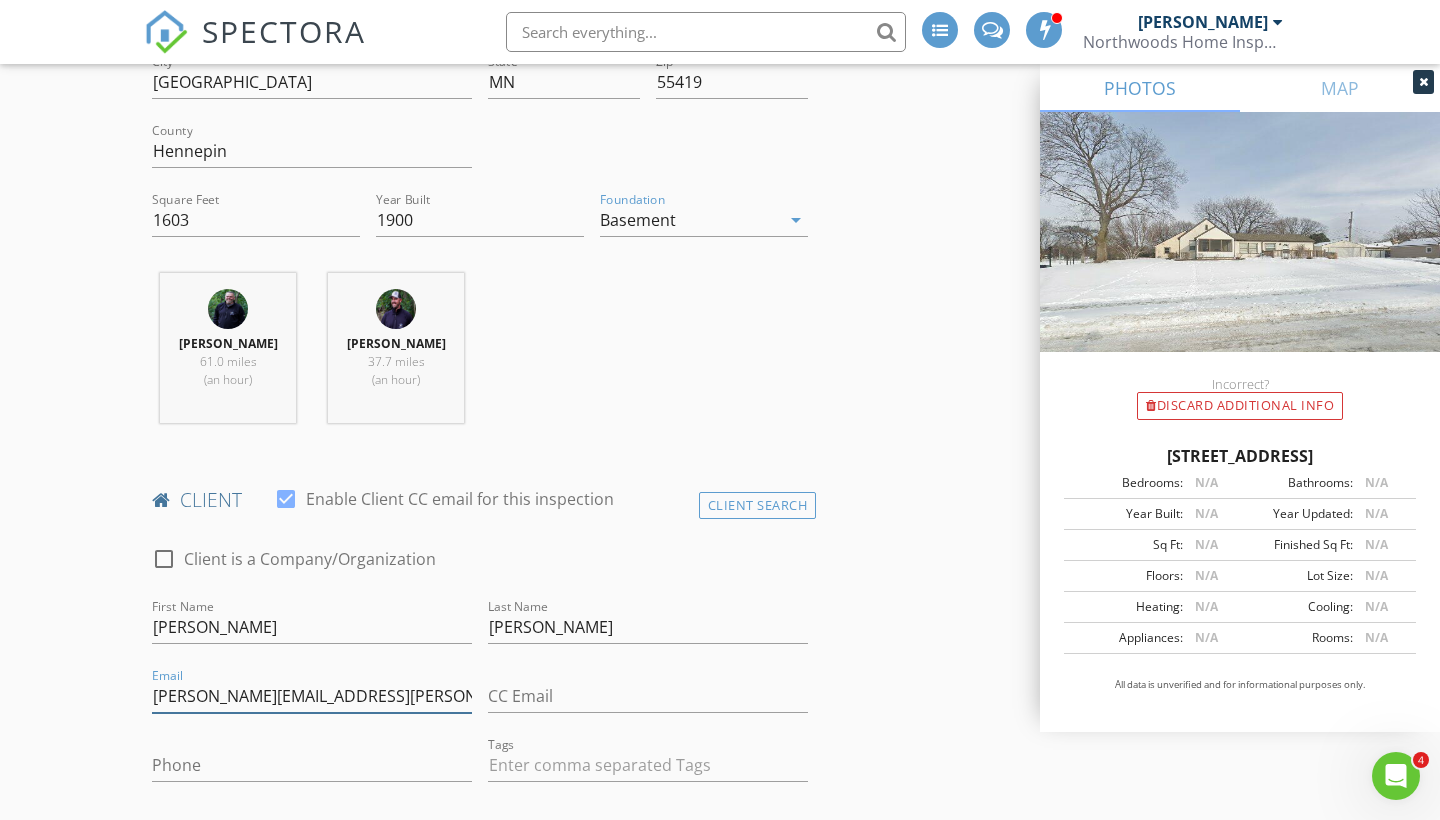 type on "leo.a.rubiano@gmail.com" 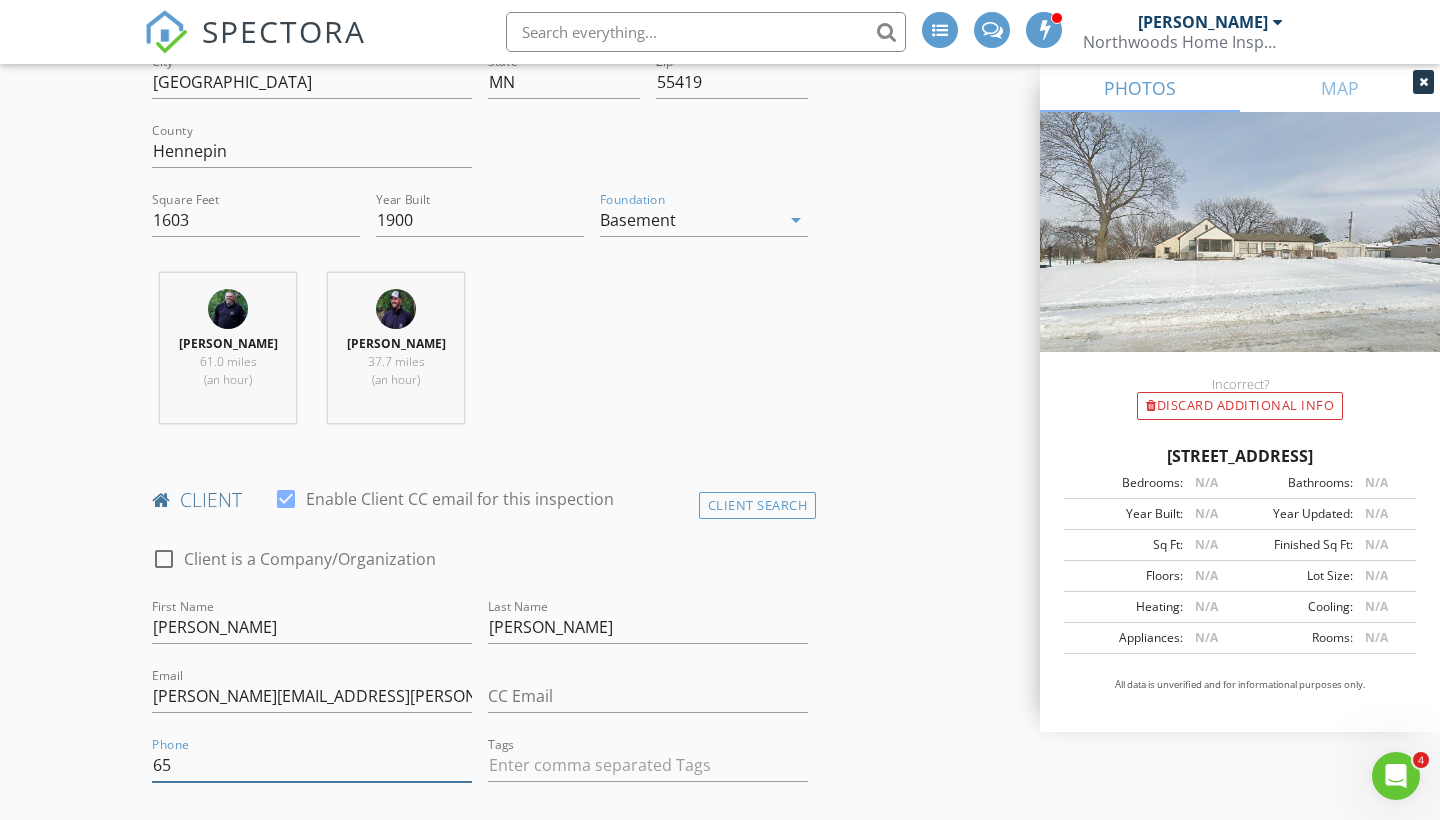 type on "6" 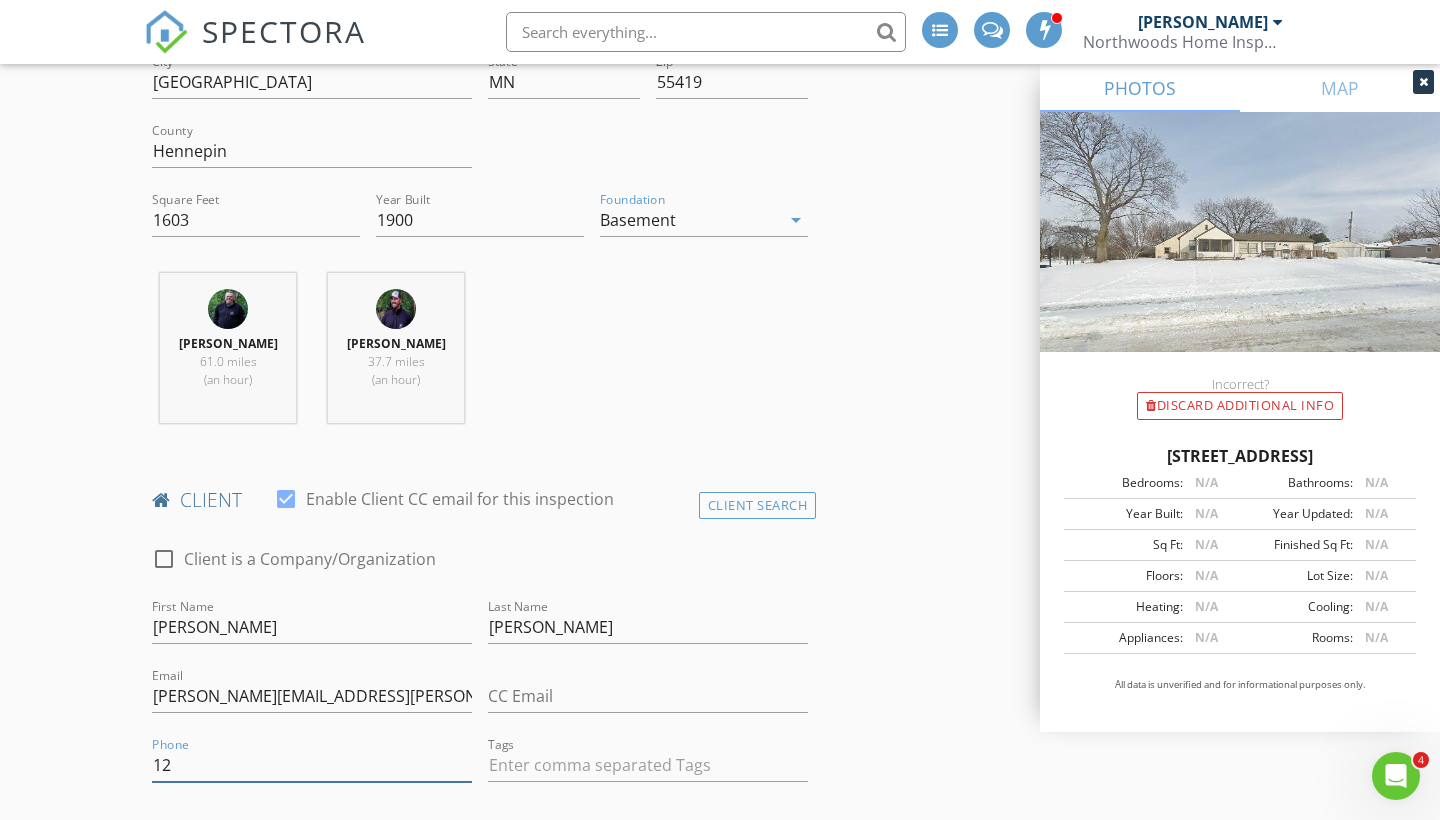 type on "1" 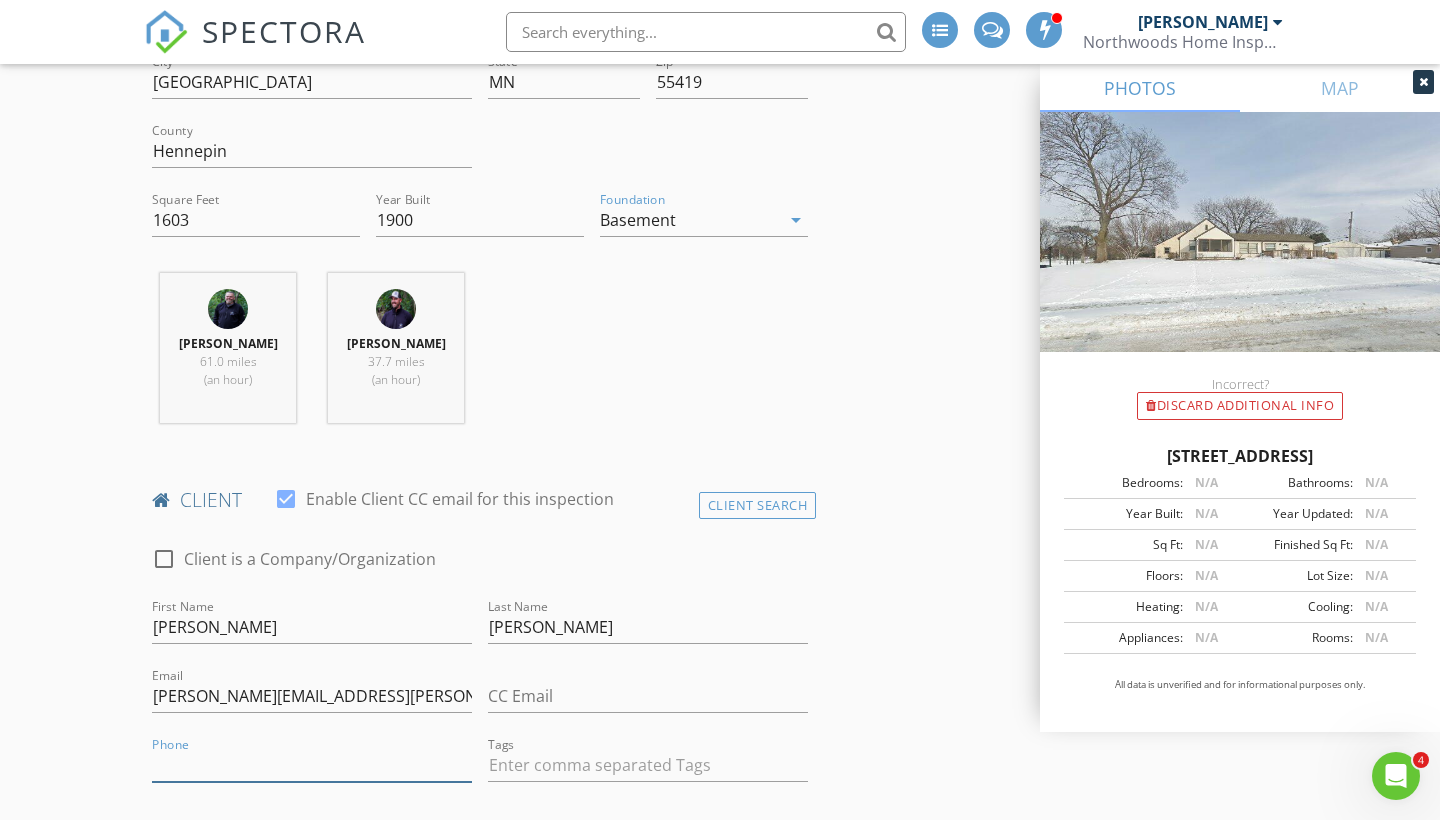 type on "6" 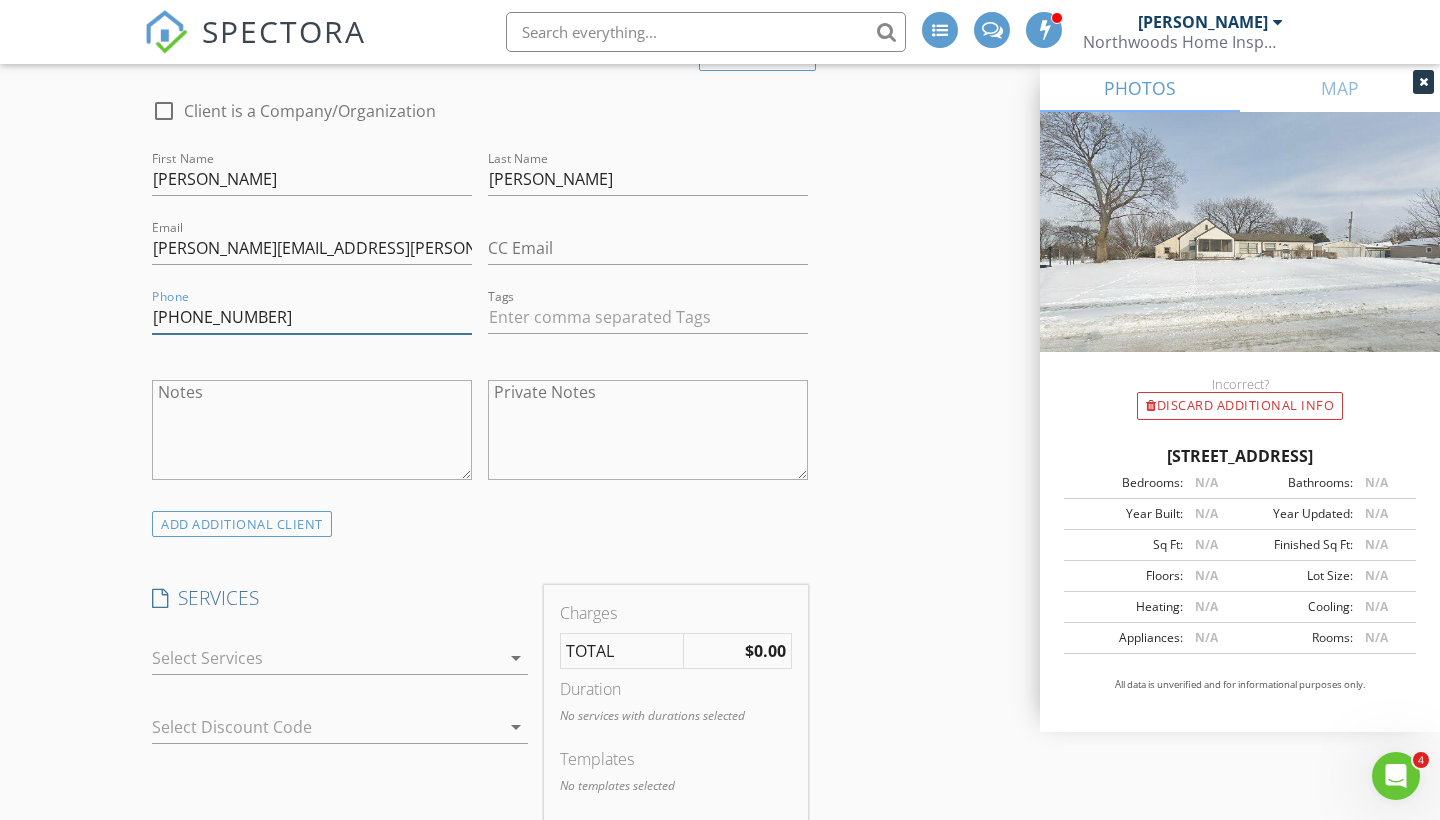 scroll, scrollTop: 1161, scrollLeft: 0, axis: vertical 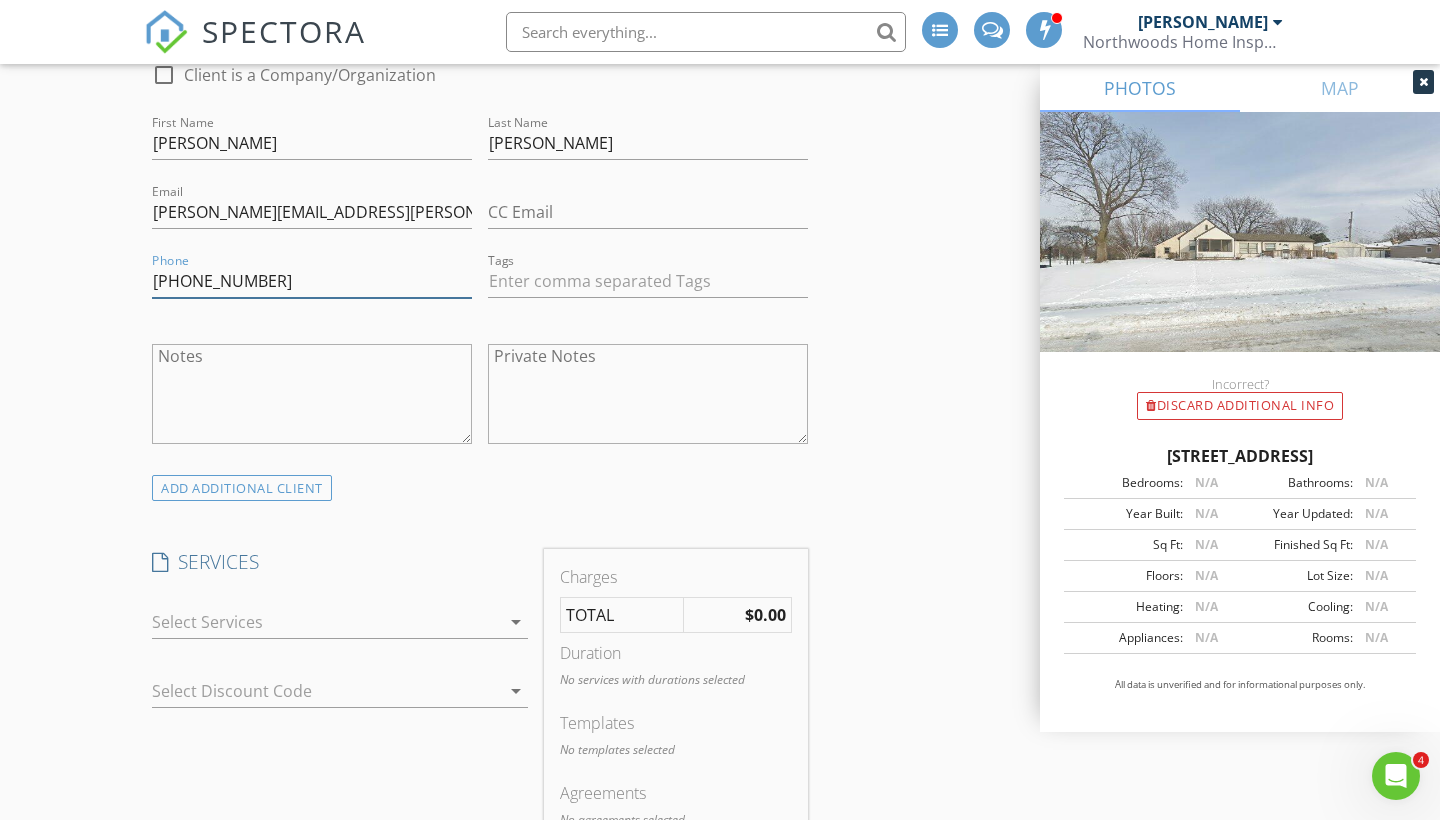 type on "781-428-0644" 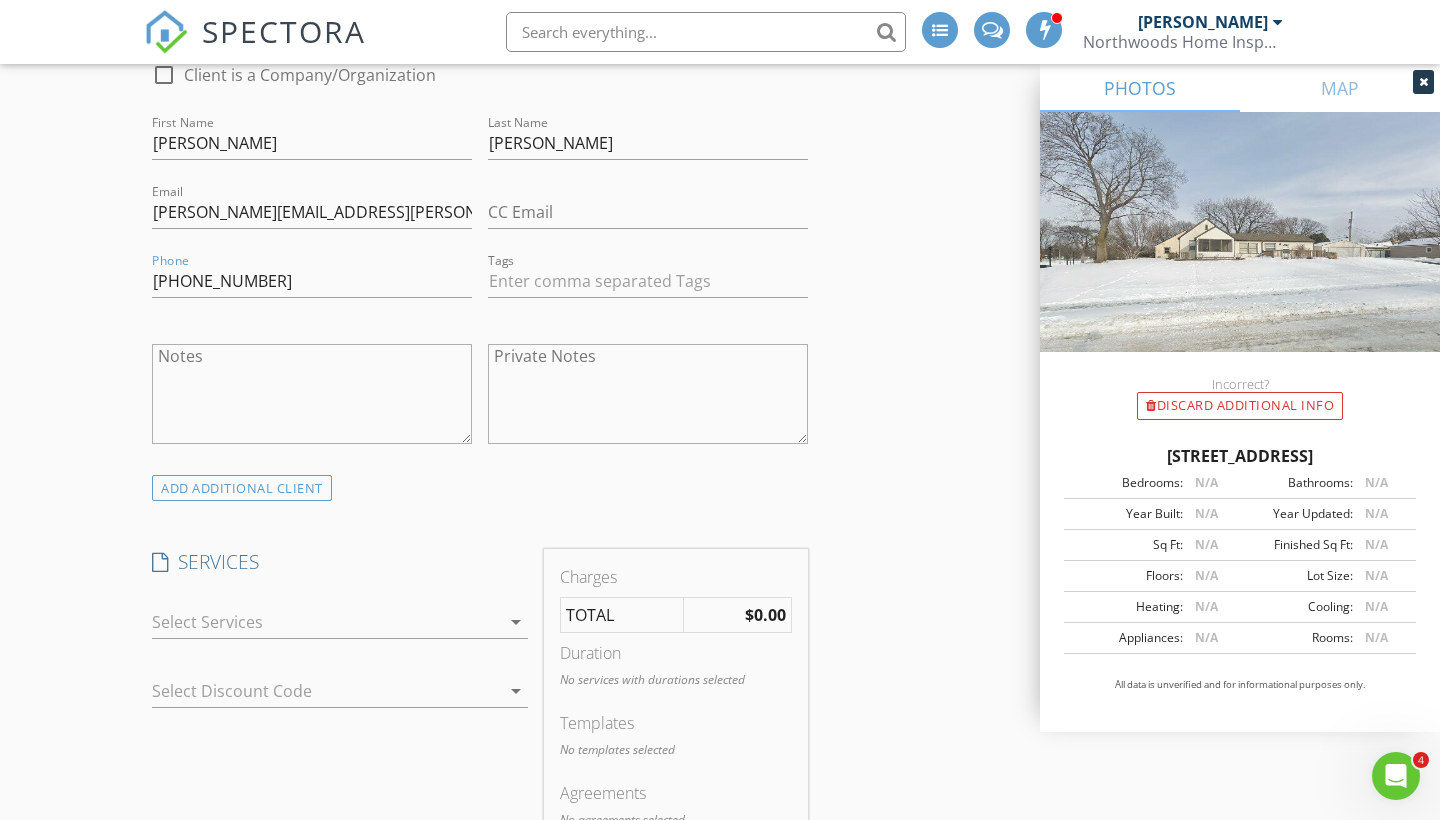 click at bounding box center [326, 622] 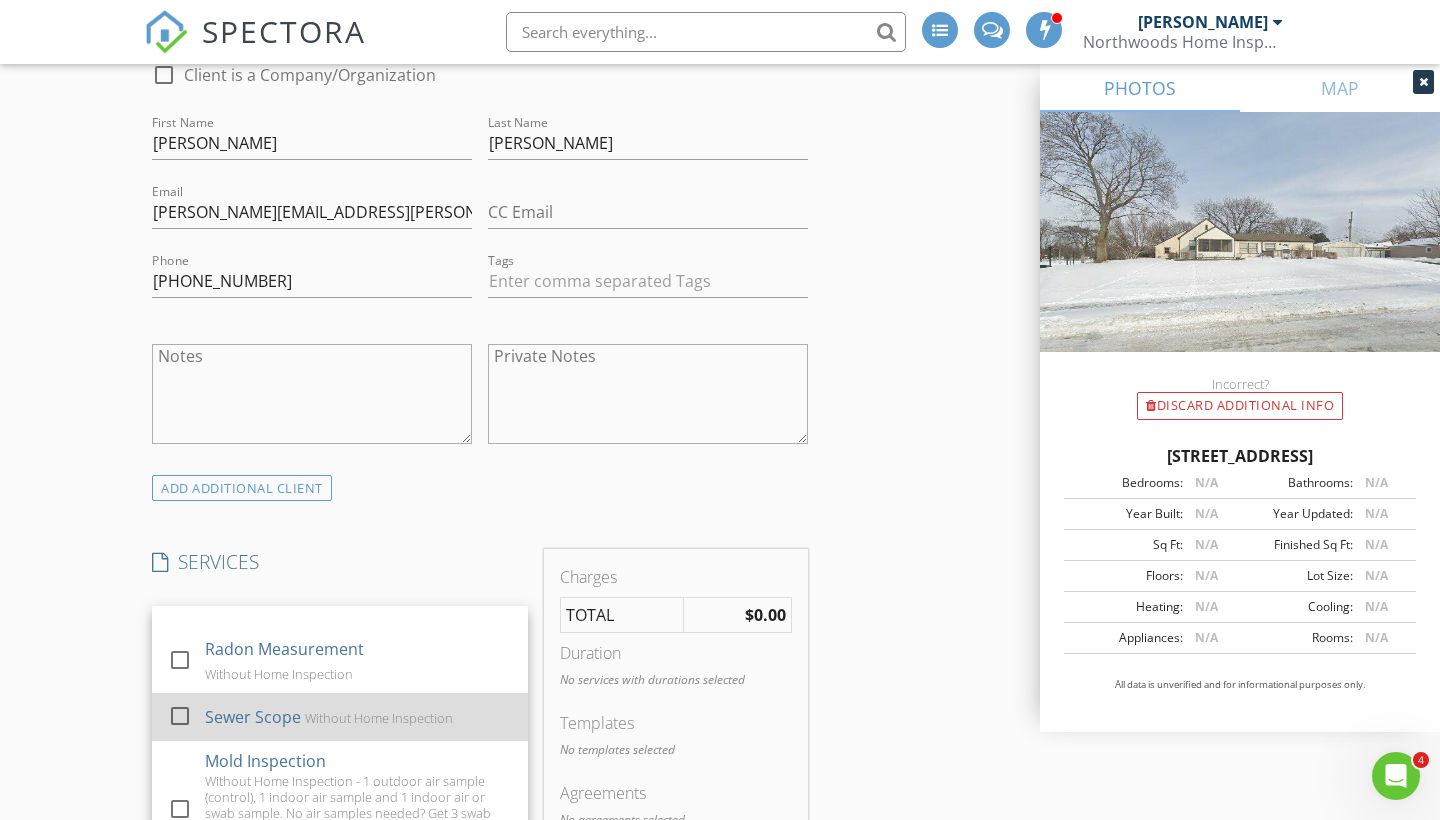 scroll, scrollTop: 688, scrollLeft: 0, axis: vertical 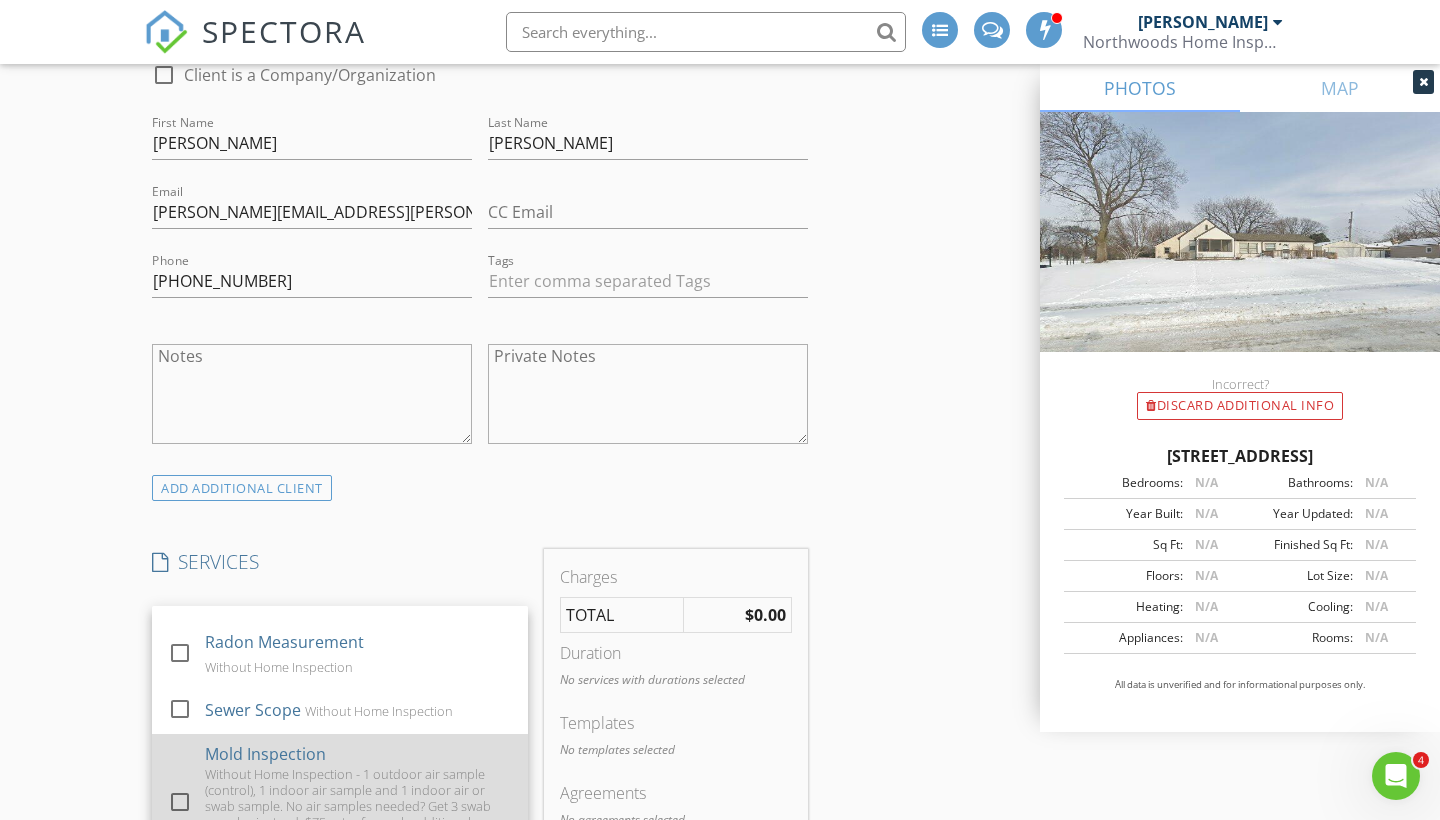 click at bounding box center [180, 802] 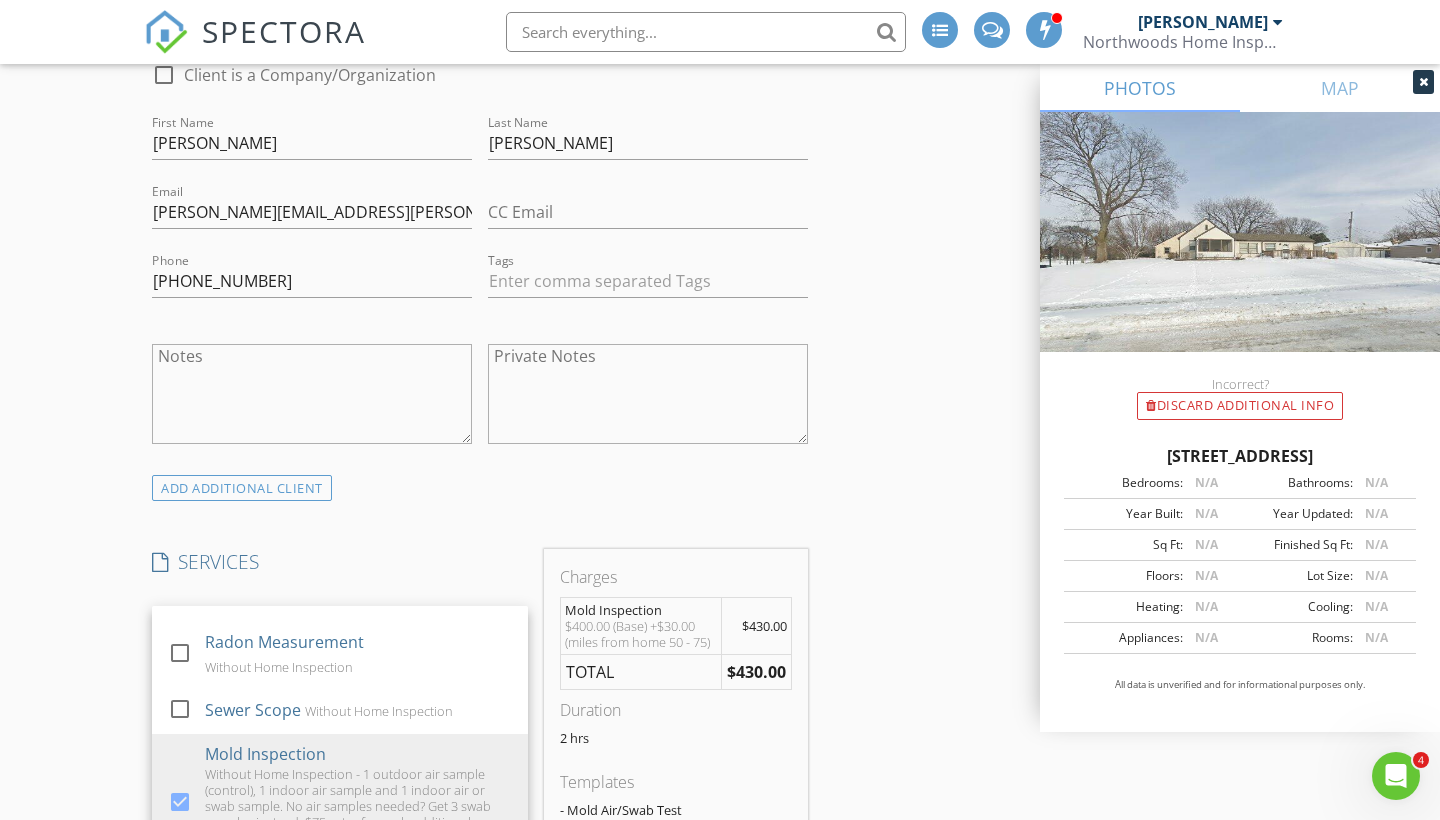 click on "New Inspection
INSPECTOR(S)
check_box   Ryan Moore   PRIMARY   check_box   James Franklin     Ryan Moore,  James Franklin arrow_drop_down   check_box_outline_blank Ryan Moore specifically requested check_box_outline_blank James Franklin specifically requested
Date/Time
07/16/2025 3:30 PM
Location
Address Search       Address 2216 W 57th St   Unit   City Minneapolis   State MN   Zip 55419   County Hennepin     Square Feet 1603   Year Built 1900   Foundation Basement arrow_drop_down     Ryan Moore     61.0 miles     (an hour)         James Franklin     37.7 miles     (an hour)
client
check_box Enable Client CC email for this inspection   Client Search     check_box_outline_blank Client is a Company/Organization     First Name Leo   Last Name Rubiano   Email leo.a.rubiano@gmail.com   CC Email   Phone 781-428-0644         Tags         Notes" at bounding box center [720, 1084] 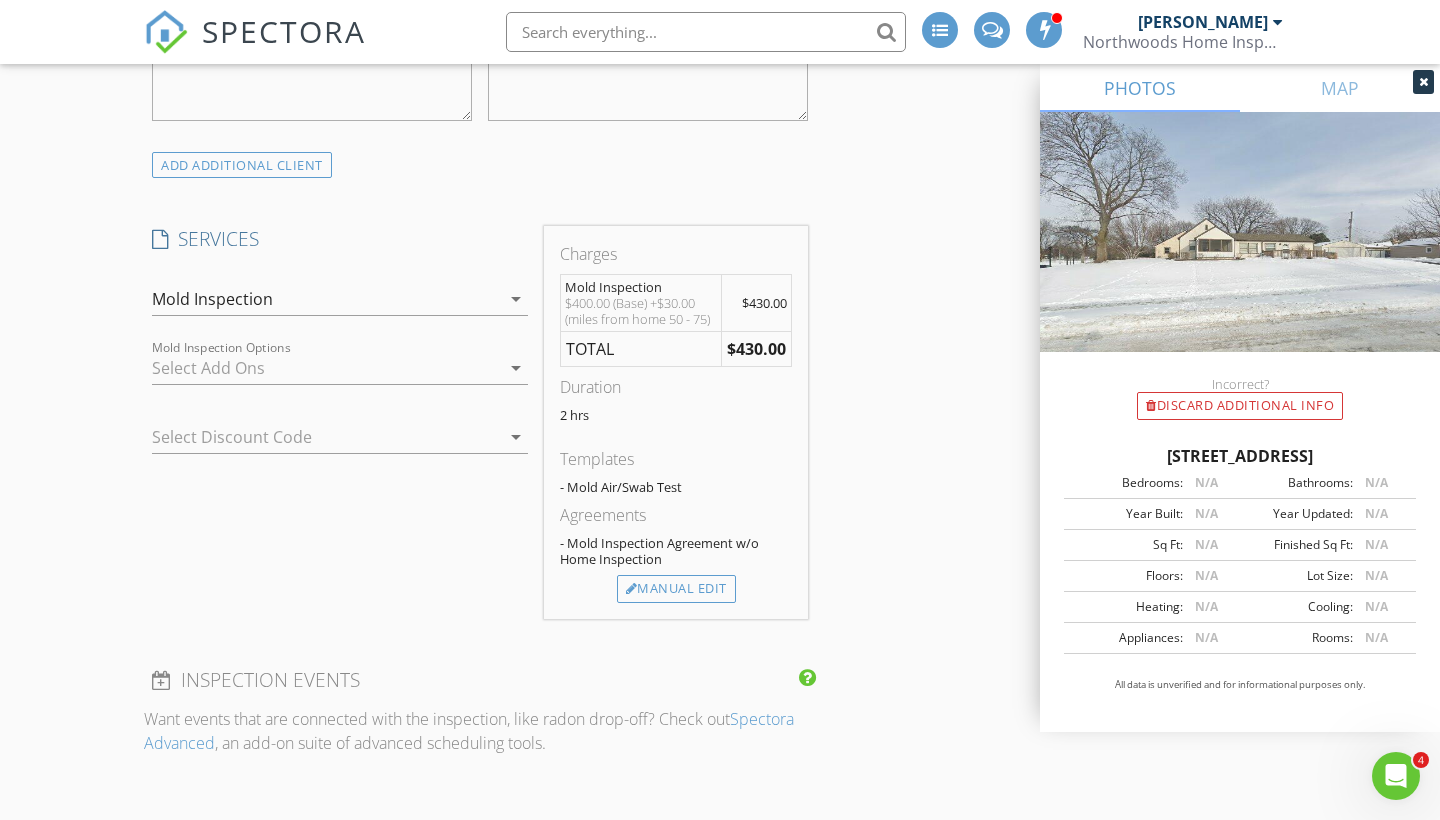 scroll, scrollTop: 1485, scrollLeft: 0, axis: vertical 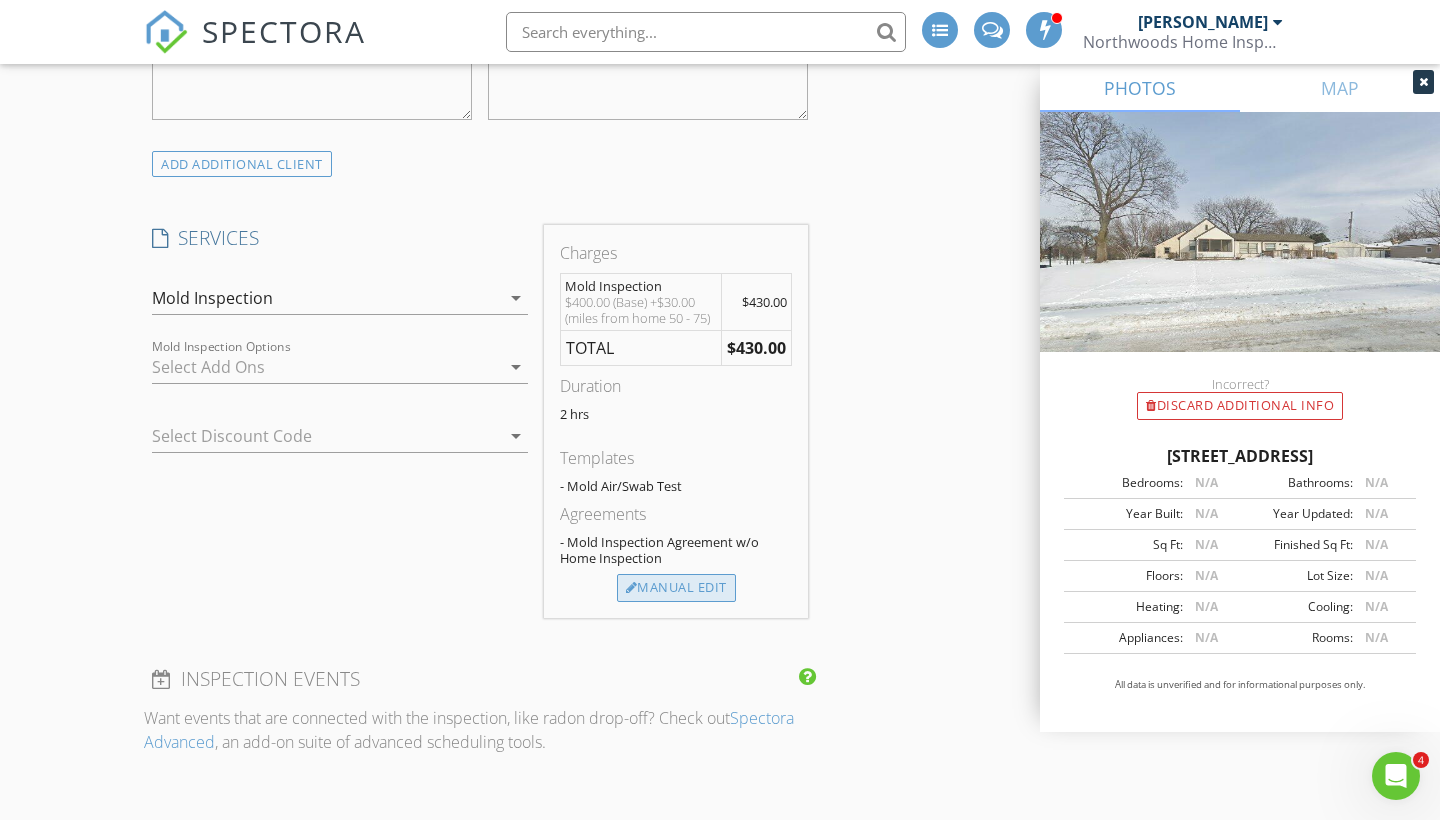 click on "Manual Edit" at bounding box center (676, 588) 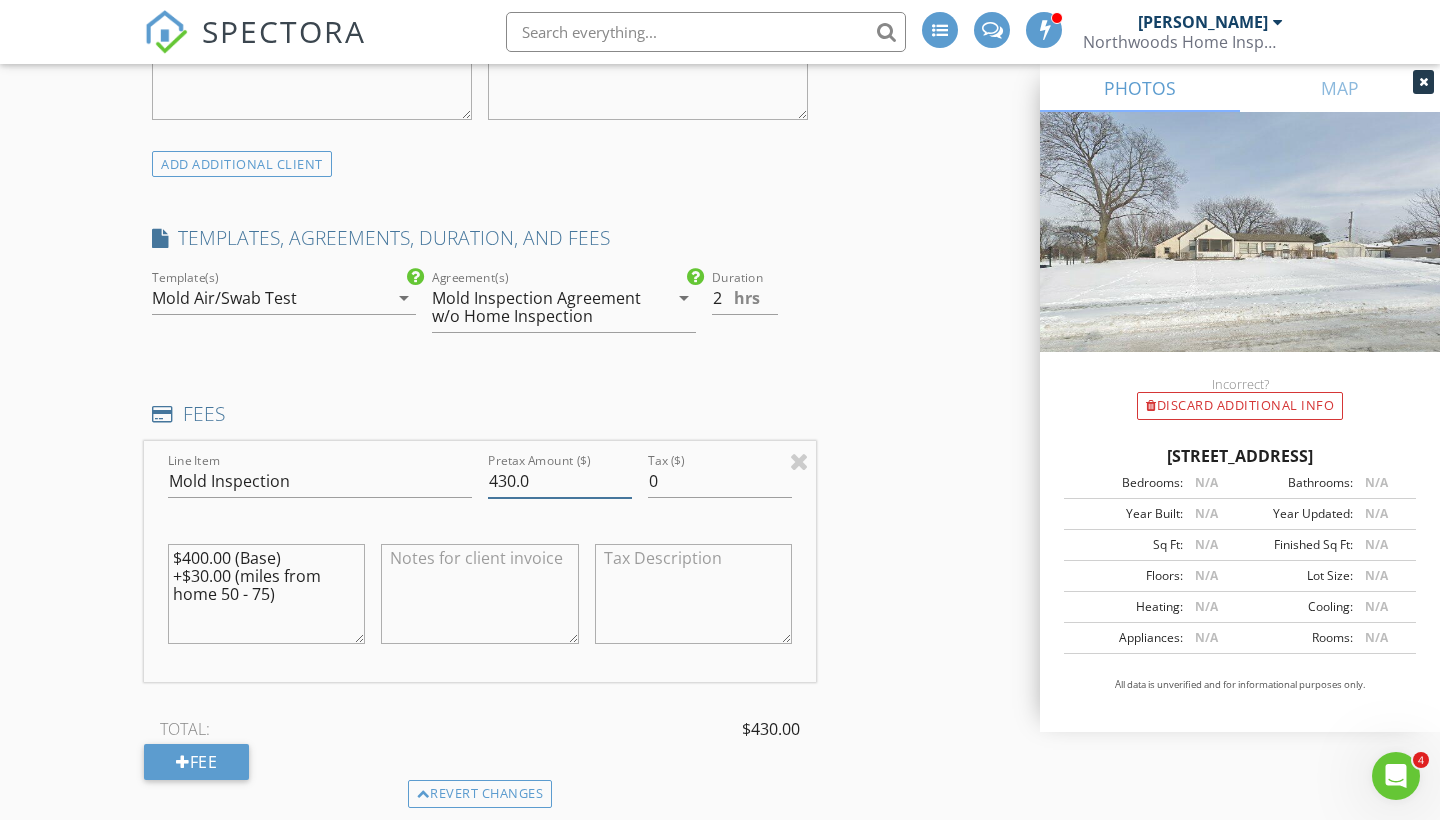 click on "430.0" at bounding box center (560, 481) 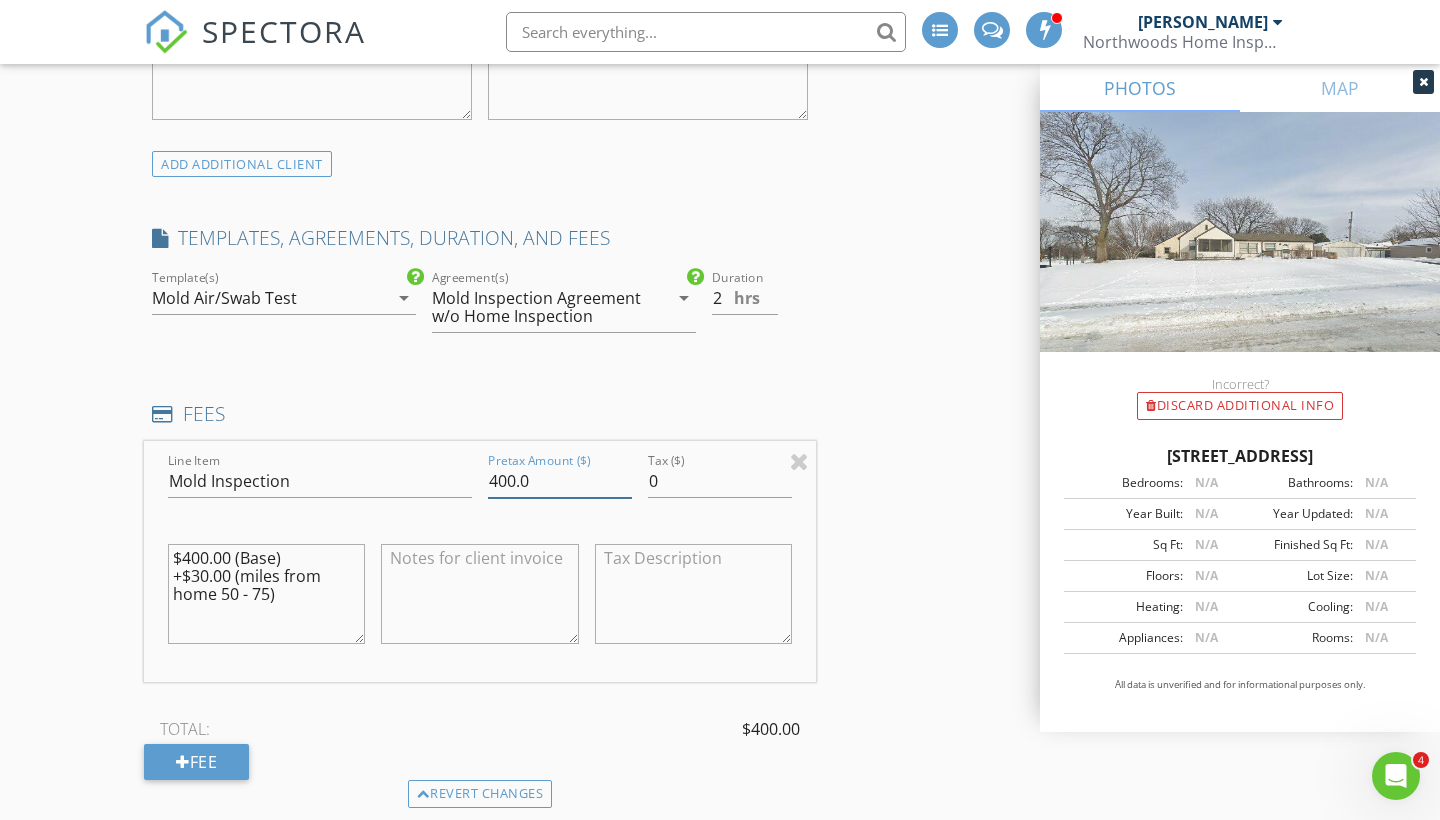 type on "400.0" 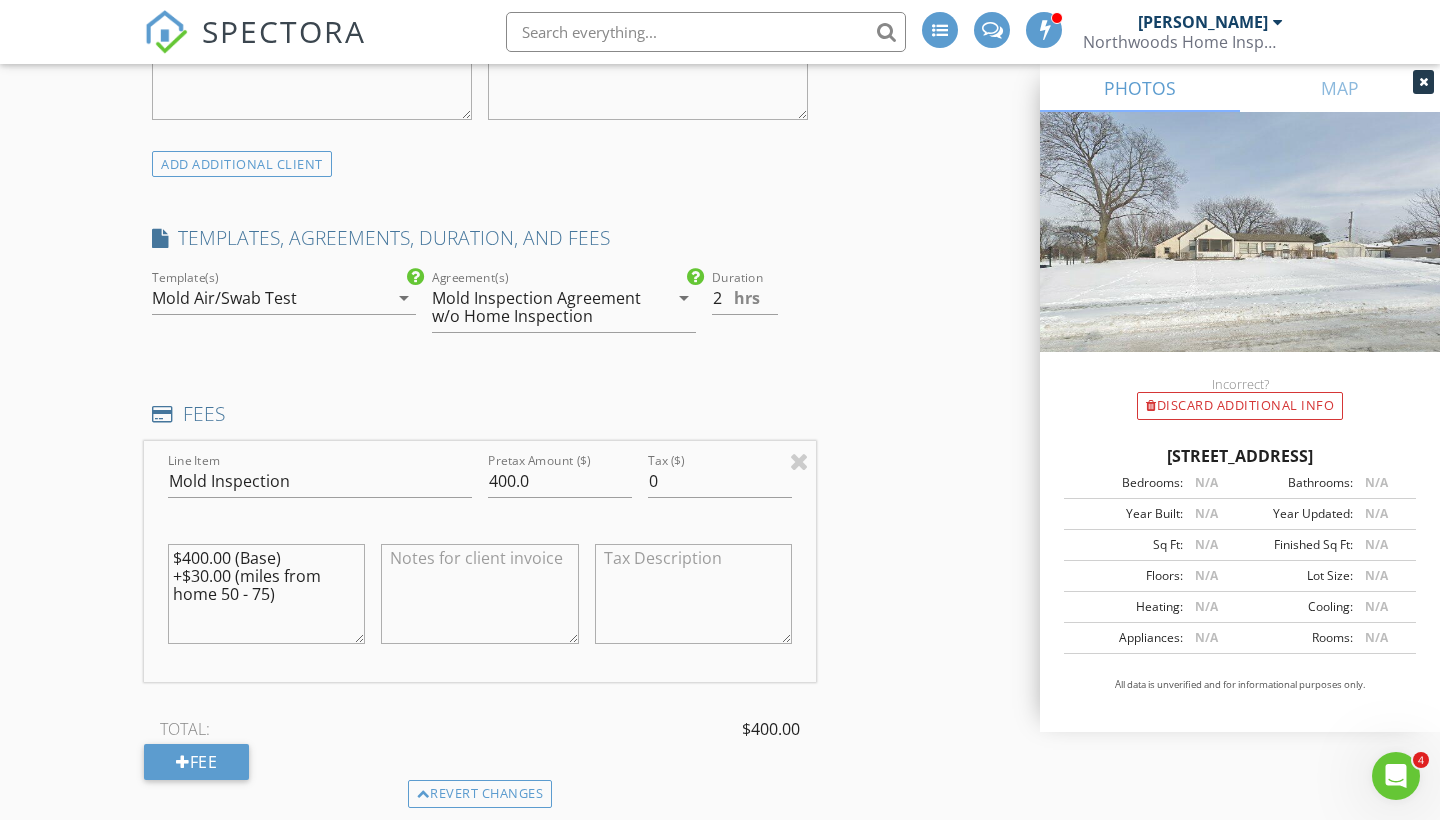 click on "New Inspection
INSPECTOR(S)
check_box   Ryan Moore   PRIMARY   check_box   James Franklin     Ryan Moore,  James Franklin arrow_drop_down   check_box_outline_blank Ryan Moore specifically requested check_box_outline_blank James Franklin specifically requested
Date/Time
07/16/2025 3:30 PM
Location
Address Search       Address 2216 W 57th St   Unit   City Minneapolis   State MN   Zip 55419   County Hennepin     Square Feet 1603   Year Built 1900   Foundation Basement arrow_drop_down     Ryan Moore     61.0 miles     (an hour)         James Franklin     37.7 miles     (an hour)
client
check_box Enable Client CC email for this inspection   Client Search     check_box_outline_blank Client is a Company/Organization     First Name Leo   Last Name Rubiano   Email leo.a.rubiano@gmail.com   CC Email   Phone 781-428-0644         Tags         Notes" at bounding box center [720, 855] 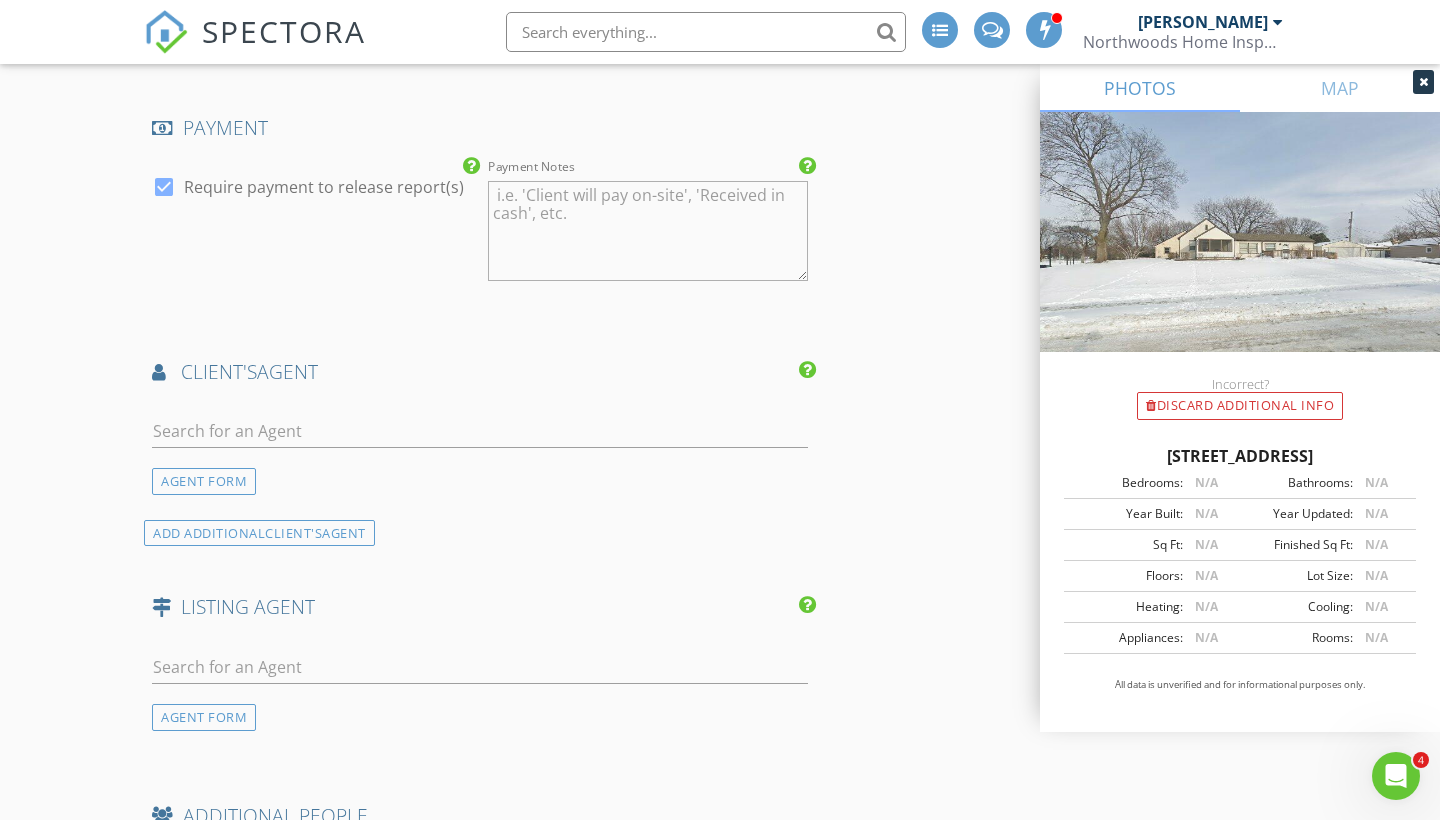 scroll, scrollTop: 2385, scrollLeft: 0, axis: vertical 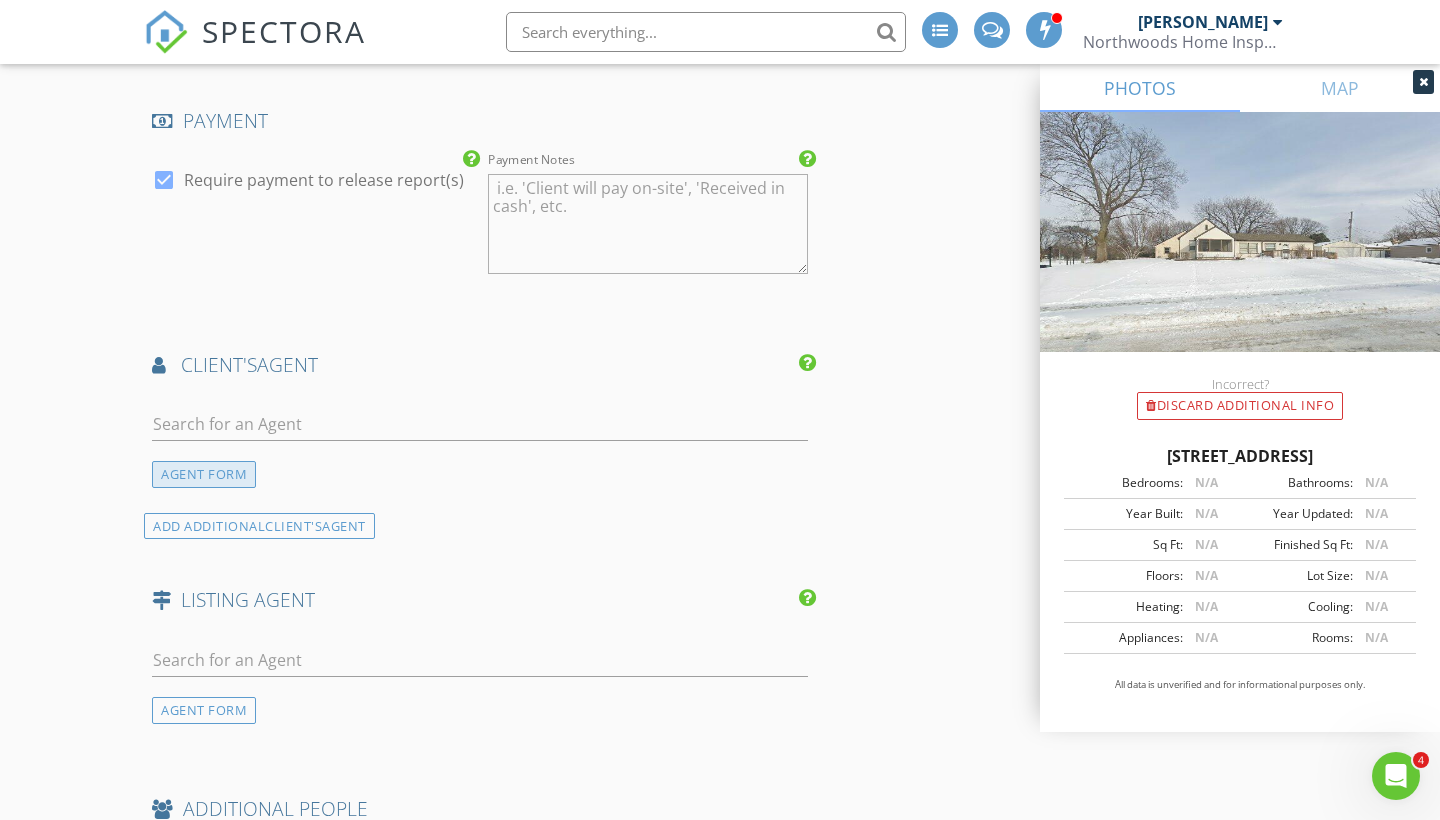 click on "AGENT FORM" at bounding box center [204, 474] 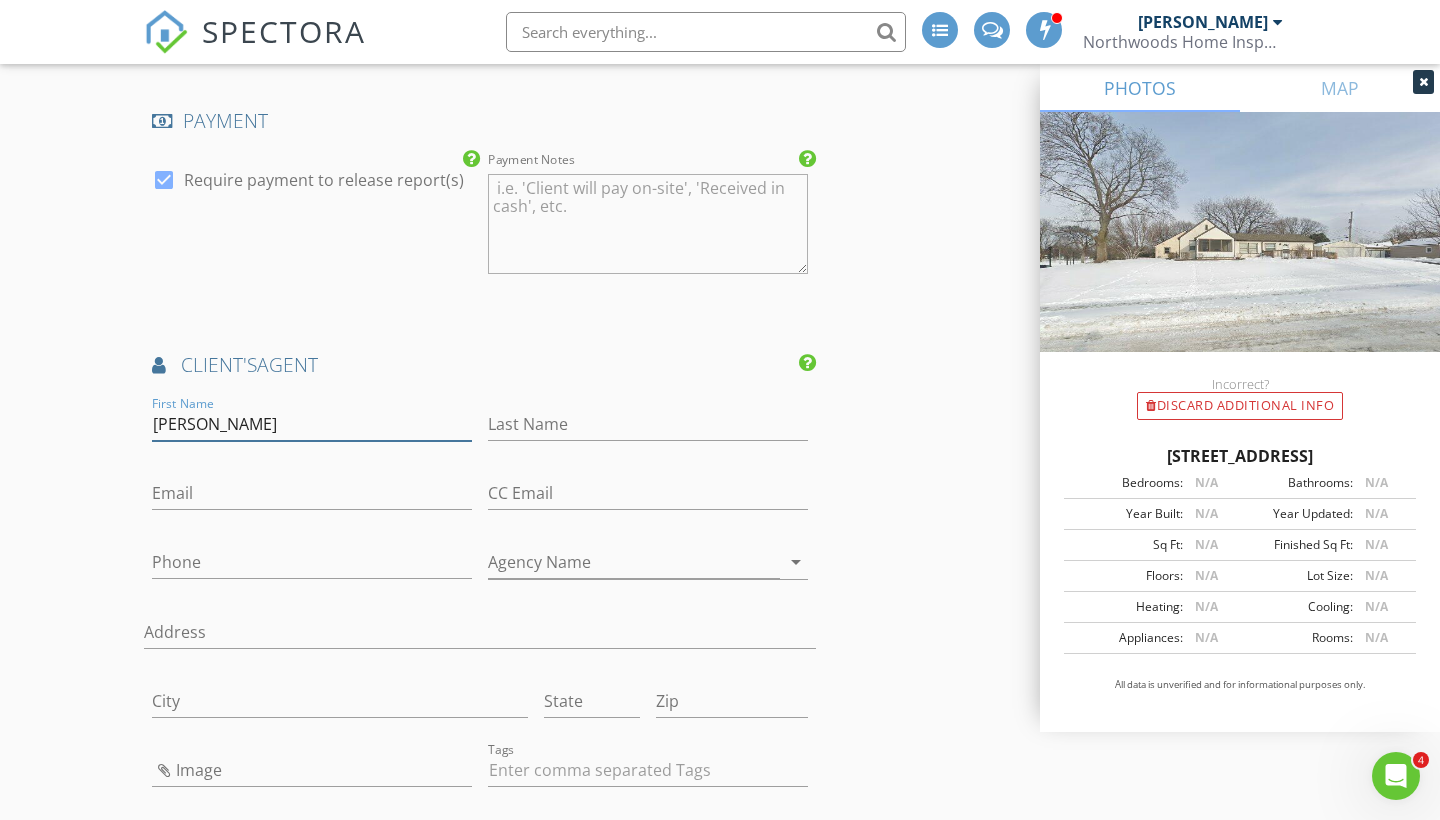 type on "Ricardo" 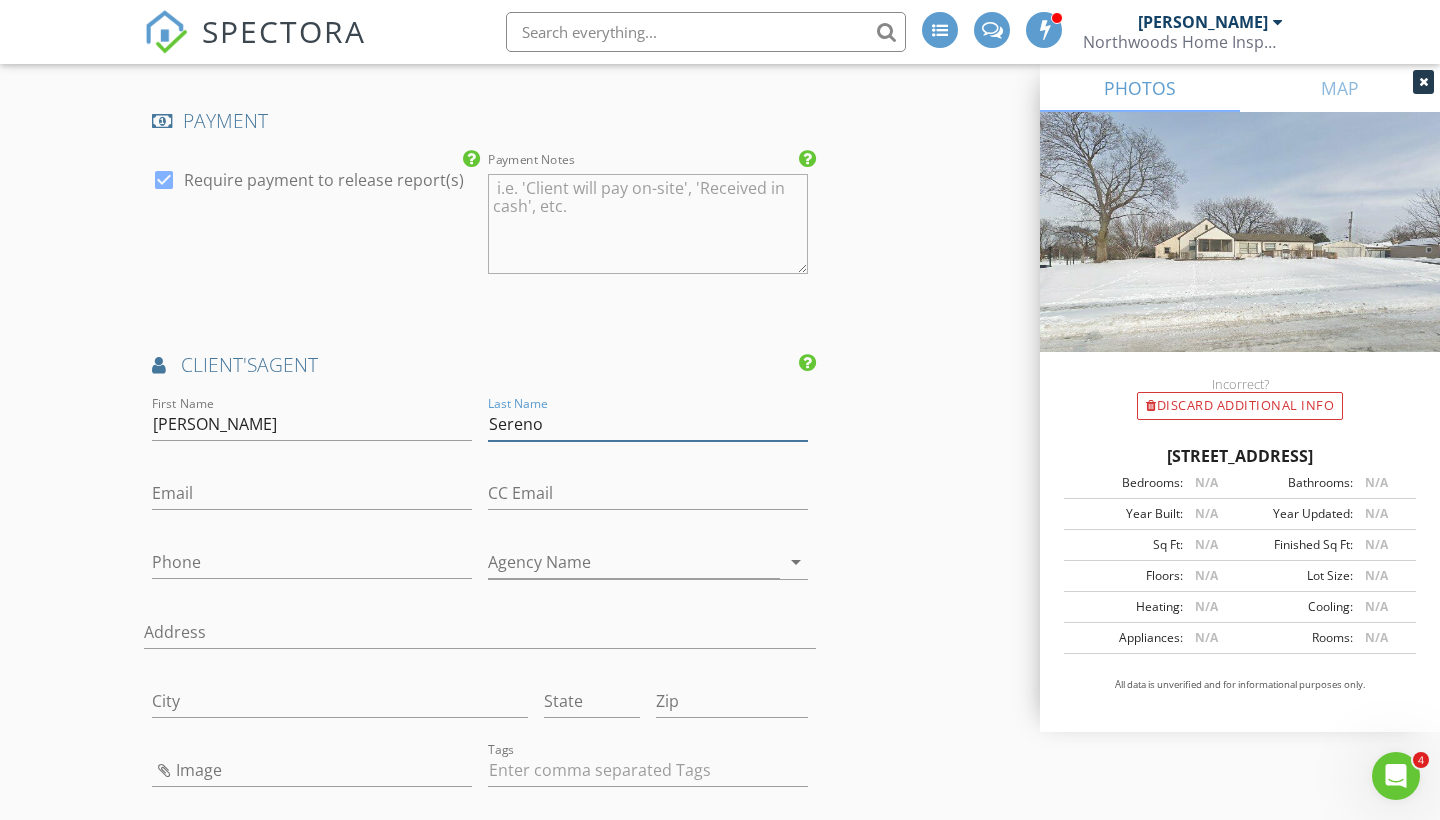 type on "Sereno" 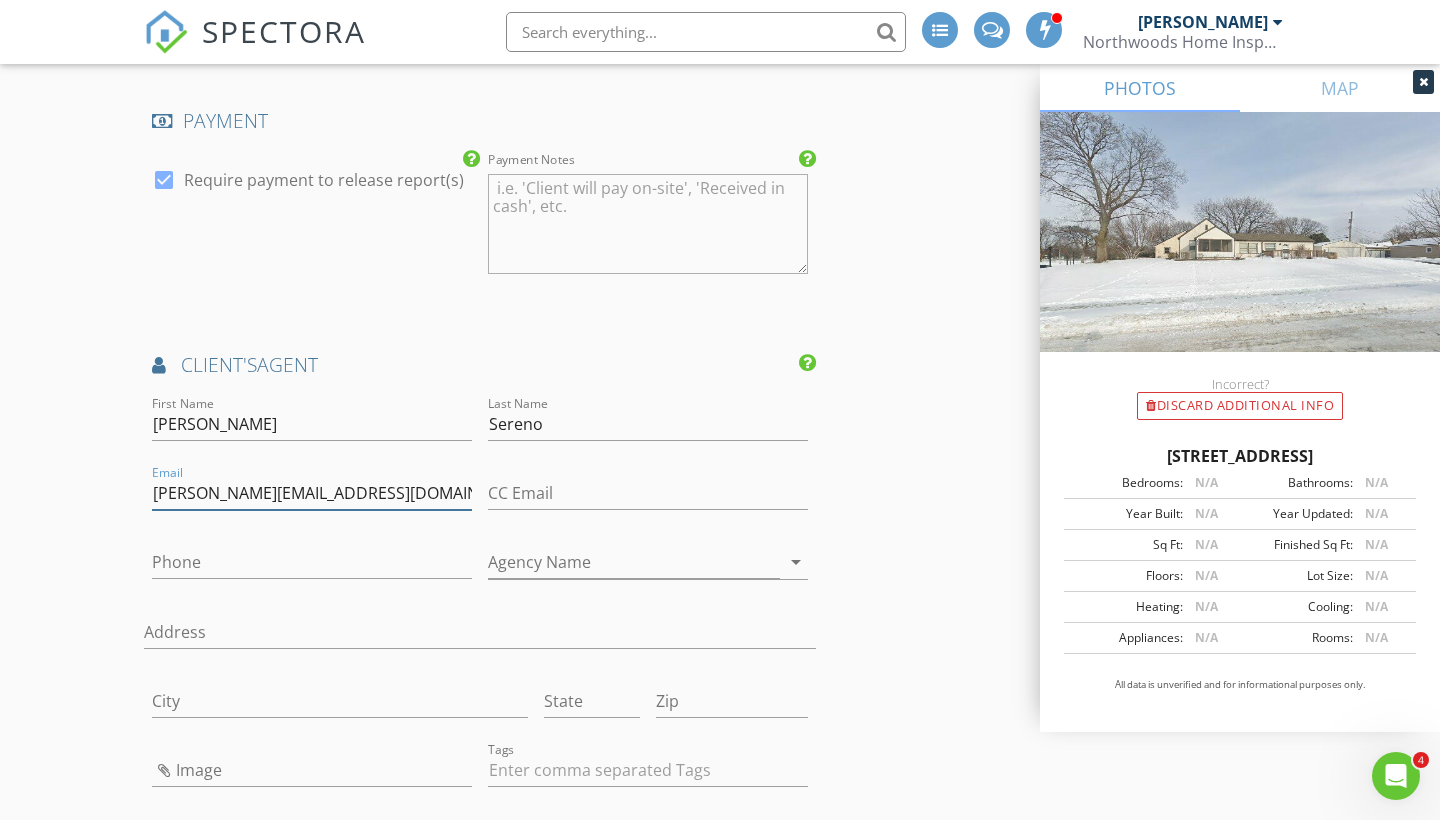 type on "ricardo@lakesarearealty.com" 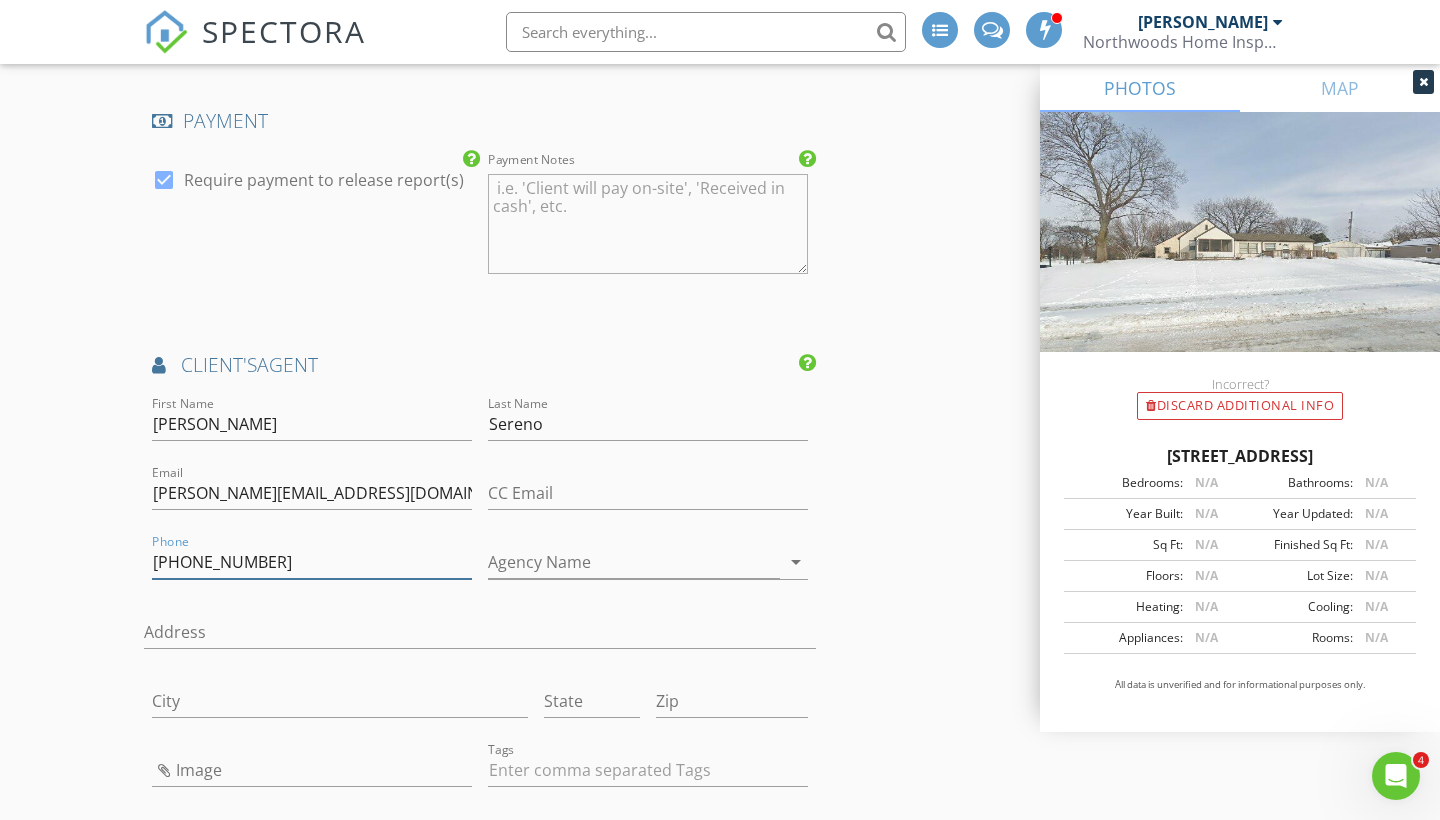 type on "612-889-3858" 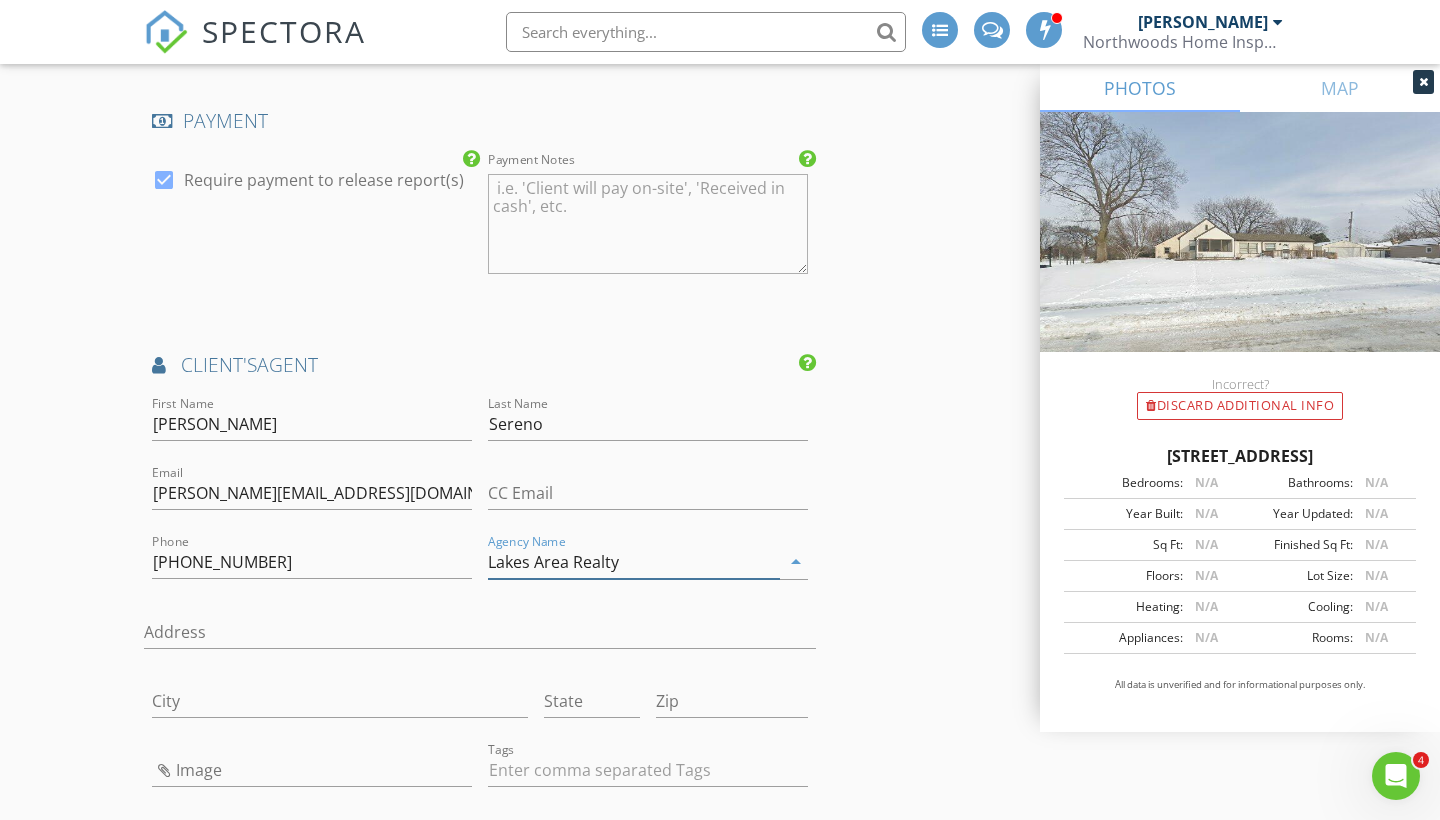 type on "Lakes Area Realty" 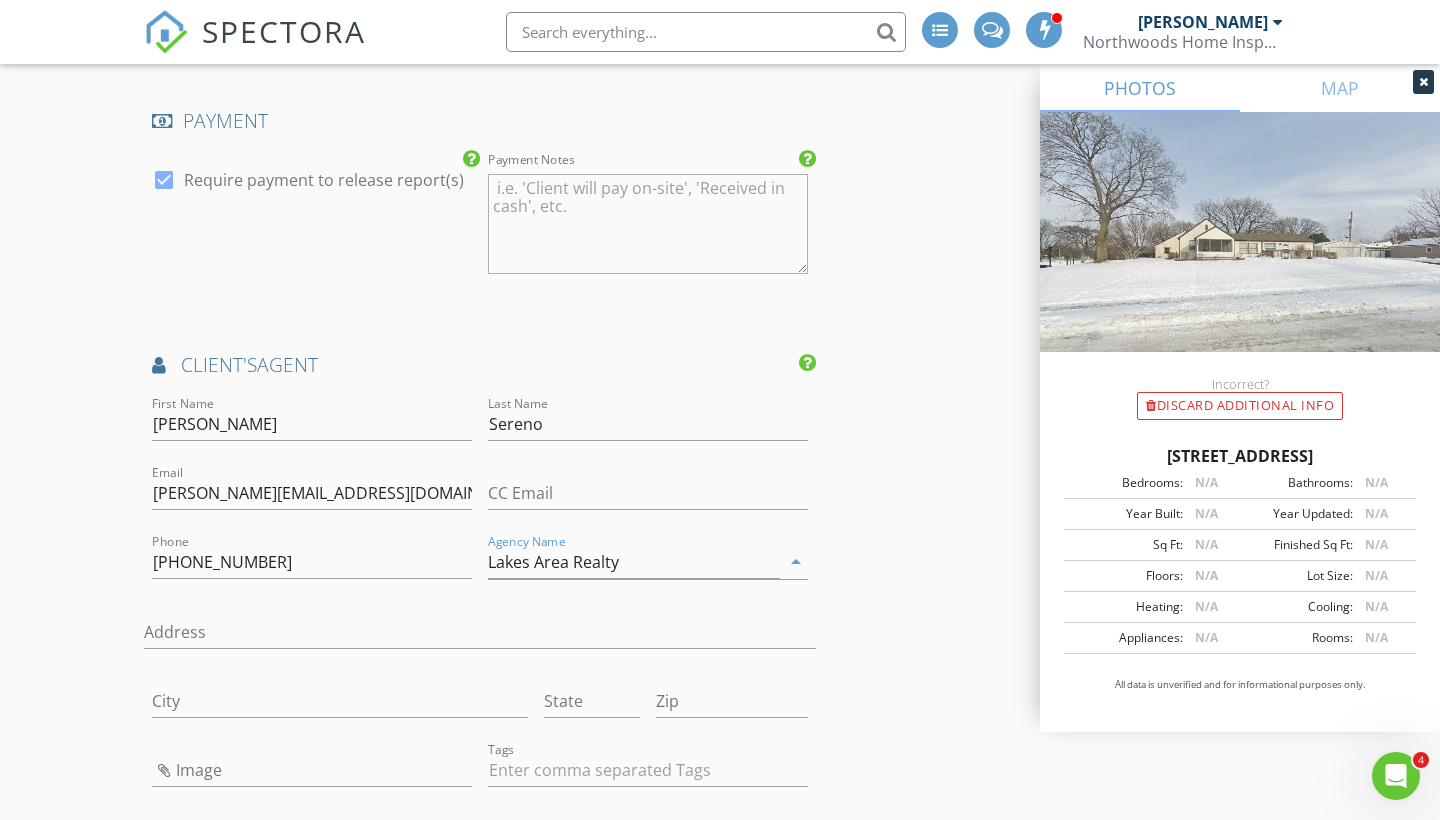 click on "New Inspection
INSPECTOR(S)
check_box   Ryan Moore   PRIMARY   check_box   James Franklin     Ryan Moore,  James Franklin arrow_drop_down   check_box_outline_blank Ryan Moore specifically requested check_box_outline_blank James Franklin specifically requested
Date/Time
07/16/2025 3:30 PM
Location
Address Search       Address 2216 W 57th St   Unit   City Minneapolis   State MN   Zip 55419   County Hennepin     Square Feet 1603   Year Built 1900   Foundation Basement arrow_drop_down     Ryan Moore     61.0 miles     (an hour)         James Franklin     37.7 miles     (an hour)
client
check_box Enable Client CC email for this inspection   Client Search     check_box_outline_blank Client is a Company/Organization     First Name Leo   Last Name Rubiano   Email leo.a.rubiano@gmail.com   CC Email   Phone 781-428-0644         Tags         Notes" at bounding box center [720, 207] 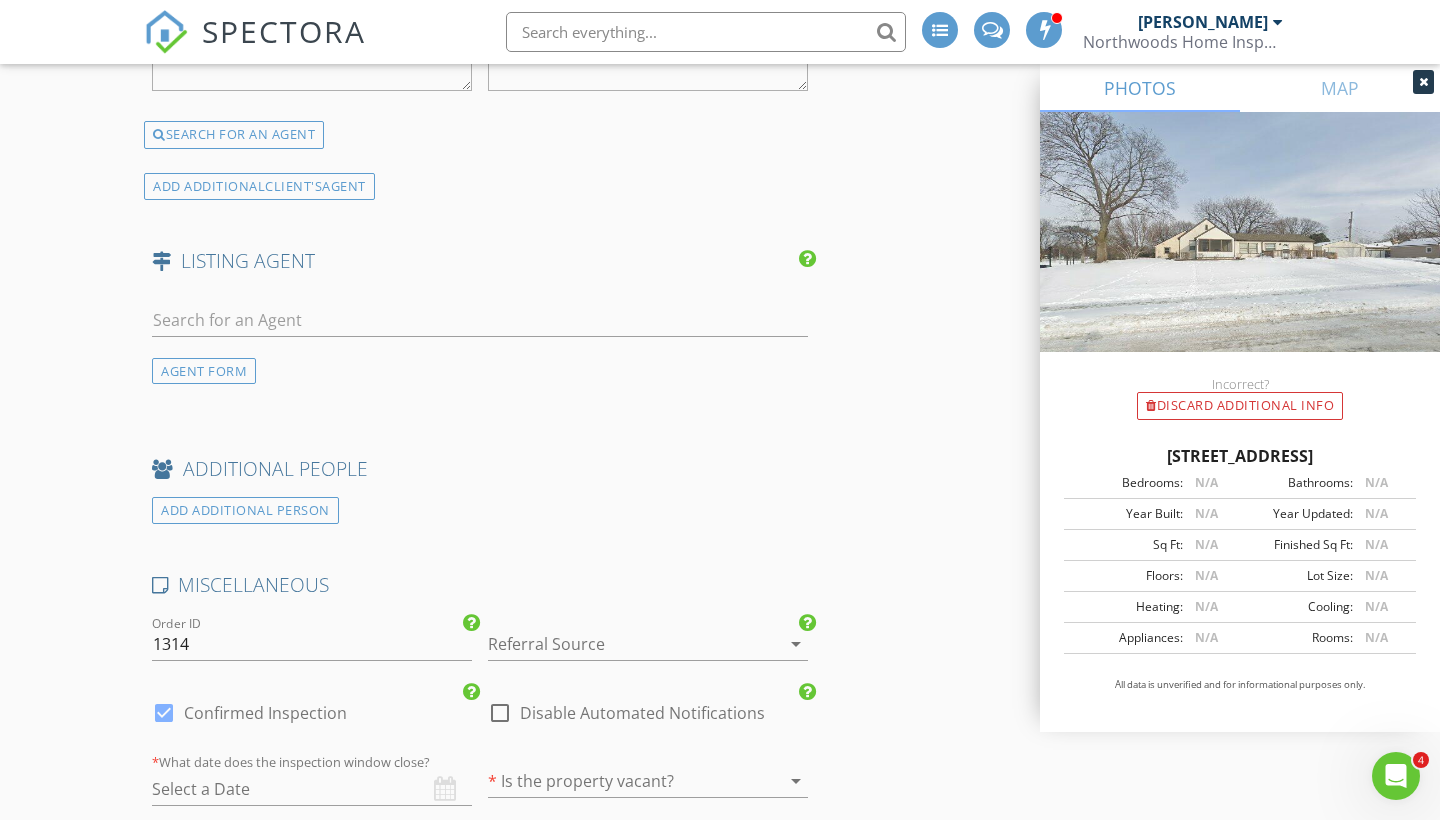 scroll, scrollTop: 3283, scrollLeft: 0, axis: vertical 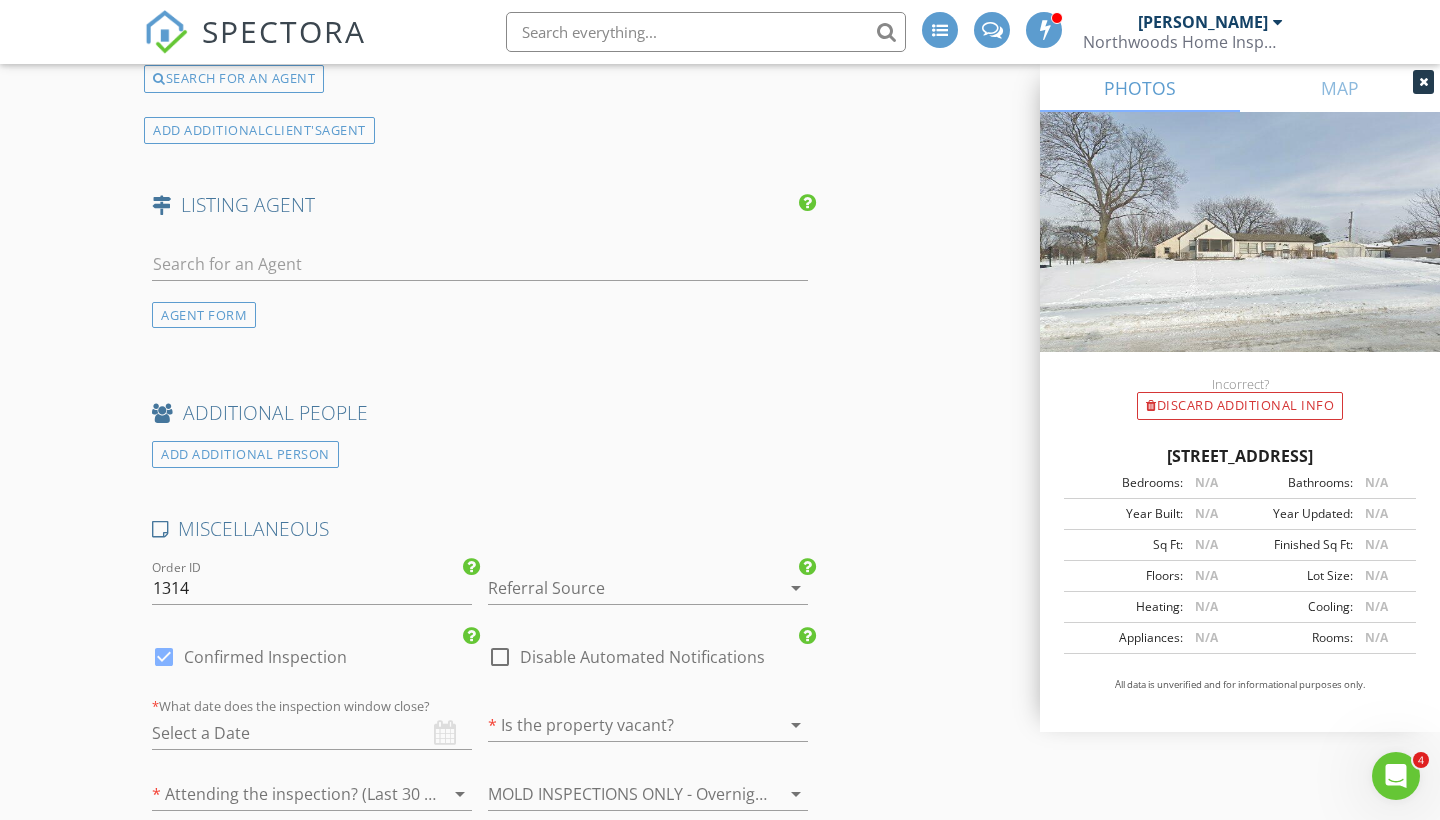 click at bounding box center (620, 588) 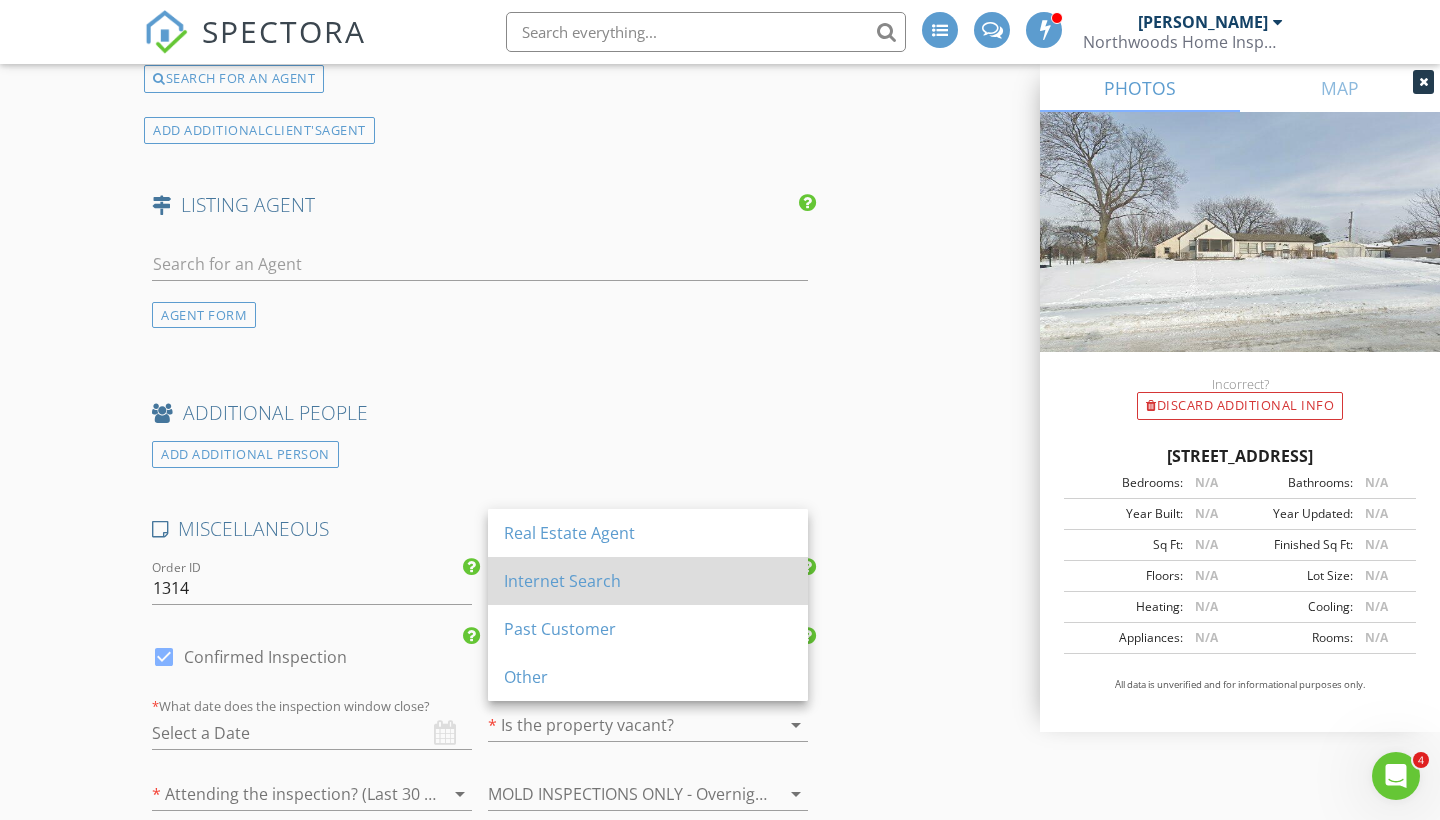 click on "Internet Search" at bounding box center [648, 581] 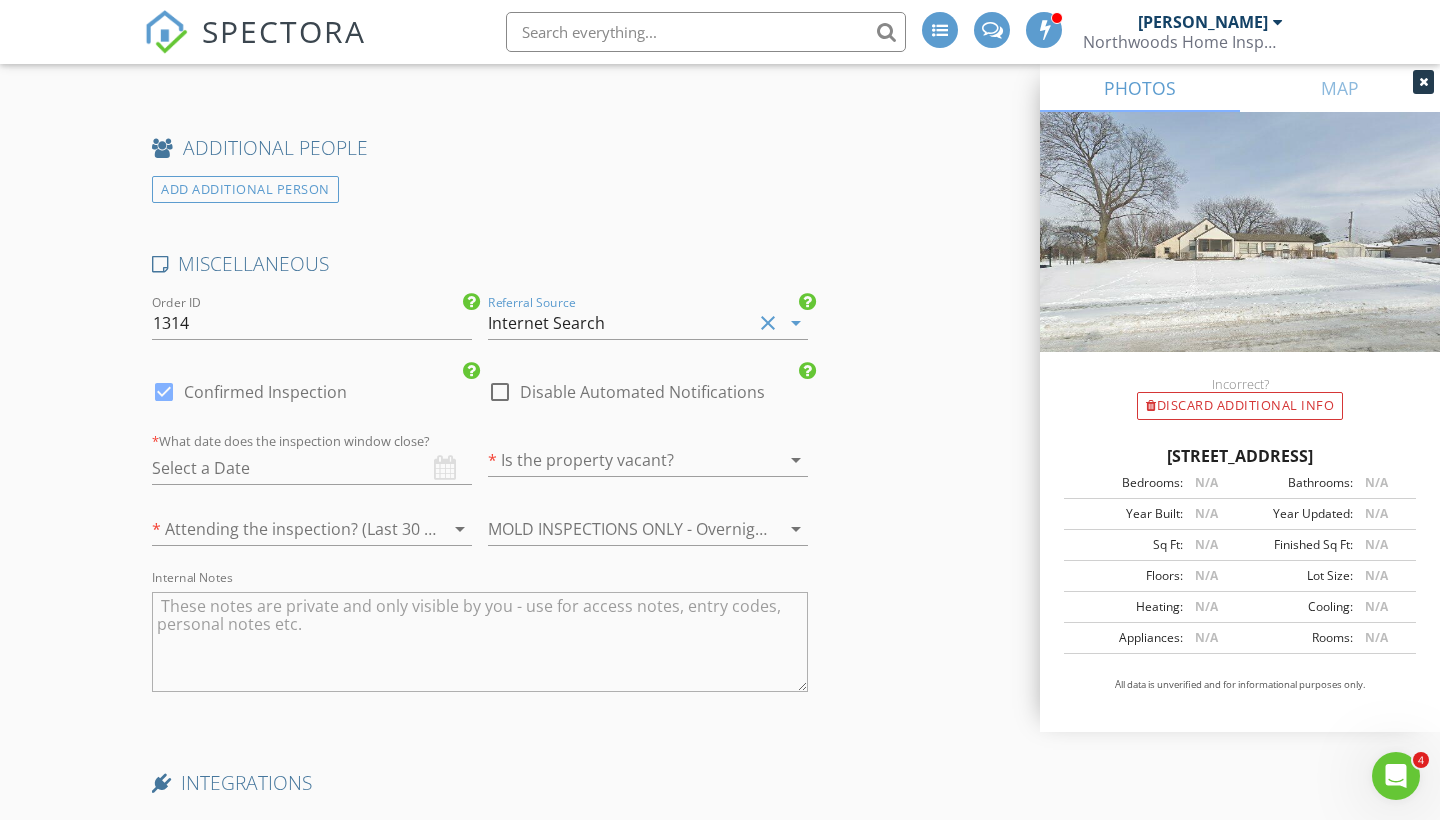 scroll, scrollTop: 3580, scrollLeft: 0, axis: vertical 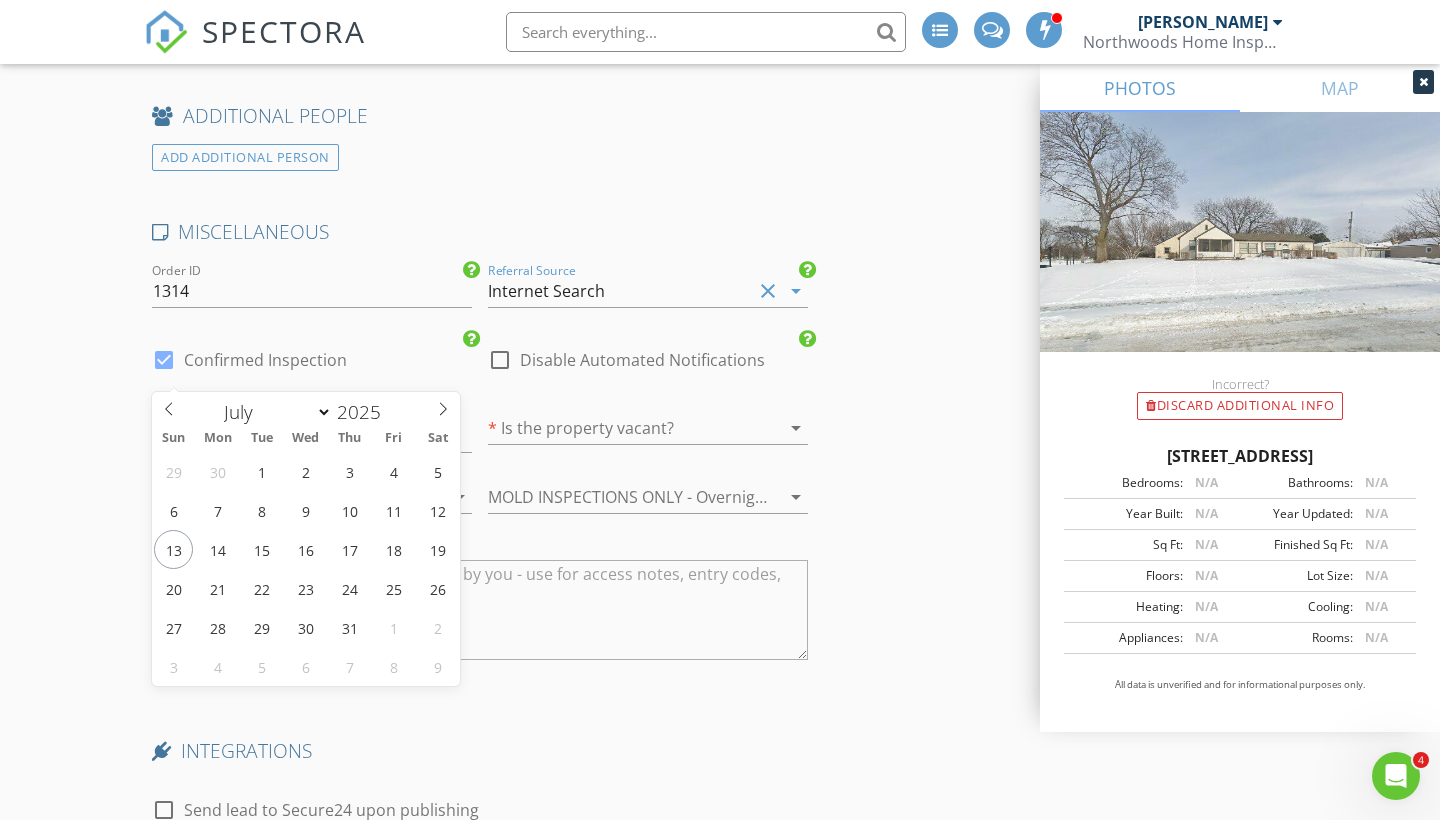 click at bounding box center (312, 436) 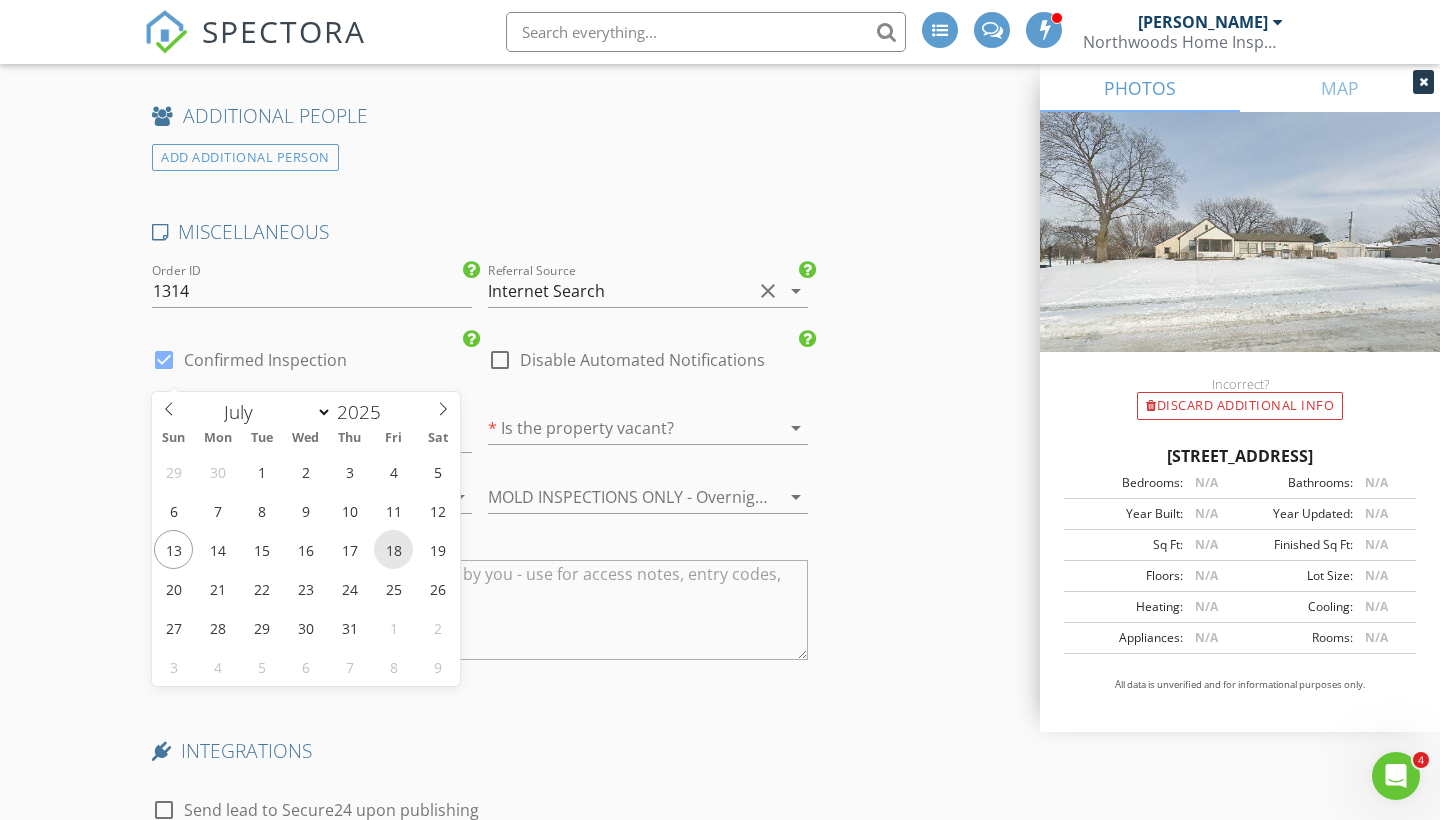 type on "07/18/2025" 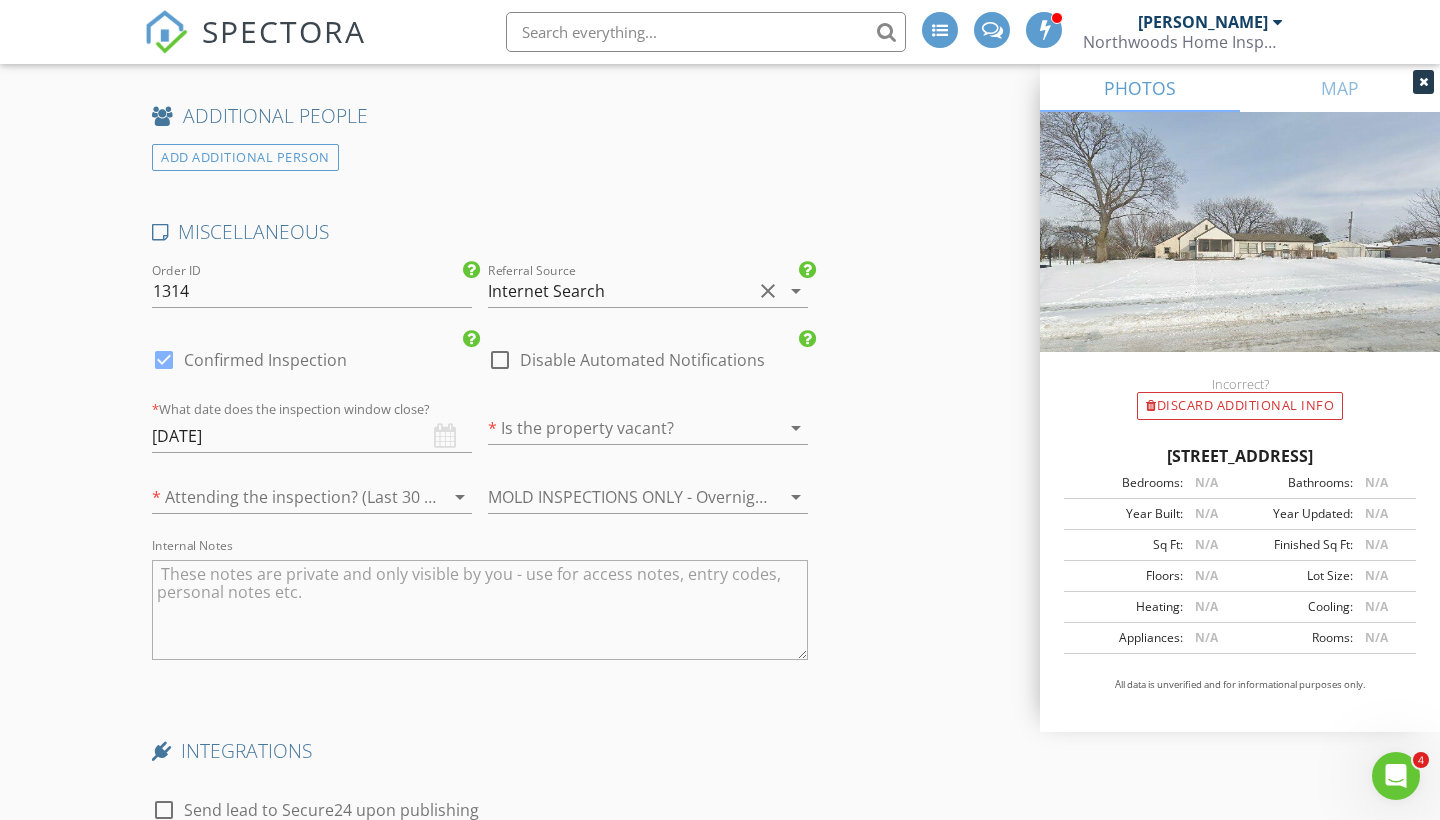 click at bounding box center (620, 428) 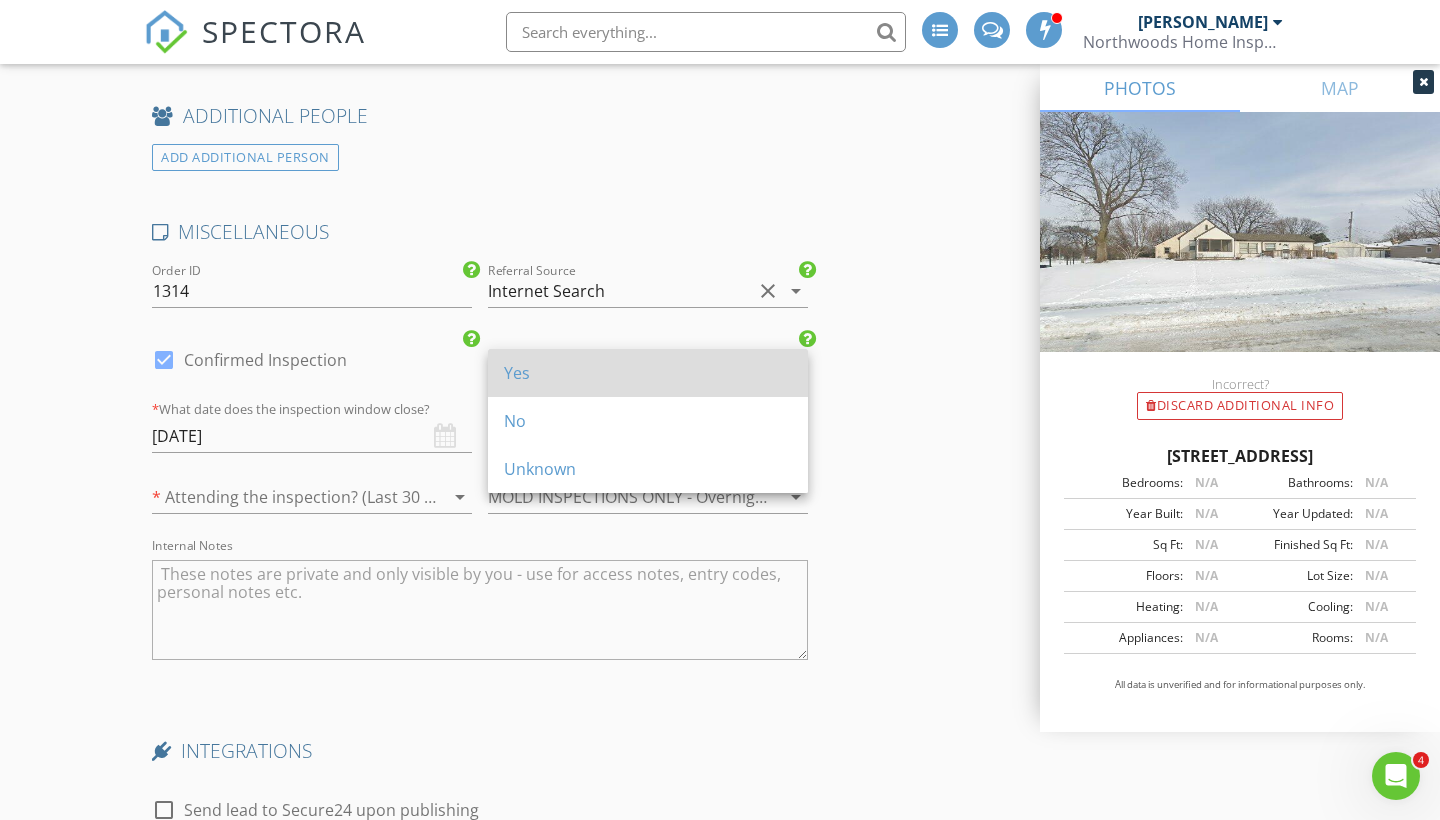 click on "Yes" at bounding box center [648, 373] 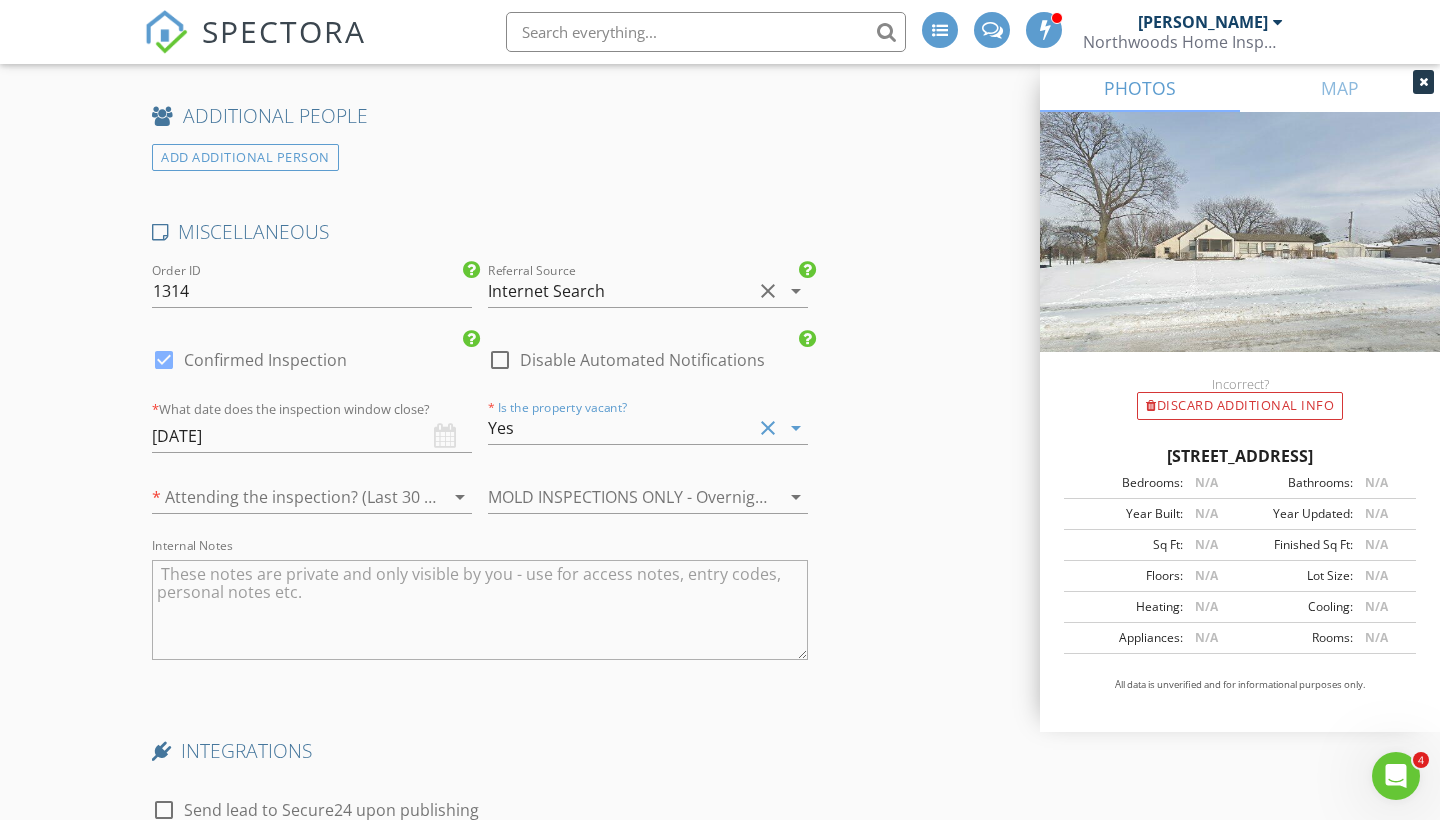 click at bounding box center (284, 497) 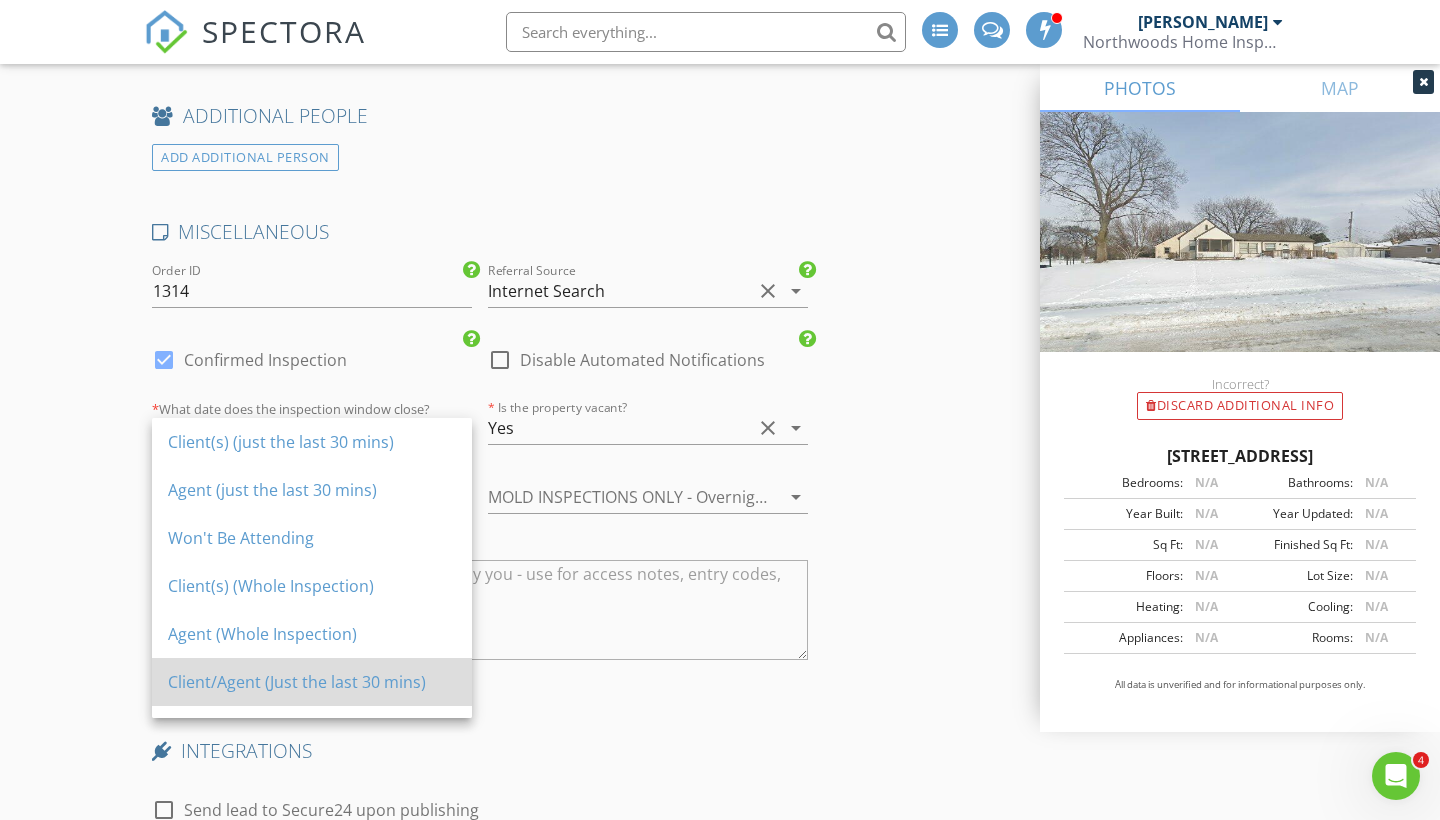 click on "Client/Agent (Just the last 30 mins)" at bounding box center [312, 682] 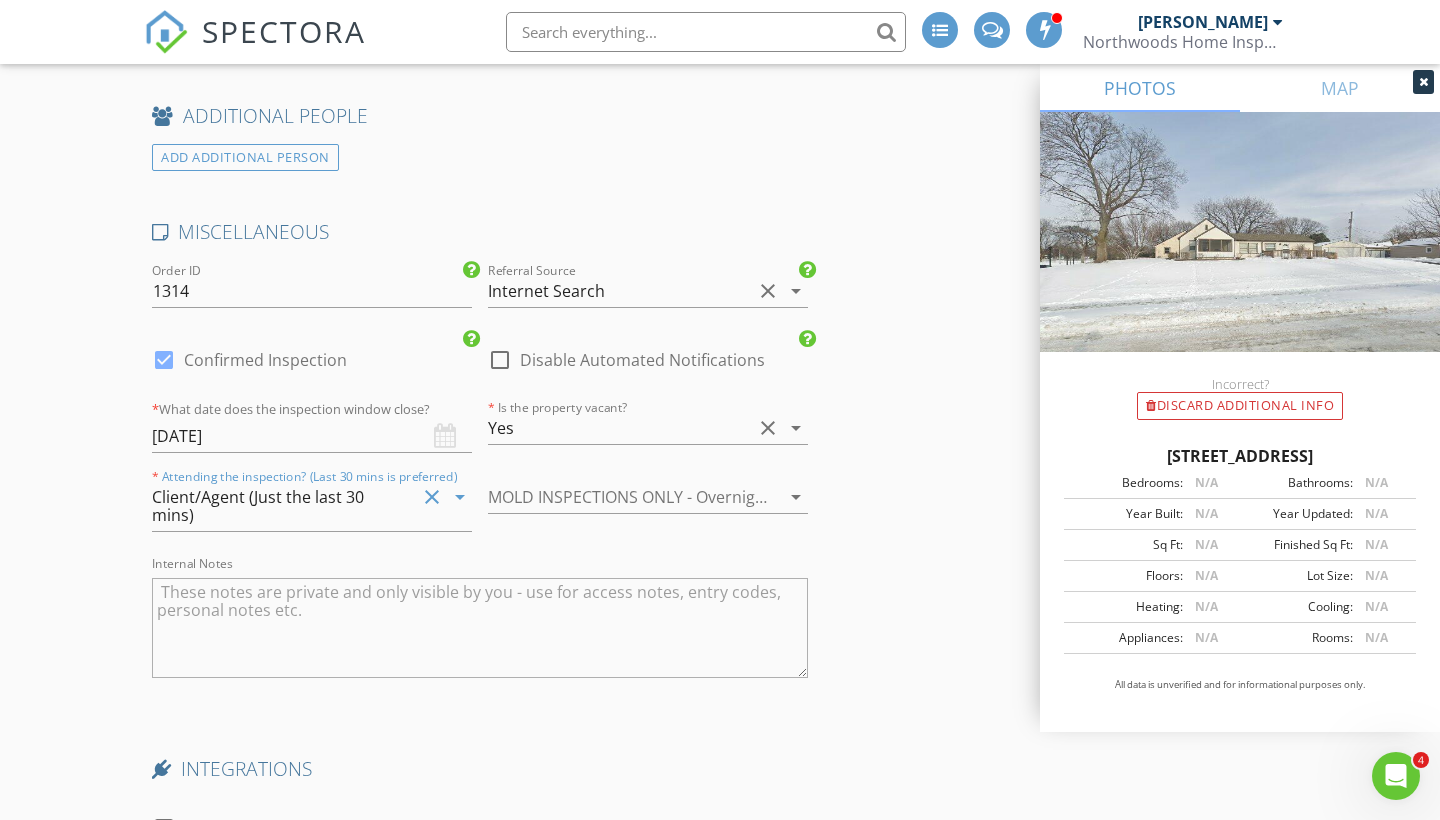 click at bounding box center (620, 497) 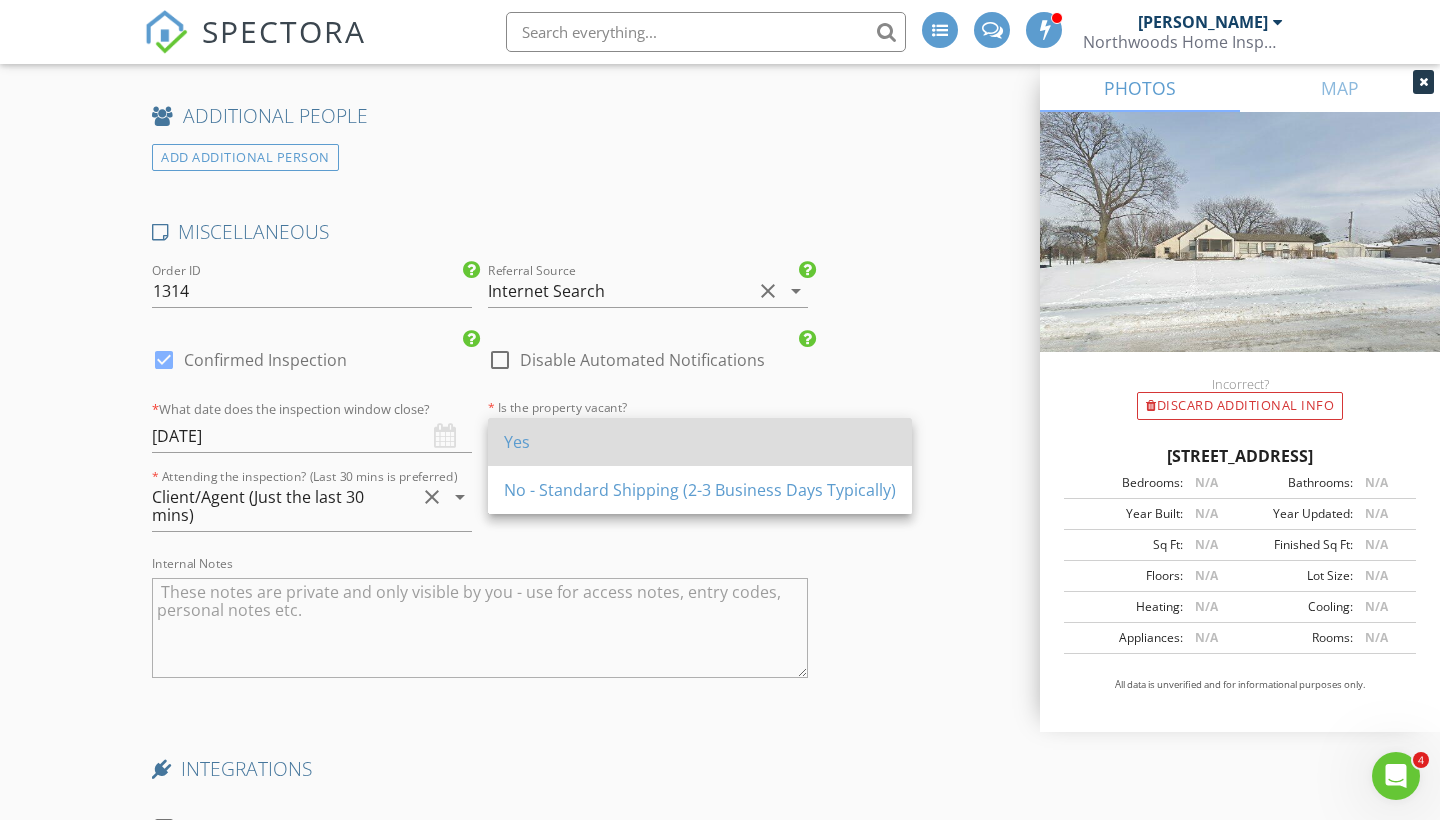 click on "Yes" at bounding box center [700, 442] 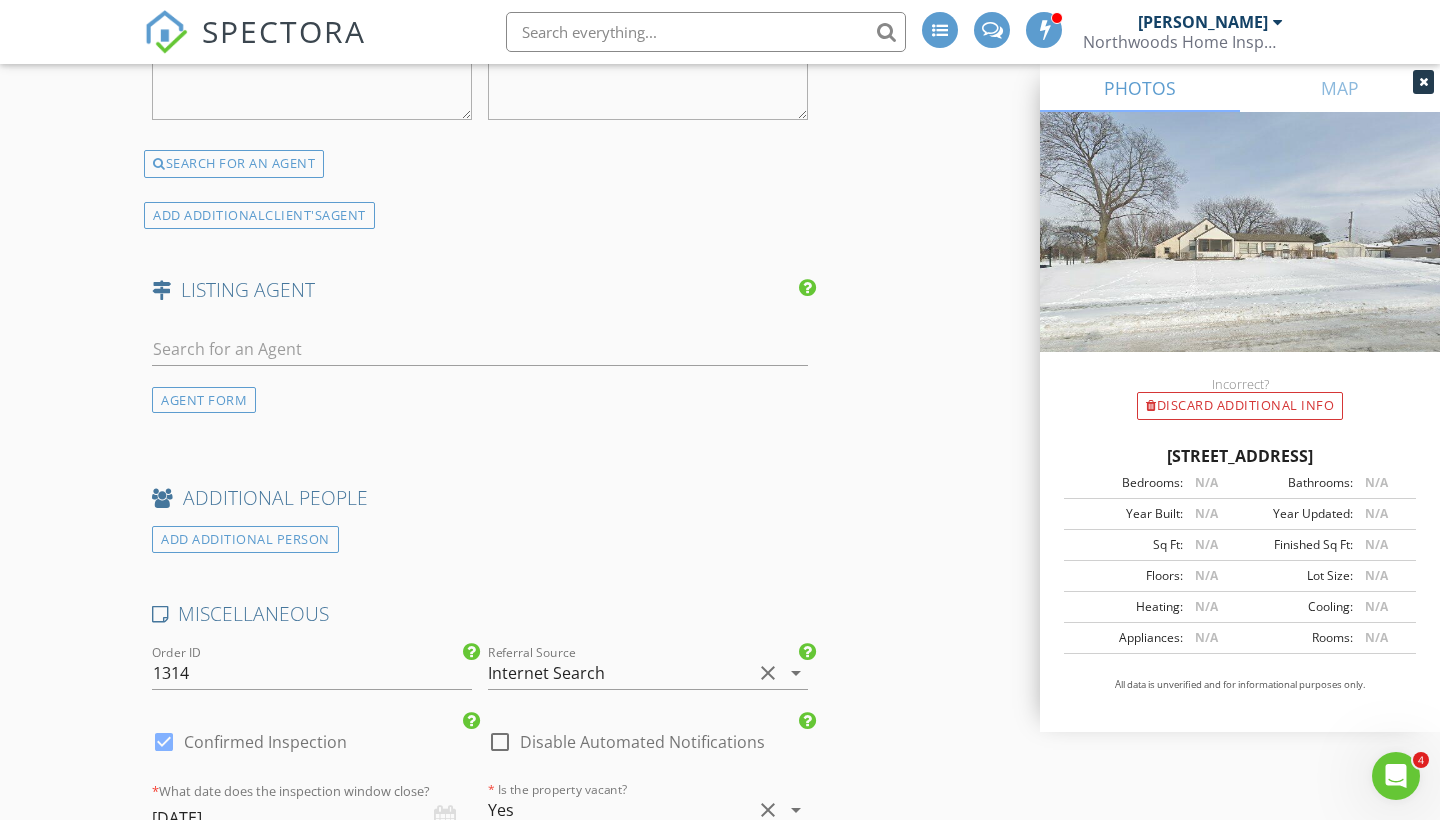 scroll, scrollTop: 3197, scrollLeft: 0, axis: vertical 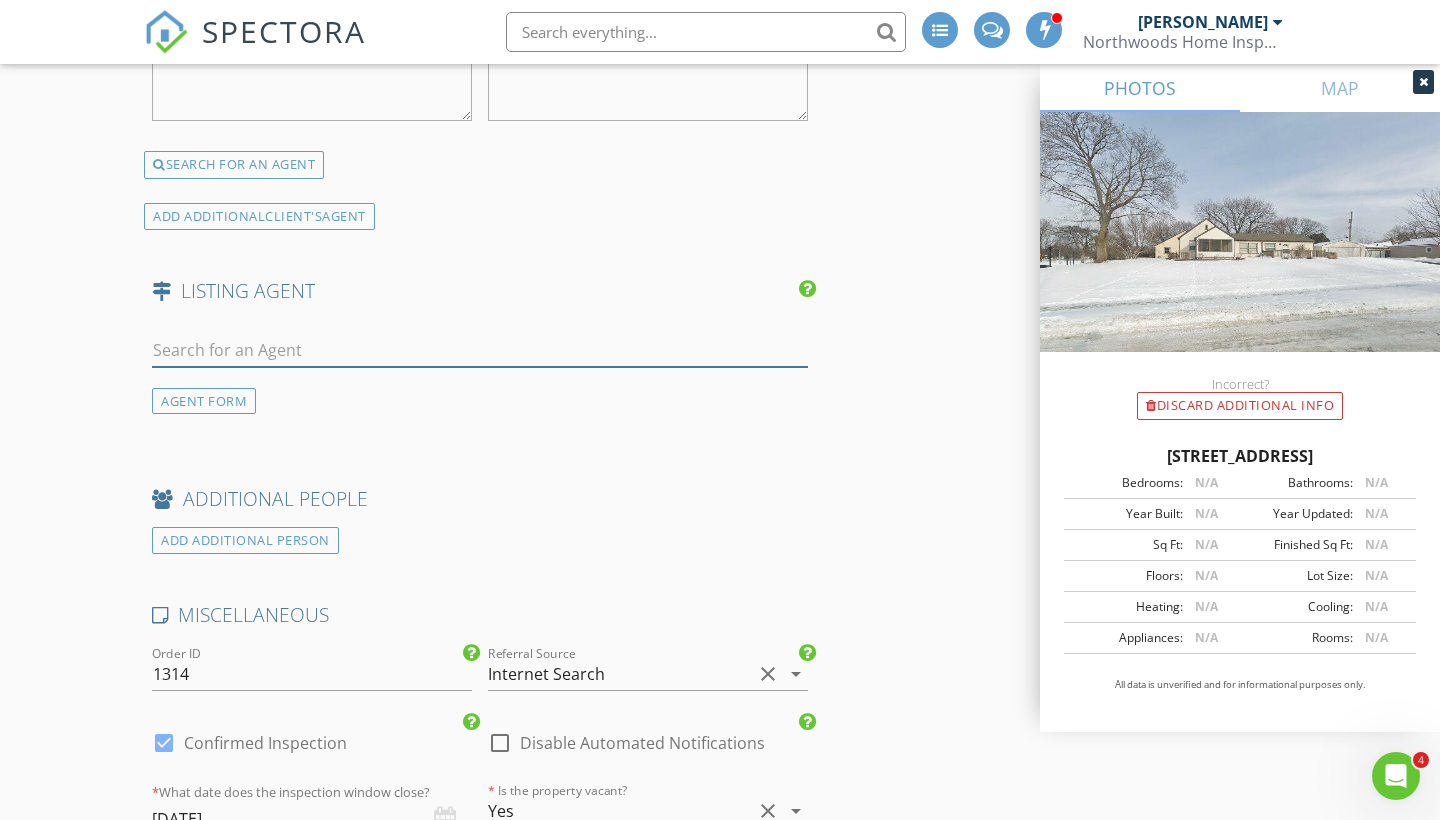 click at bounding box center [480, 350] 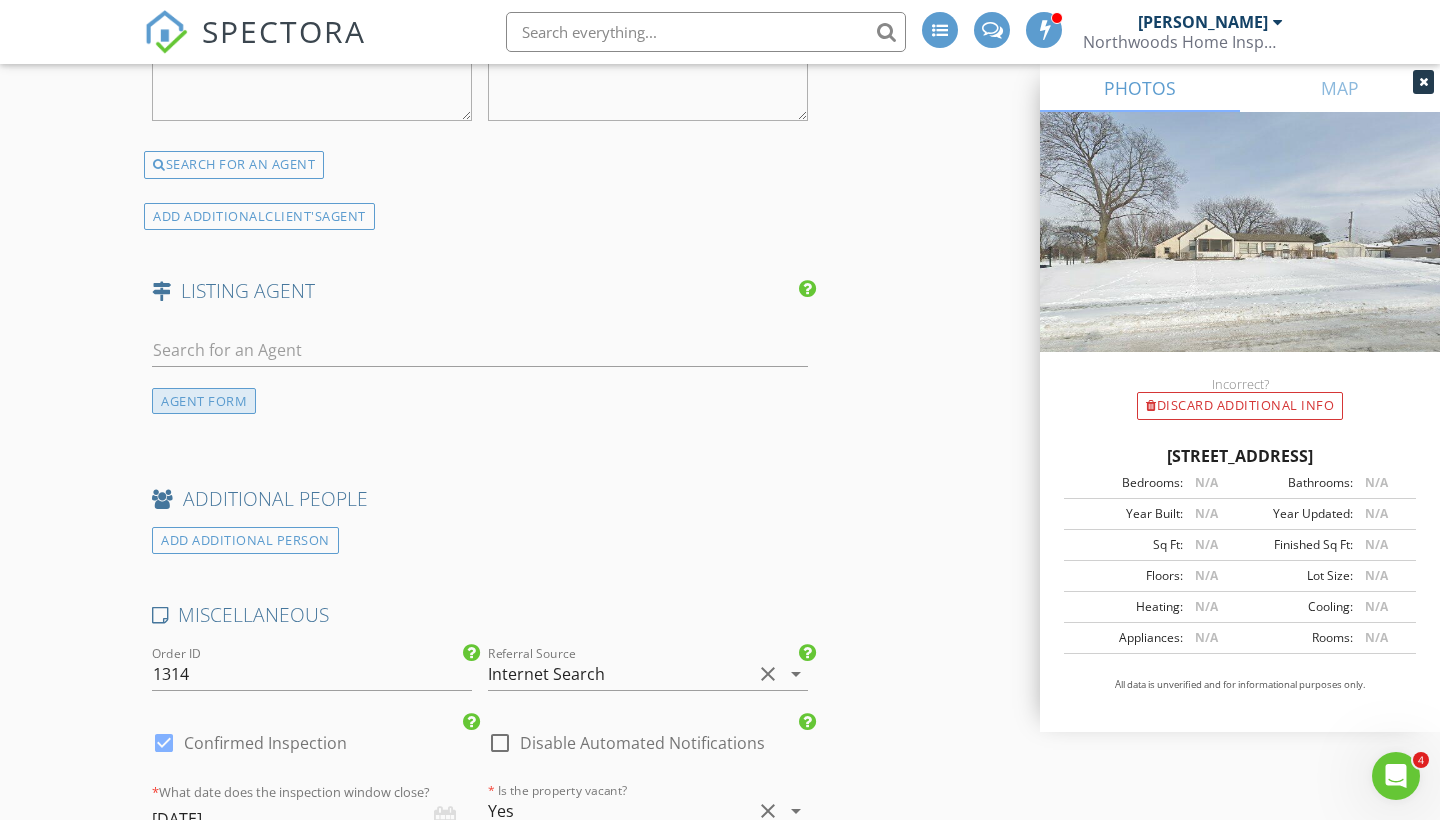 click on "AGENT FORM" at bounding box center (204, 401) 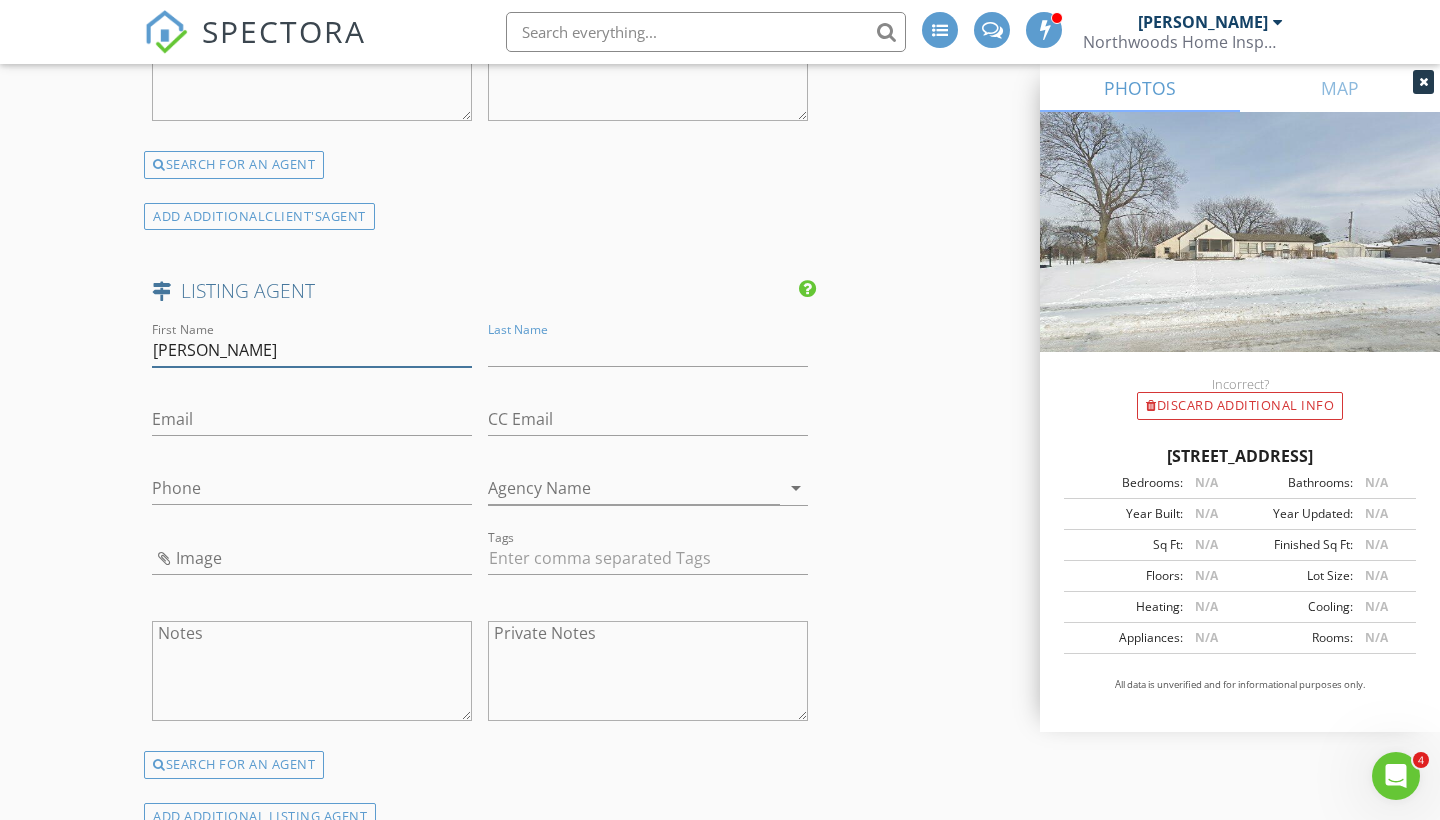 click on "Zach" at bounding box center [312, 350] 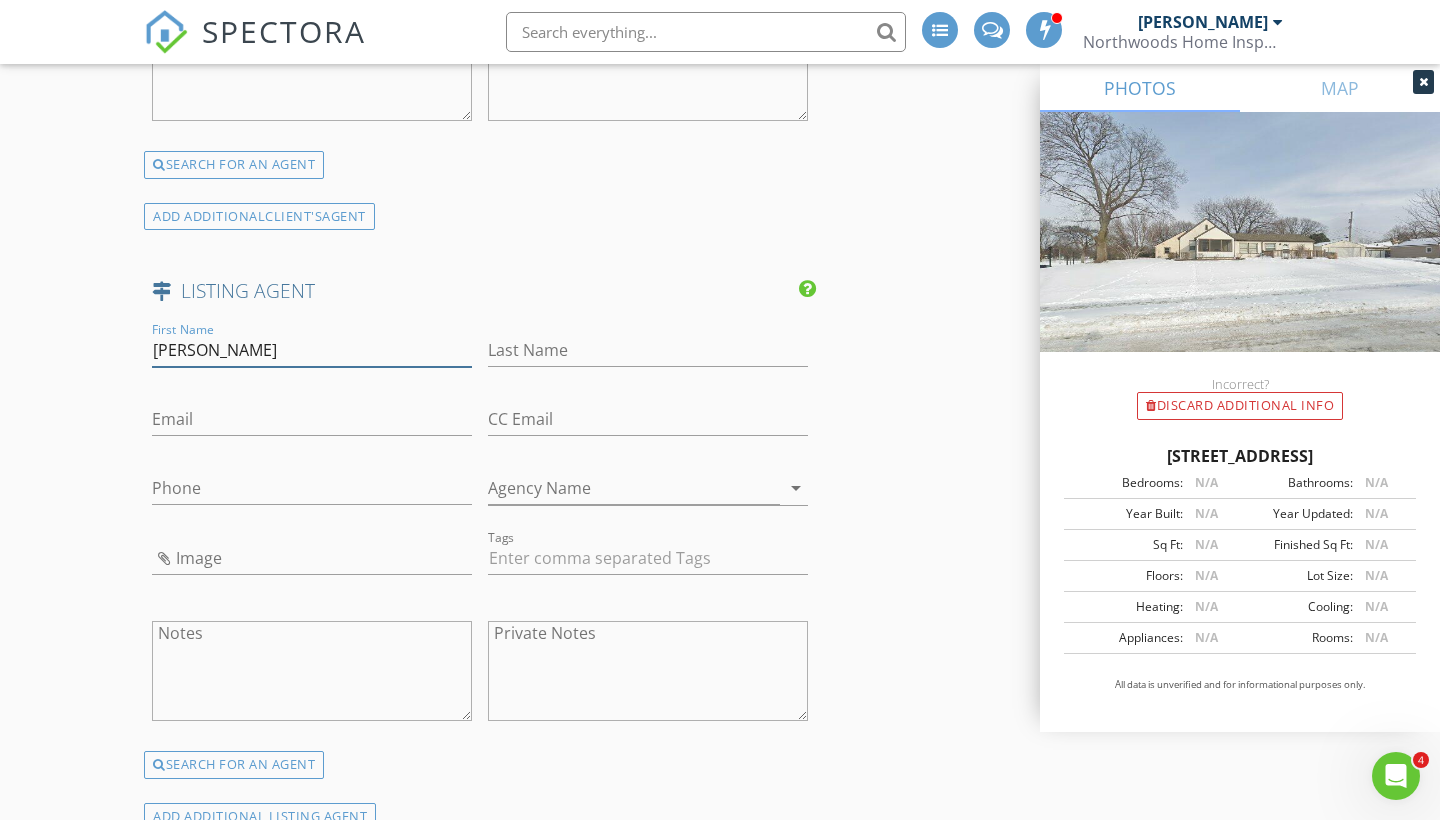 type on "Zachary" 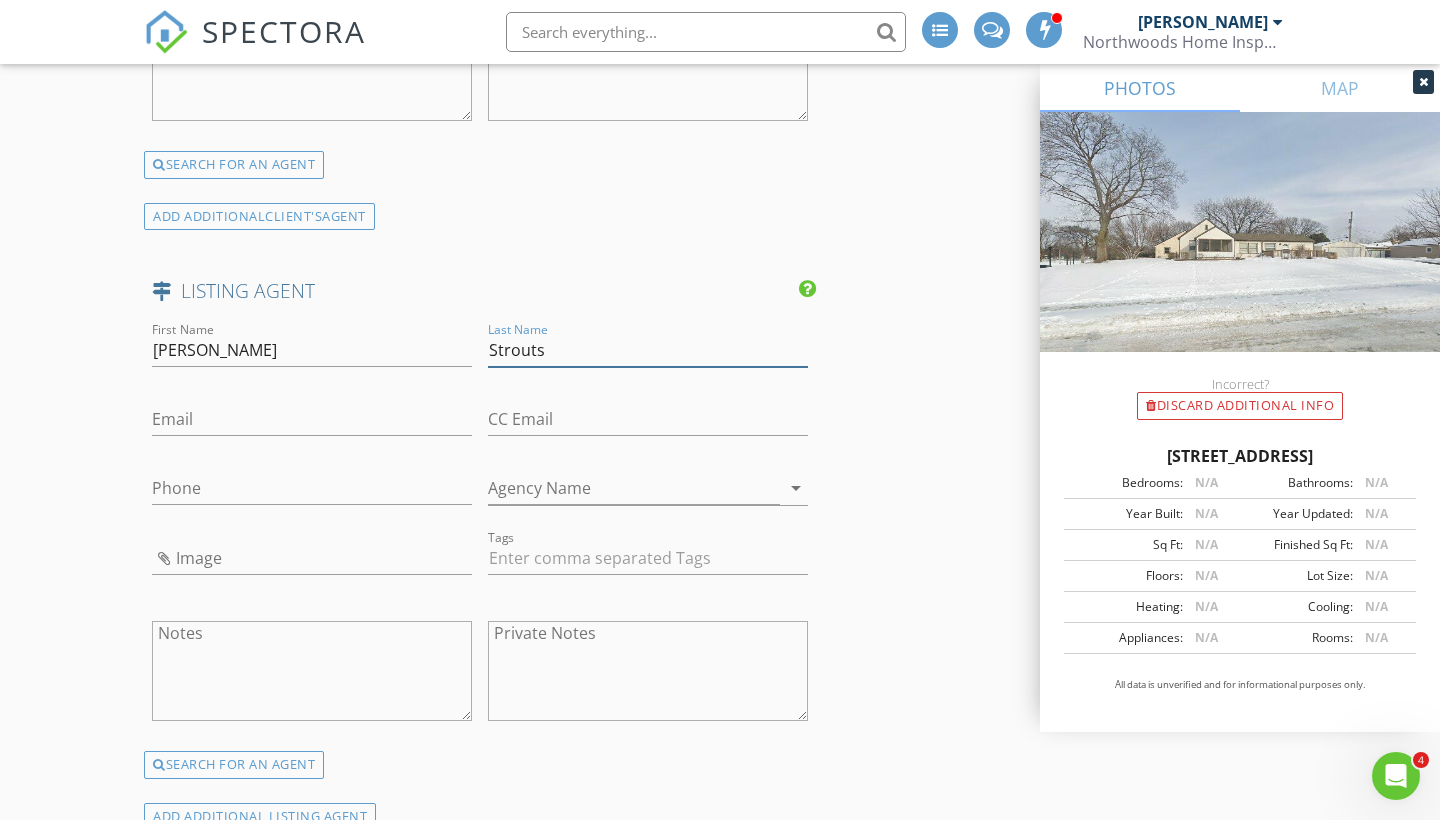 type on "Strouts" 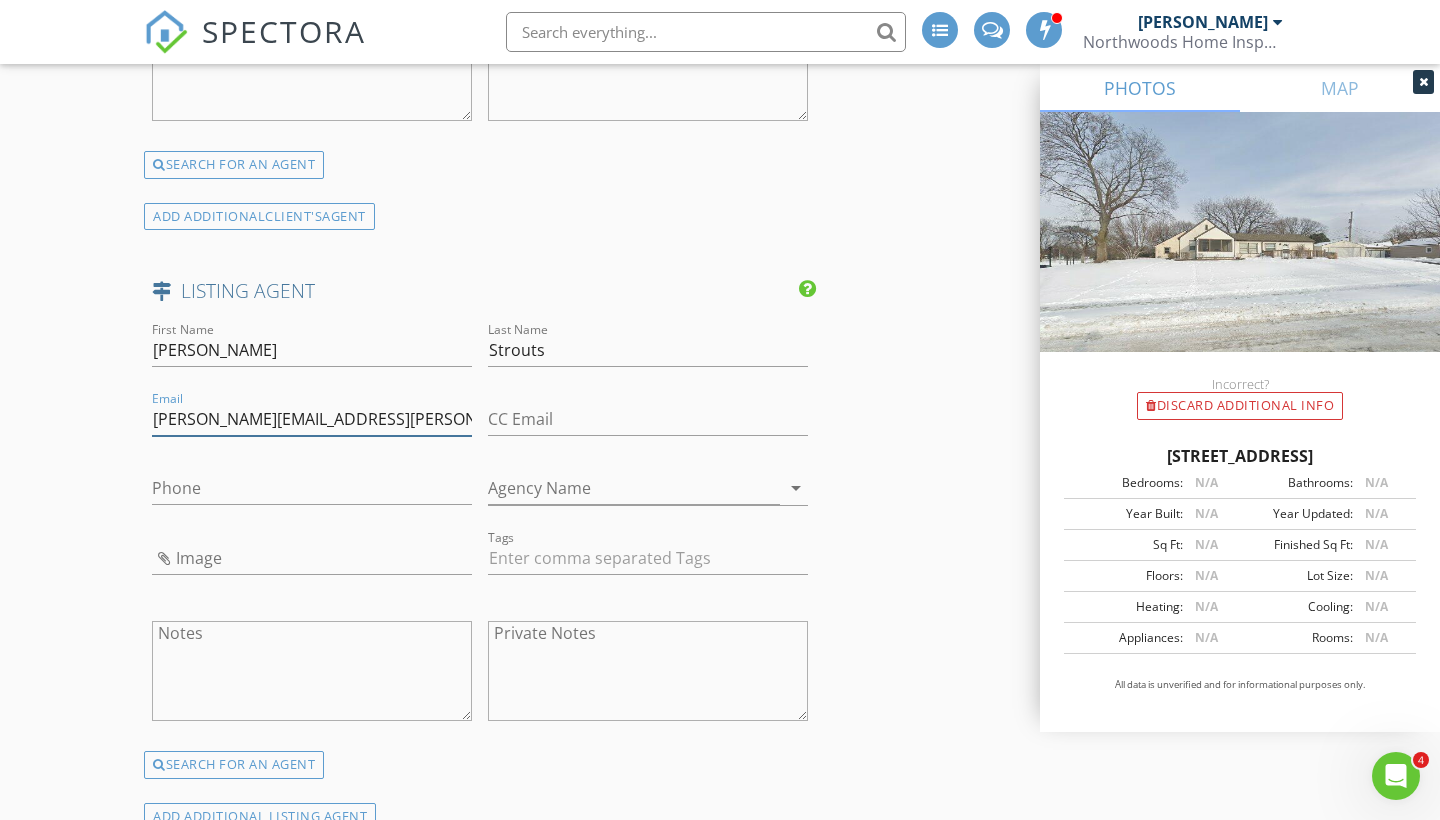 type on "zachary.strouts@evrealestate.com" 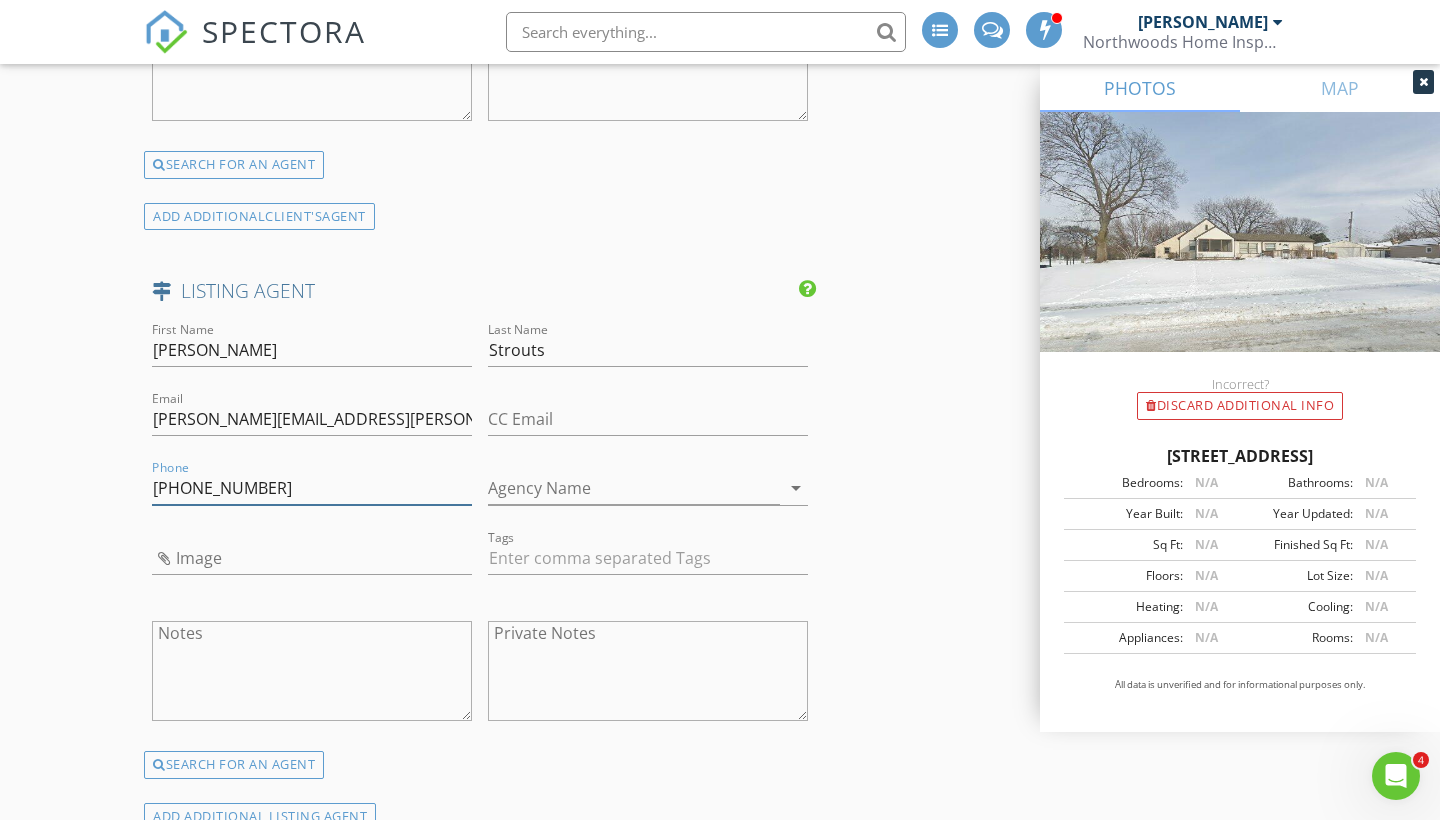 type on "612-619-1866" 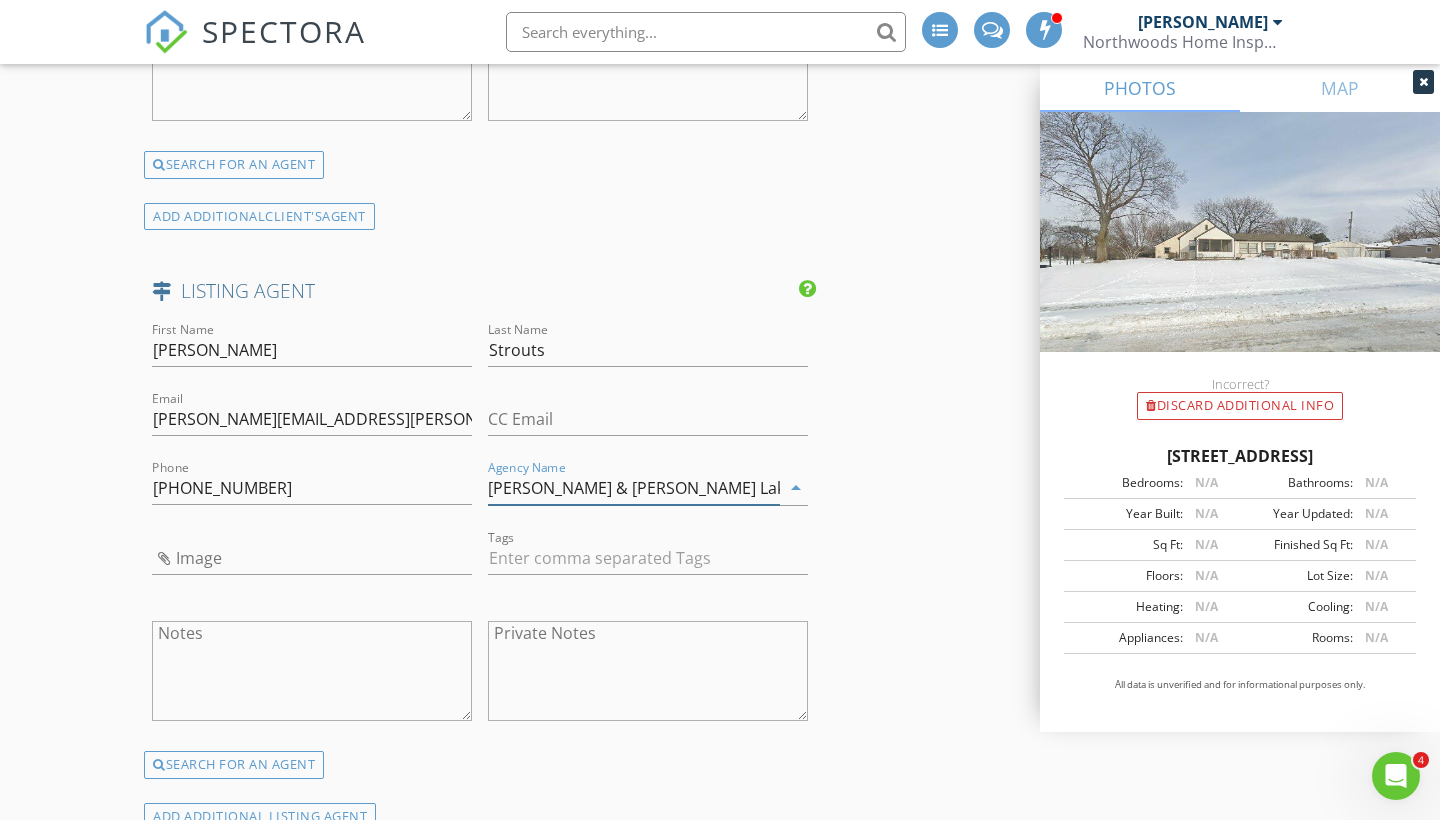 type on "Engel & Volkers Lake Minnetonka" 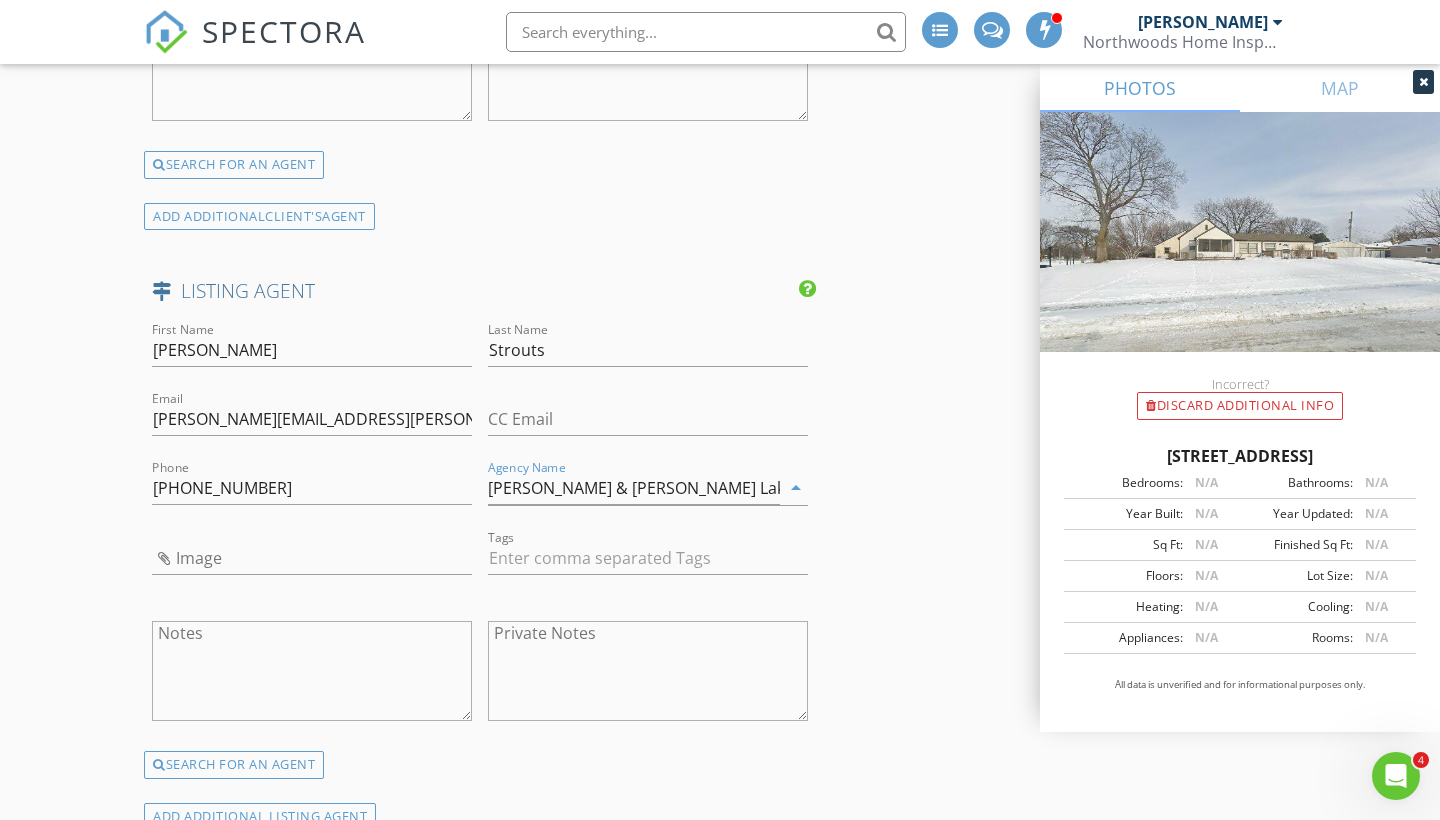 click on "New Inspection
INSPECTOR(S)
check_box   Ryan Moore   PRIMARY   check_box   James Franklin     Ryan Moore,  James Franklin arrow_drop_down   check_box_outline_blank Ryan Moore specifically requested check_box_outline_blank James Franklin specifically requested
Date/Time
07/16/2025 3:30 PM
Location
Address Search       Address 2216 W 57th St   Unit   City Minneapolis   State MN   Zip 55419   County Hennepin     Square Feet 1603   Year Built 1900   Foundation Basement arrow_drop_down     Ryan Moore     61.0 miles     (an hour)         James Franklin     37.7 miles     (an hour)
client
check_box Enable Client CC email for this inspection   Client Search     check_box_outline_blank Client is a Company/Organization     First Name Leo   Last Name Rubiano   Email leo.a.rubiano@gmail.com   CC Email   Phone 781-428-0644         Tags         Notes" at bounding box center [720, -400] 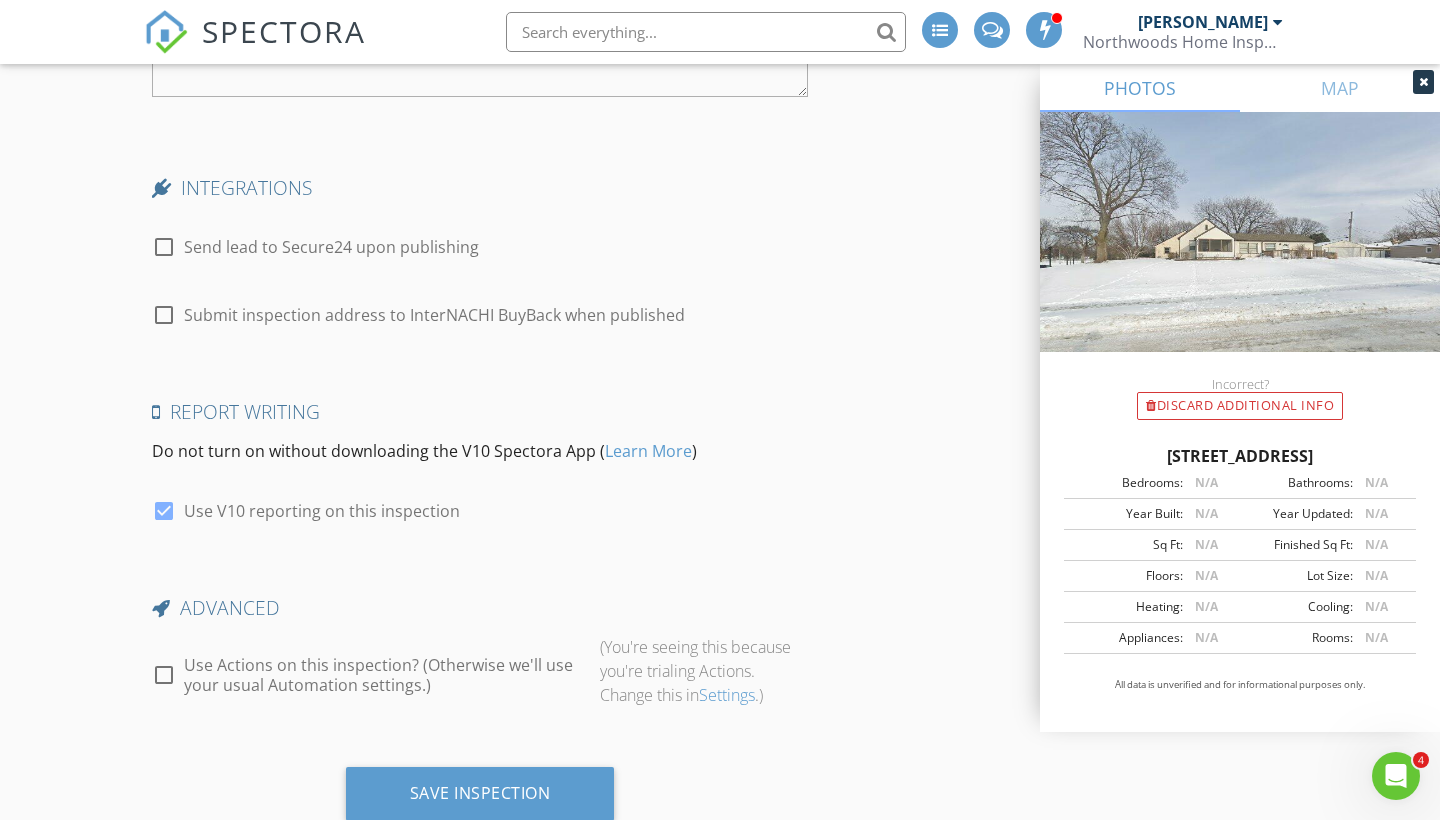 scroll, scrollTop: 4552, scrollLeft: 0, axis: vertical 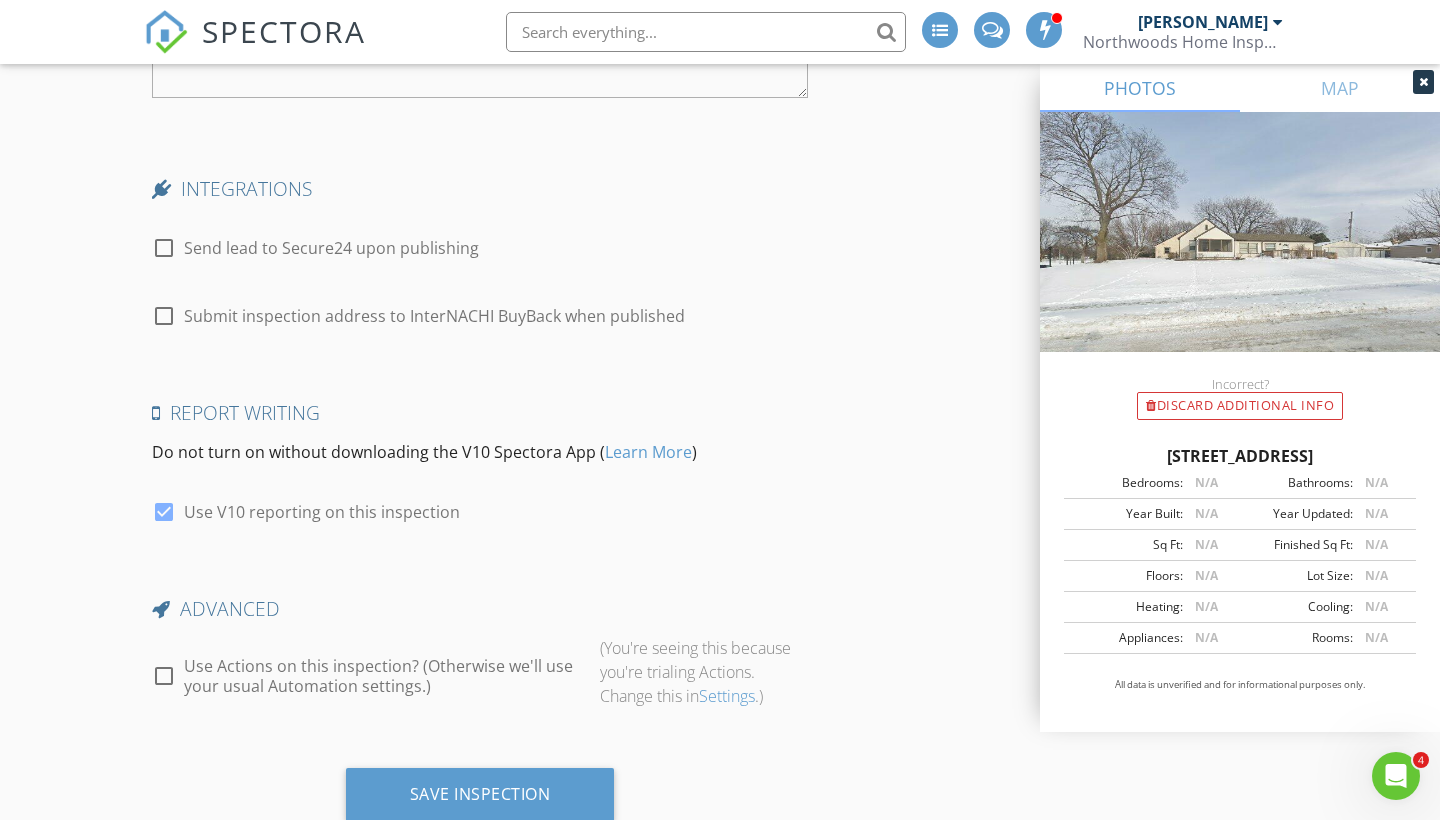 click at bounding box center [164, 676] 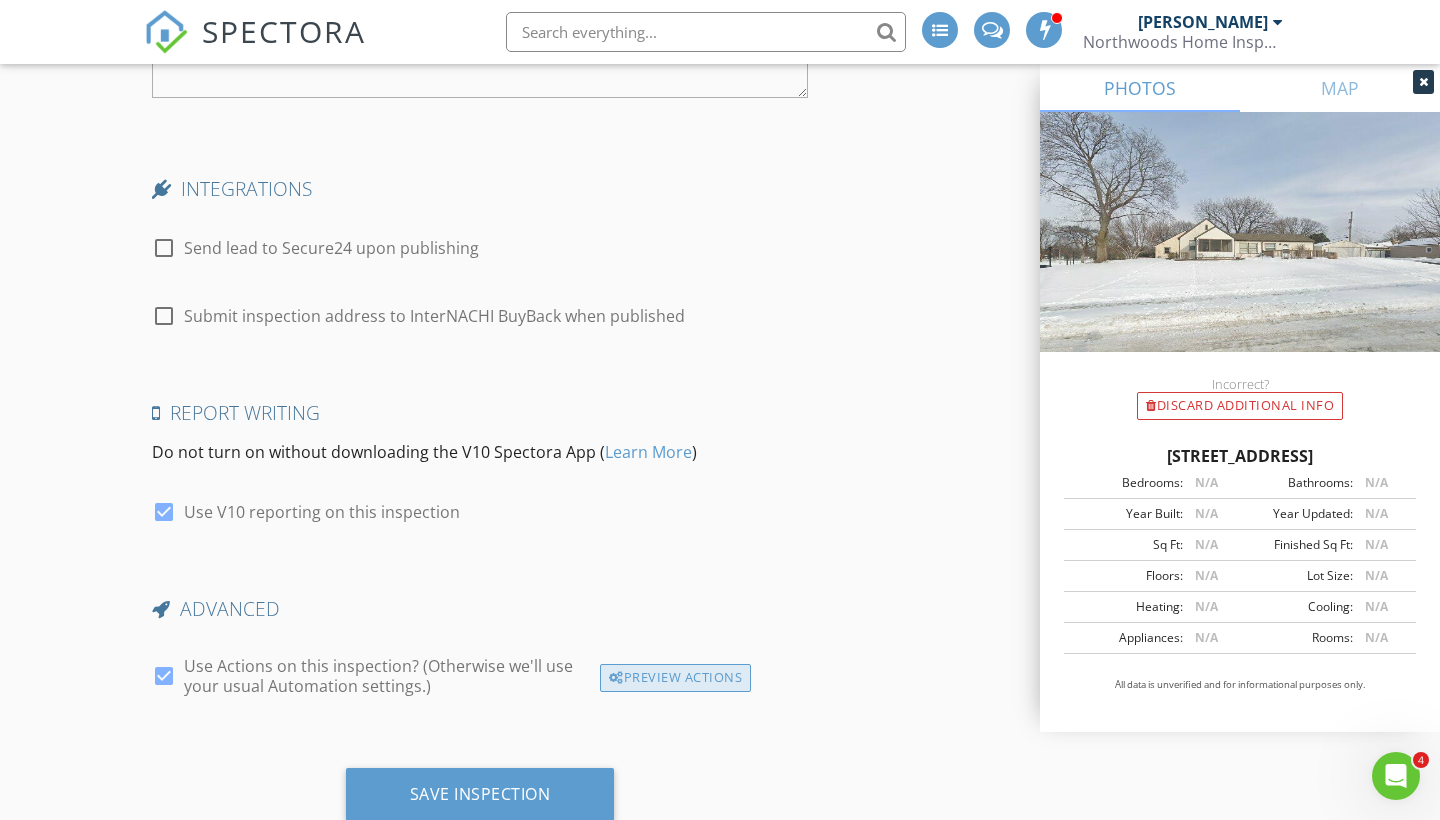 click on "Preview Actions" at bounding box center [675, 678] 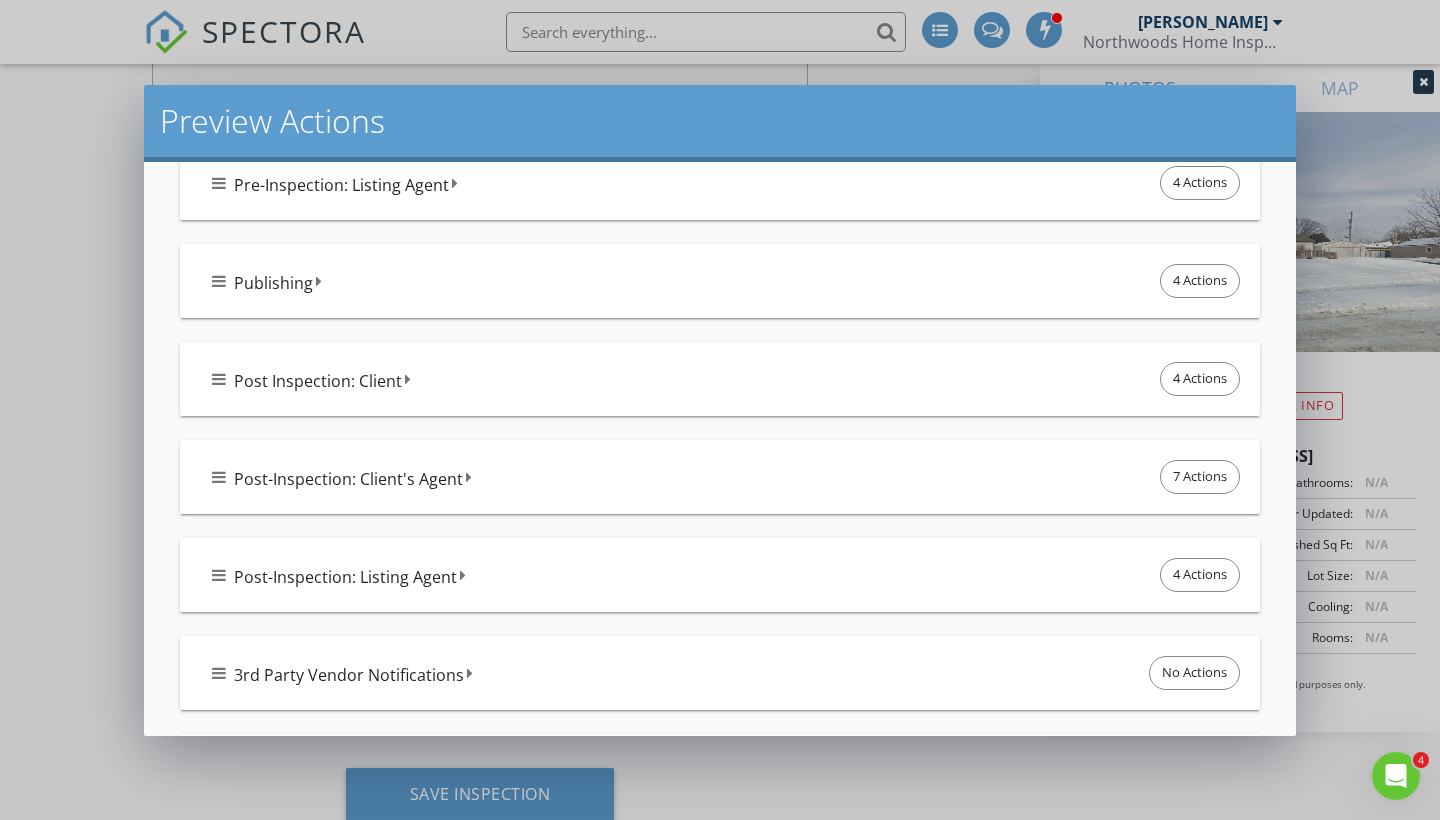 scroll, scrollTop: 630, scrollLeft: 0, axis: vertical 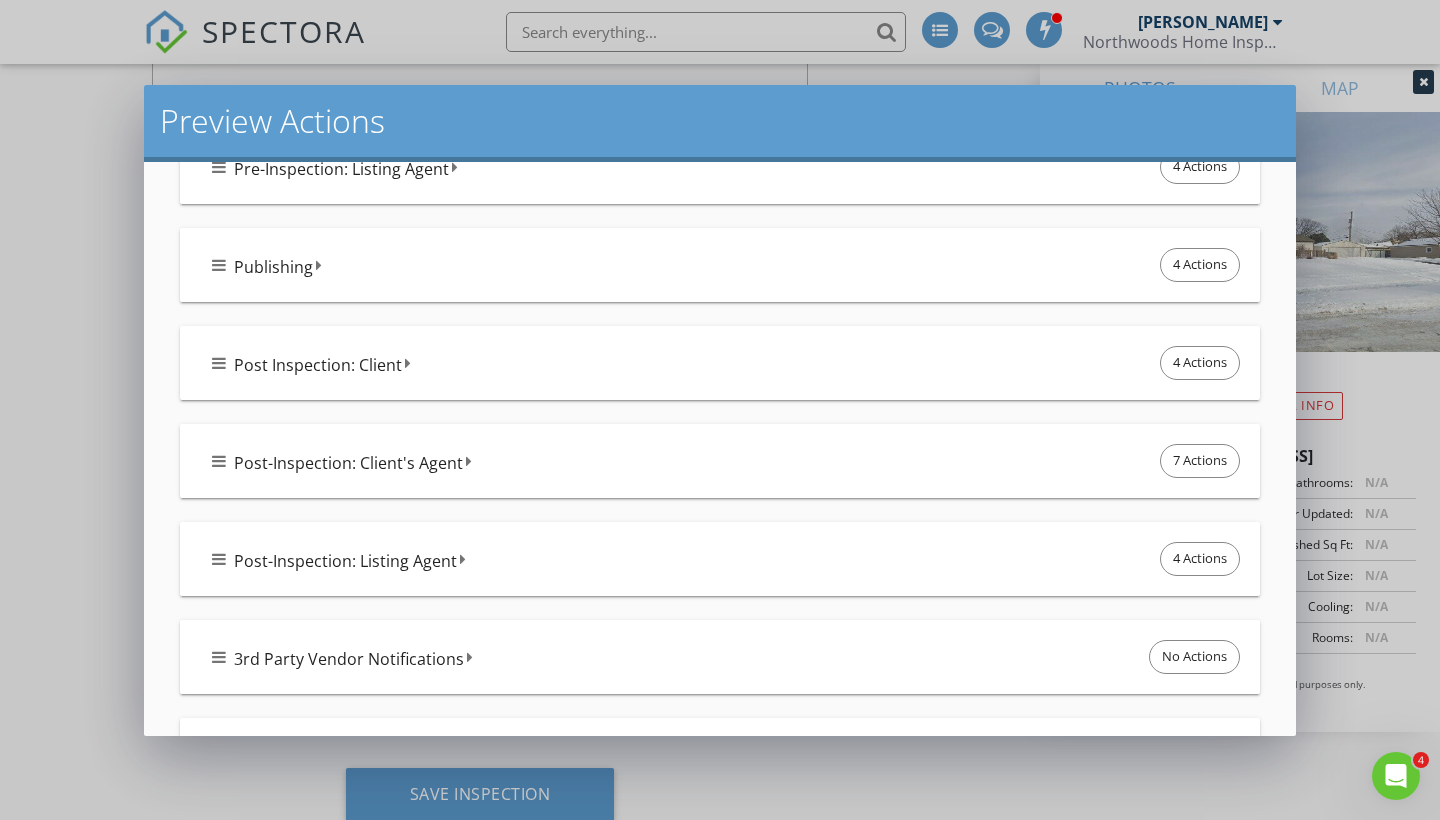 click on "Post-Inspection: Client's Agent
7 Actions" at bounding box center [728, 461] 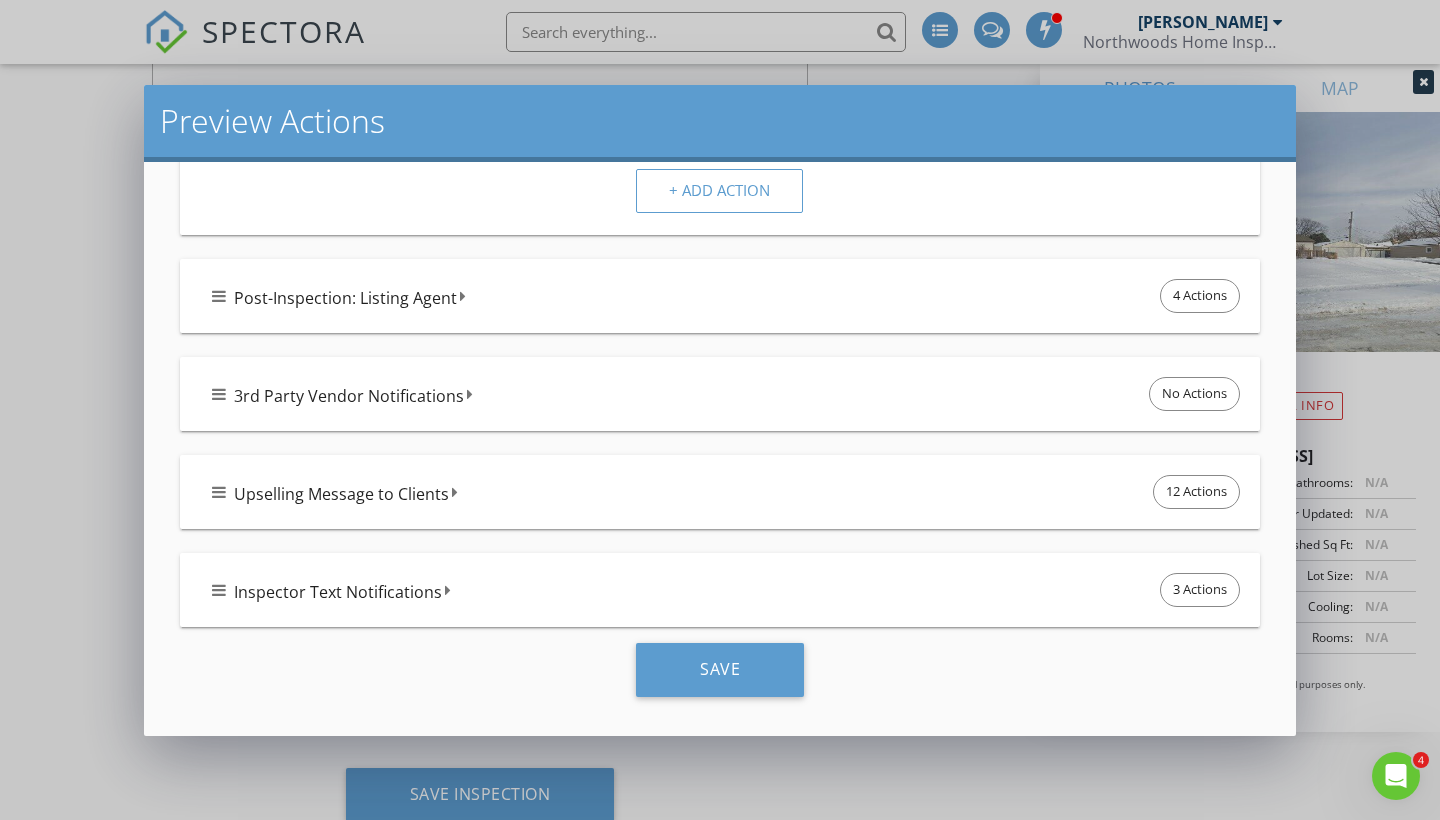 scroll, scrollTop: 1615, scrollLeft: 0, axis: vertical 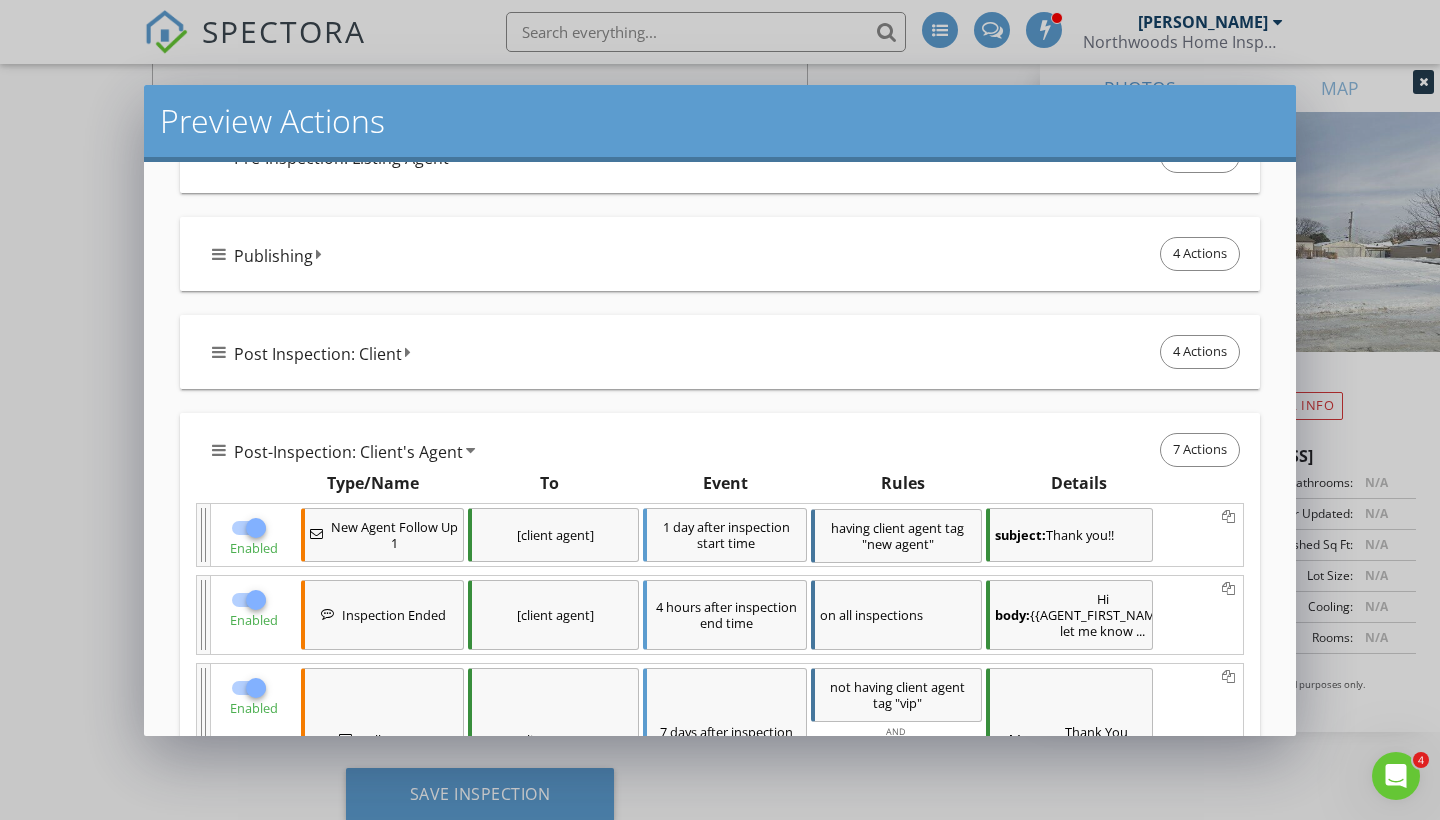 click at bounding box center (219, 450) 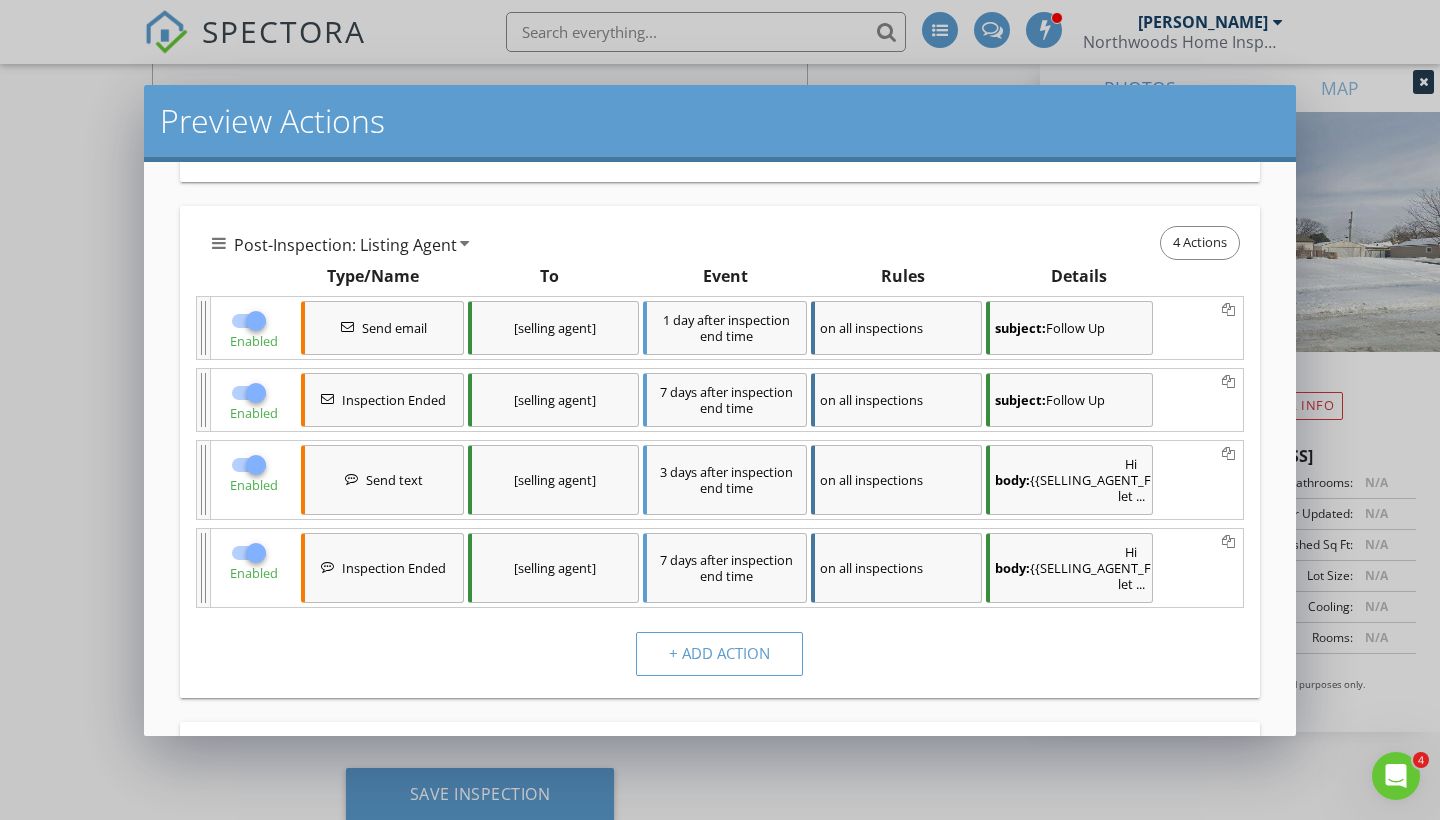 scroll, scrollTop: 947, scrollLeft: 0, axis: vertical 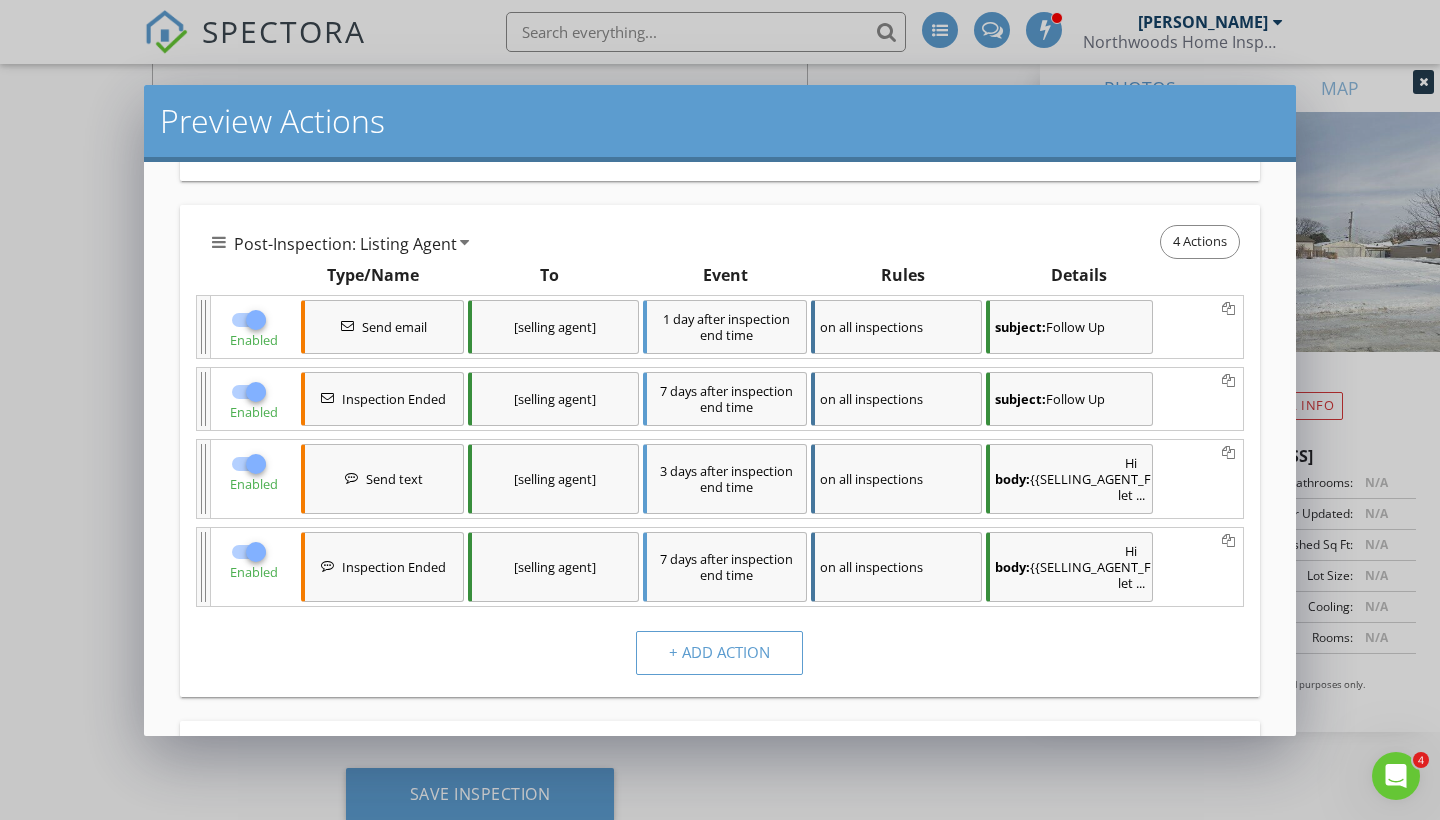 click on "subject:
Follow Up" at bounding box center [1069, 327] 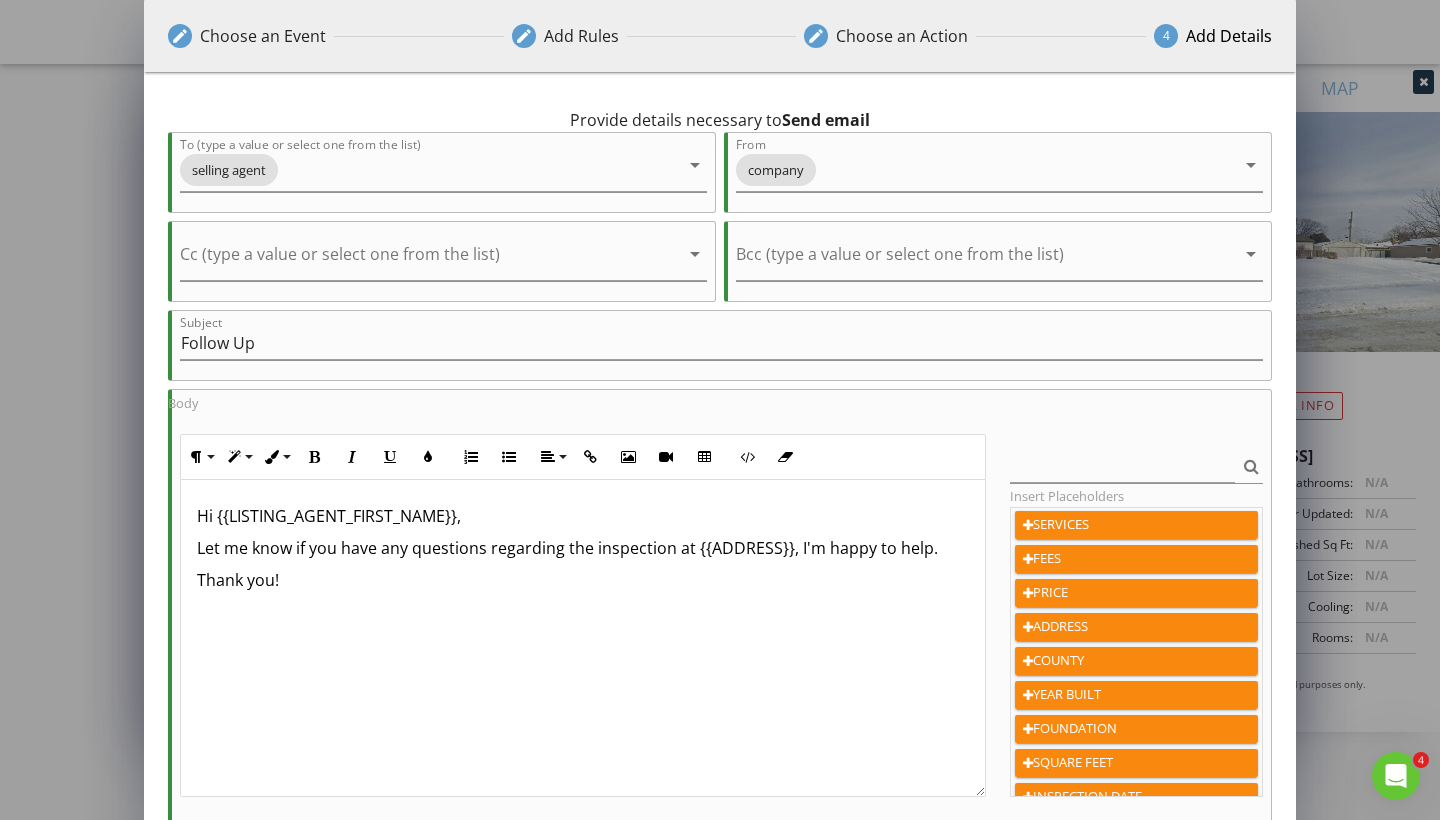 click on "edit
Choose an Event
edit
Add Rules
edit
Choose an Action
4
Add Details
1   days arrow_drop_down   After arrow_drop_down   Inspection End Time arrow_drop_down   check_box Only trigger once     check_box_outline_blank Send even when notifications disabled   check_box_outline_blank Send during certain hours only     check_box_outline_blank Do not send on weekends
Without rules, this Action will happen for
EVERY  inspection!
+ Add Rule    Action Name (Optional)   Send email arrow_drop_down
Provide details necessary to
Send email   To (type a value or select one from the list) selling agent arrow_drop_down               From company arrow_drop_down           Cc (type a value or select one from the list) arrow_drop_down             Bcc (type a value or select one from the list) arrow_drop_down" at bounding box center (720, 539) 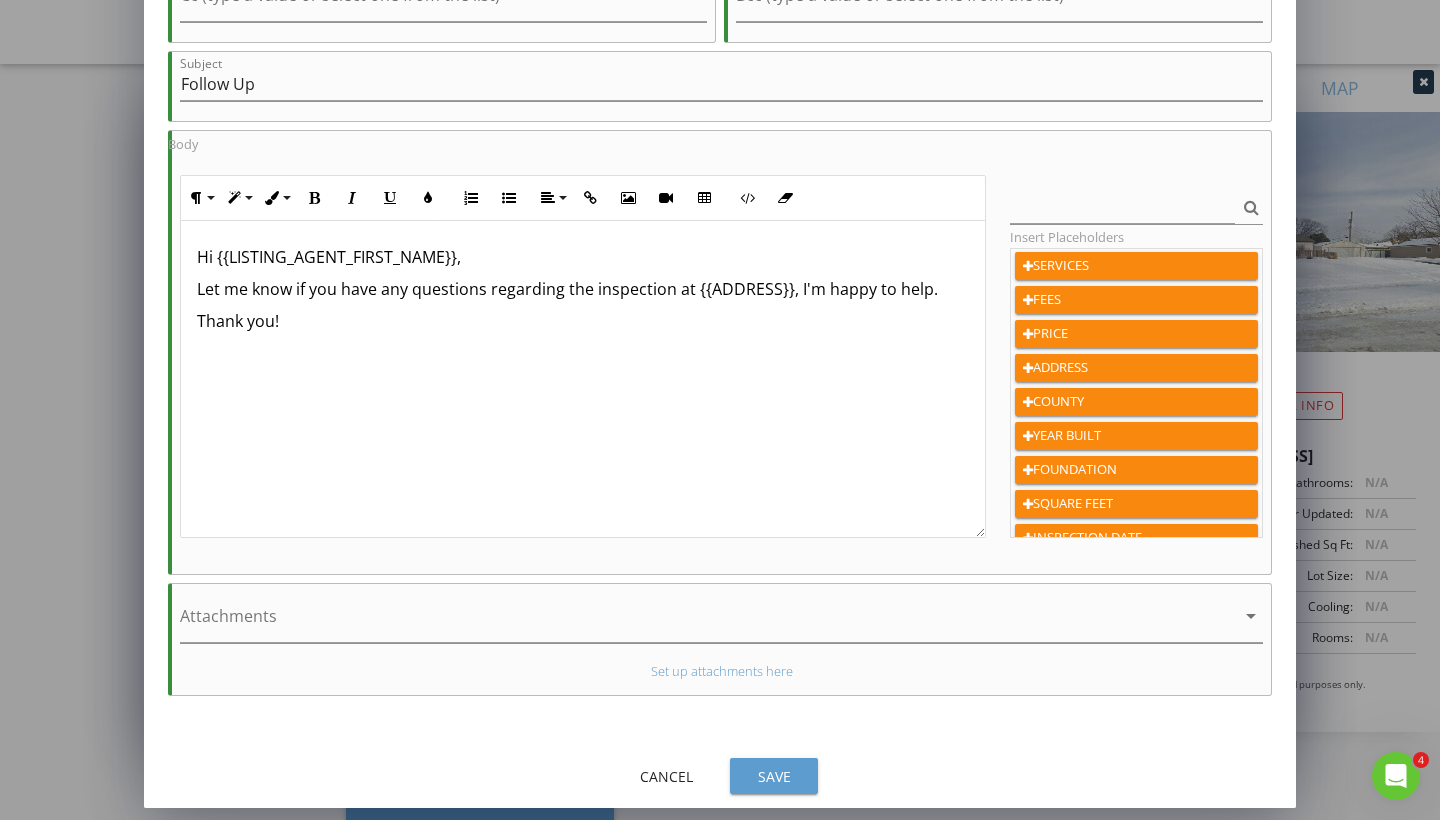 scroll, scrollTop: 259, scrollLeft: 0, axis: vertical 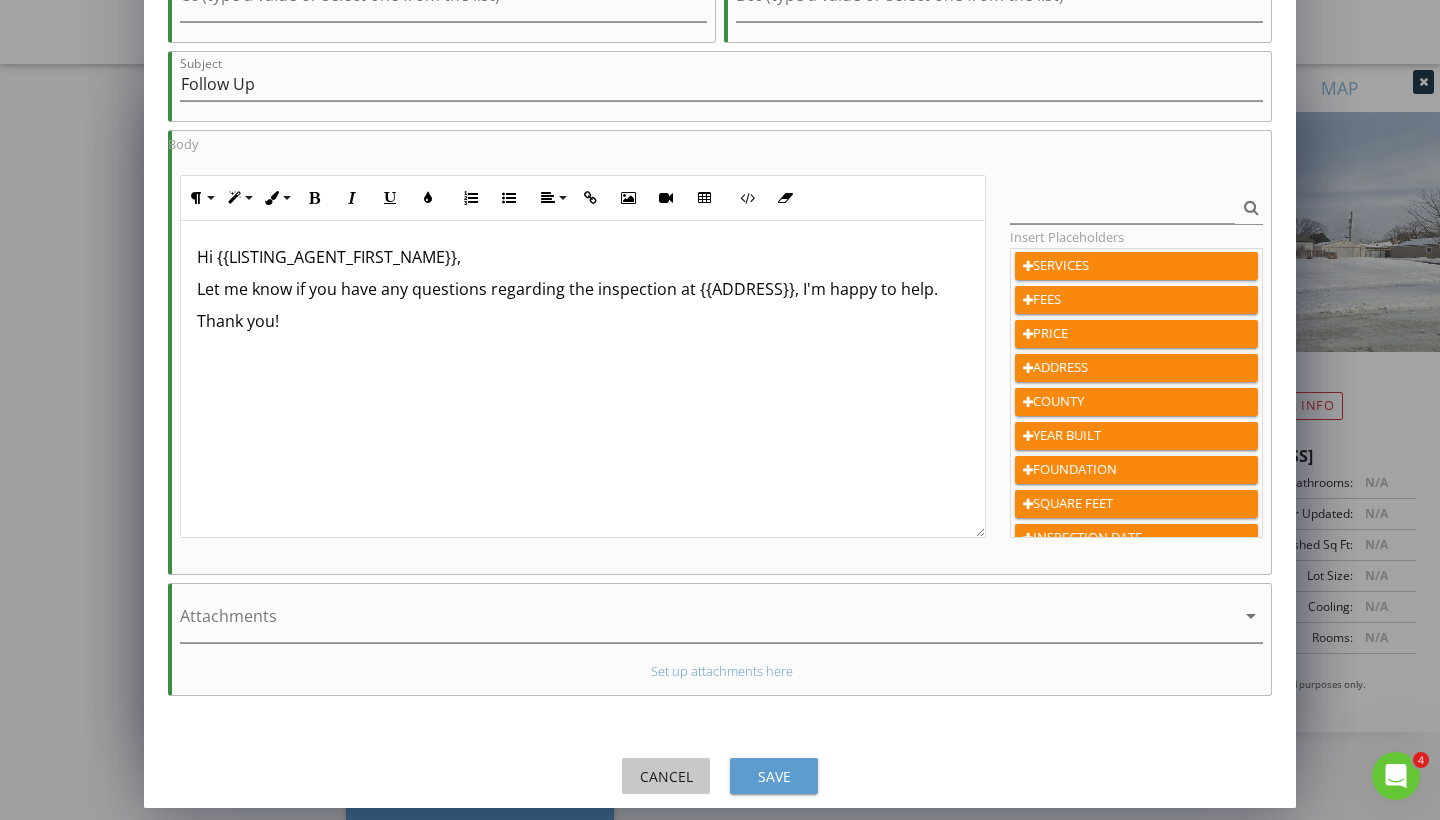 click on "Cancel" at bounding box center (666, 776) 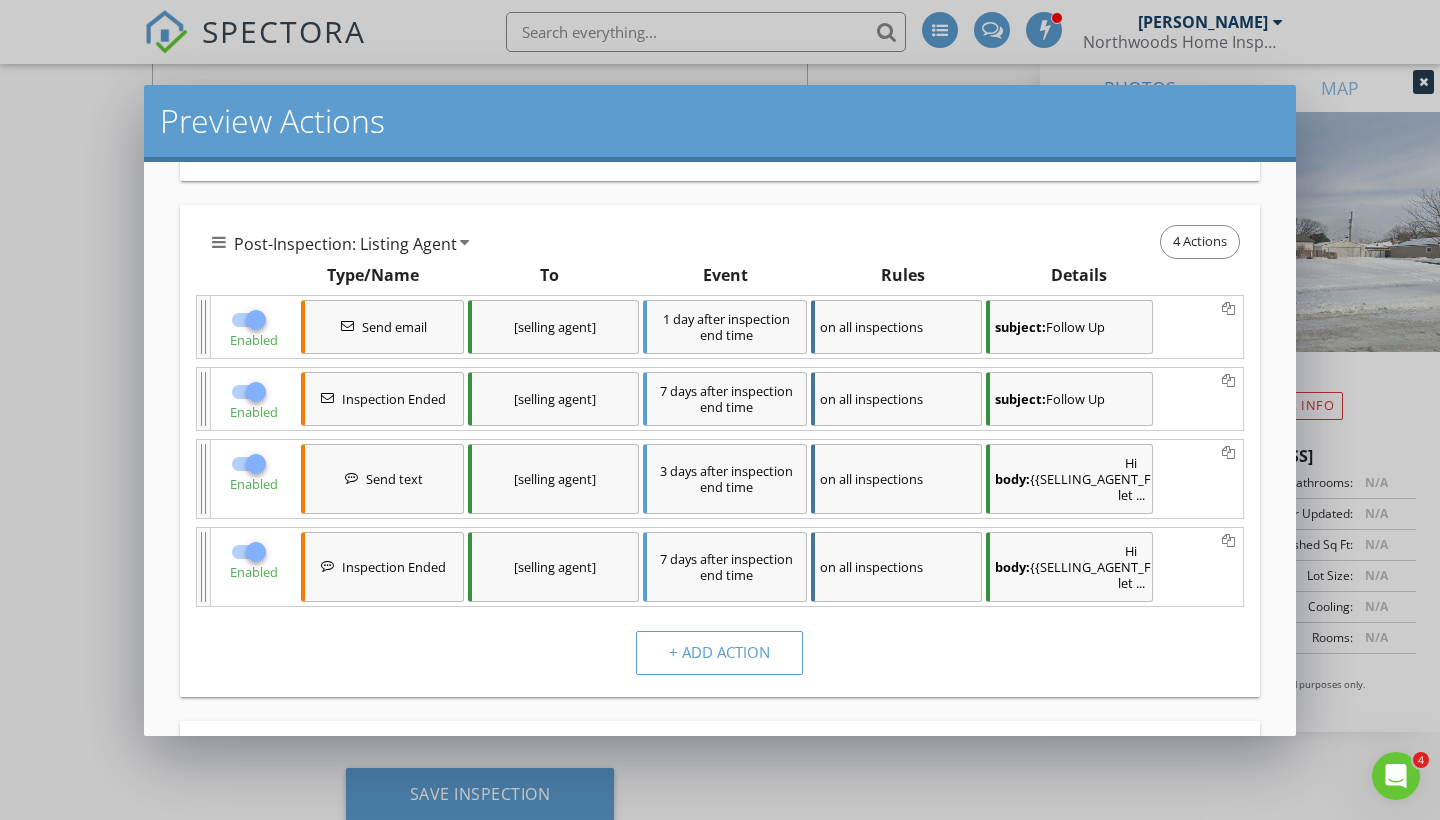 click at bounding box center (256, 320) 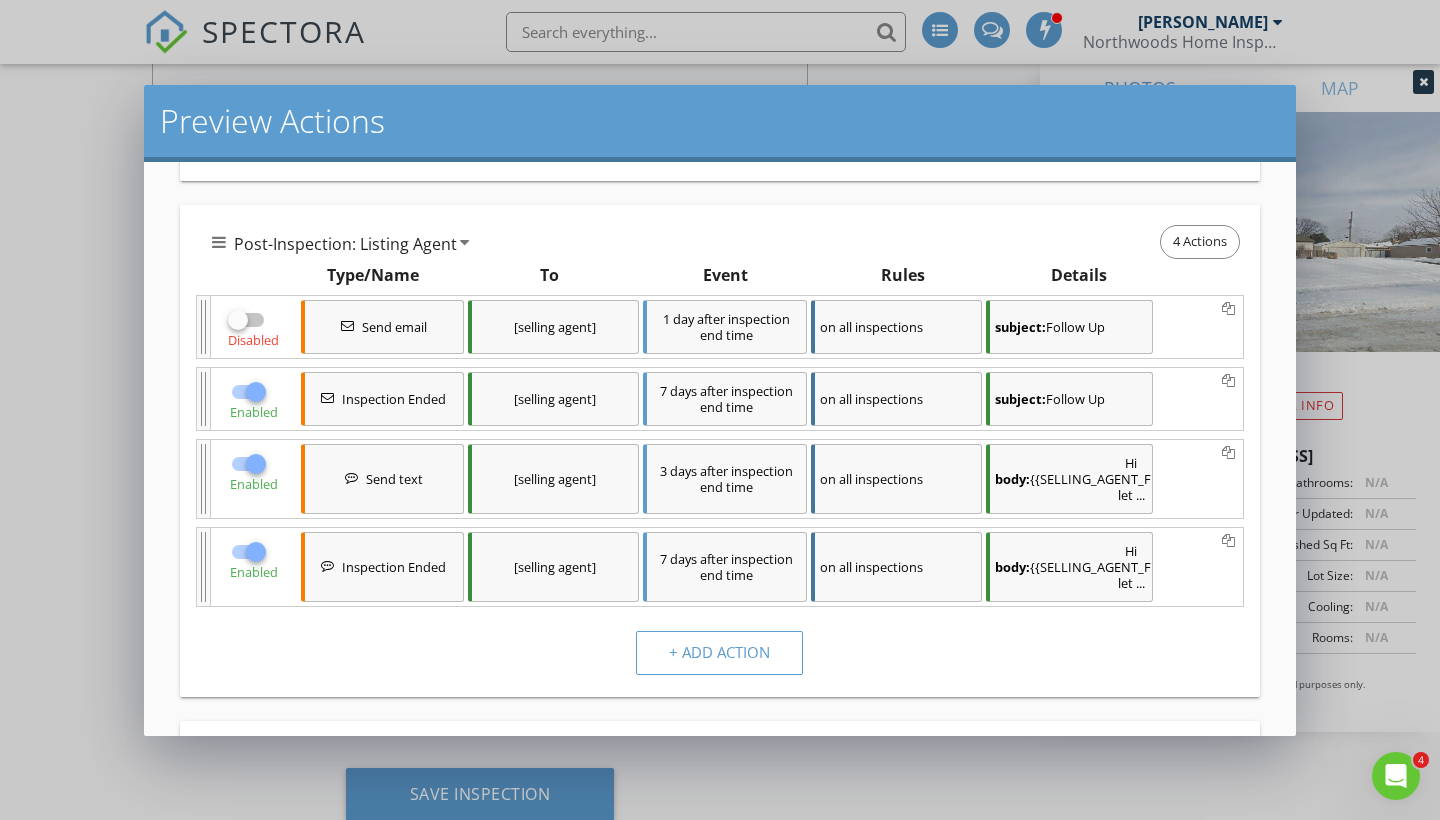 click at bounding box center (256, 392) 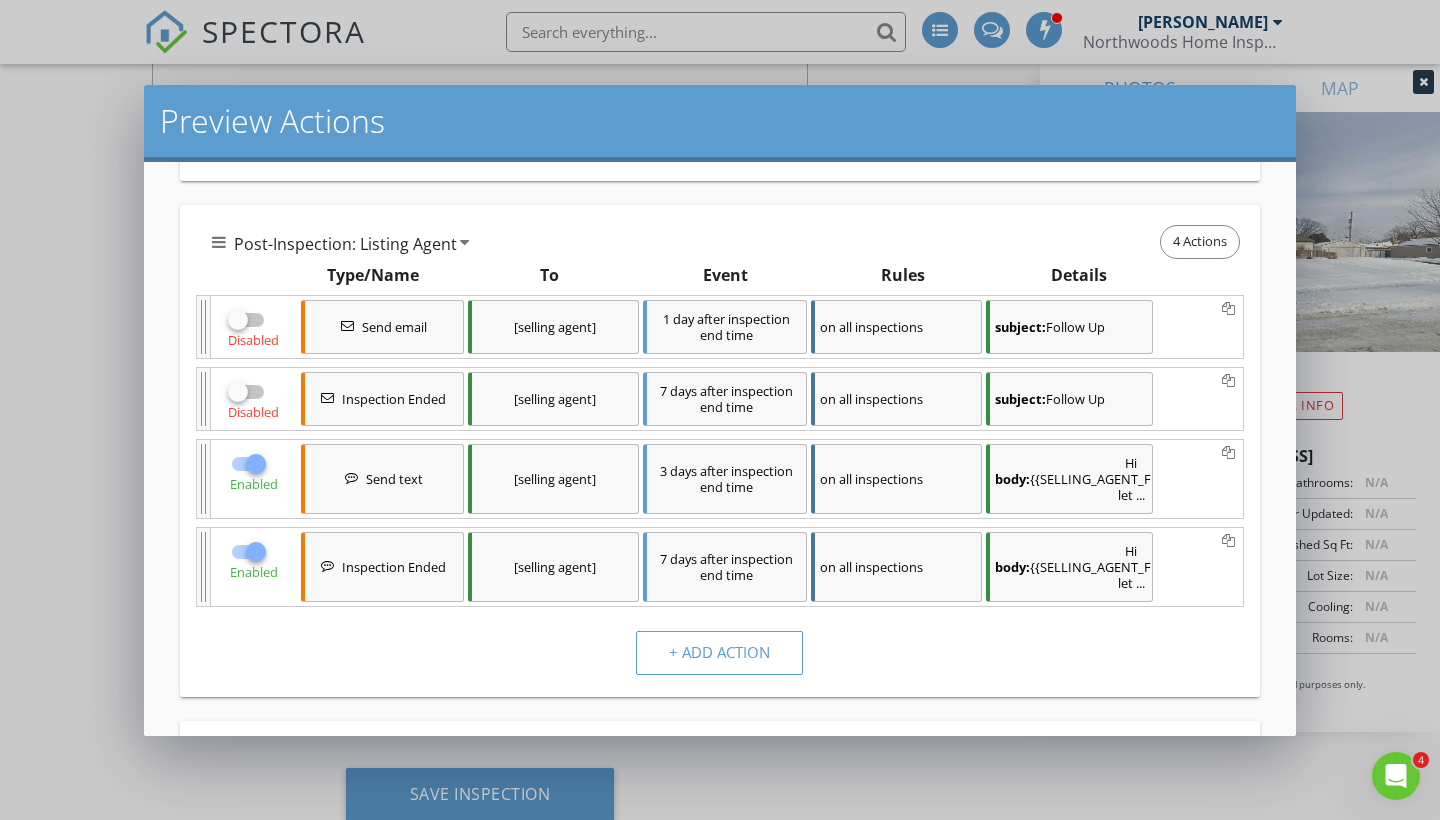 click on "body:
Hi {{SELLING_AGENT_FIRST_NAME}}, let ..." at bounding box center (1069, 479) 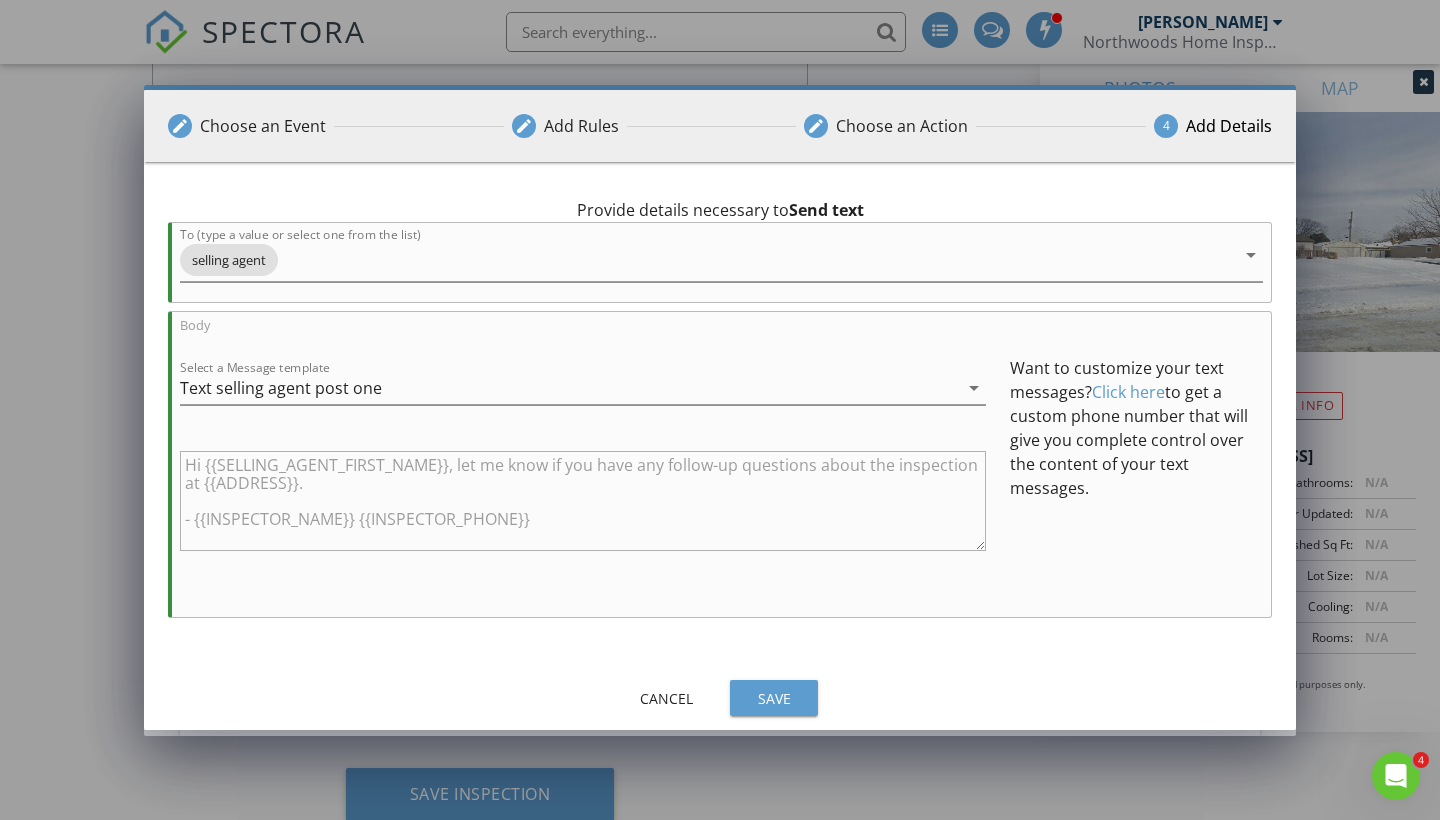 click on "Cancel" at bounding box center (666, 698) 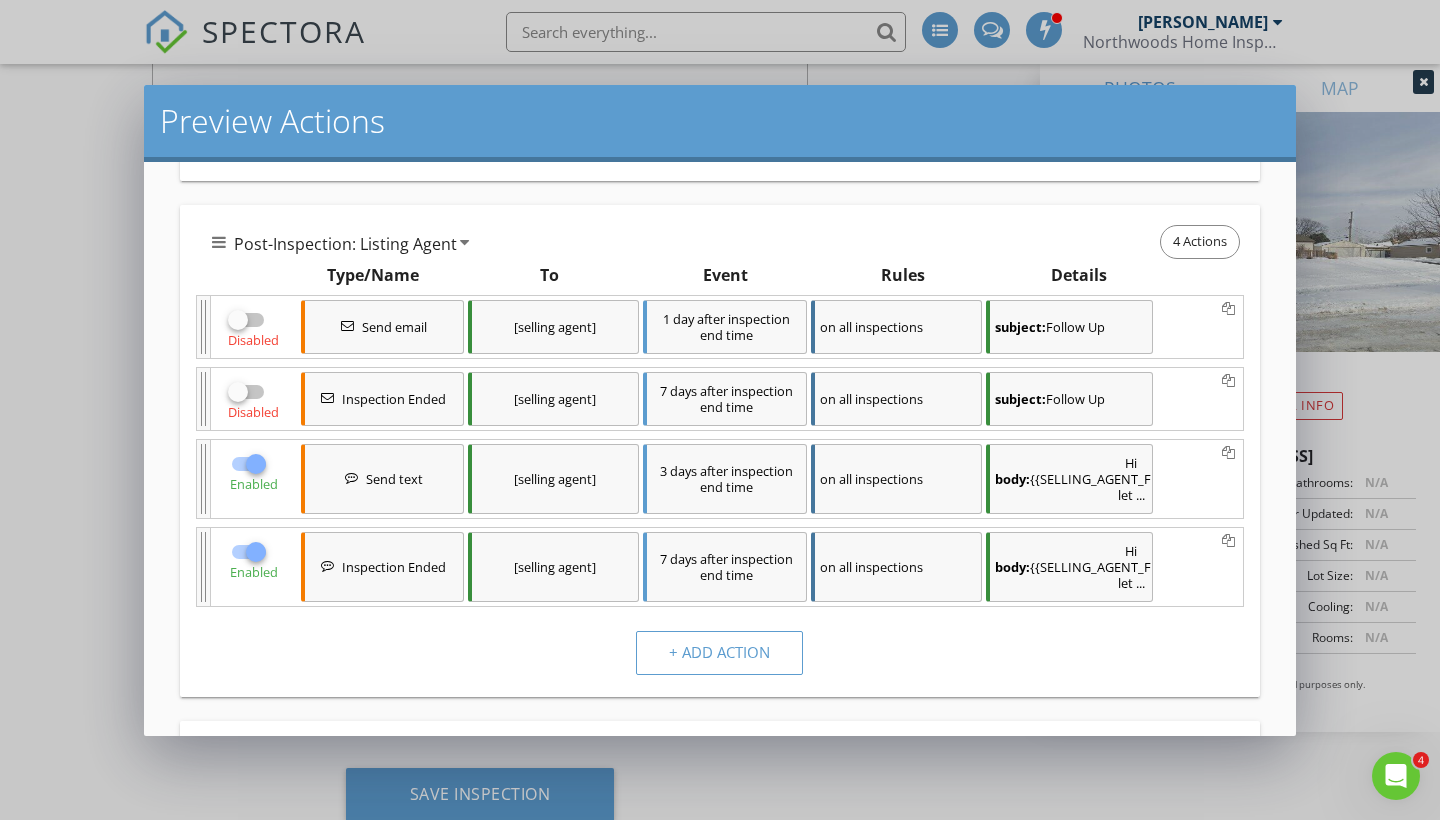 click on "body:
Hi {{SELLING_AGENT_FIRST_NAME}}, let ..." at bounding box center [1069, 567] 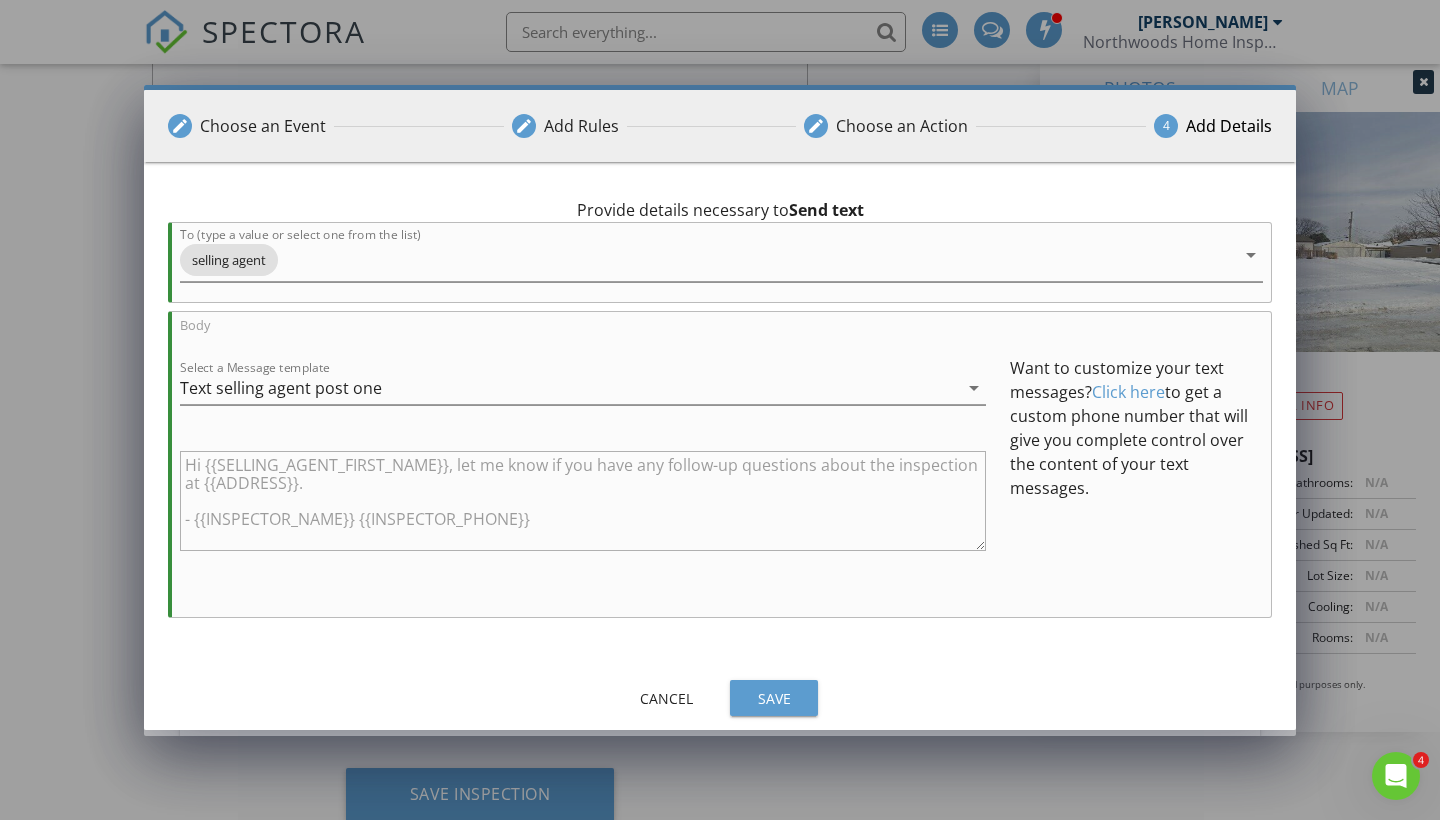 click on "Cancel" at bounding box center (666, 698) 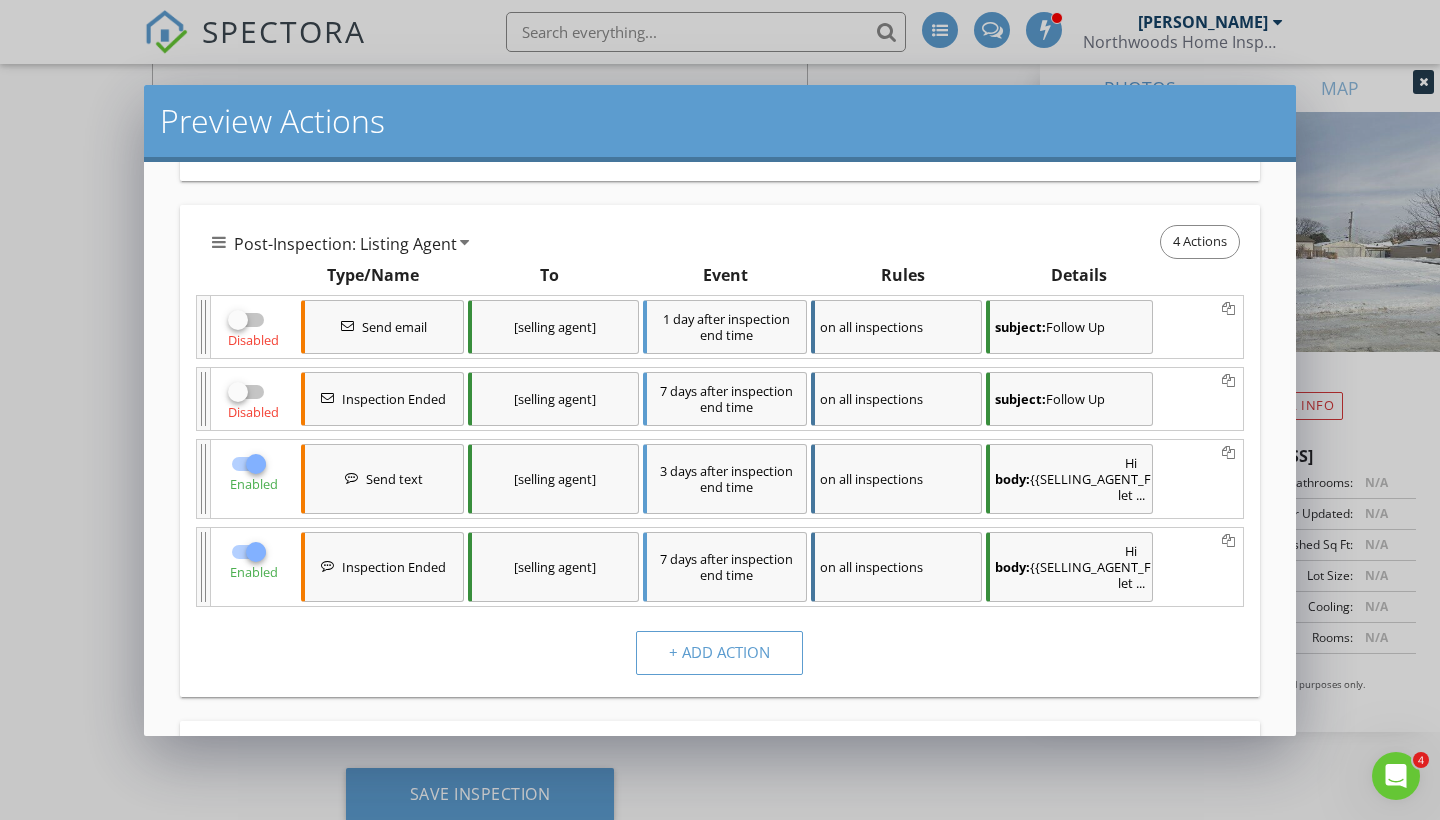 click on "body:
Hi {{SELLING_AGENT_FIRST_NAME}}, let ..." at bounding box center (1069, 567) 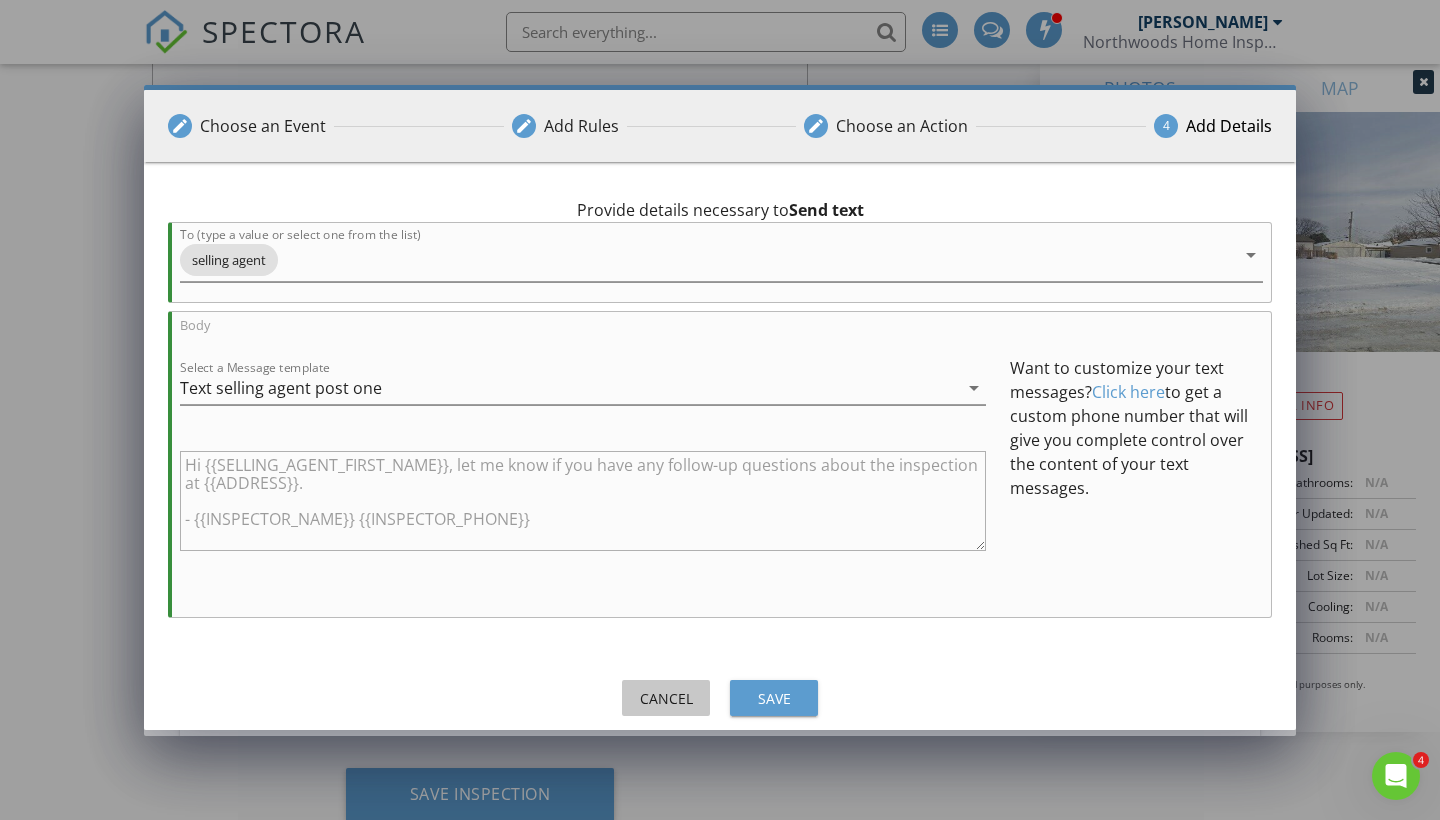 click on "Cancel" at bounding box center (666, 698) 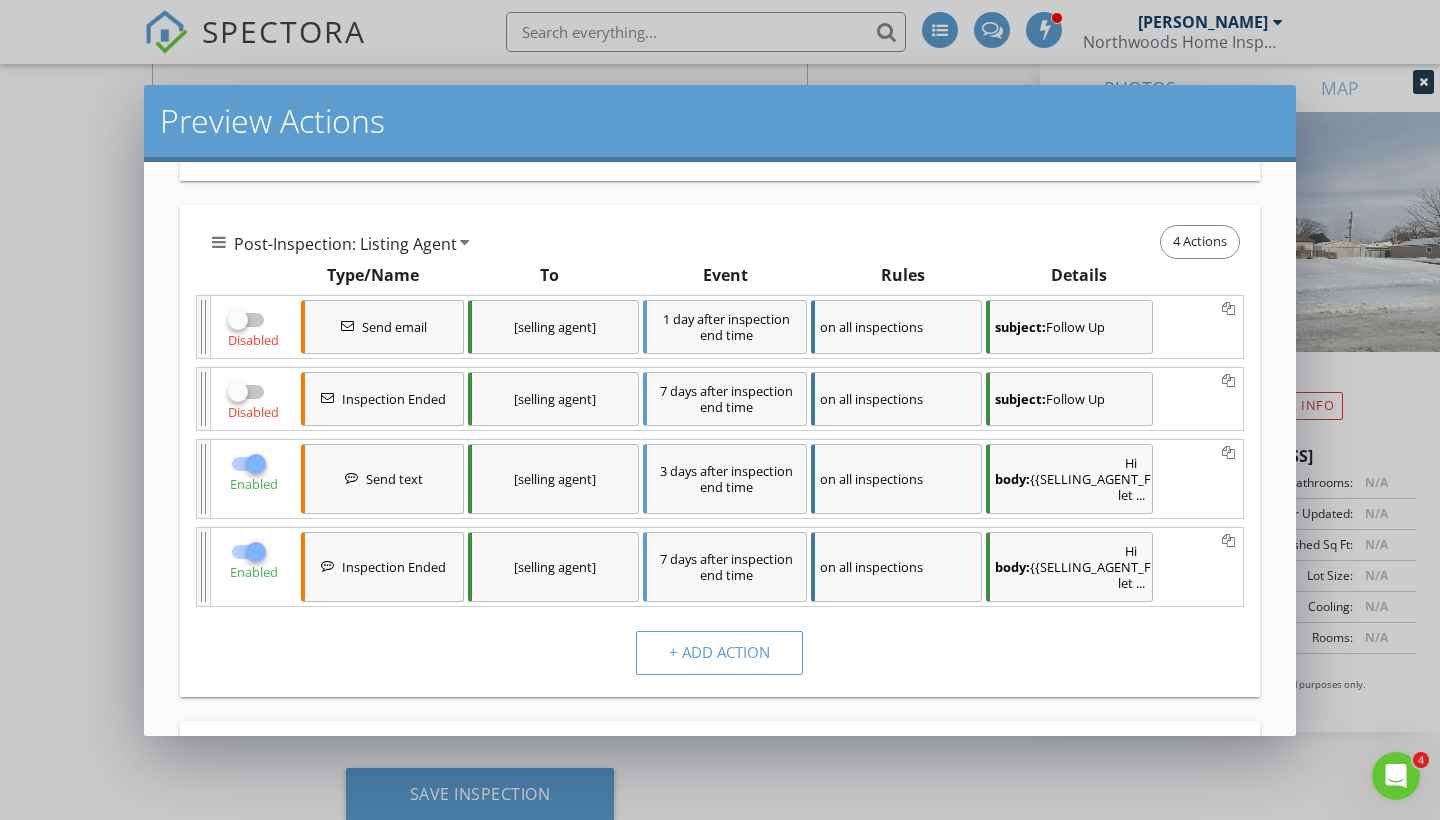 click at bounding box center [256, 552] 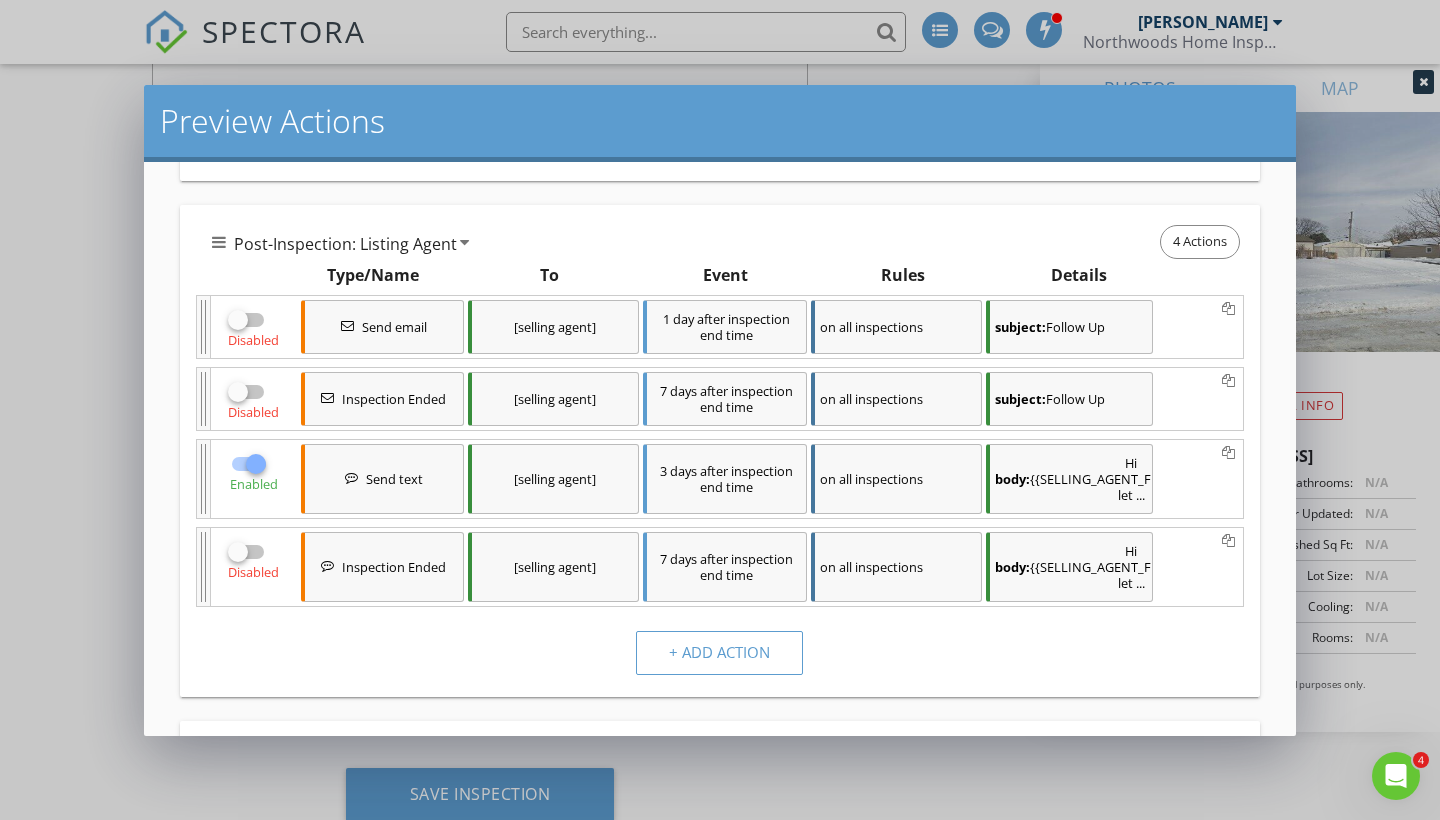 click at bounding box center [247, 392] 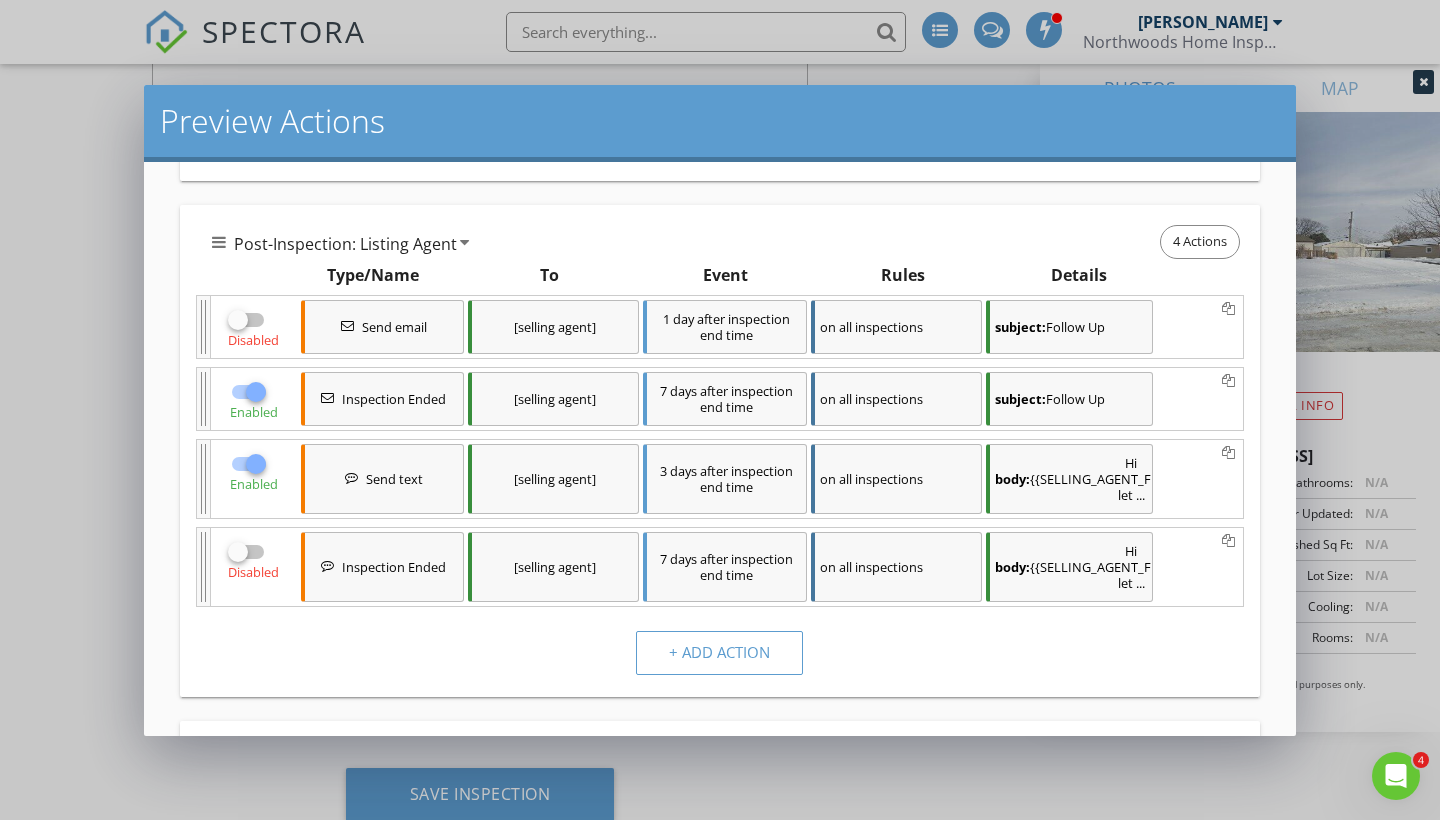 click on "subject:
Follow Up" at bounding box center (1069, 399) 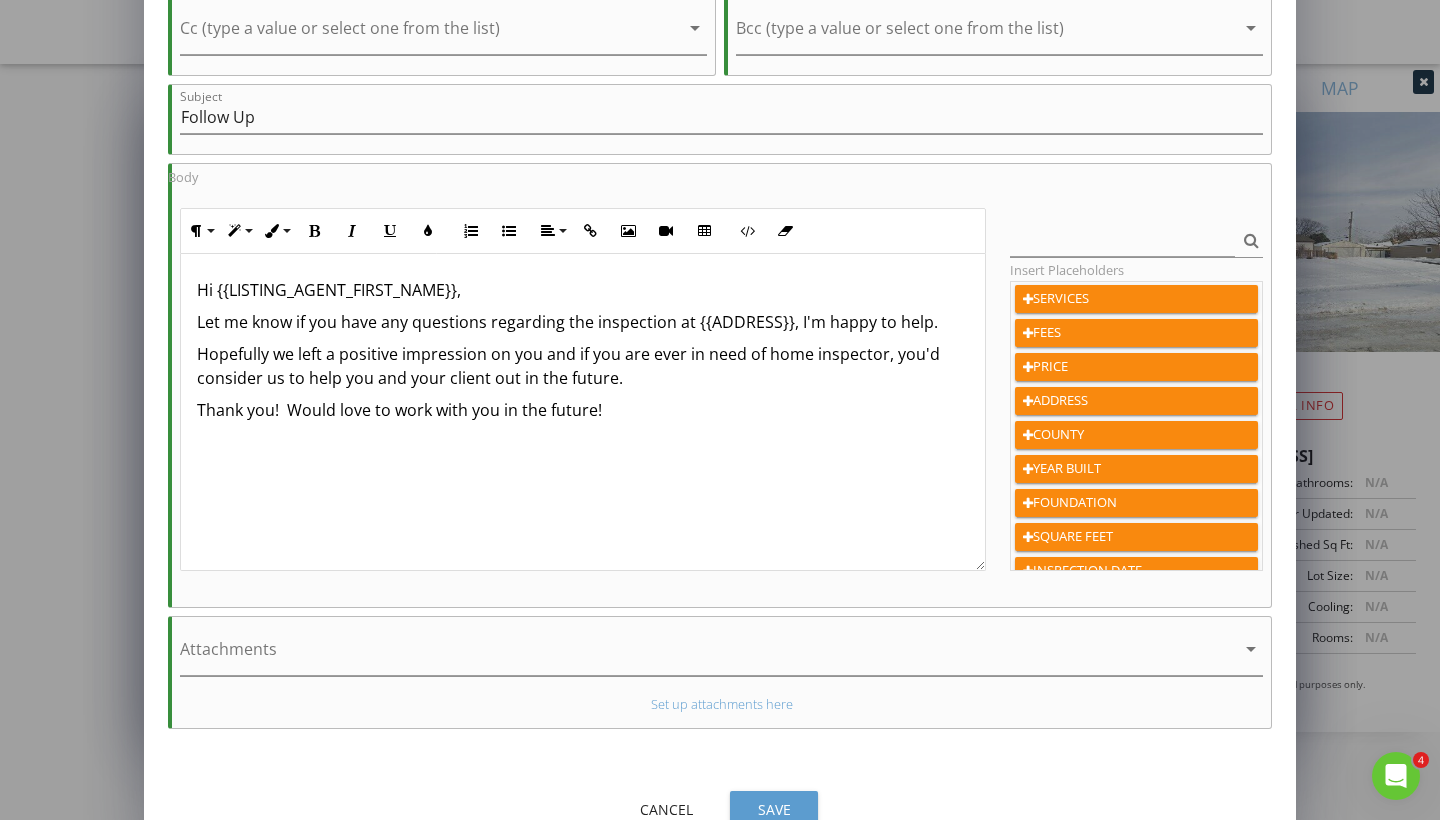 scroll, scrollTop: 222, scrollLeft: 0, axis: vertical 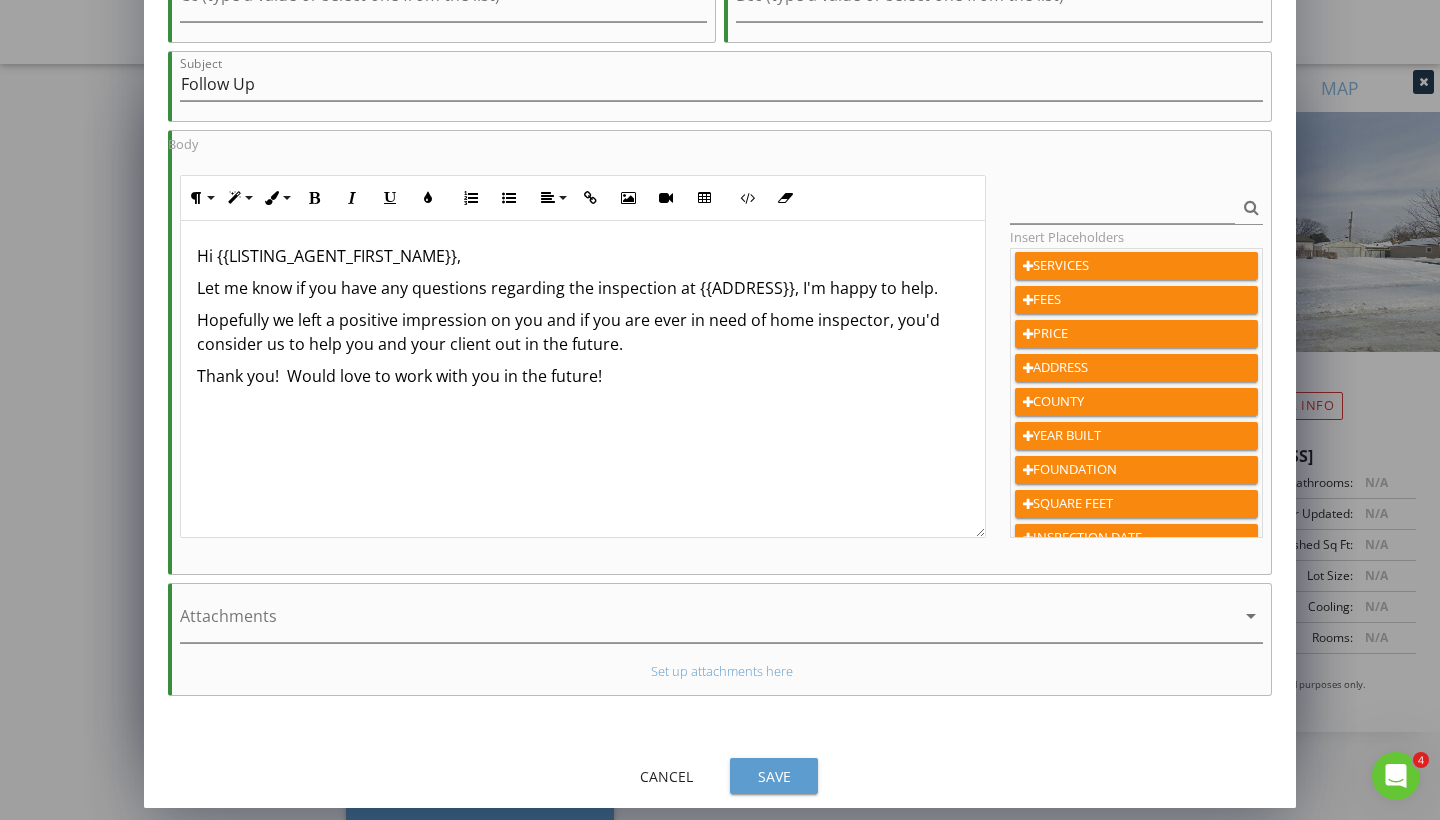 click on "Cancel" at bounding box center [666, 776] 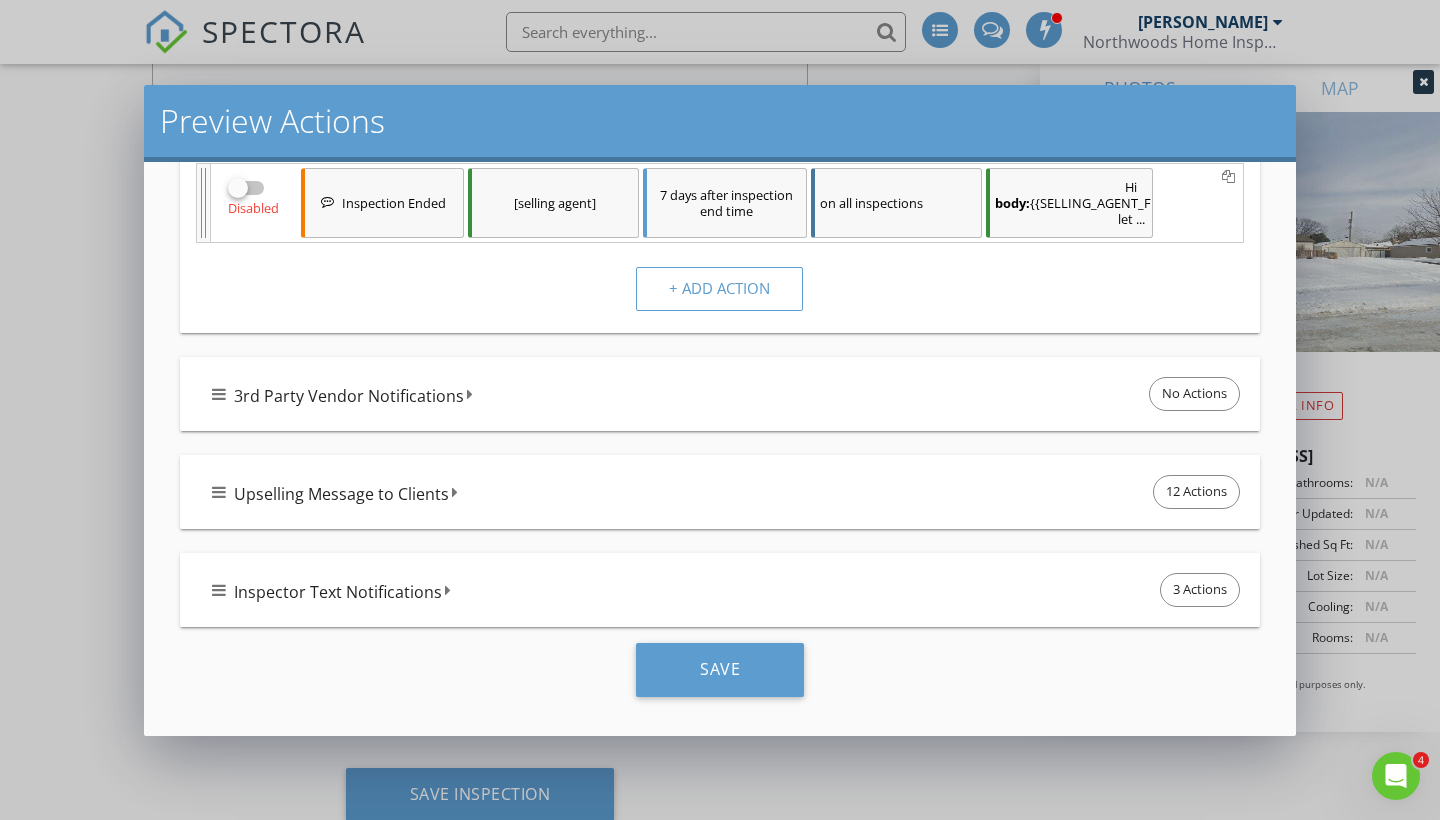 scroll, scrollTop: 1311, scrollLeft: 0, axis: vertical 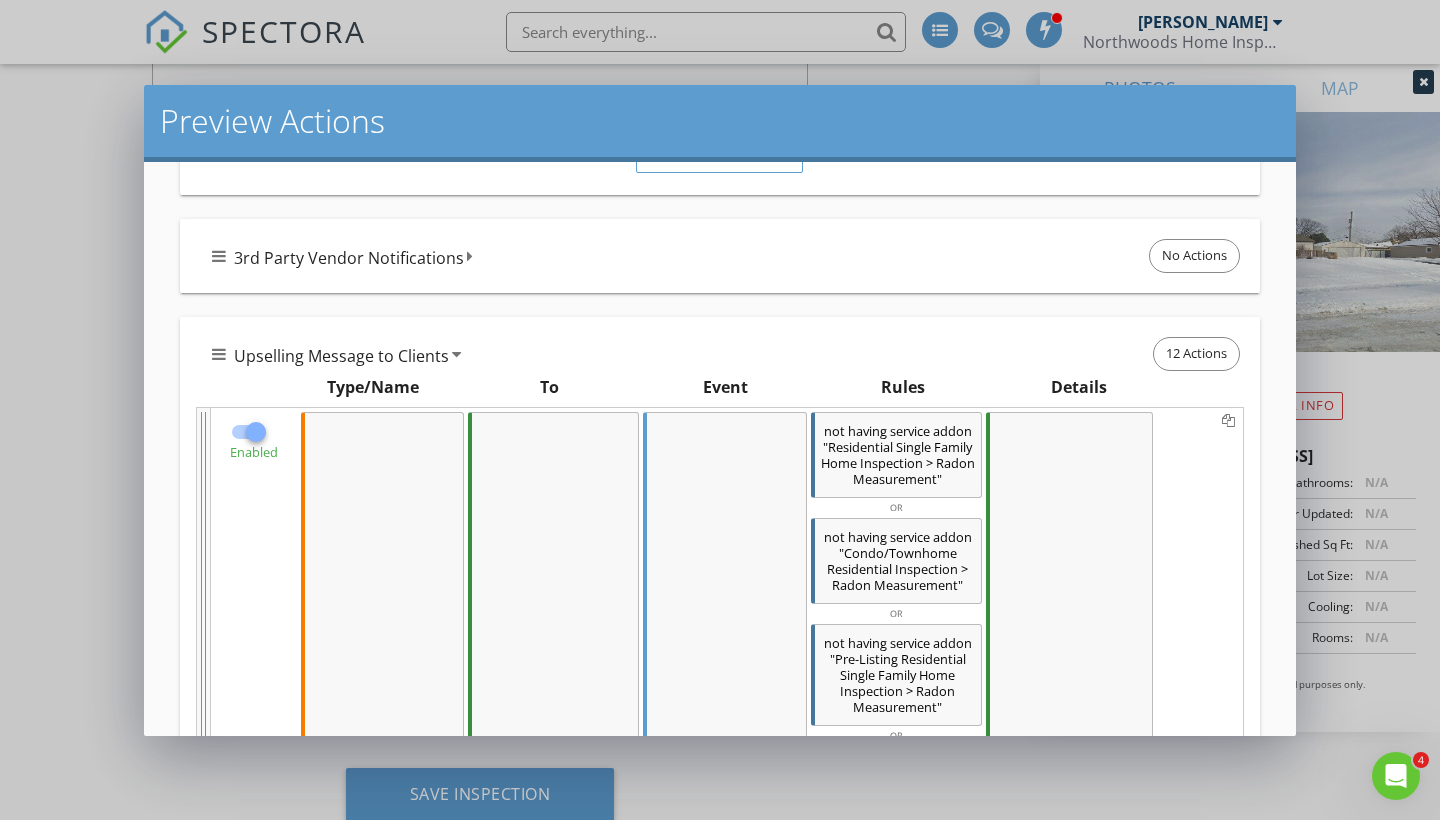 click at bounding box center (256, 432) 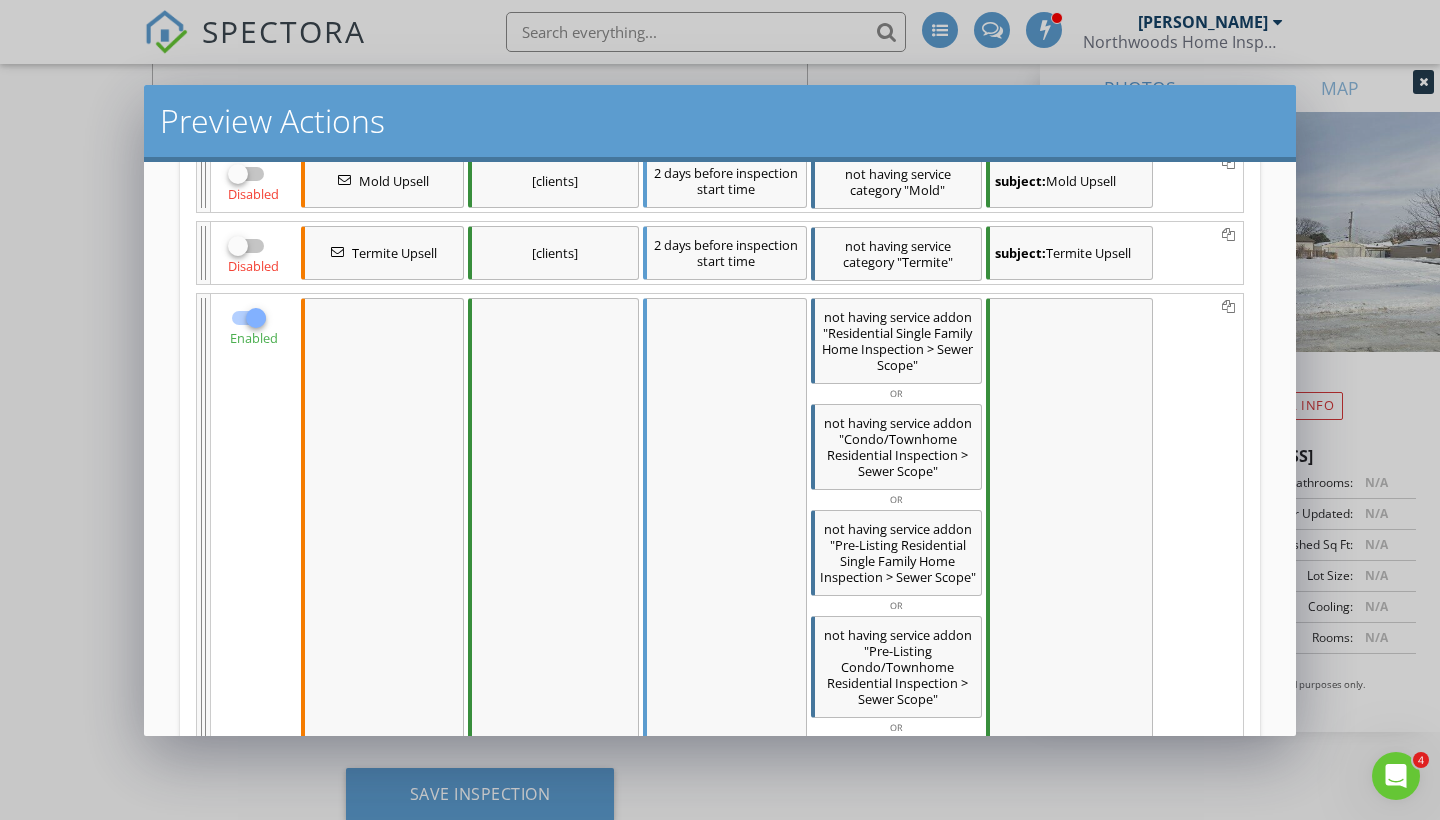 scroll, scrollTop: 2677, scrollLeft: 0, axis: vertical 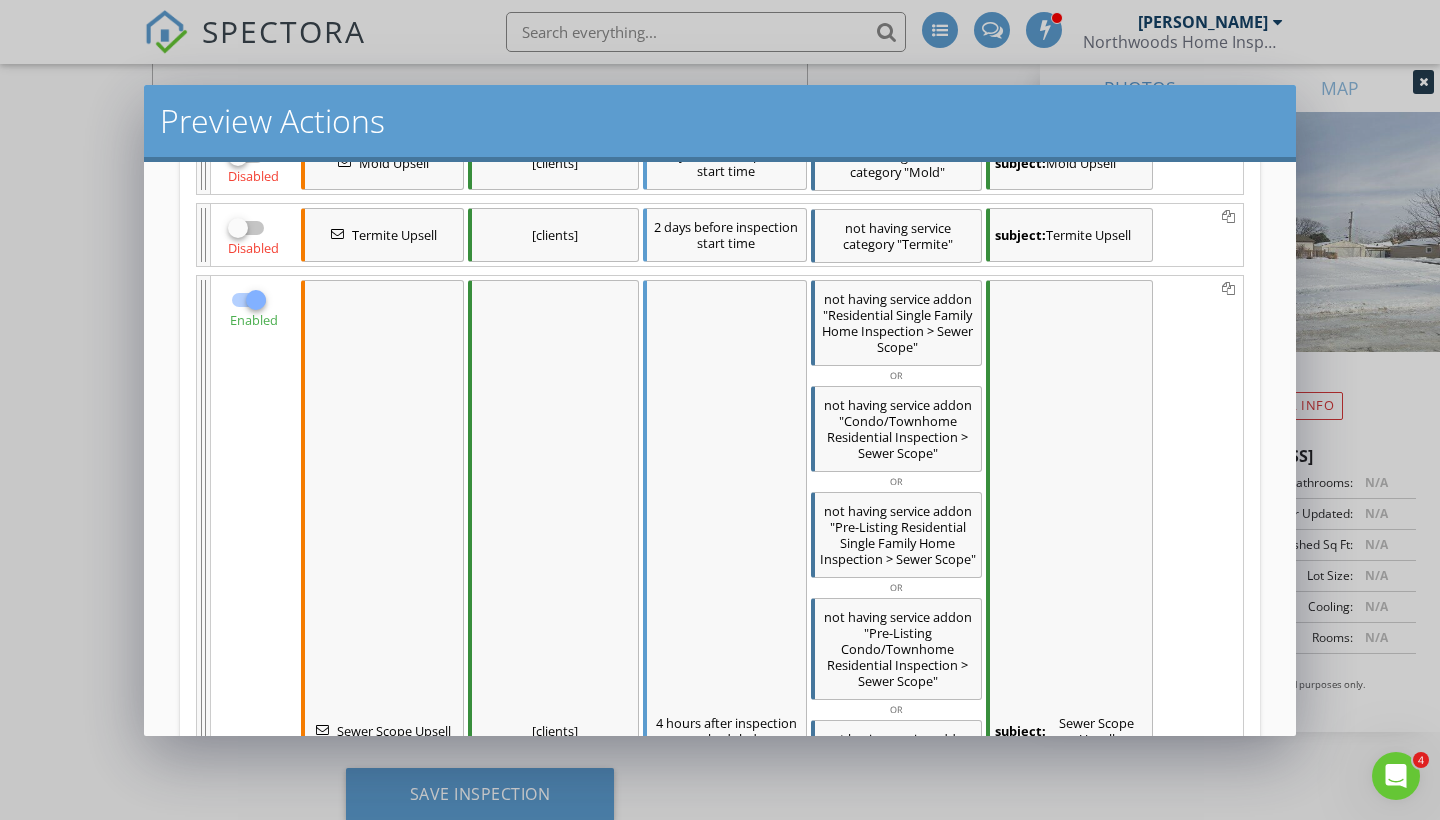 click at bounding box center (256, 300) 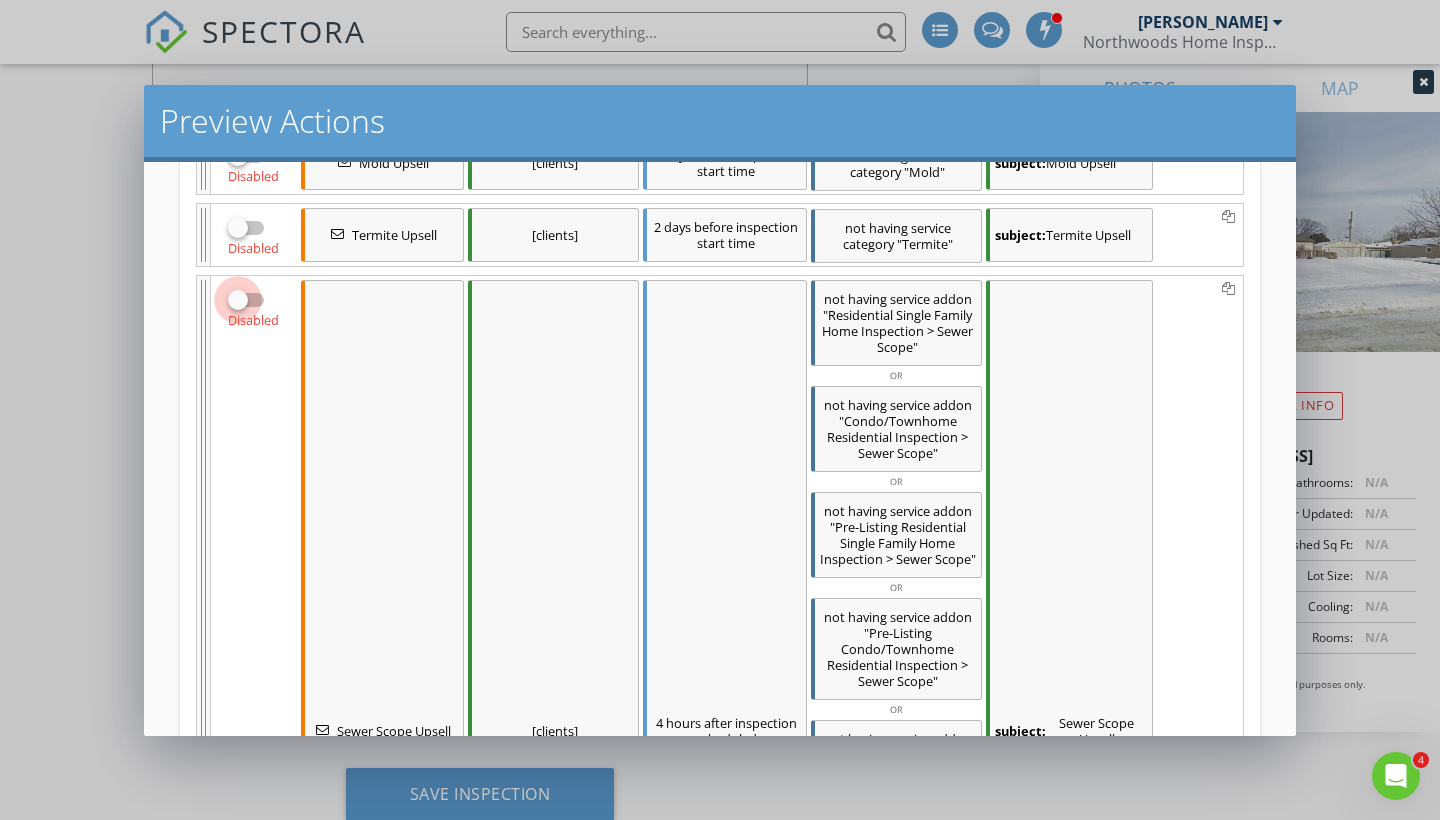 checkbox on "false" 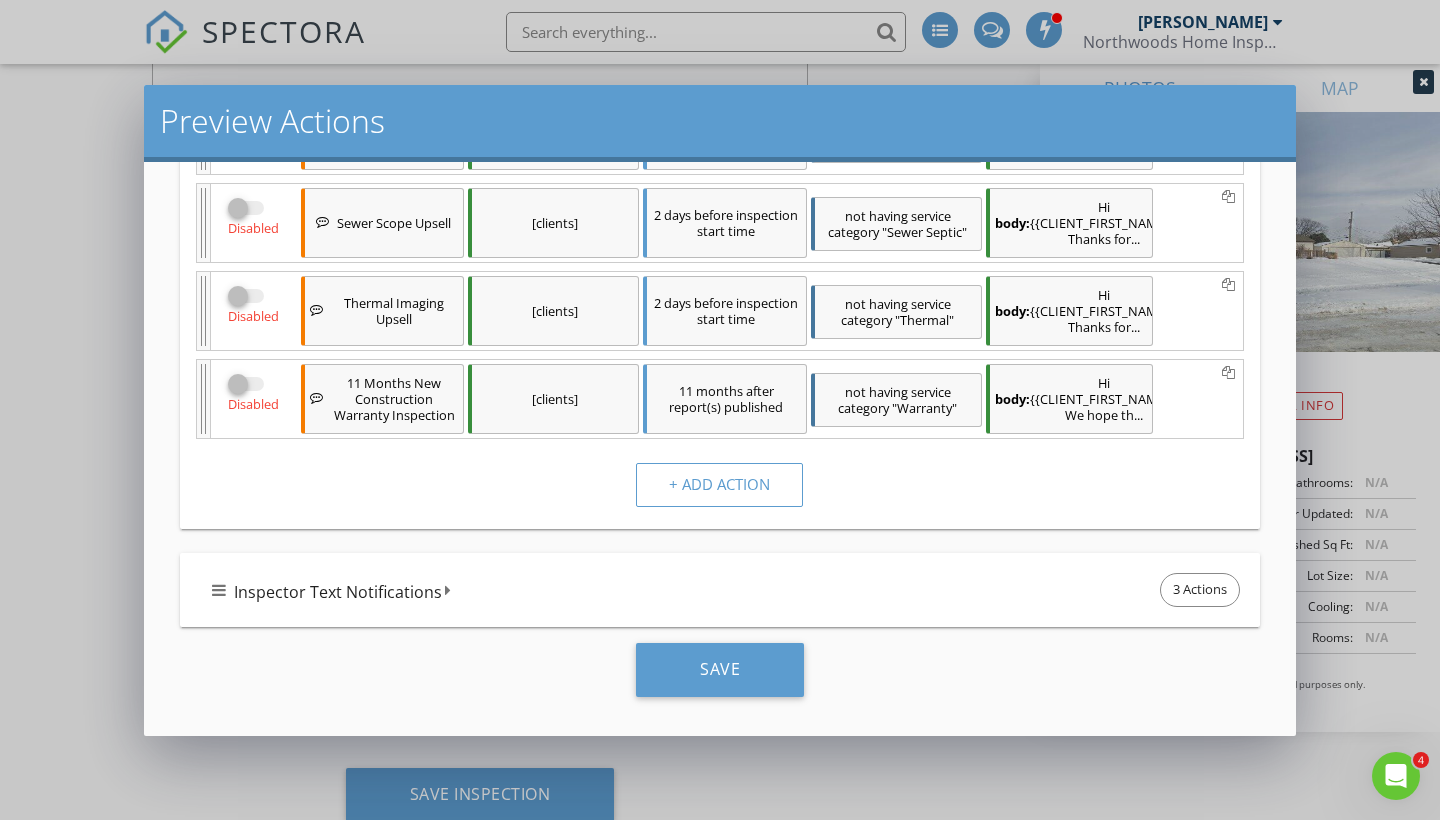 scroll, scrollTop: 4147, scrollLeft: 0, axis: vertical 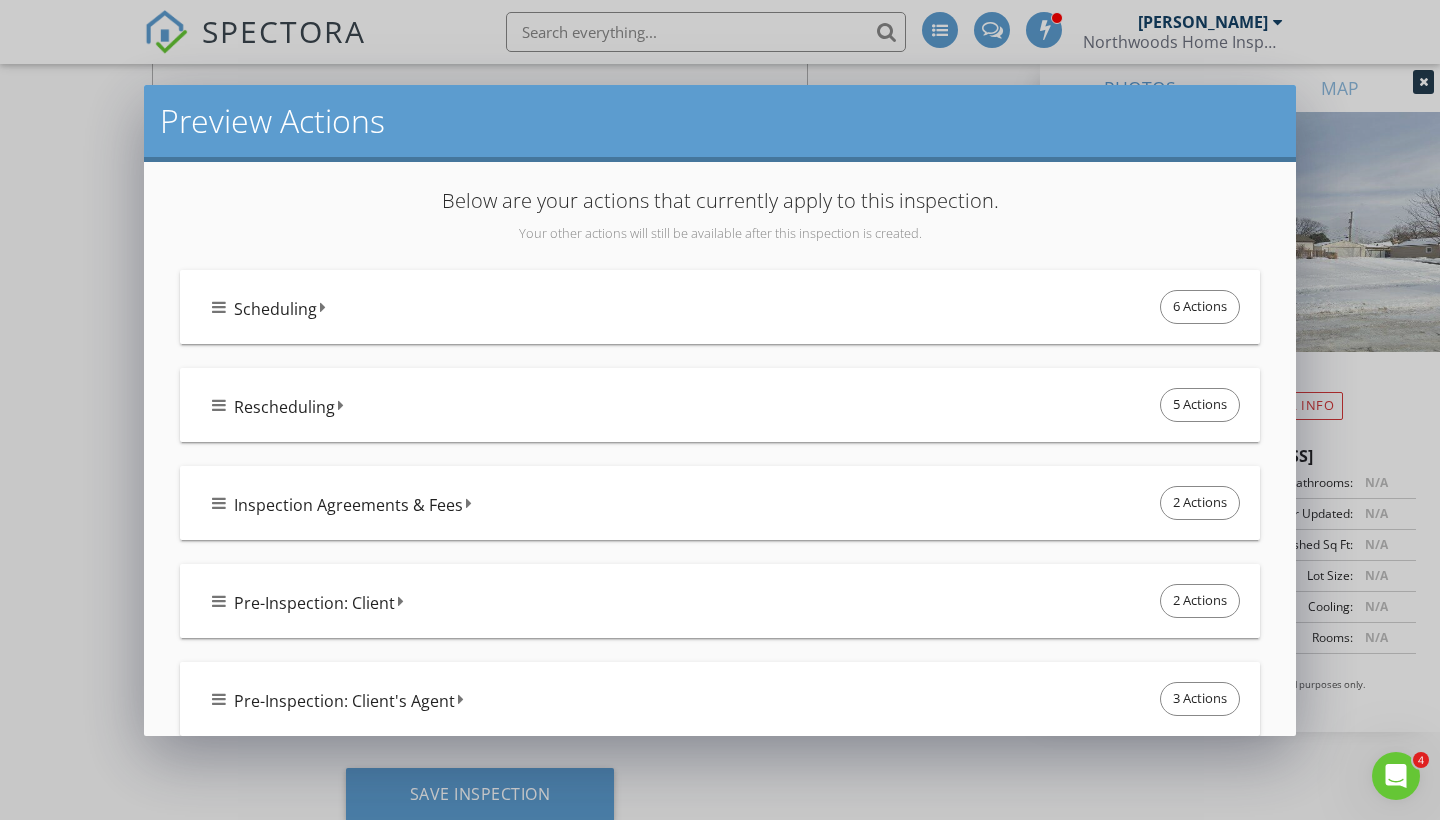 click on "Scheduling
6 Actions" at bounding box center [728, 307] 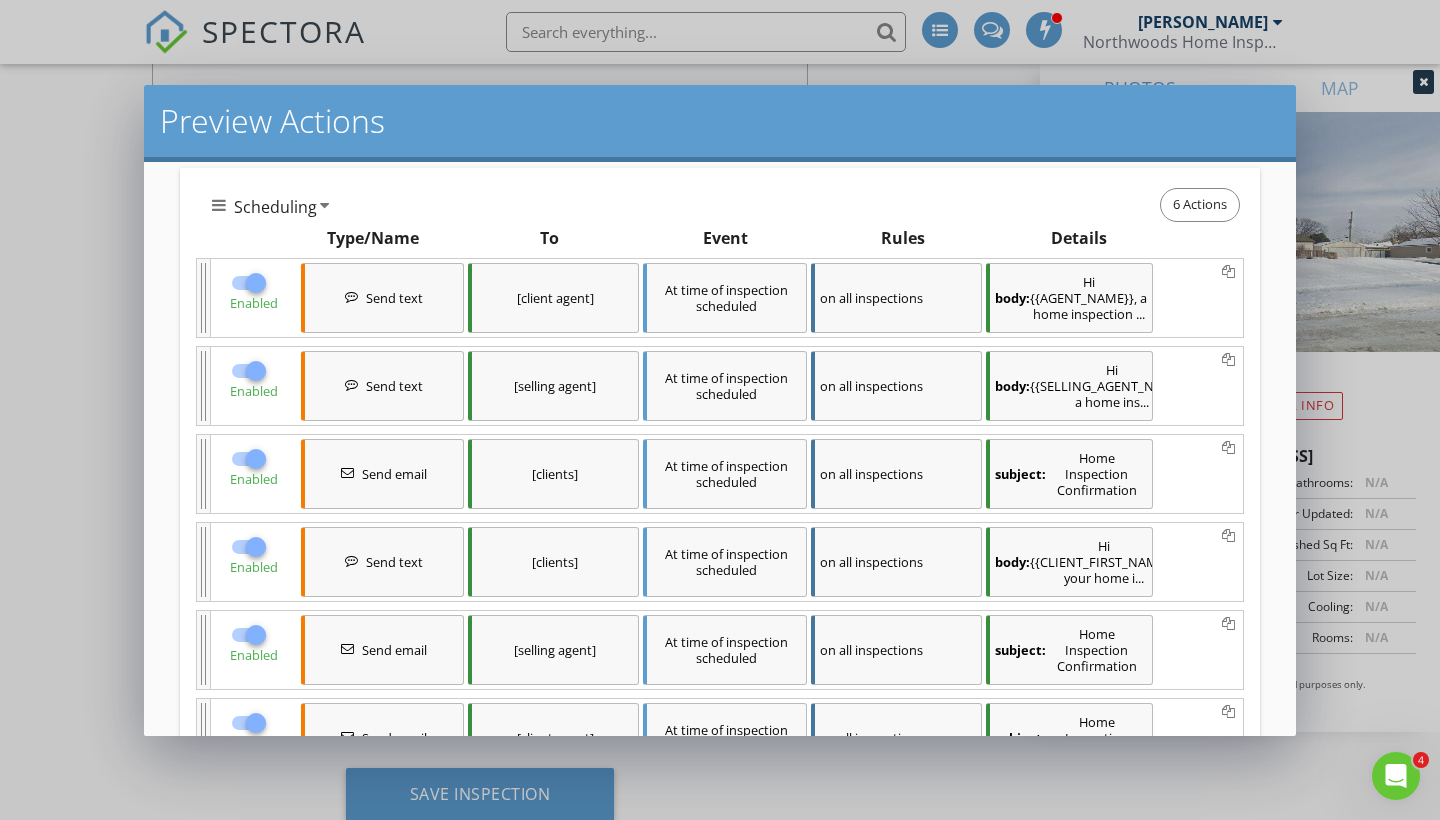 scroll, scrollTop: 101, scrollLeft: 0, axis: vertical 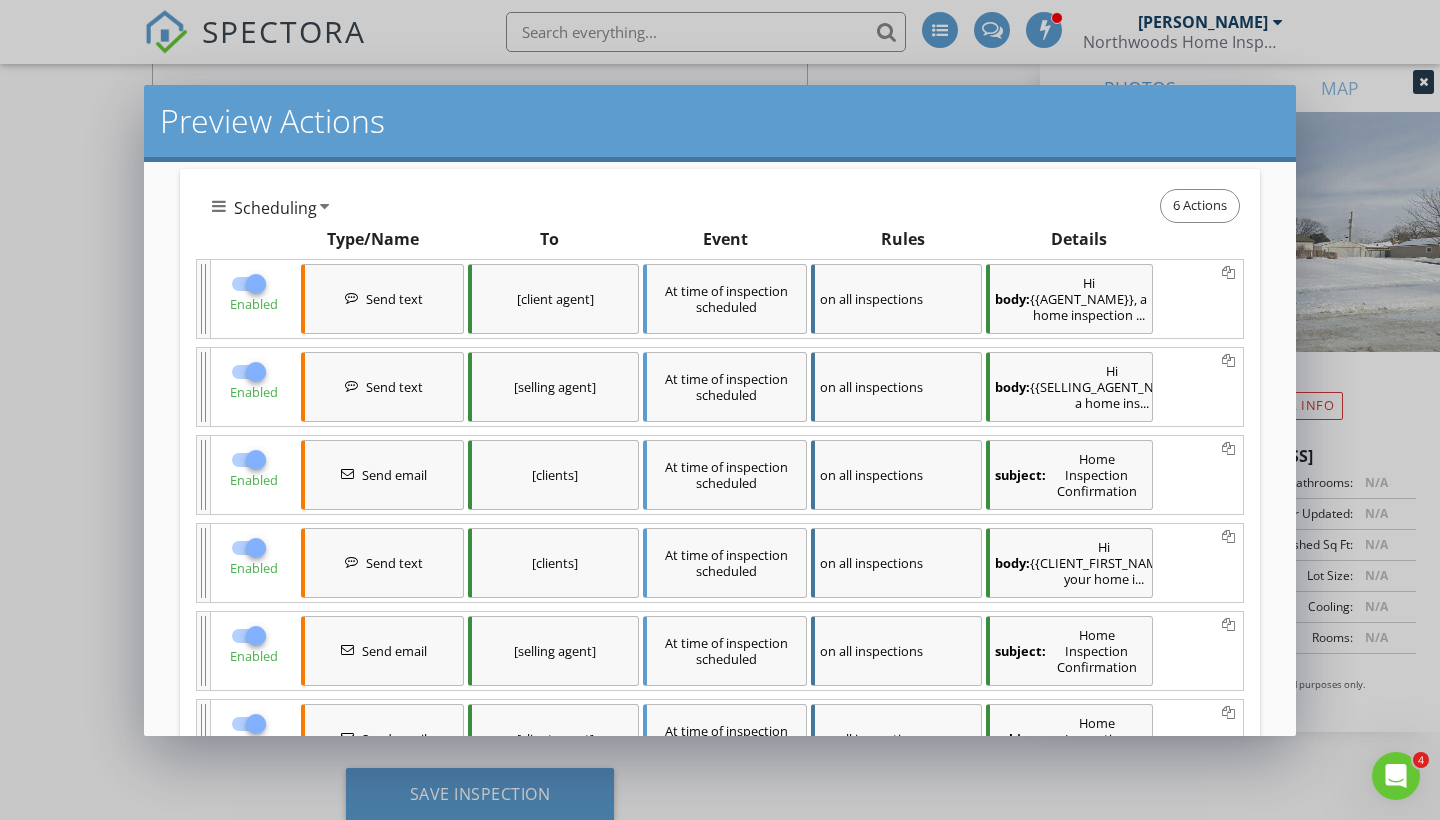 click on "body:
Hi {{SELLING_AGENT_NAME}}, a home ins..." at bounding box center (1069, 387) 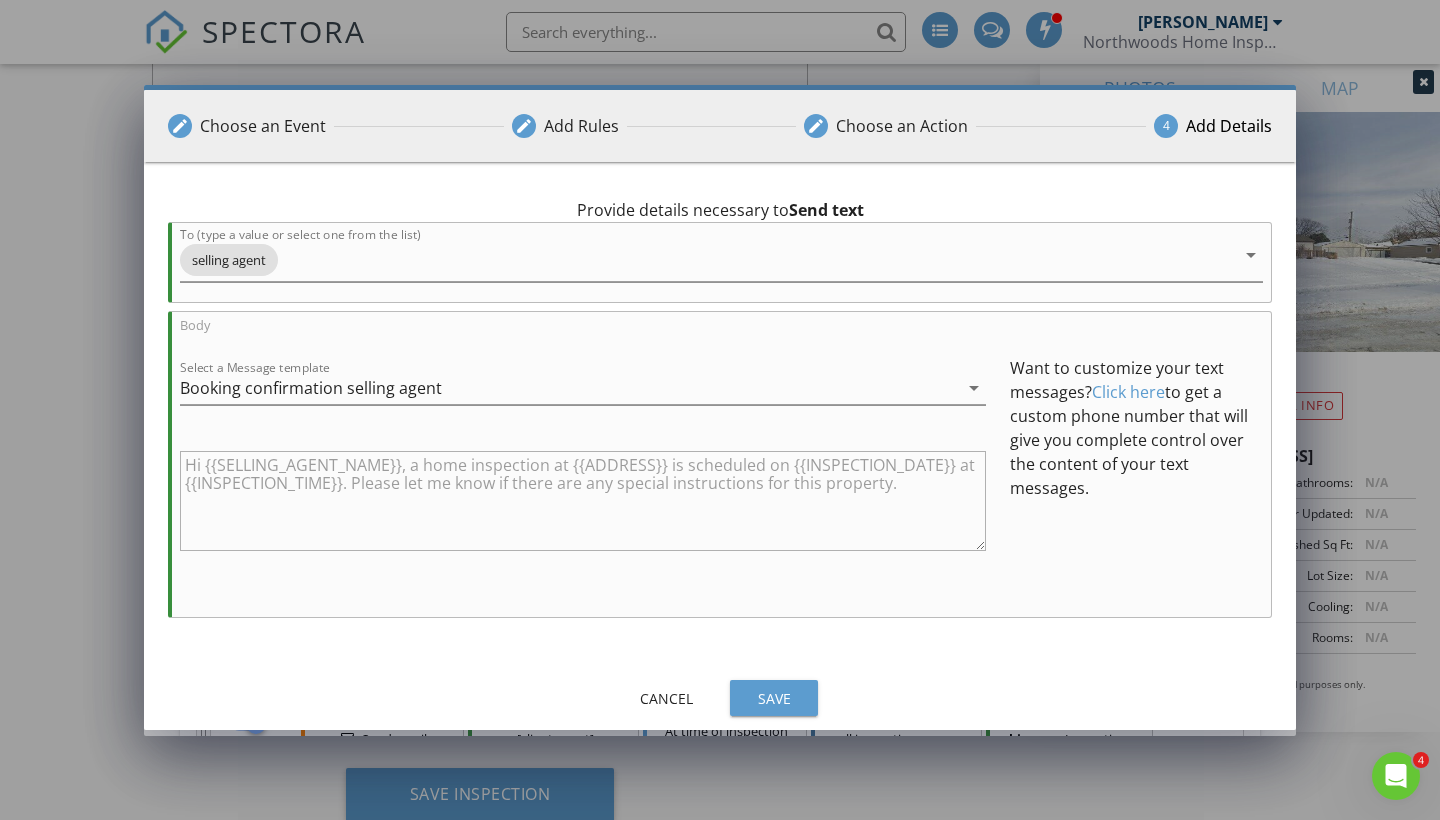 click on "Select a Message template Booking confirmation selling agent arrow_drop_down   Hi {{SELLING_AGENT_NAME}}, a home inspection at {{ADDRESS}} is scheduled on {{INSPECTION_DATE}} at {{INSPECTION_TIME}}. Please let me know if there are any special instructions for this property." at bounding box center (583, 468) 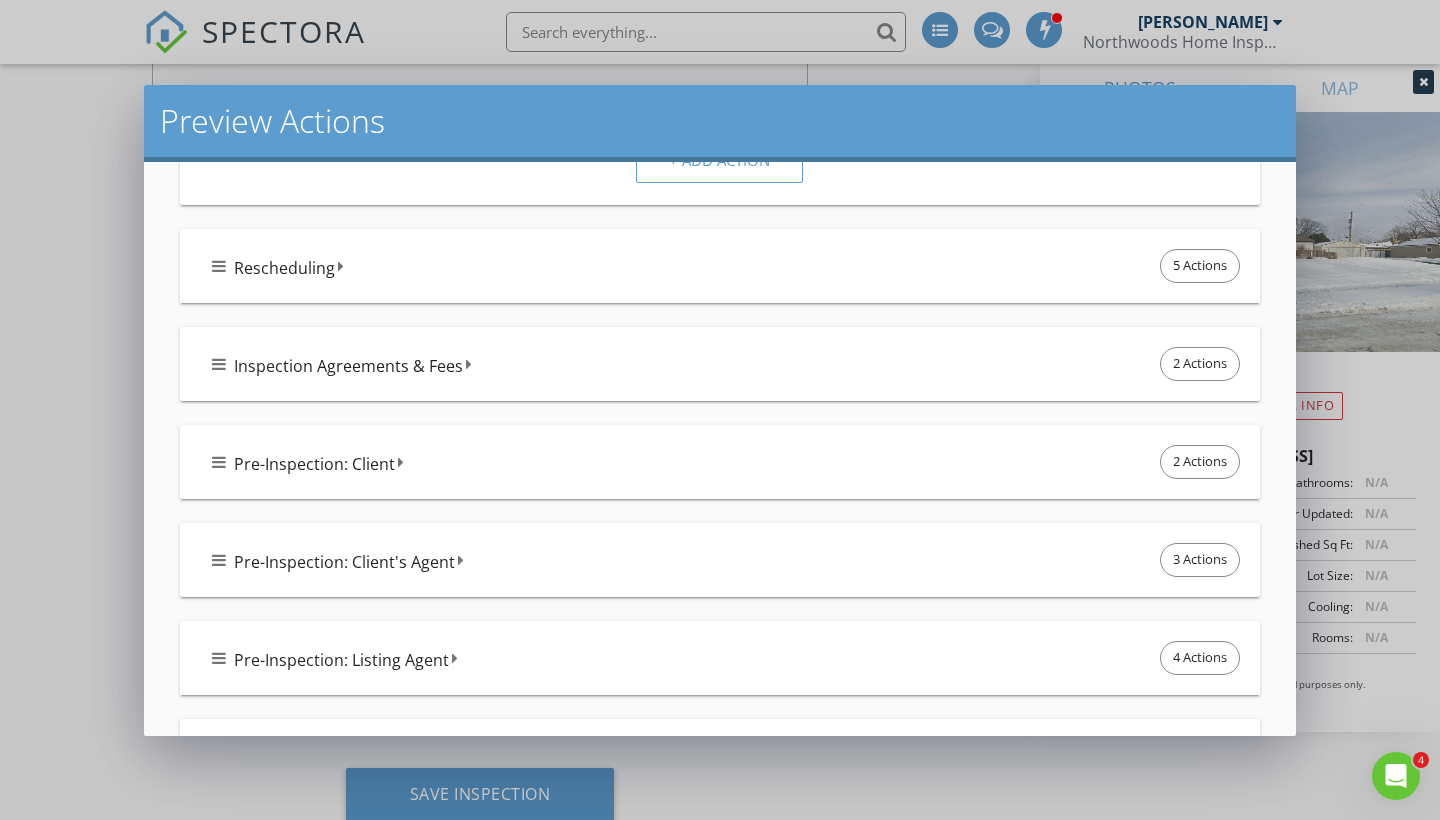 scroll, scrollTop: 762, scrollLeft: 0, axis: vertical 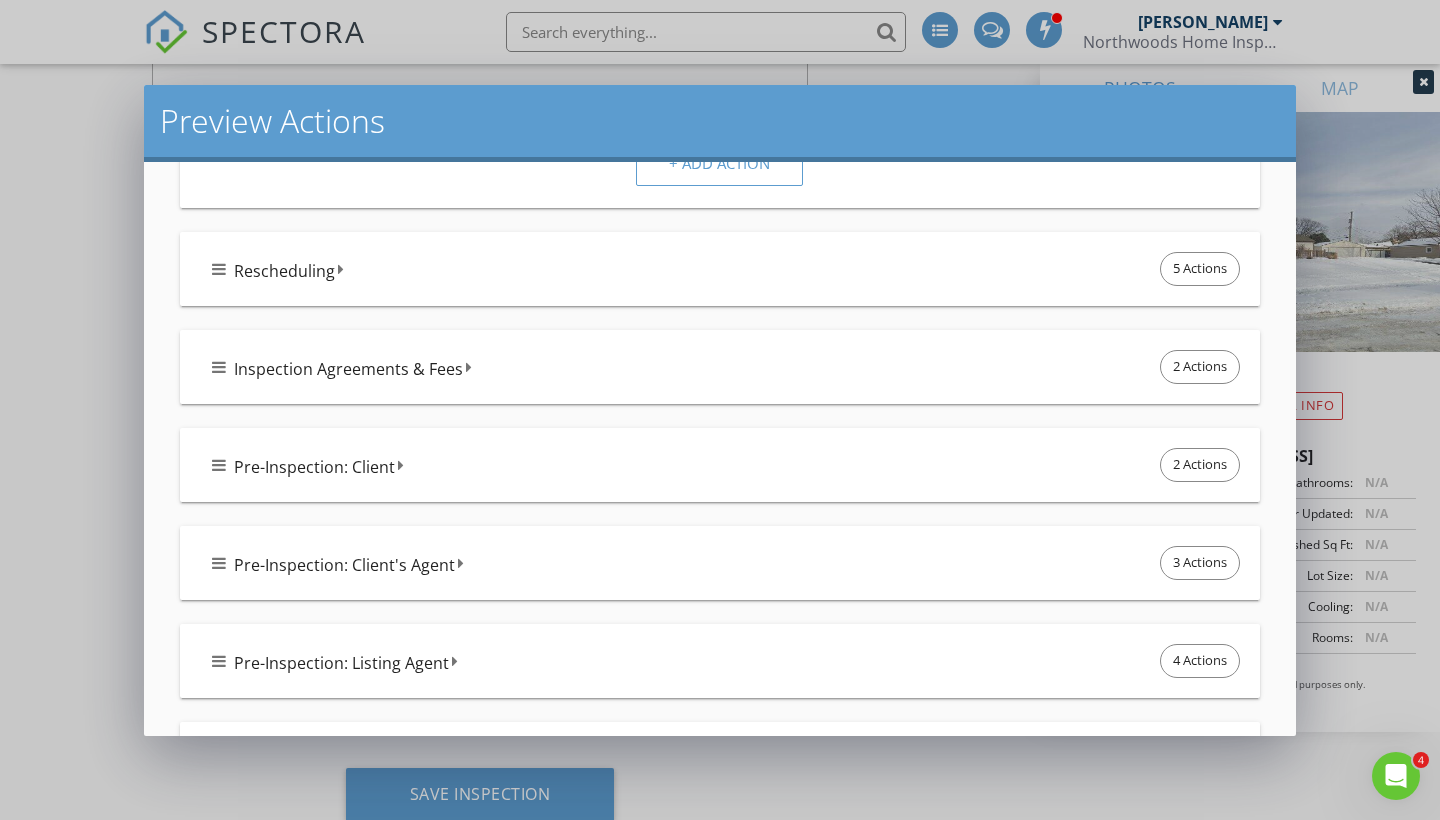 click on "Pre-Inspection: Client
2 Actions" at bounding box center (728, 465) 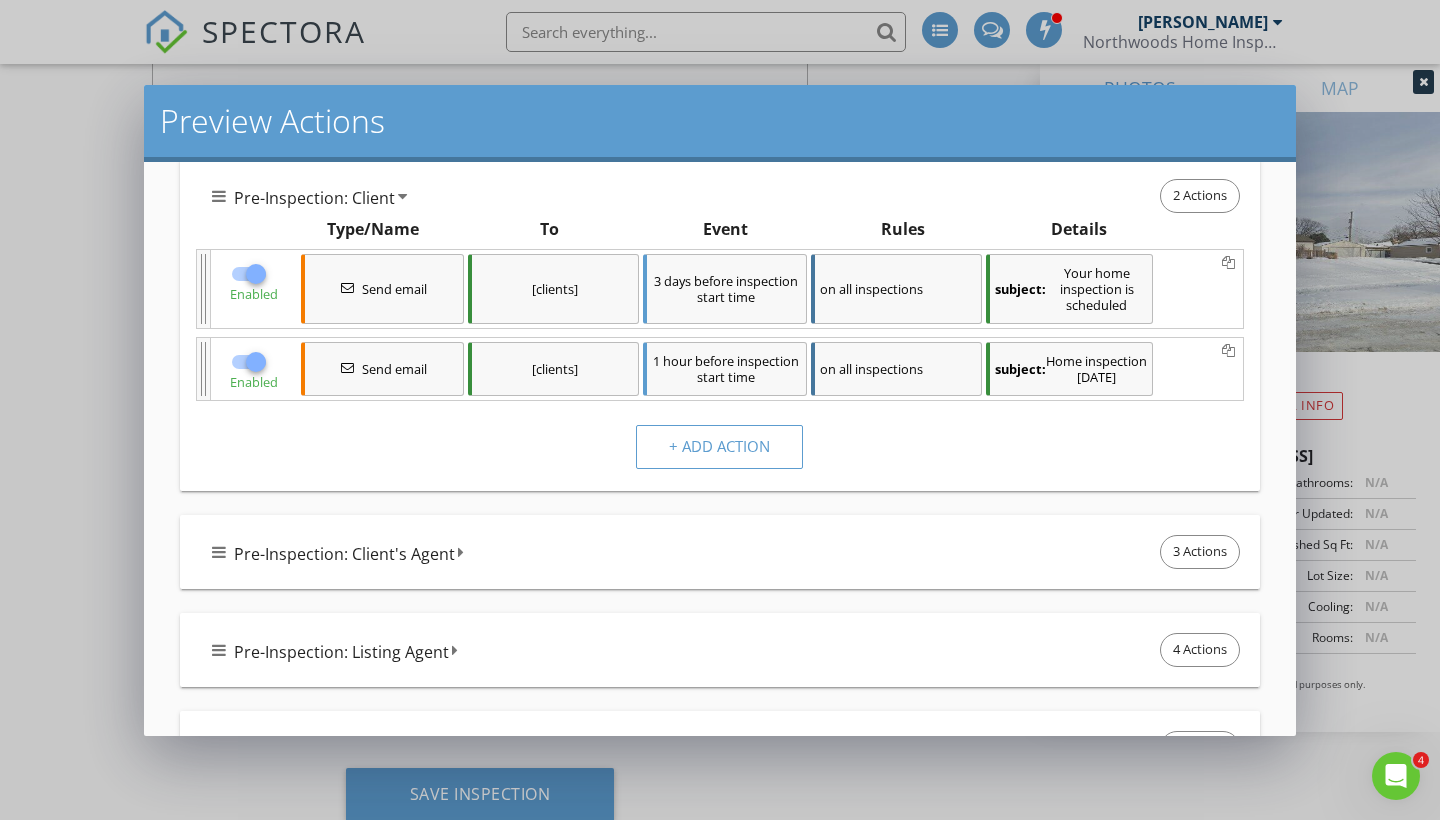 scroll, scrollTop: 1037, scrollLeft: 0, axis: vertical 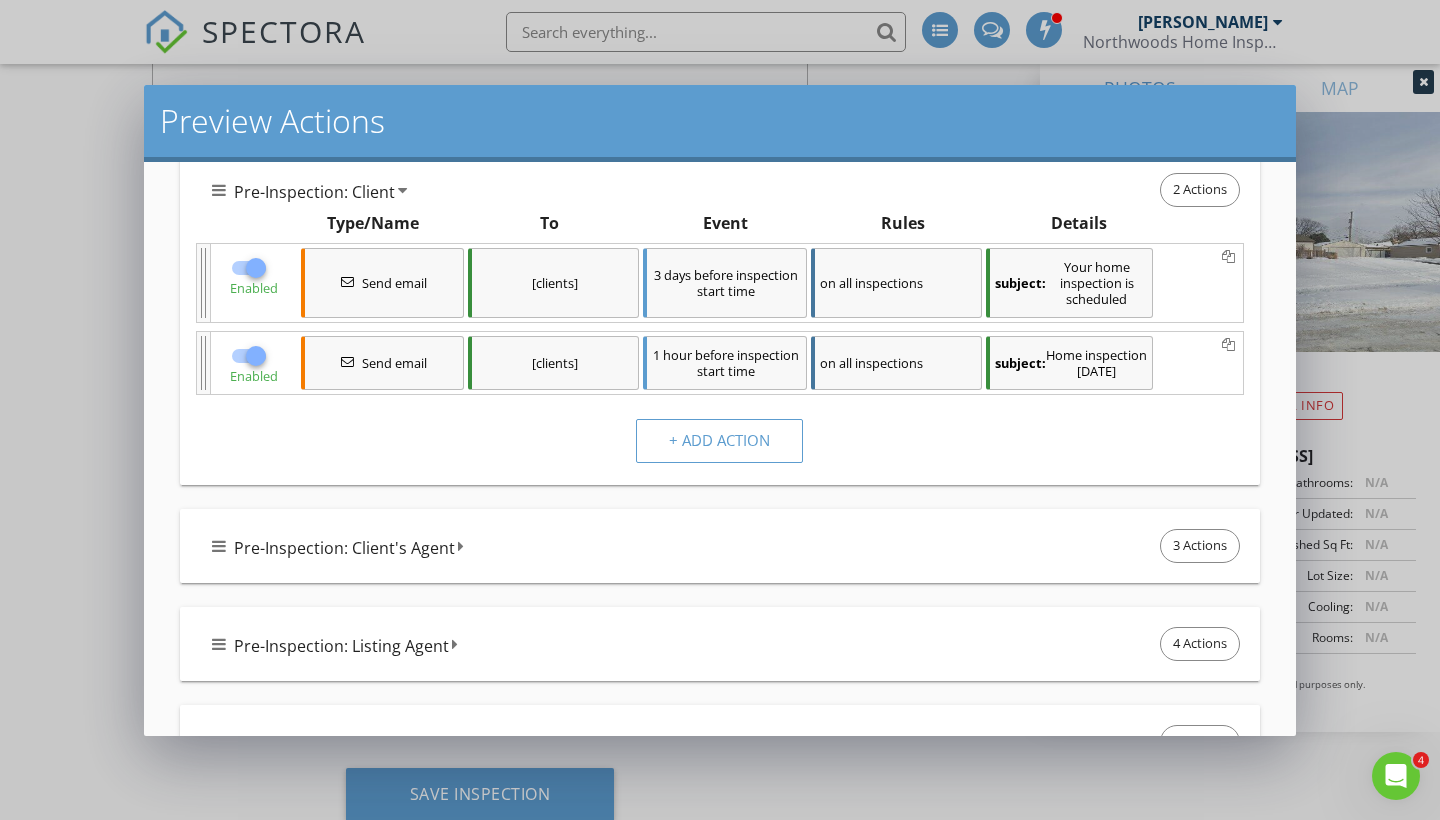 click on "Pre-Inspection: Client's Agent
3 Actions" at bounding box center [720, 546] 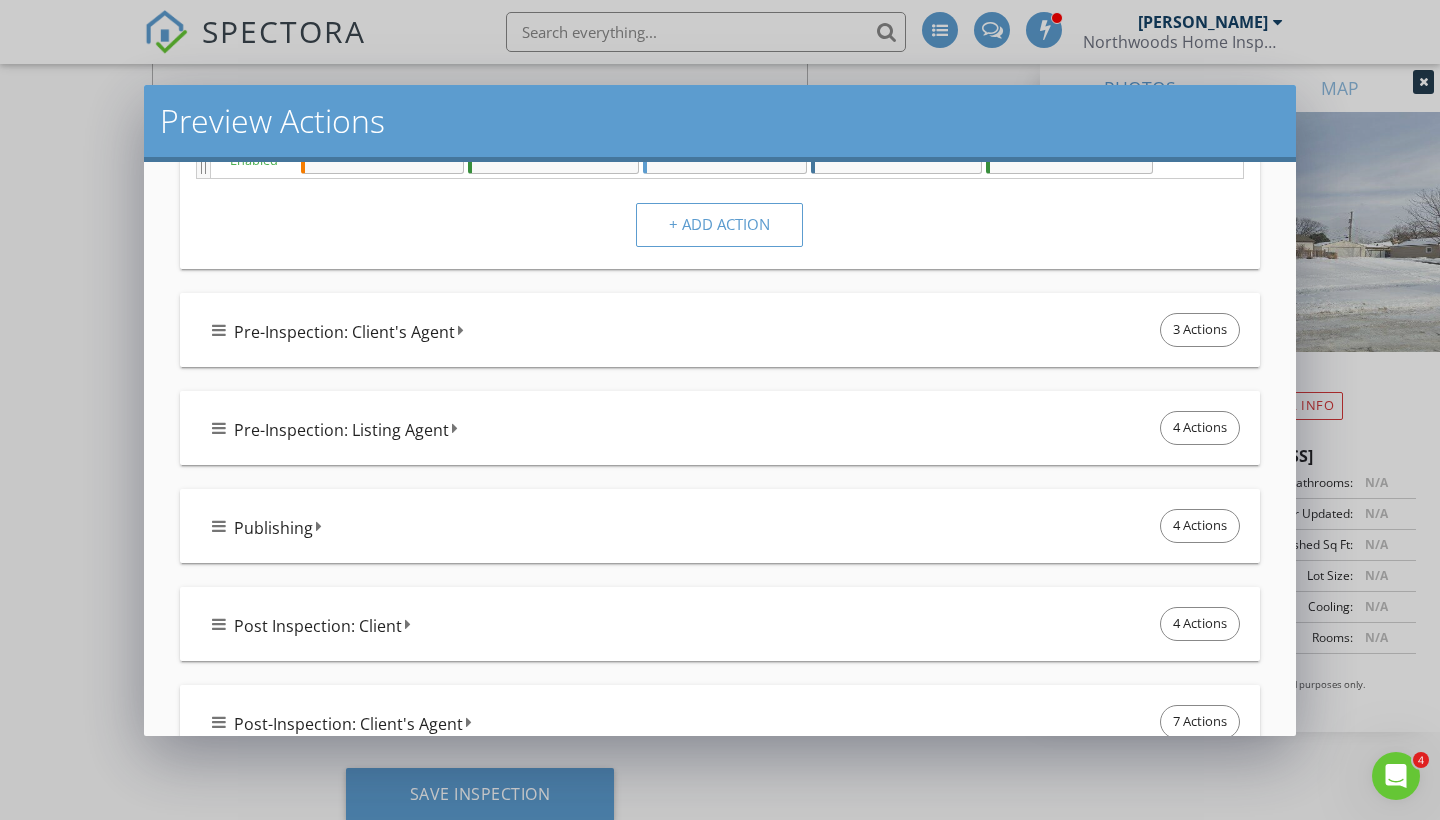 scroll, scrollTop: 1313, scrollLeft: 0, axis: vertical 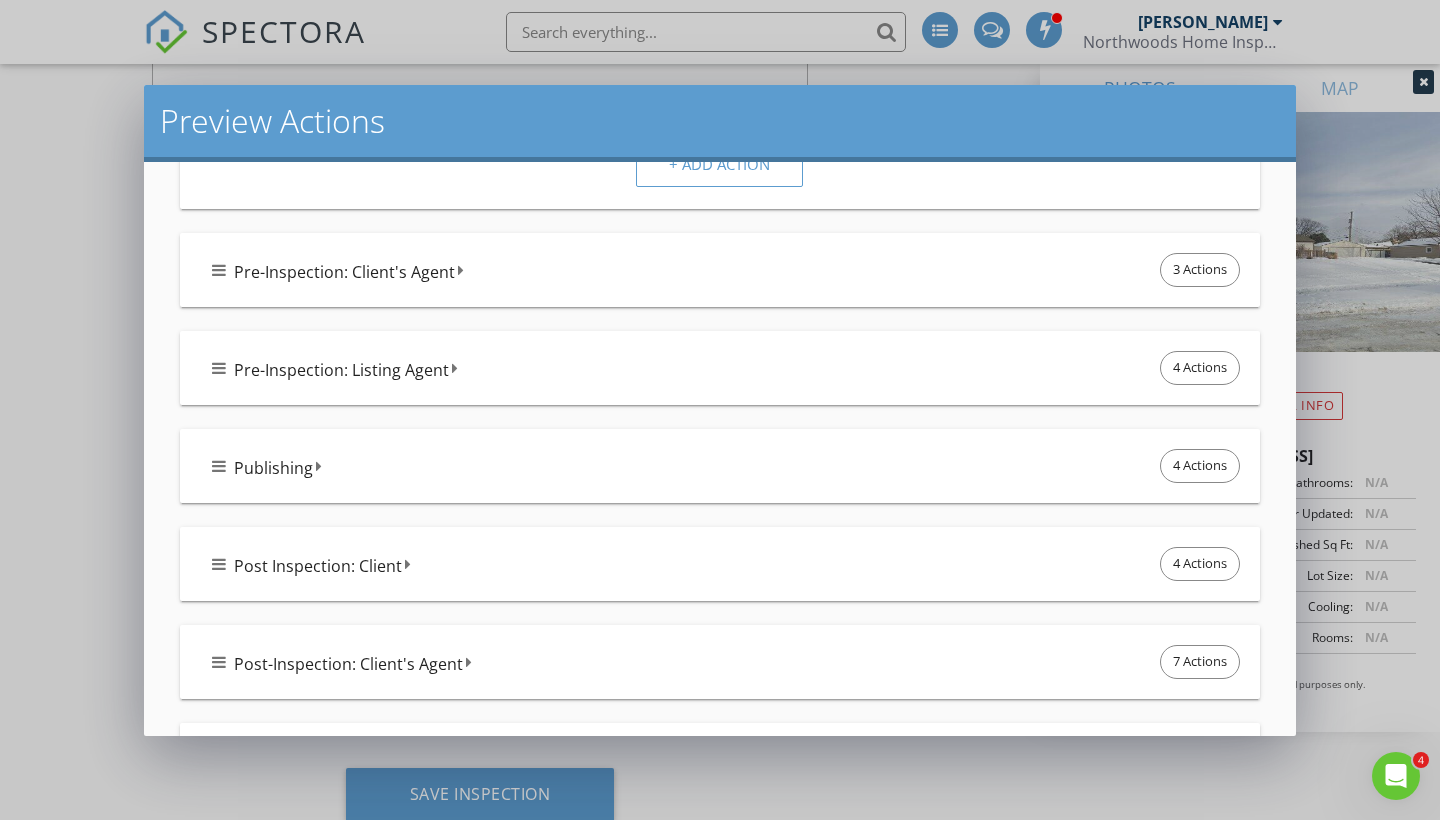 click on "Pre-Inspection: Listing Agent
4 Actions" at bounding box center (728, 368) 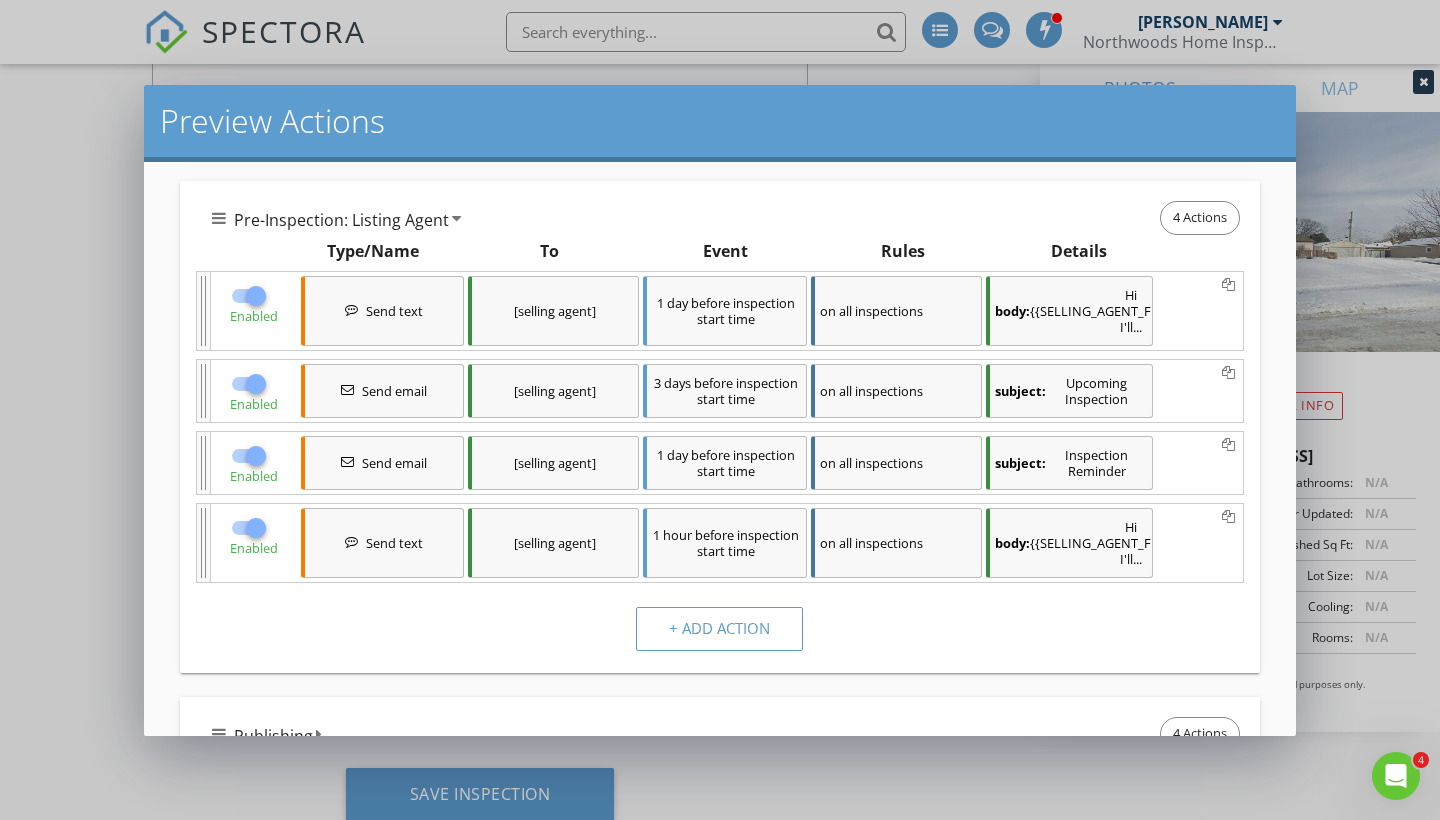 scroll, scrollTop: 1465, scrollLeft: 0, axis: vertical 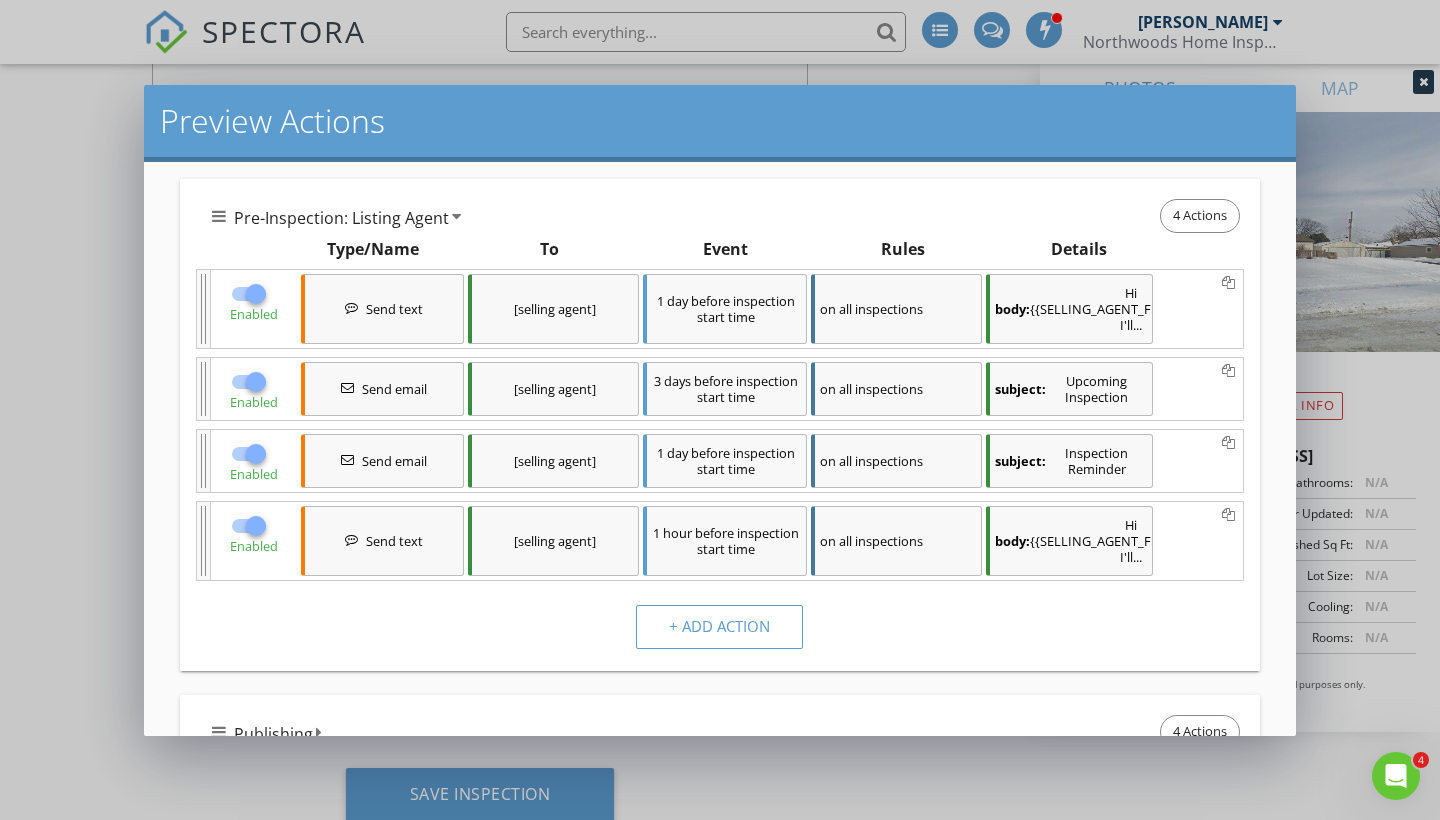 click at bounding box center [256, 294] 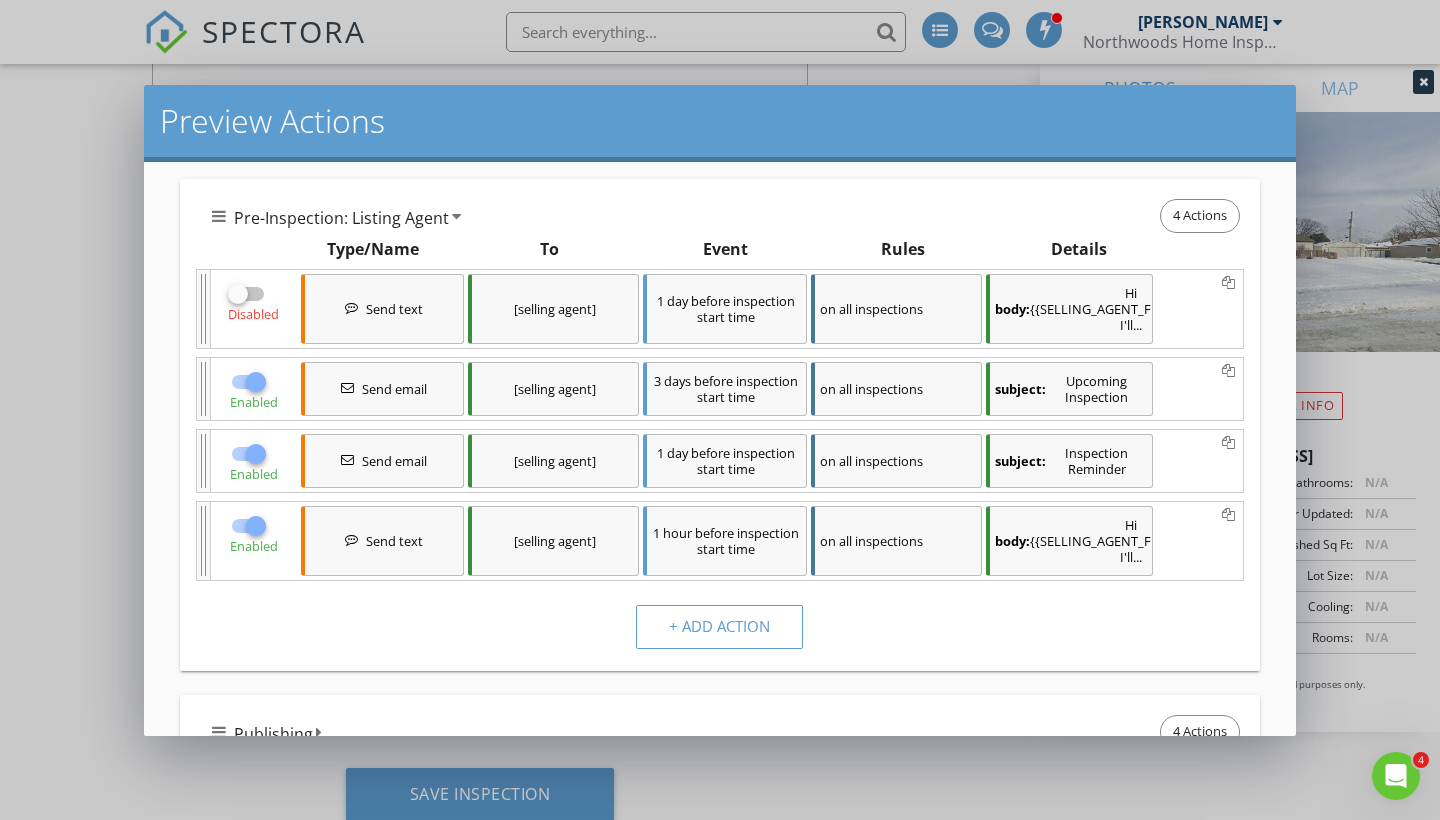 click at bounding box center [256, 526] 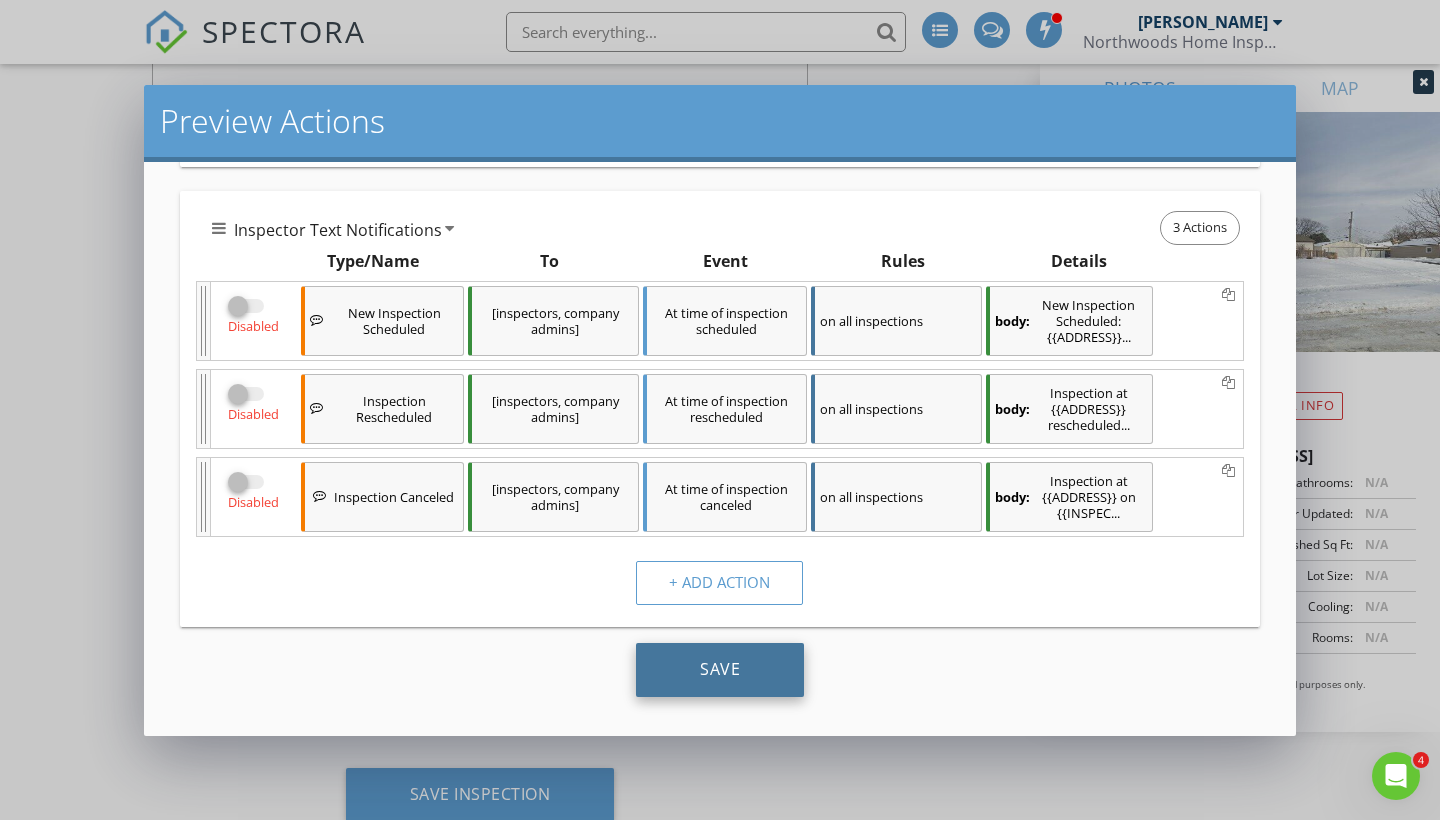 scroll, scrollTop: 5809, scrollLeft: 0, axis: vertical 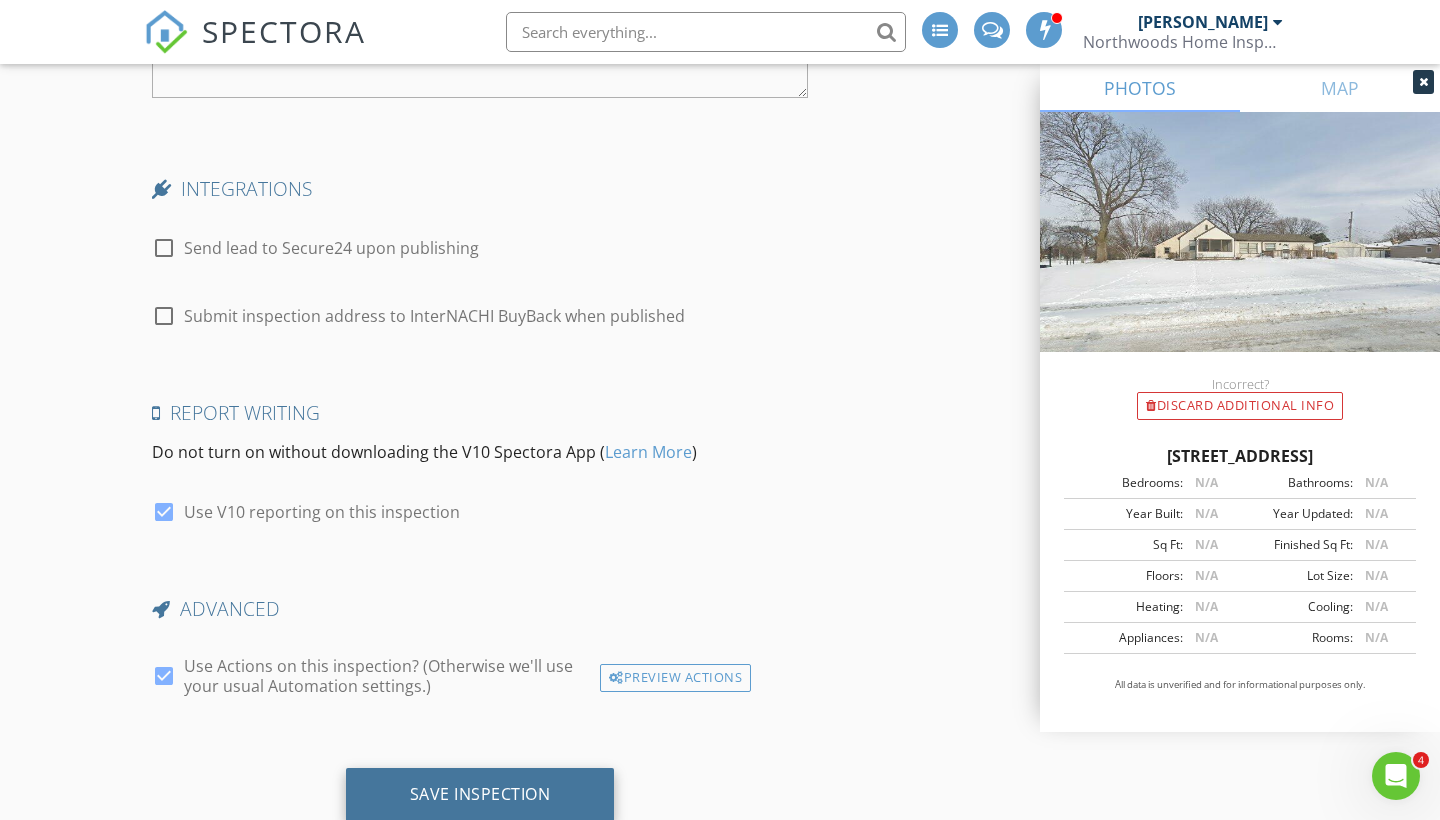 click on "Save Inspection" at bounding box center (480, 794) 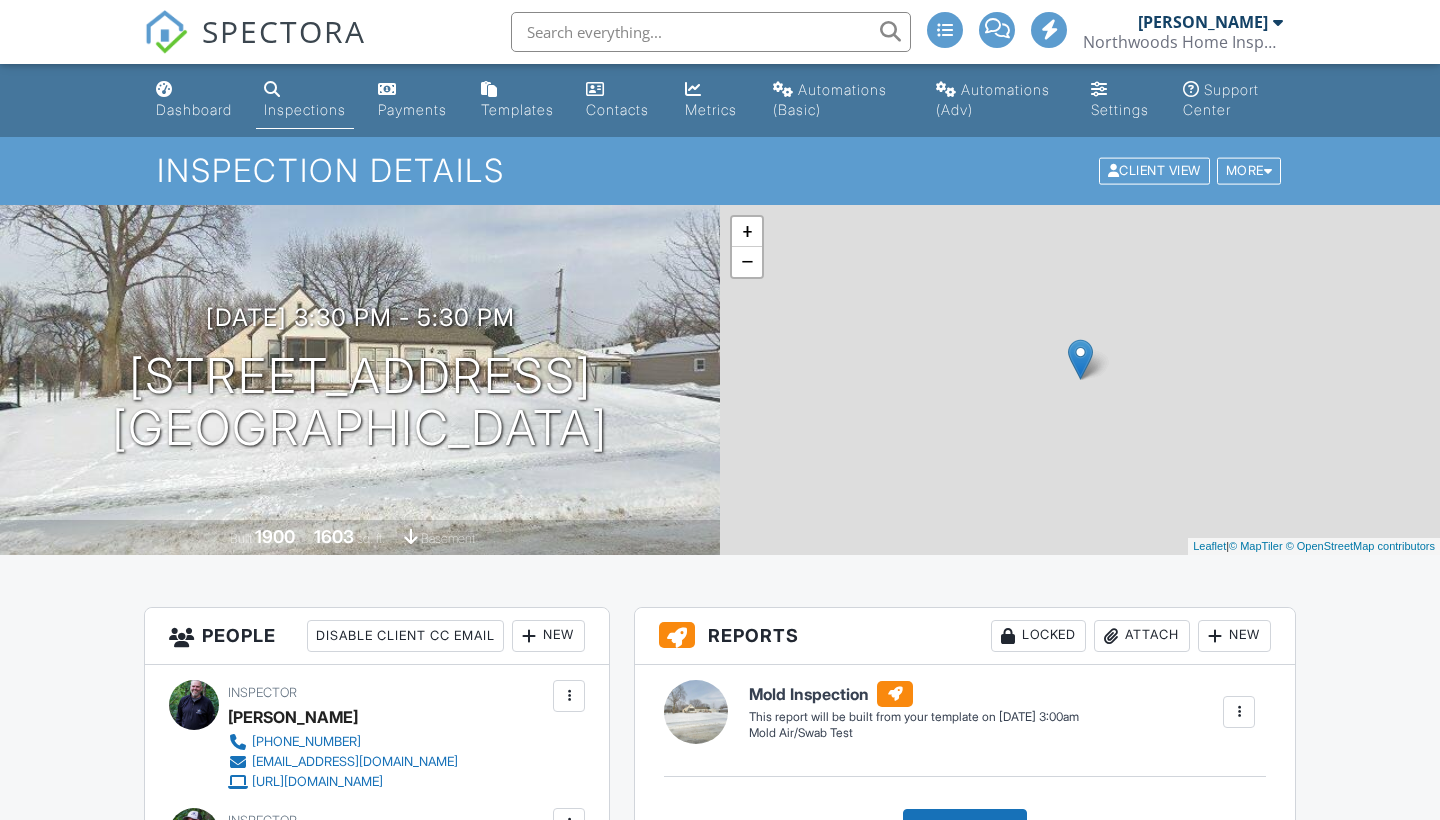 scroll, scrollTop: 0, scrollLeft: 0, axis: both 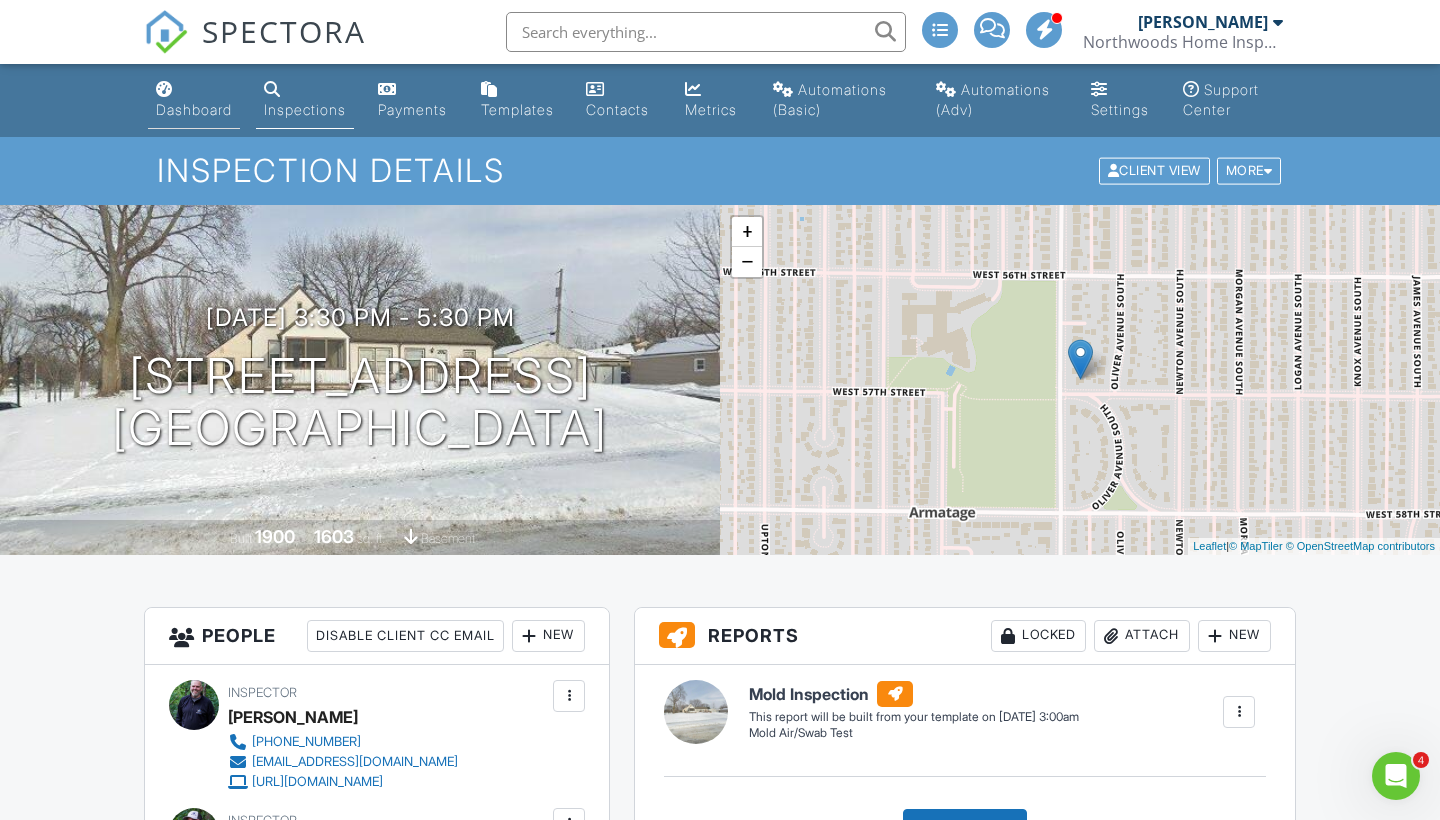 click on "Dashboard" at bounding box center [194, 109] 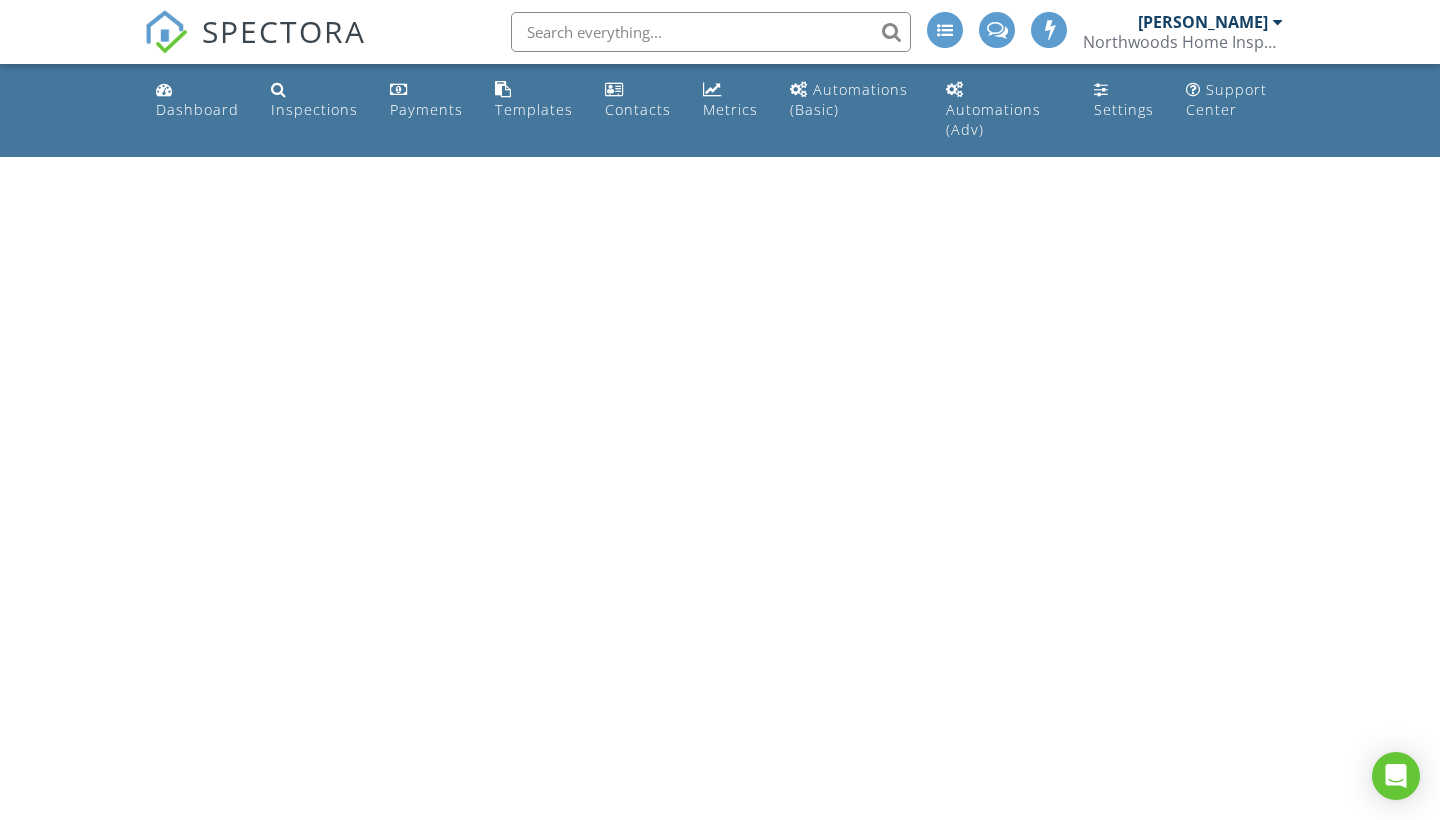 scroll, scrollTop: 0, scrollLeft: 0, axis: both 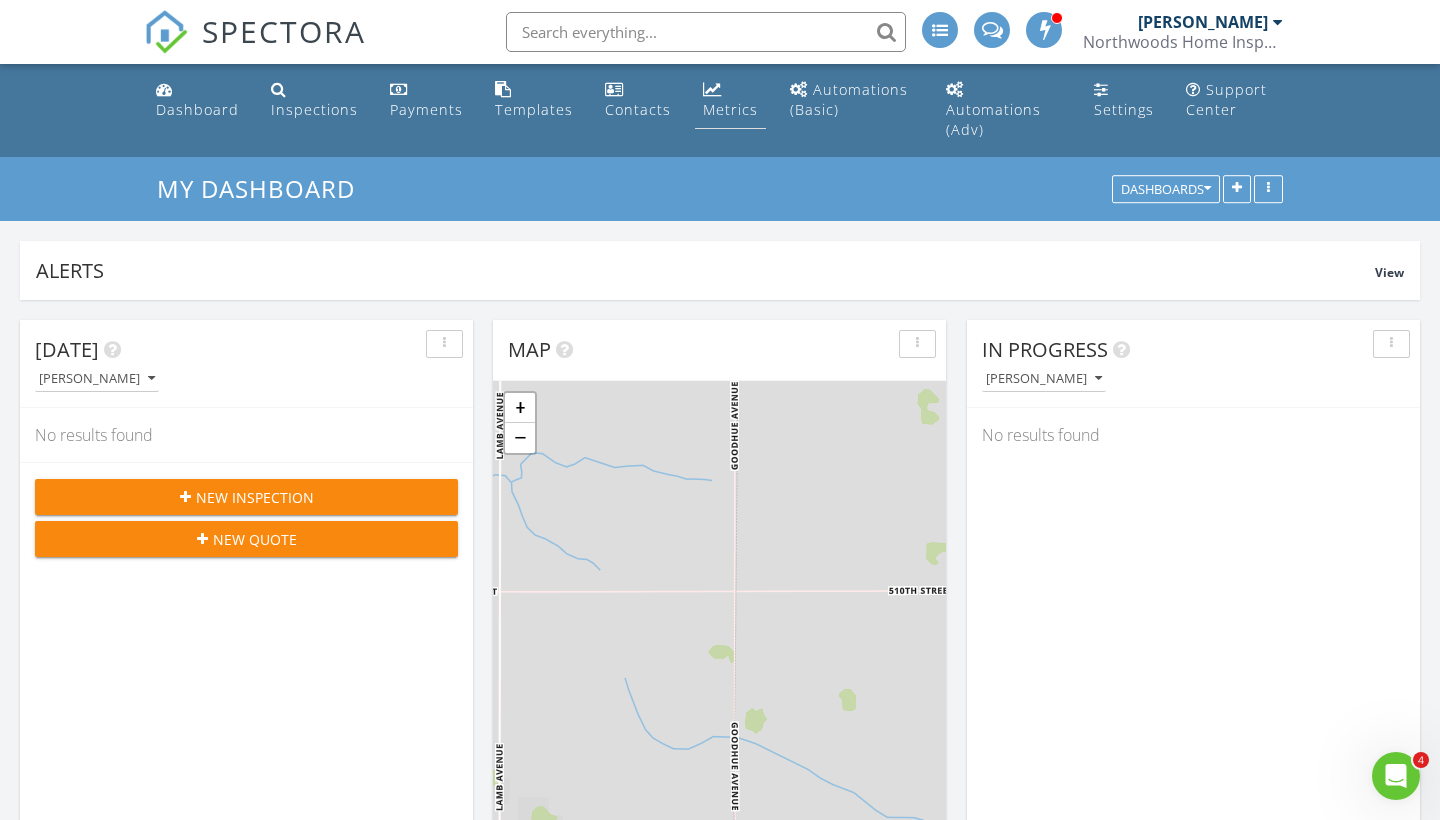 click on "Metrics" at bounding box center (730, 109) 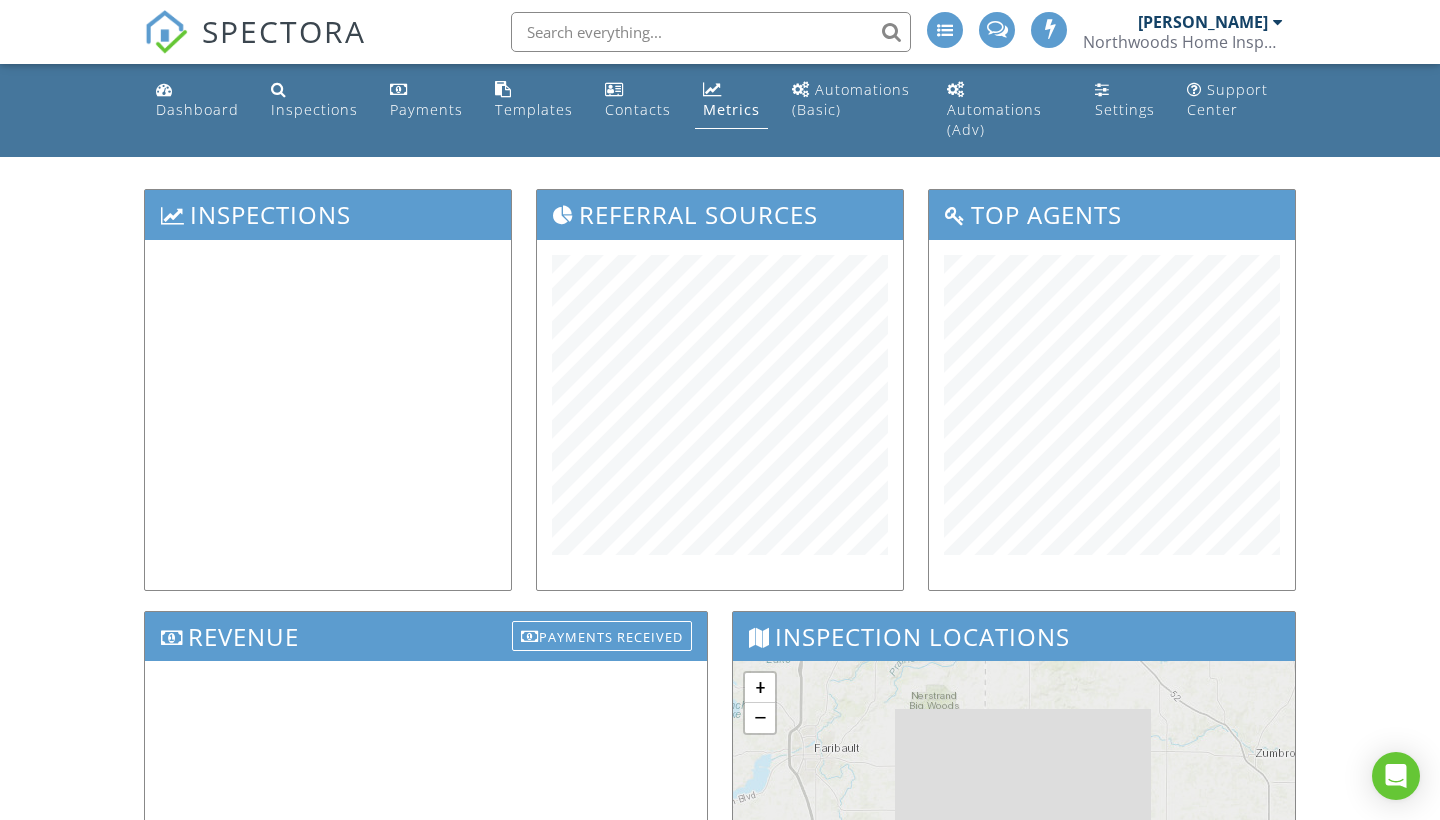 scroll, scrollTop: 0, scrollLeft: 0, axis: both 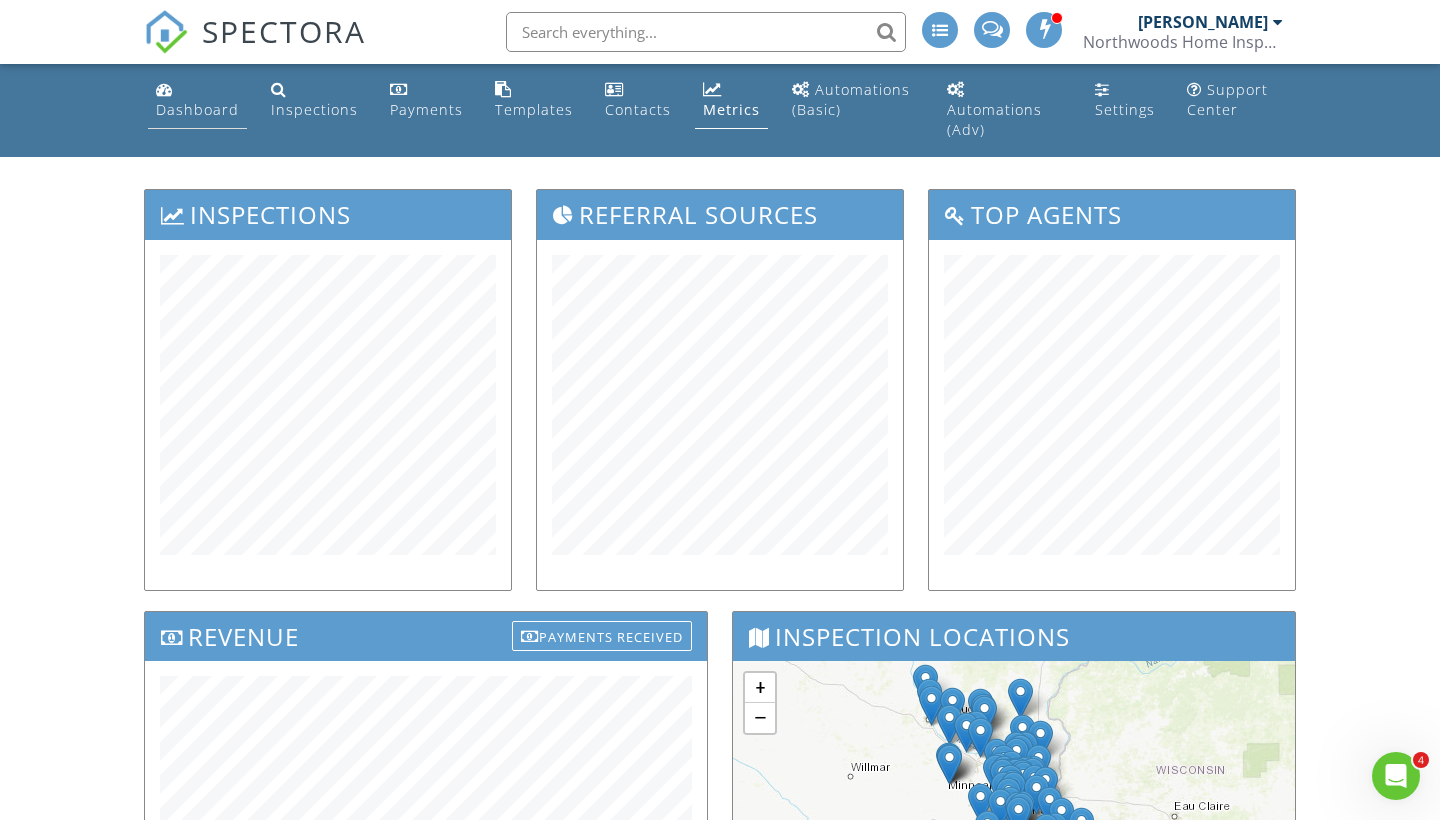 click on "Dashboard" at bounding box center (197, 100) 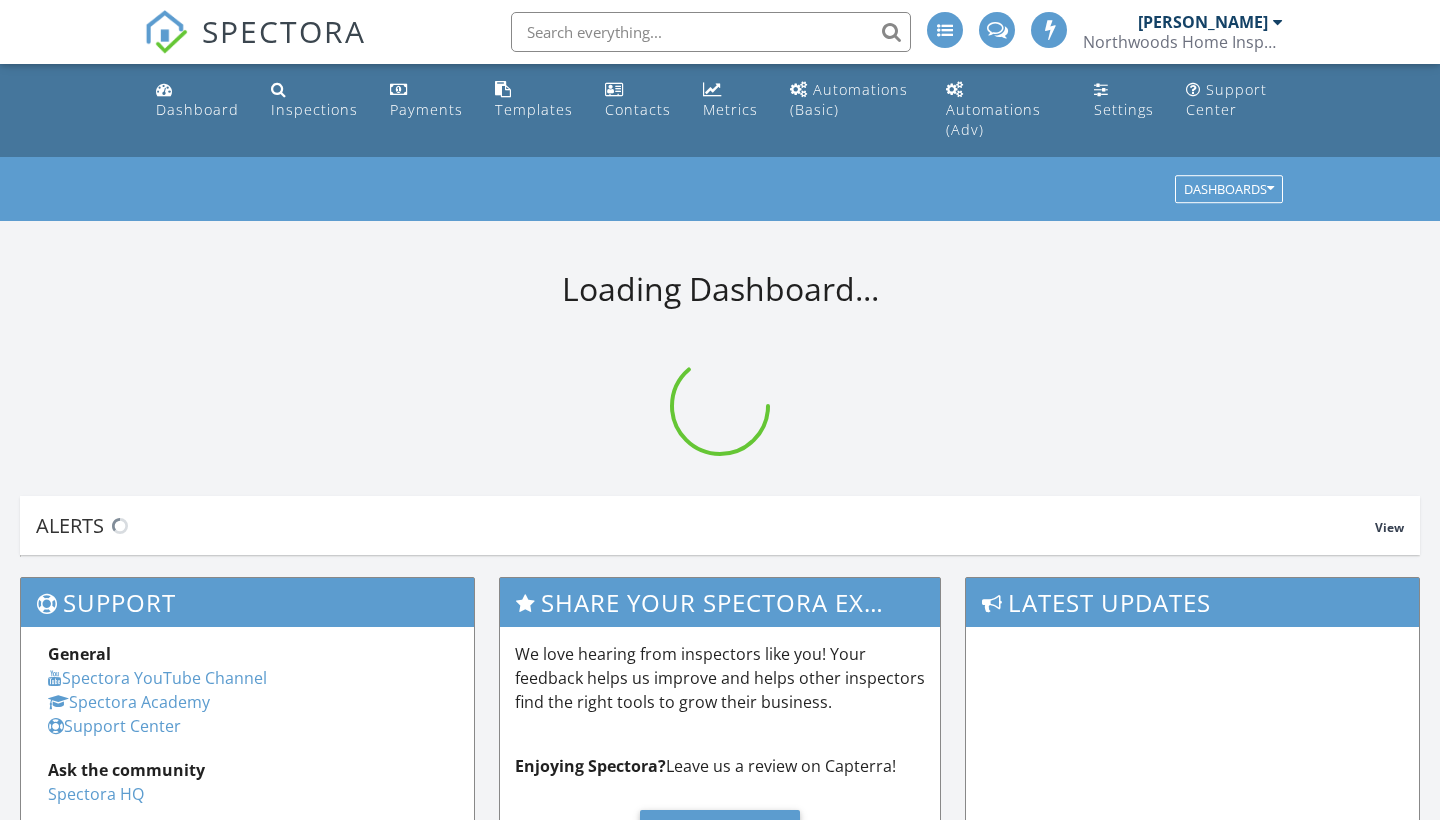 scroll, scrollTop: 0, scrollLeft: 0, axis: both 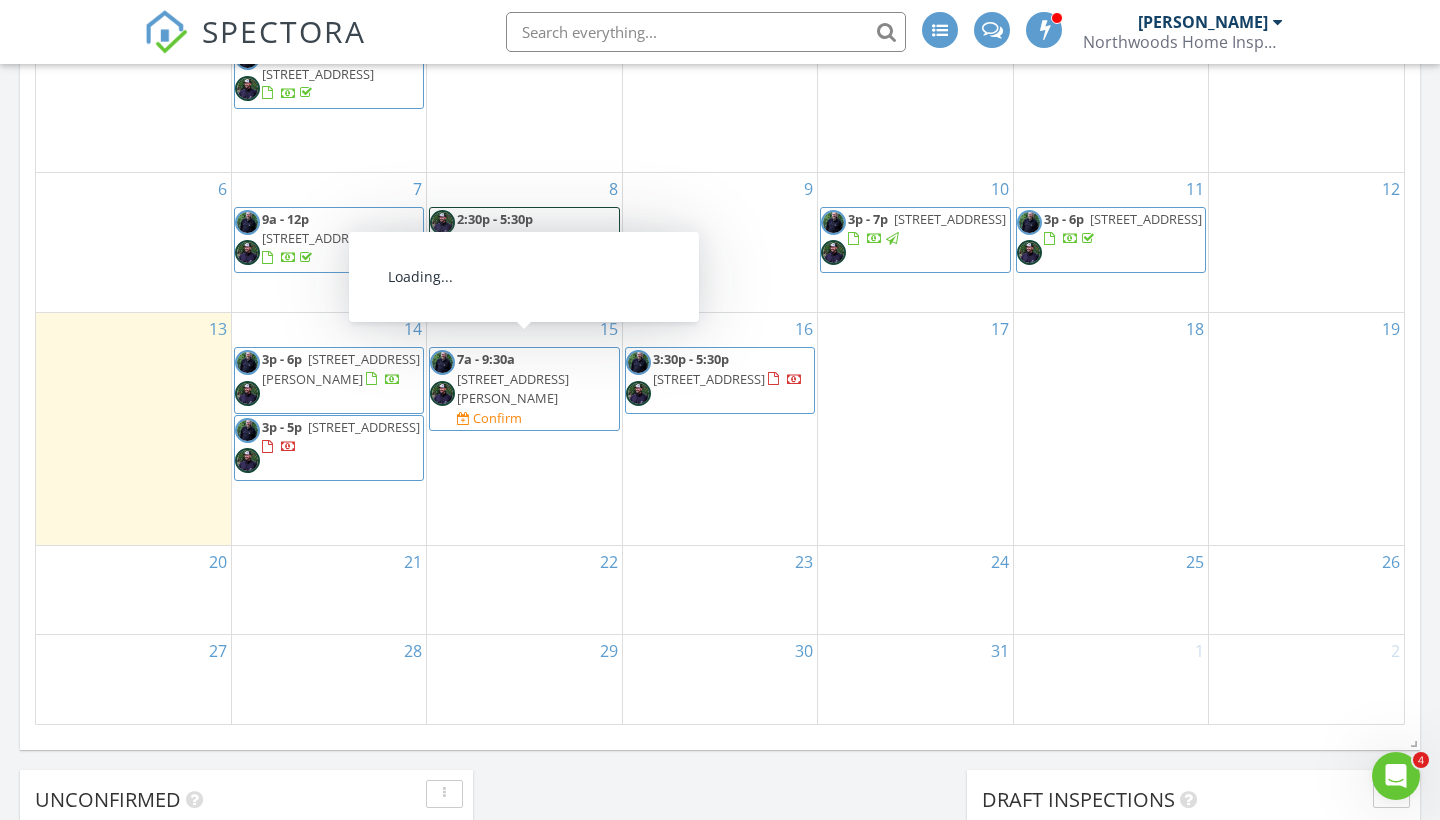 click on "[STREET_ADDRESS][PERSON_NAME]" at bounding box center (513, 388) 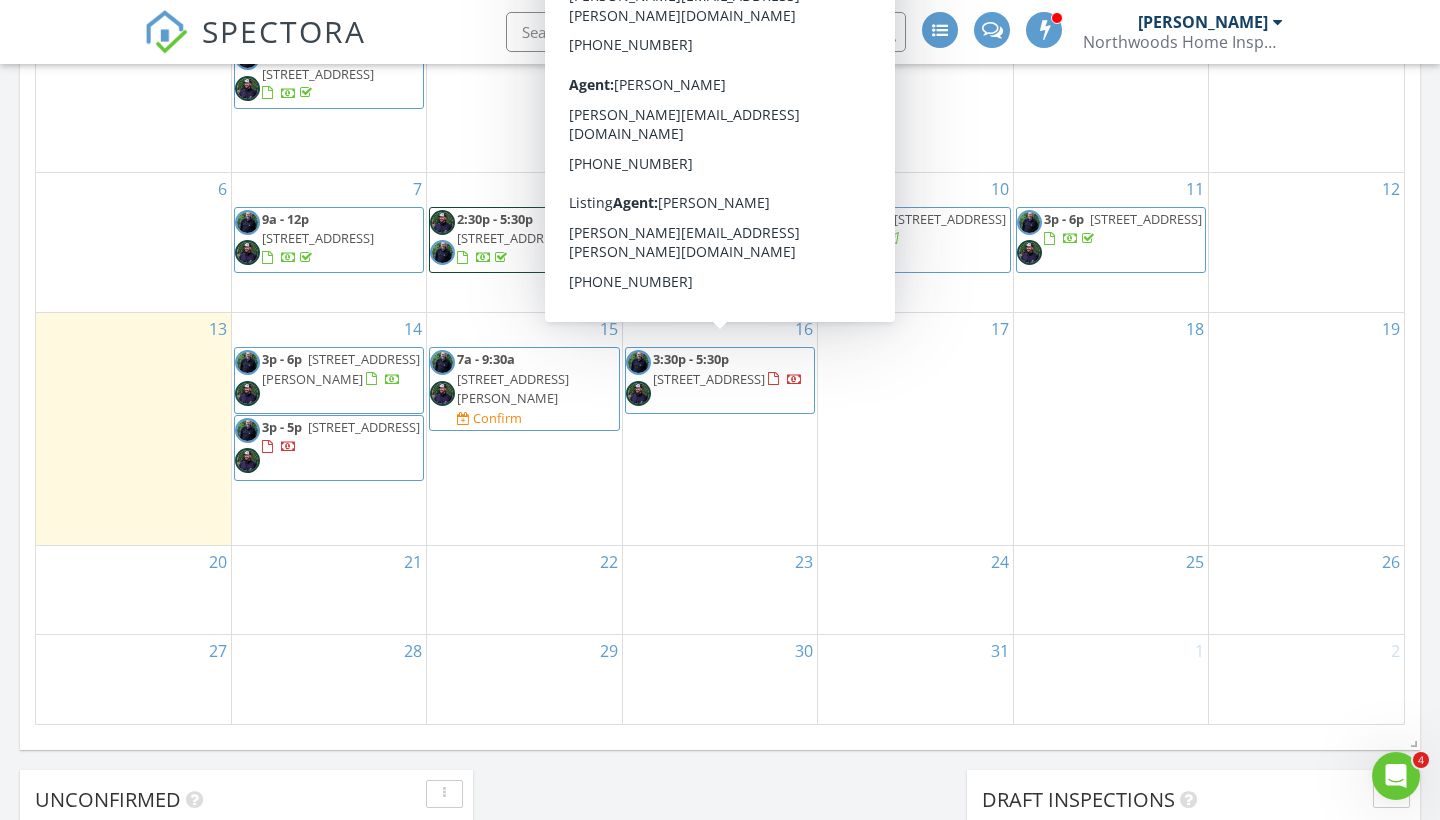 click on "[STREET_ADDRESS]" at bounding box center [709, 379] 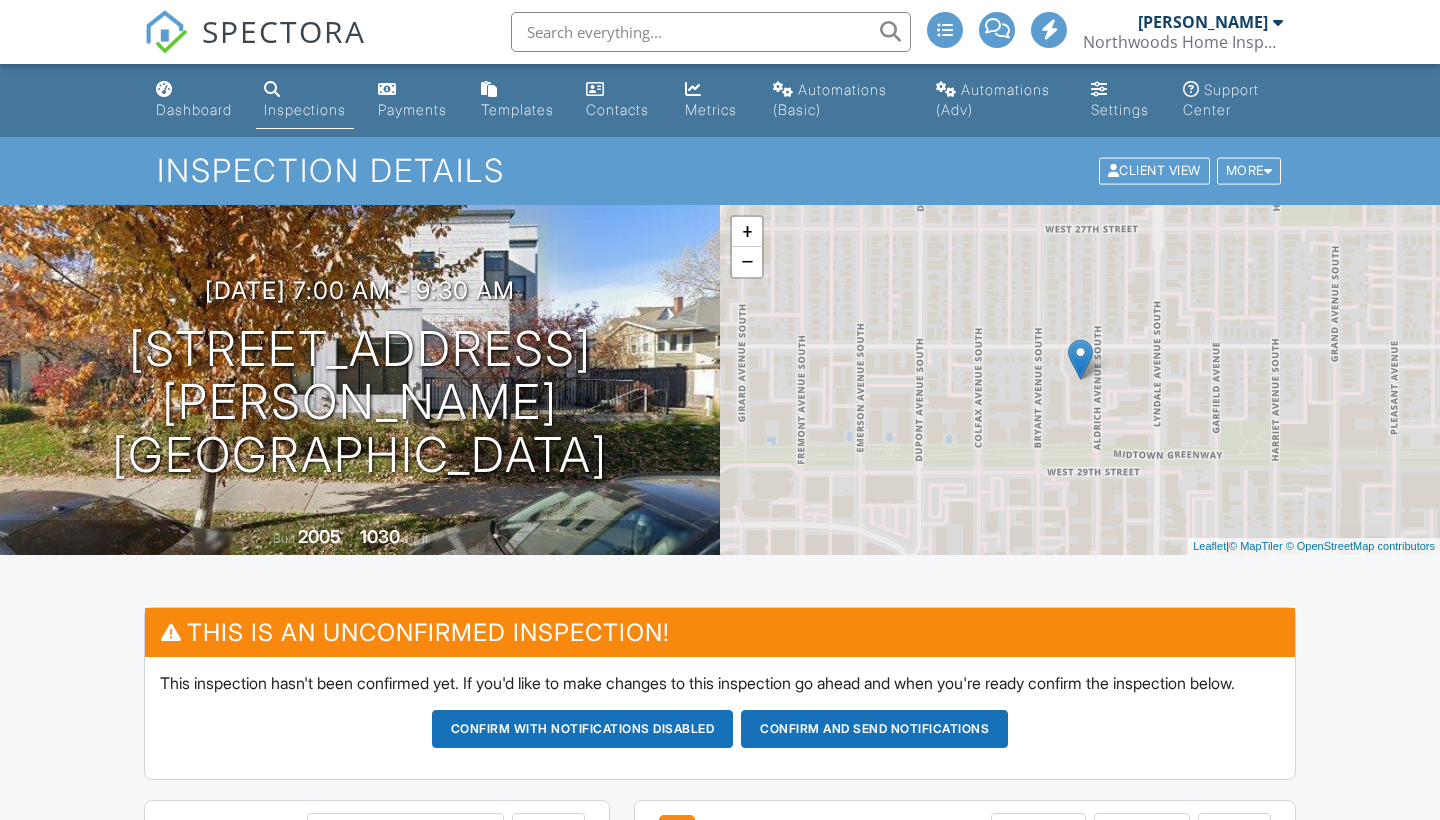 scroll, scrollTop: 0, scrollLeft: 0, axis: both 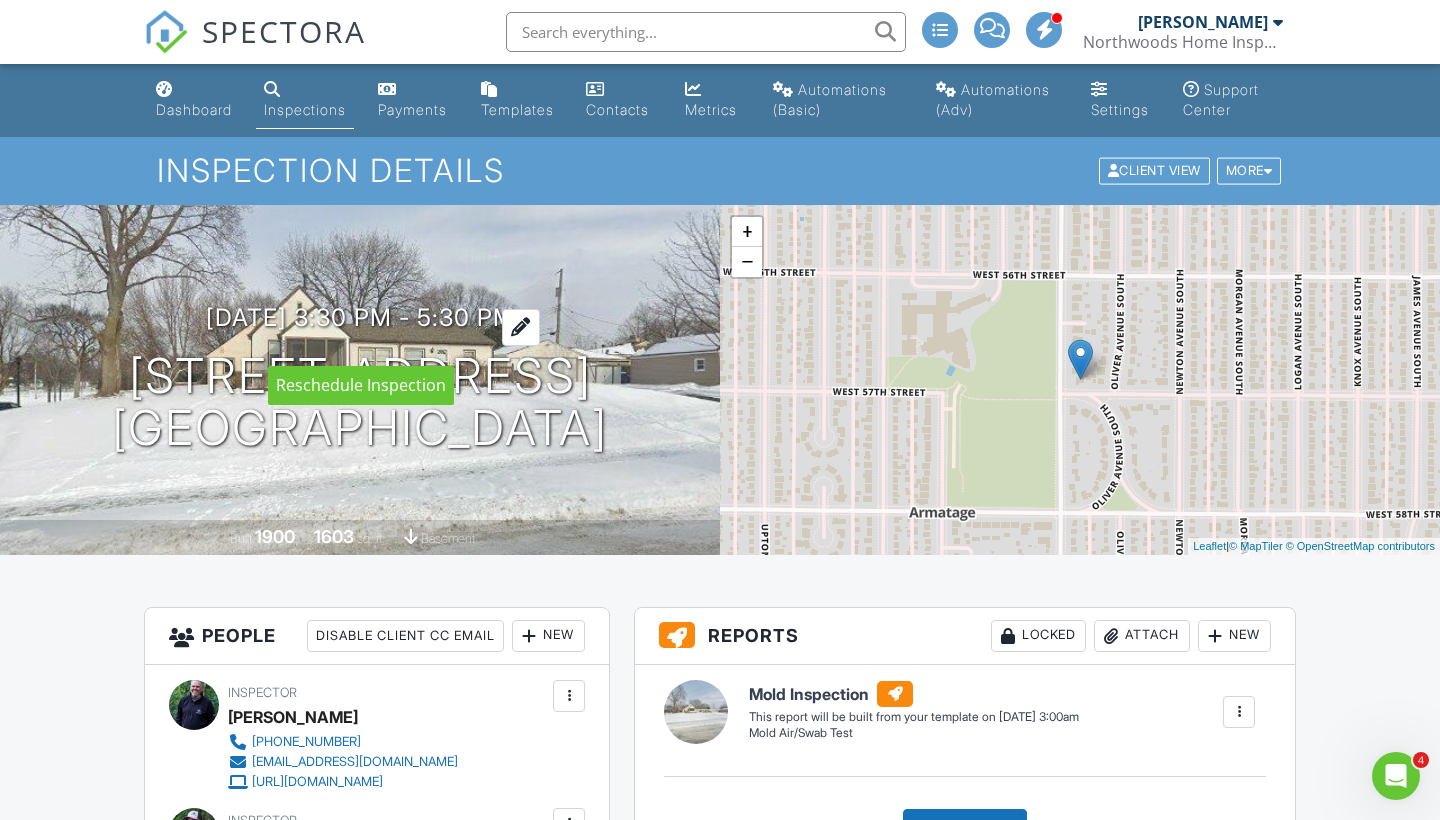 click on "07/16/2025  3:30 pm
- 5:30 pm" at bounding box center [360, 317] 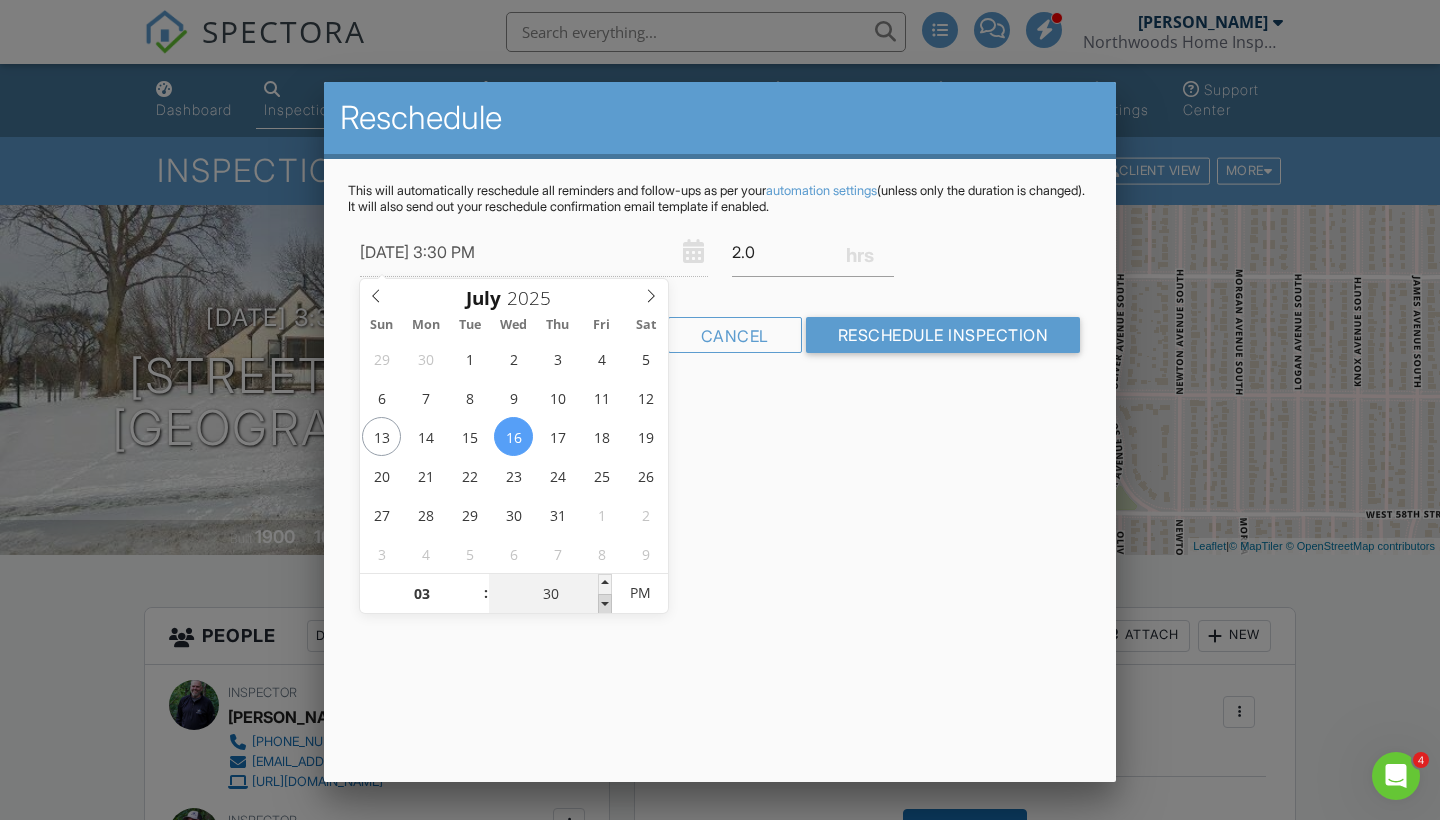 type on "07/16/2025 3:25 PM" 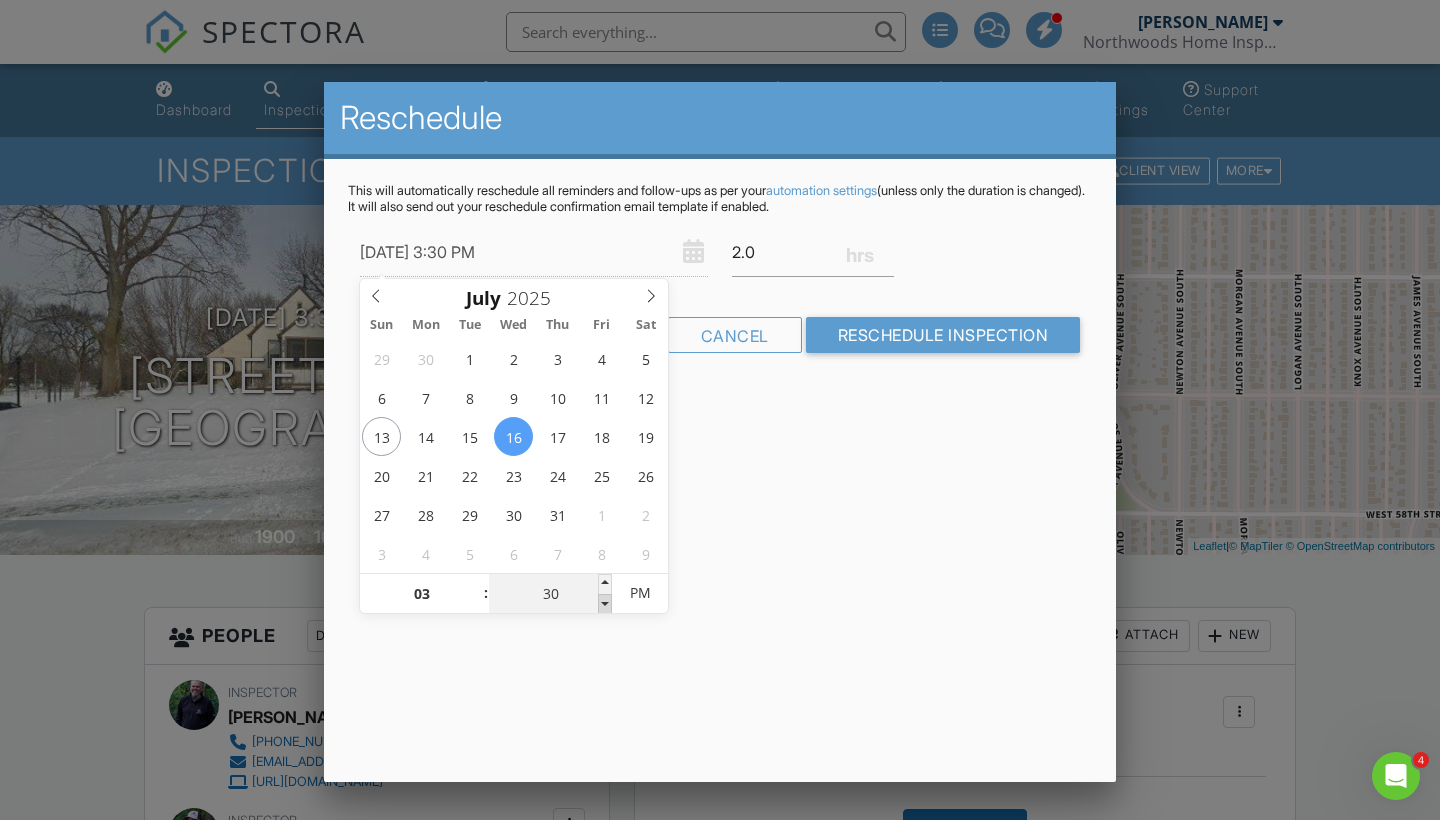 type on "25" 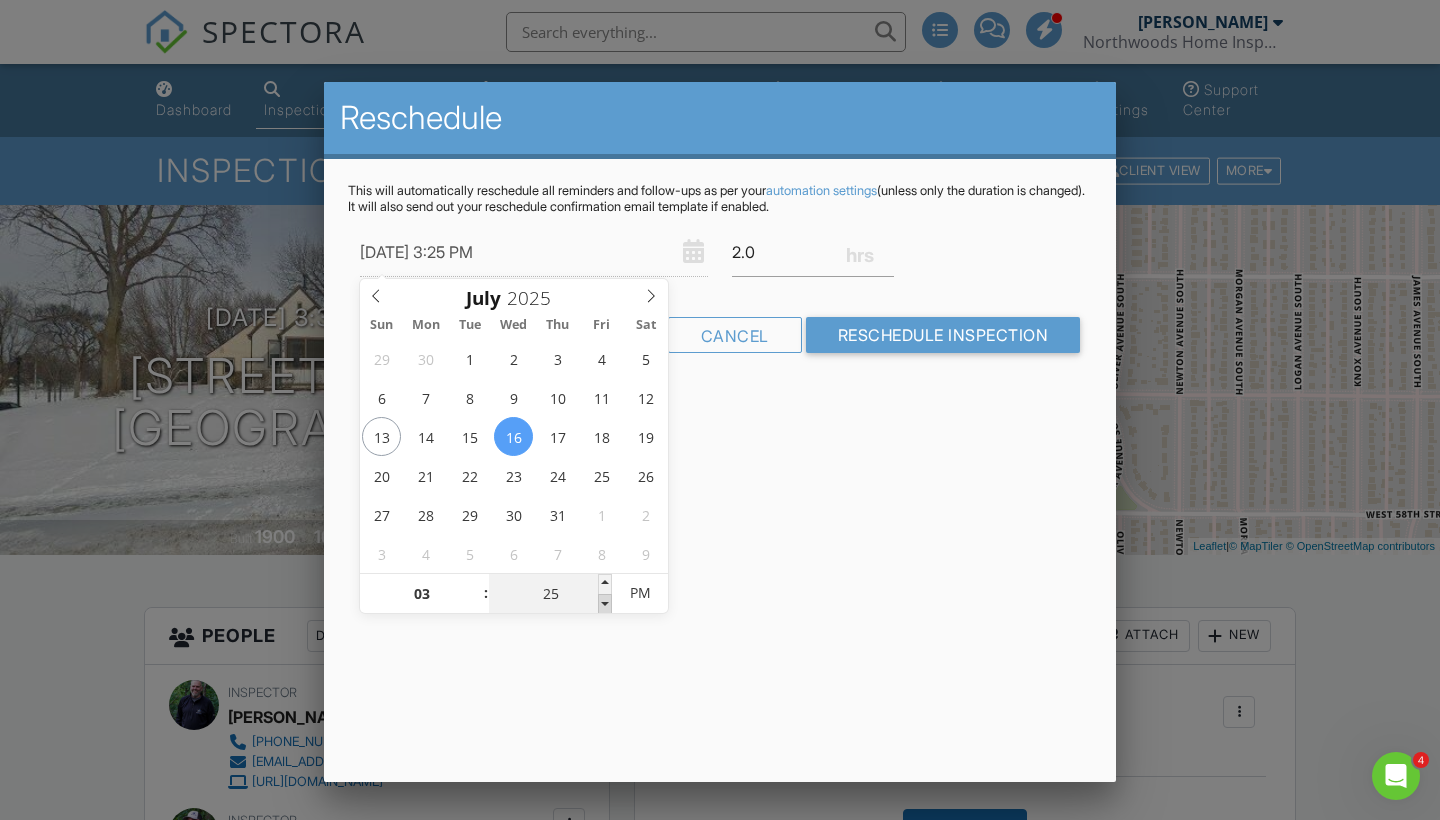 click at bounding box center [605, 604] 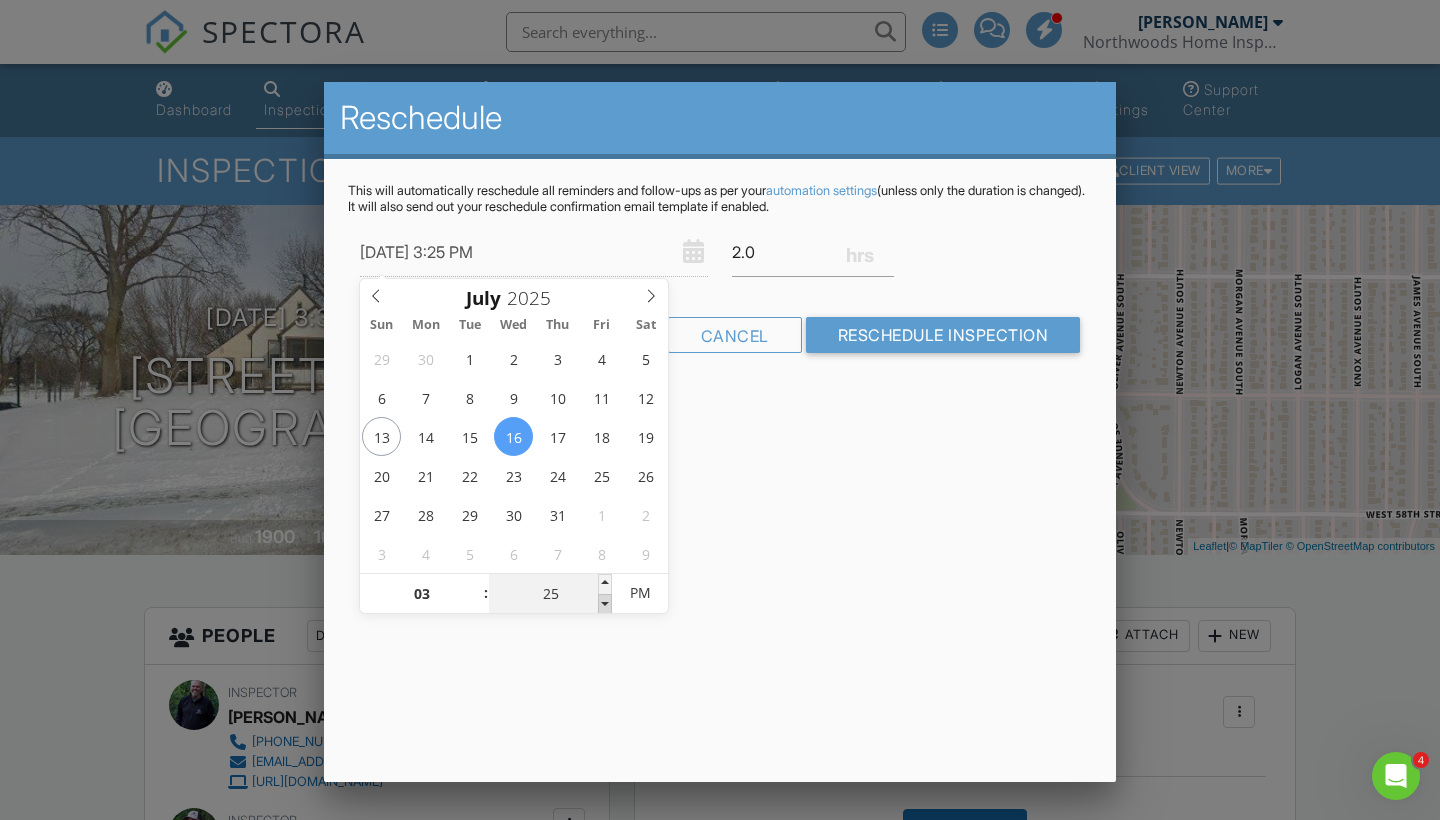 type on "07/16/2025 3:20 PM" 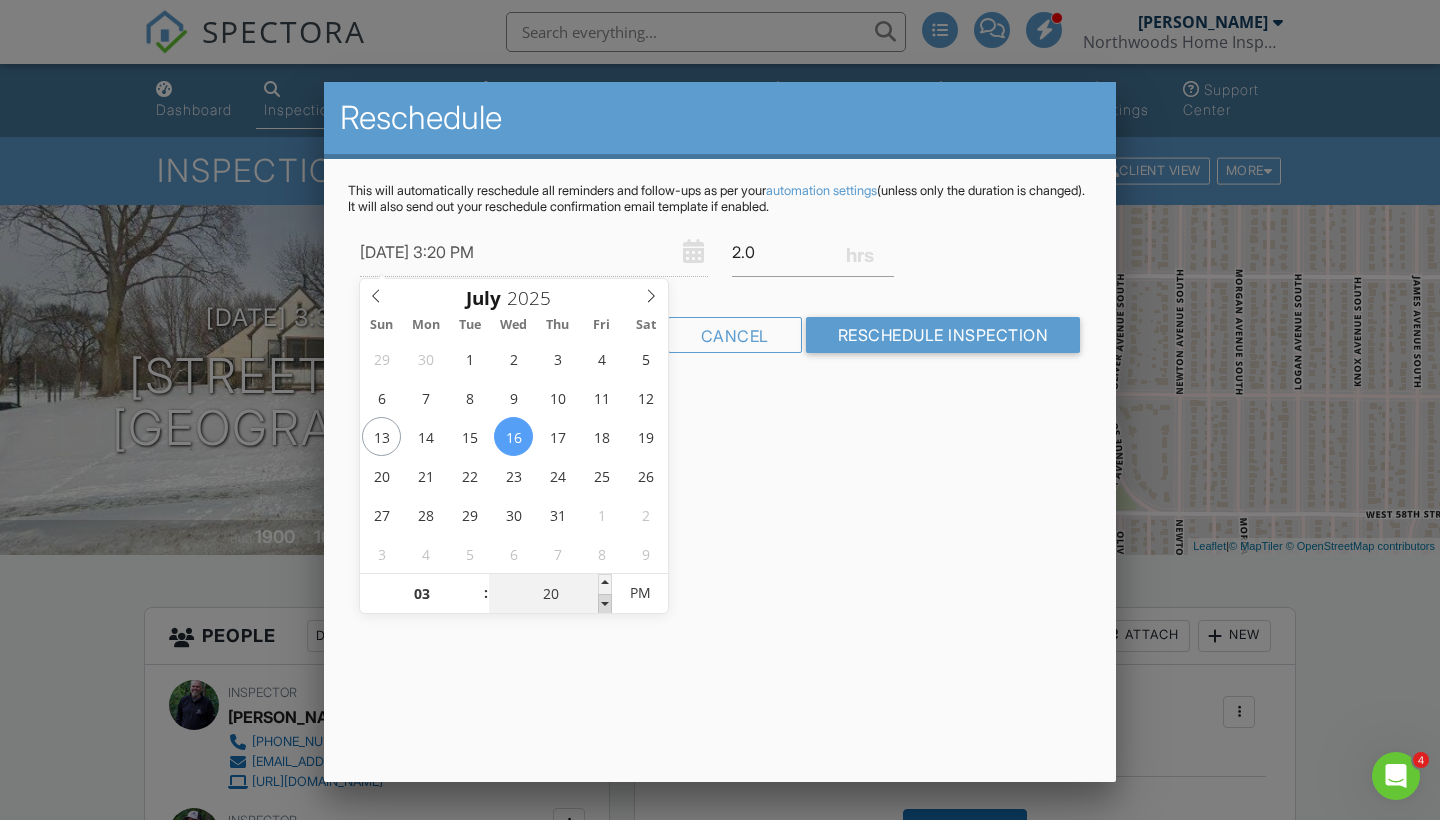 click at bounding box center [605, 604] 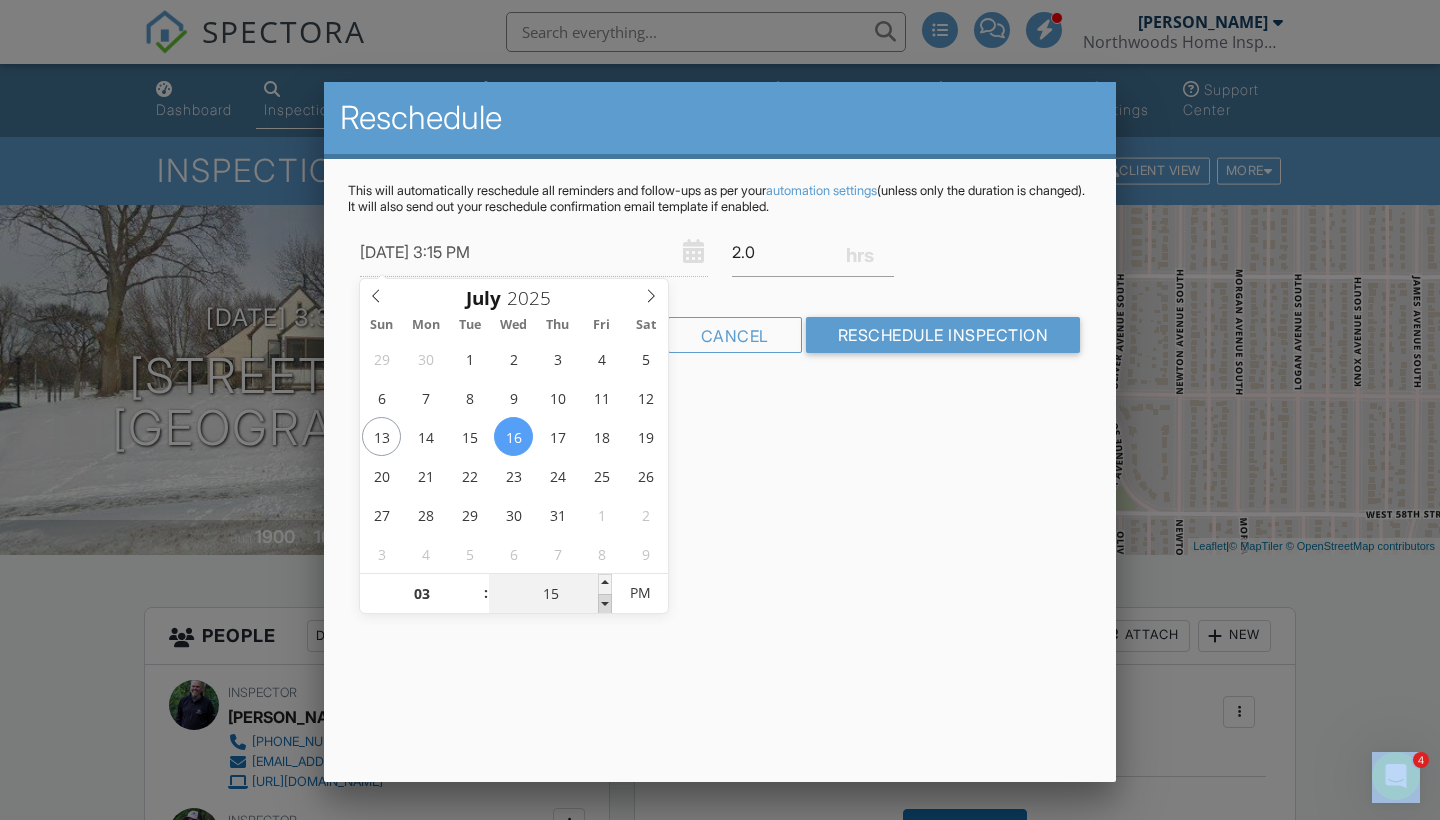 click at bounding box center (605, 604) 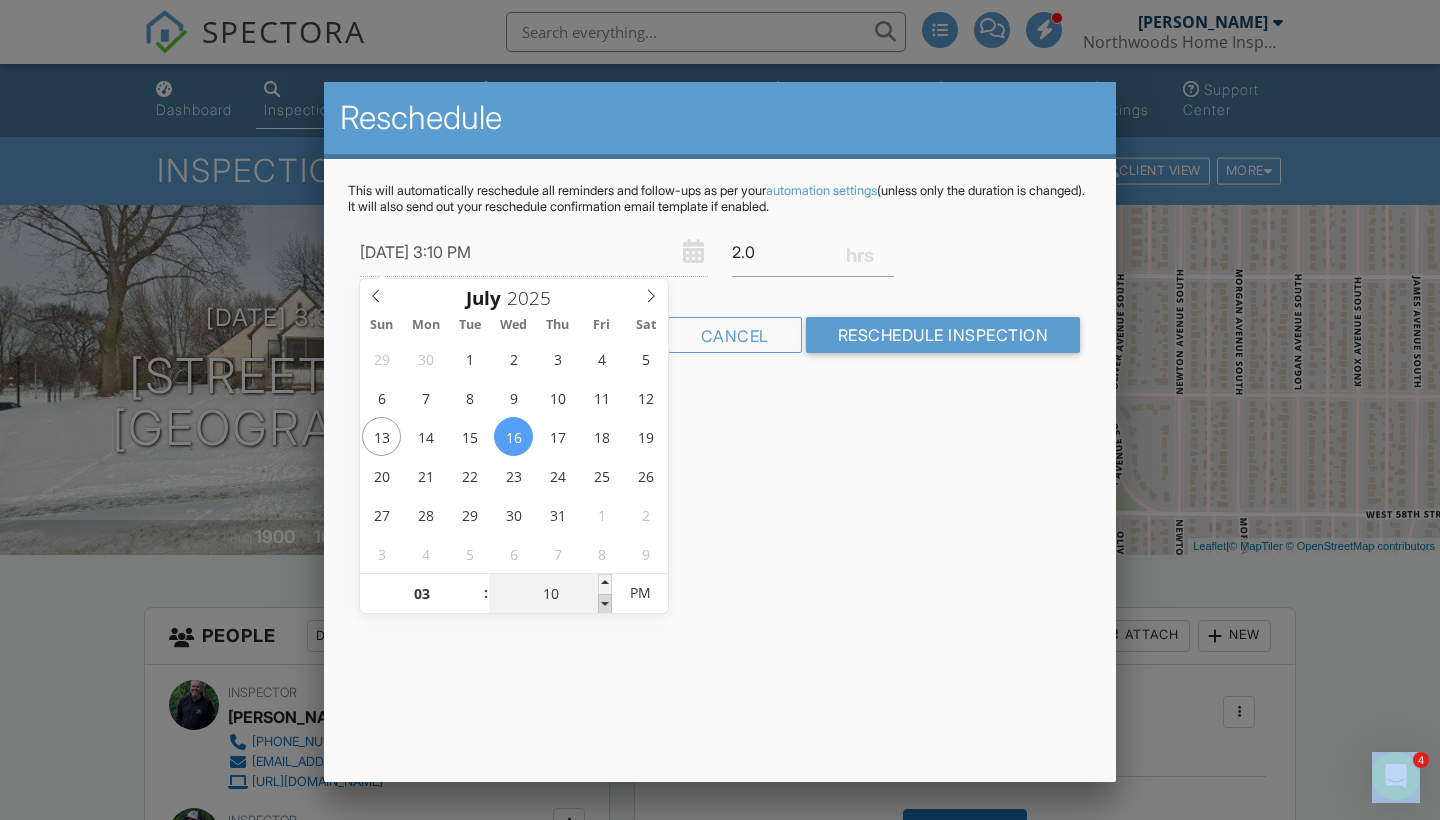 click at bounding box center [605, 604] 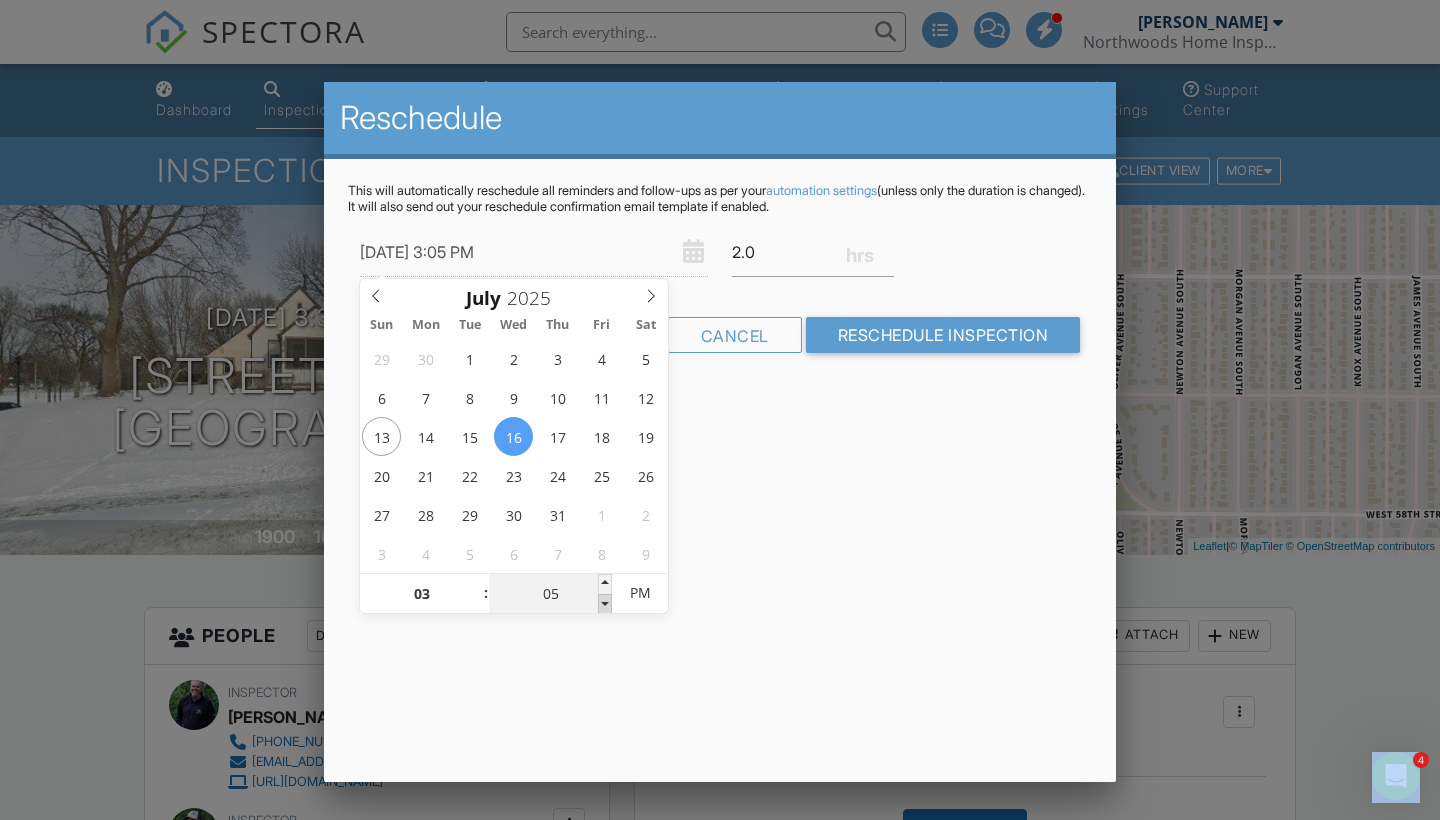 click at bounding box center (605, 604) 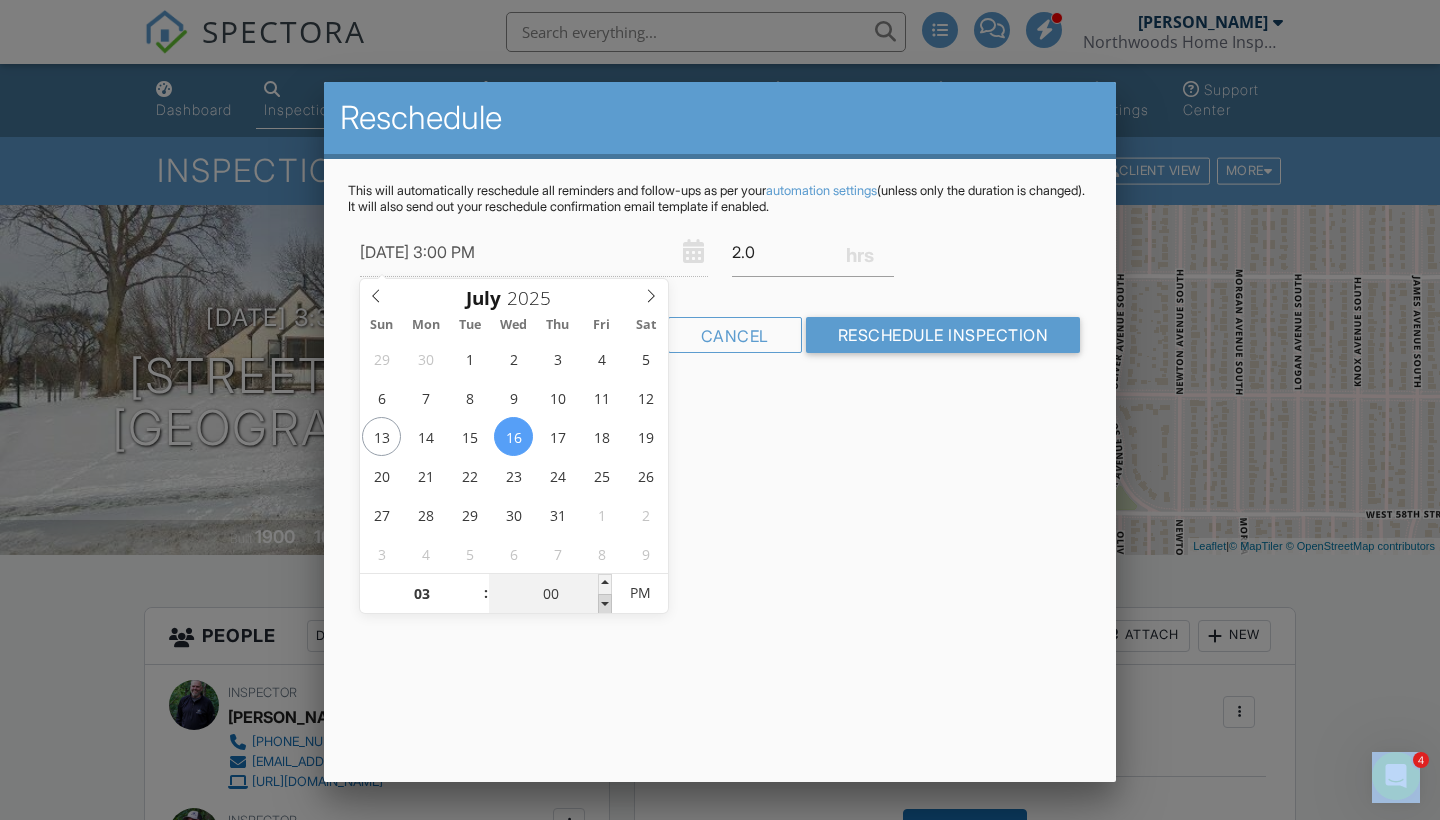 click at bounding box center [605, 604] 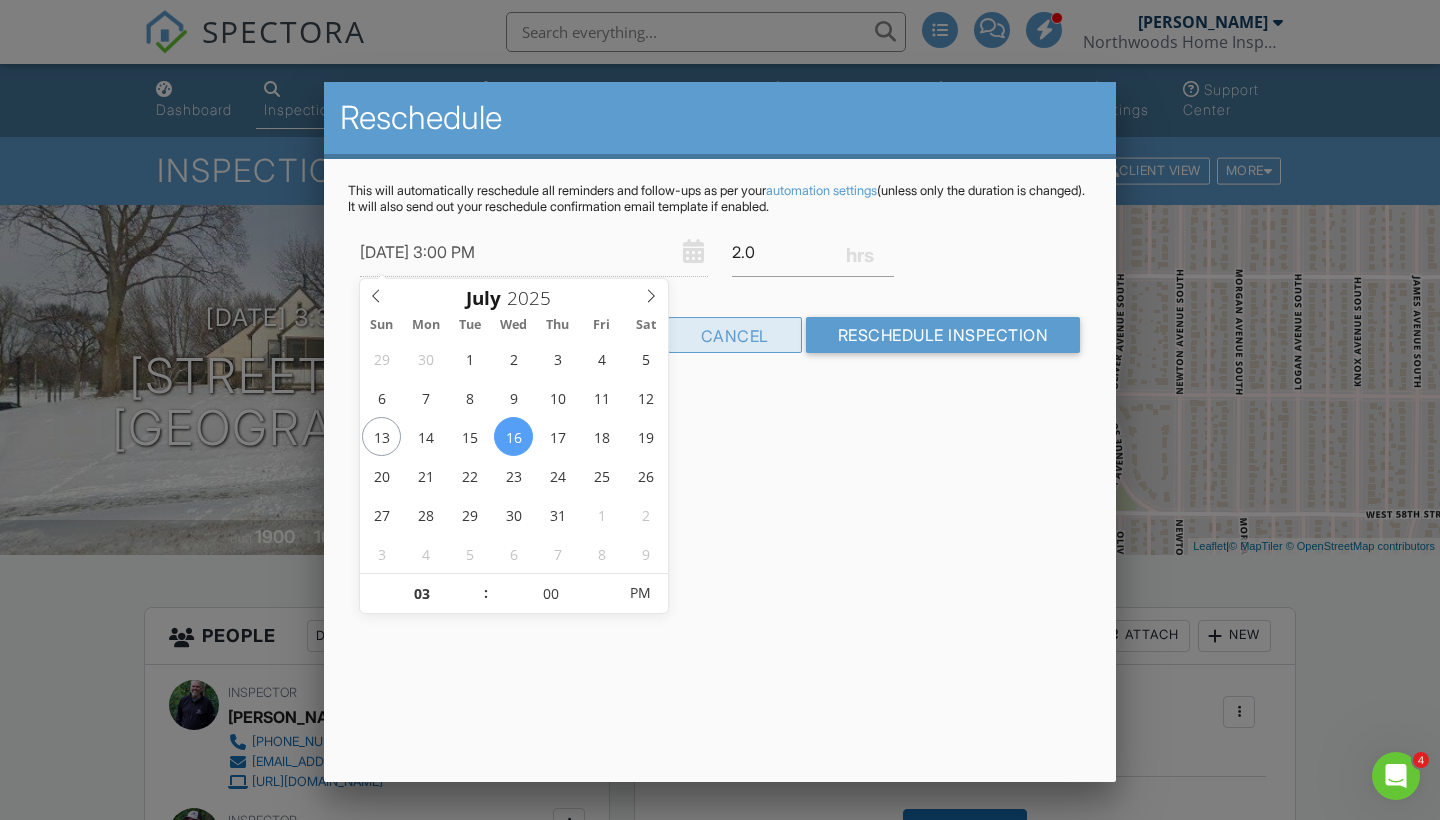 click on "Cancel" at bounding box center (735, 335) 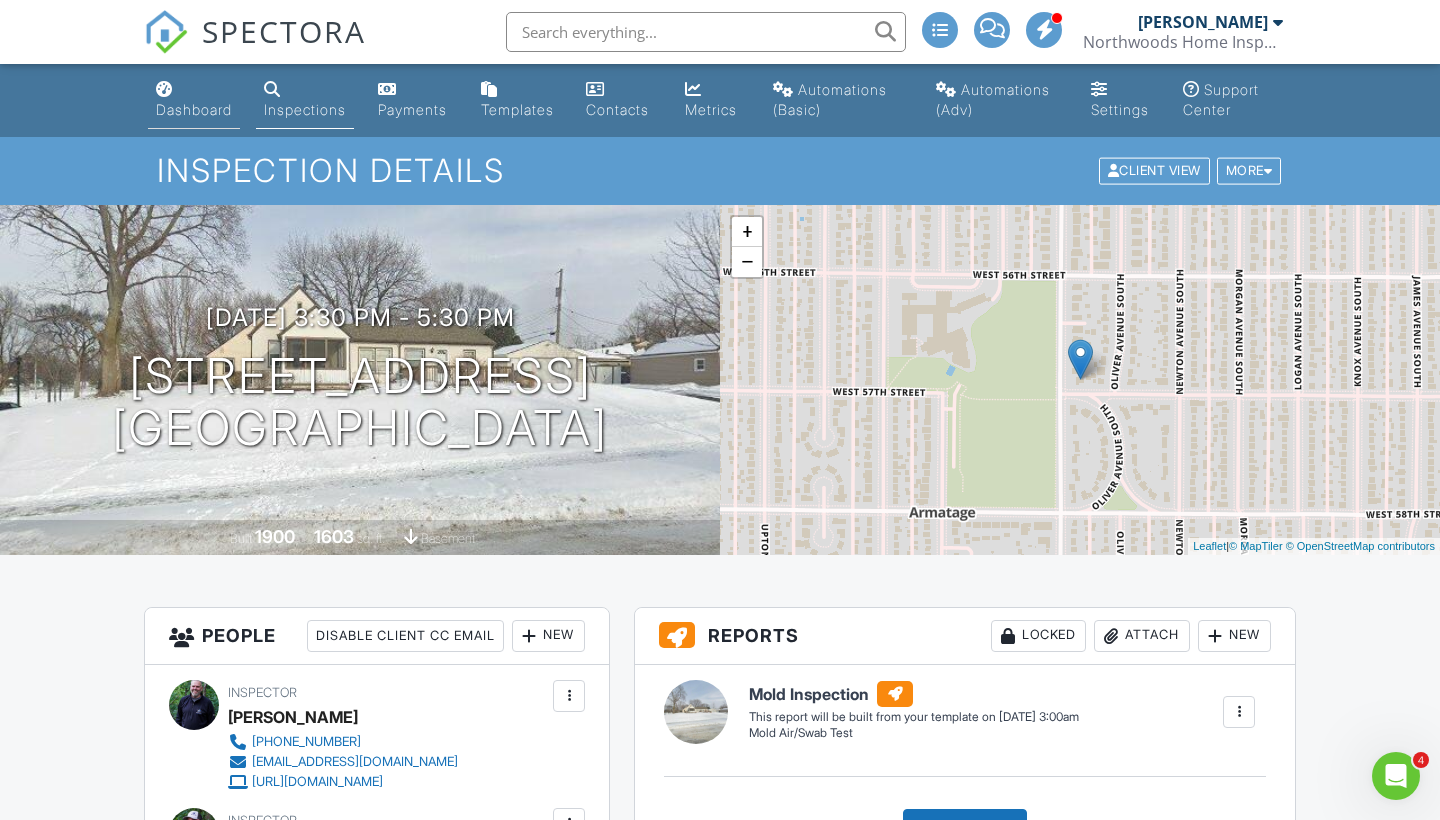 click on "Dashboard" at bounding box center [194, 109] 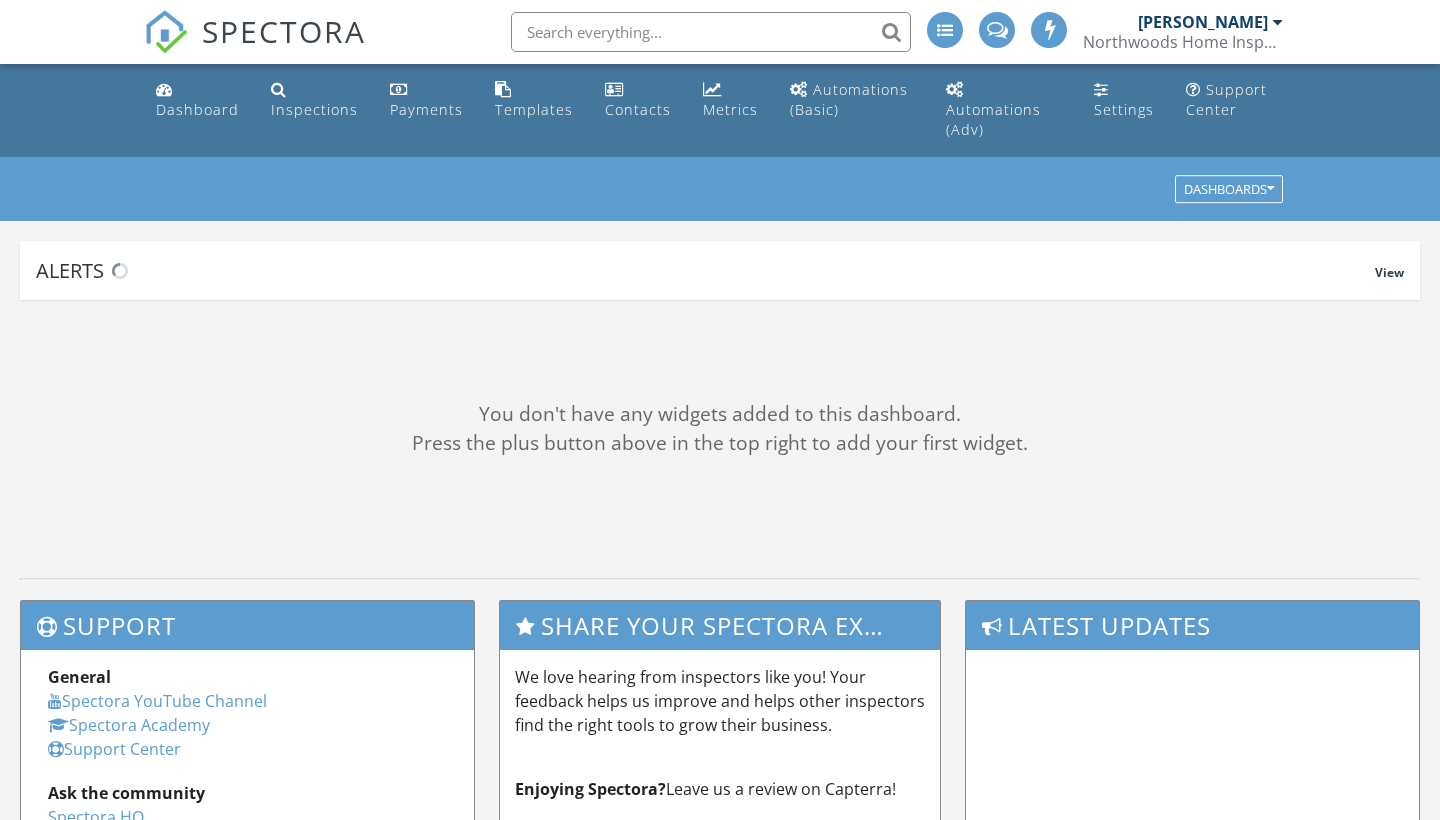 scroll, scrollTop: 0, scrollLeft: 0, axis: both 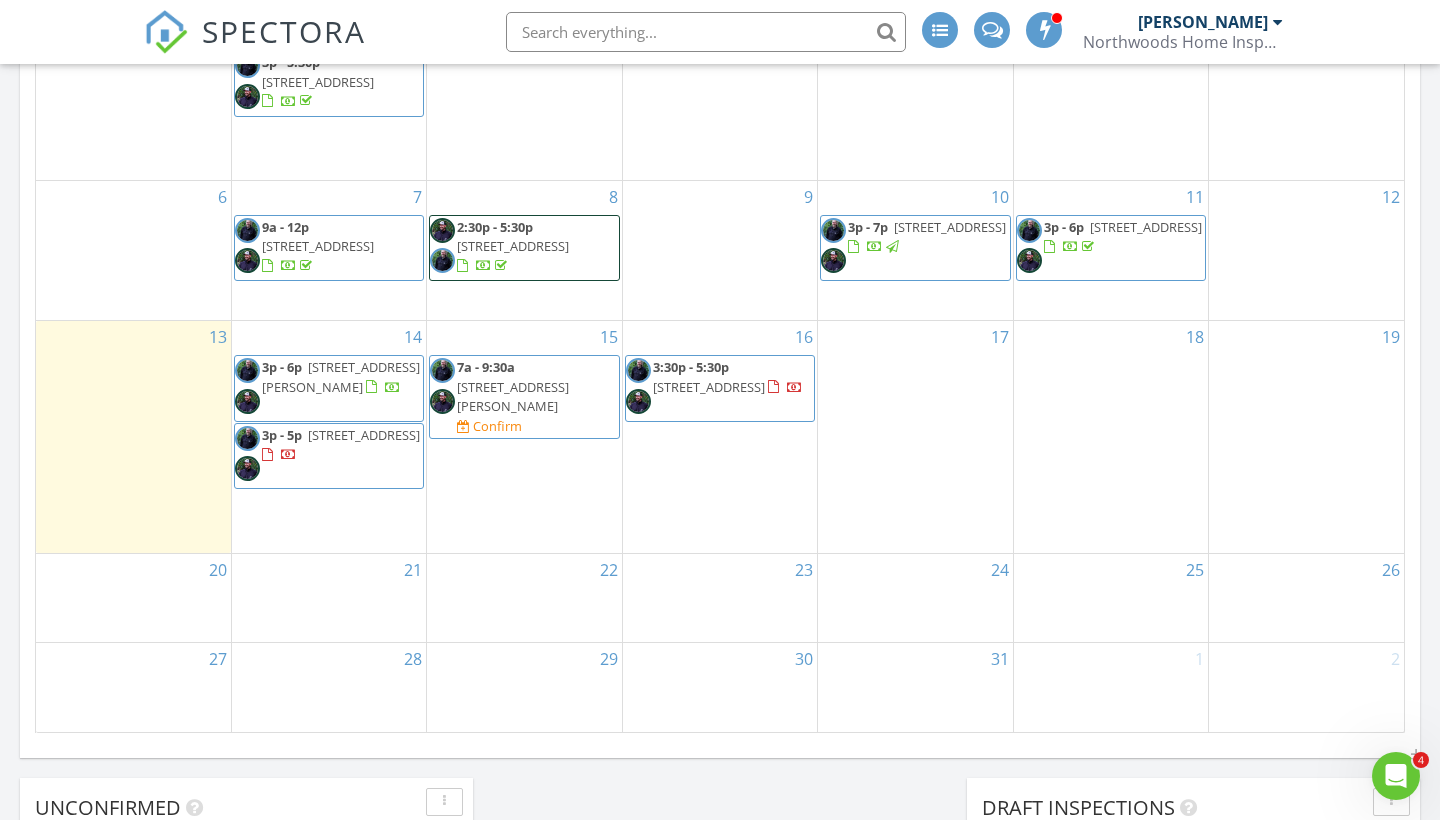 click on "[STREET_ADDRESS][PERSON_NAME]" at bounding box center [513, 396] 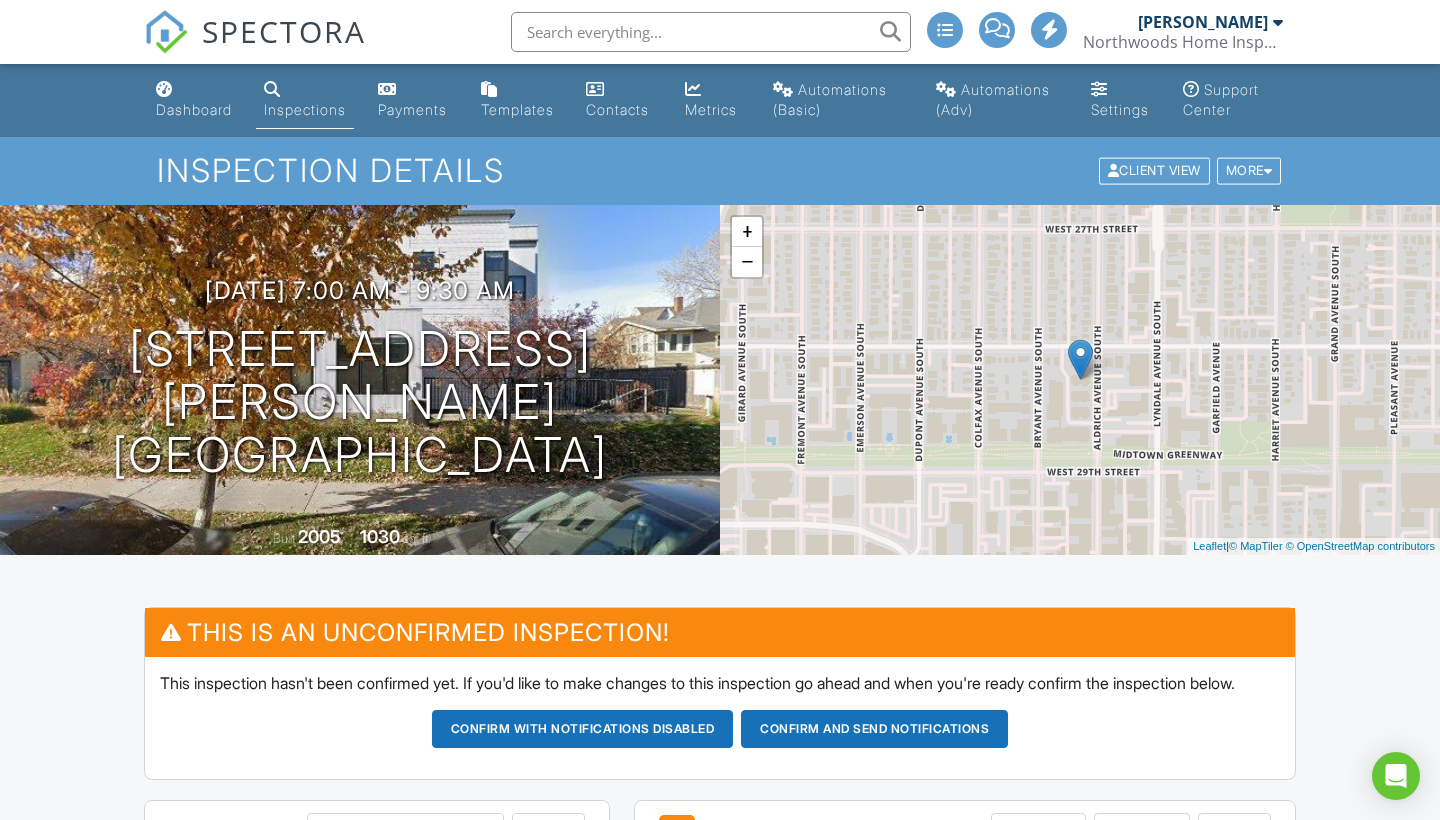 scroll, scrollTop: 0, scrollLeft: 0, axis: both 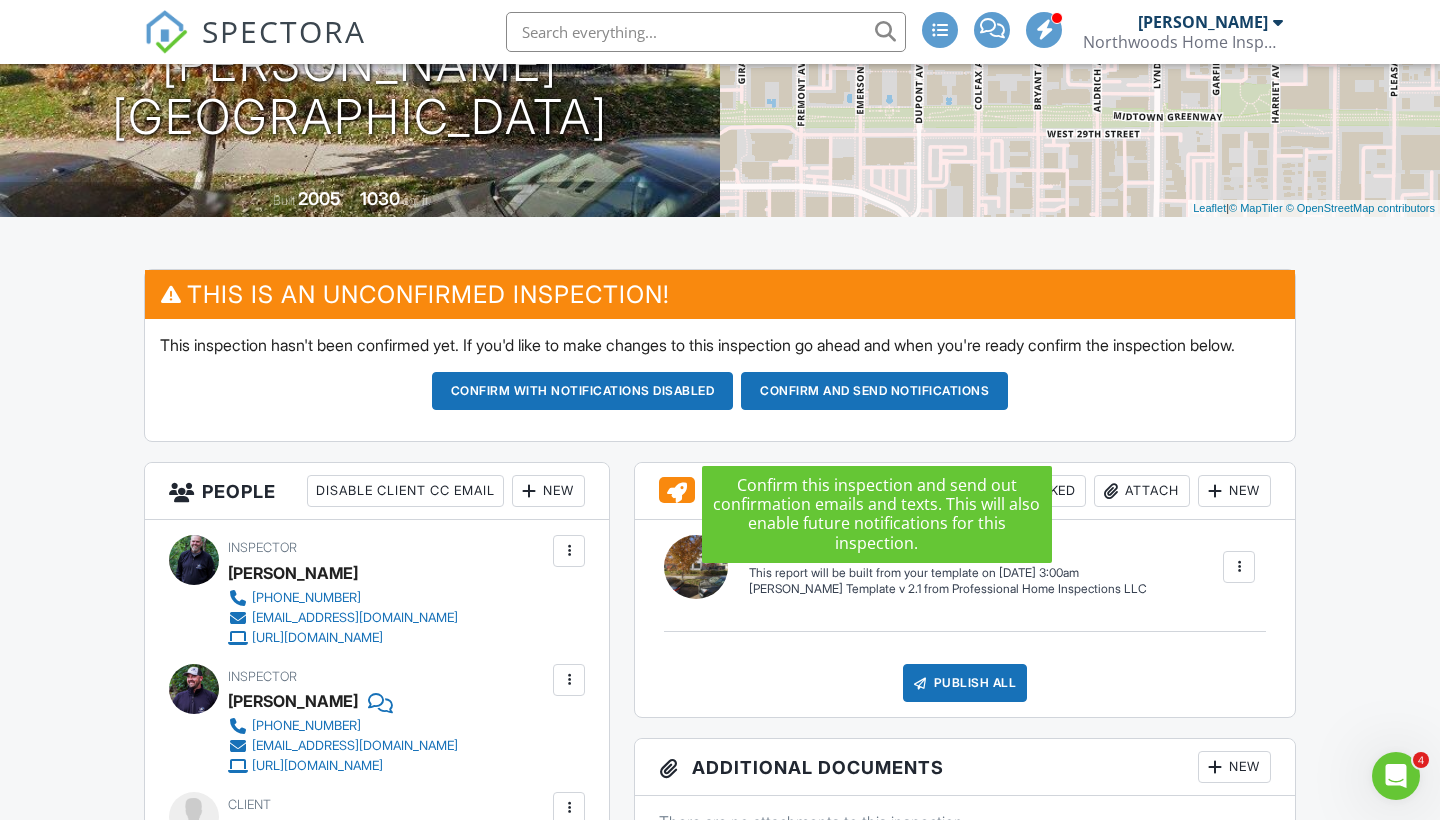 click on "Confirm and send notifications" at bounding box center [583, 391] 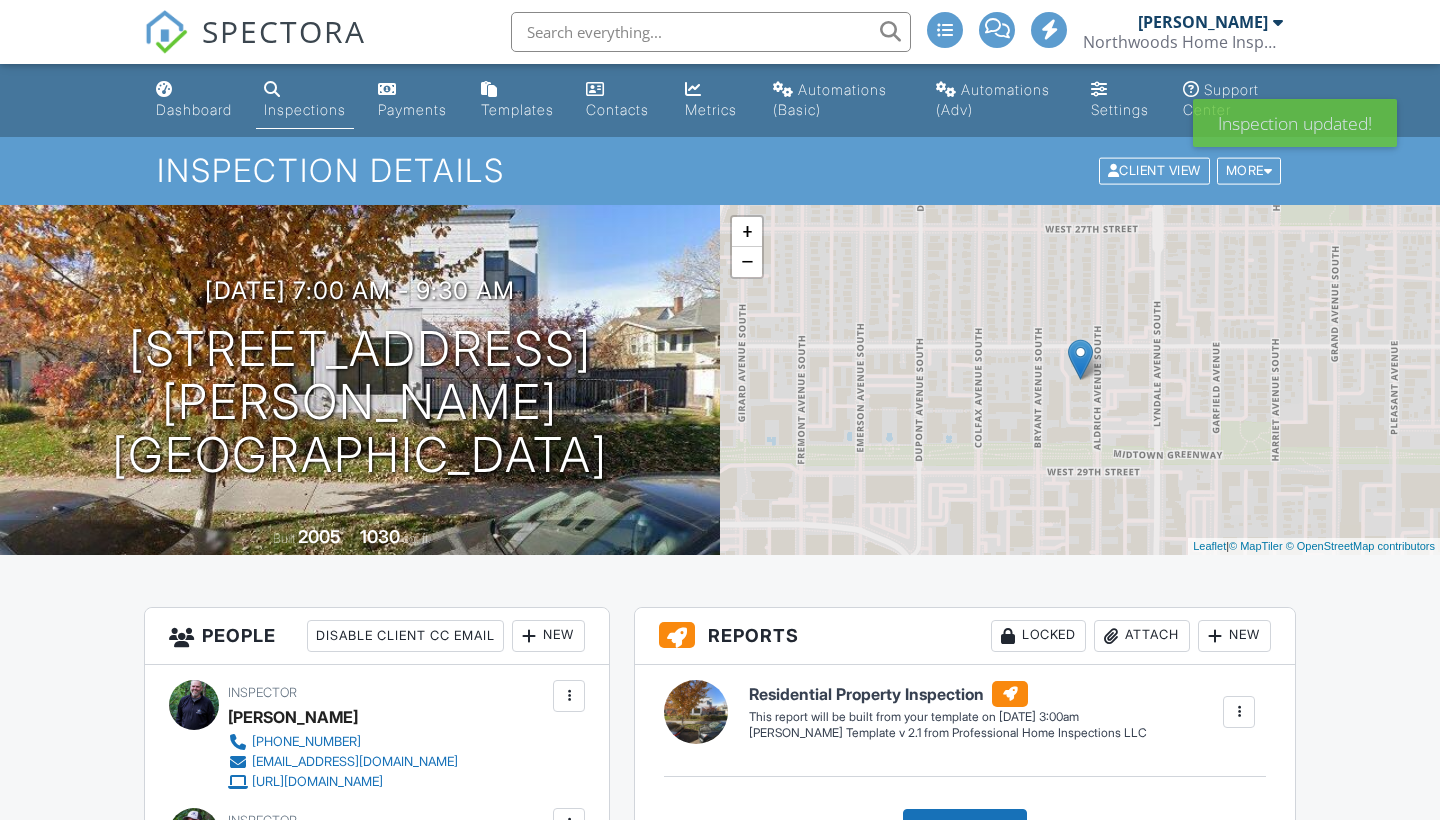 scroll, scrollTop: 0, scrollLeft: 0, axis: both 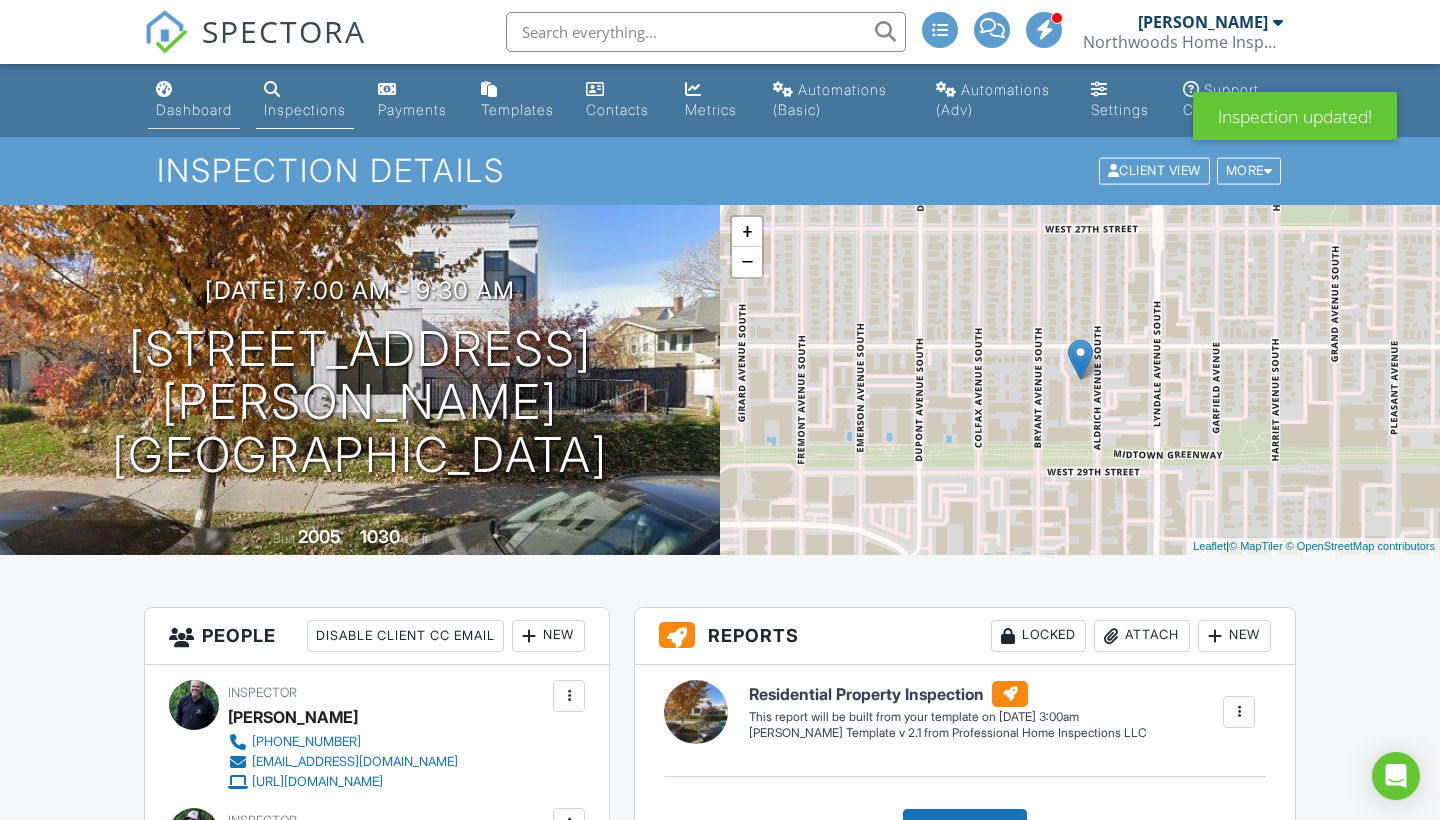 click on "Dashboard" at bounding box center [194, 100] 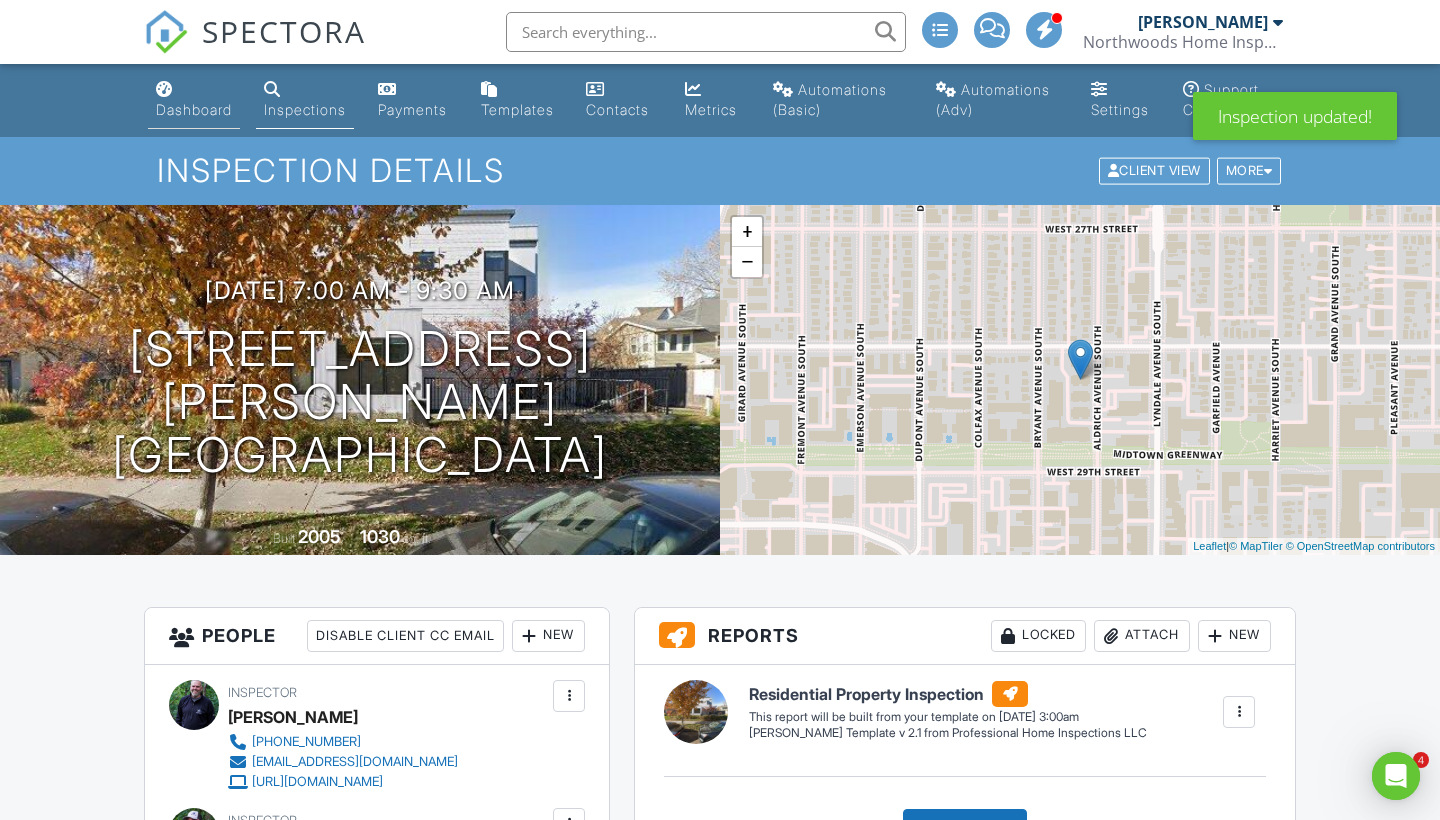 scroll, scrollTop: 0, scrollLeft: 0, axis: both 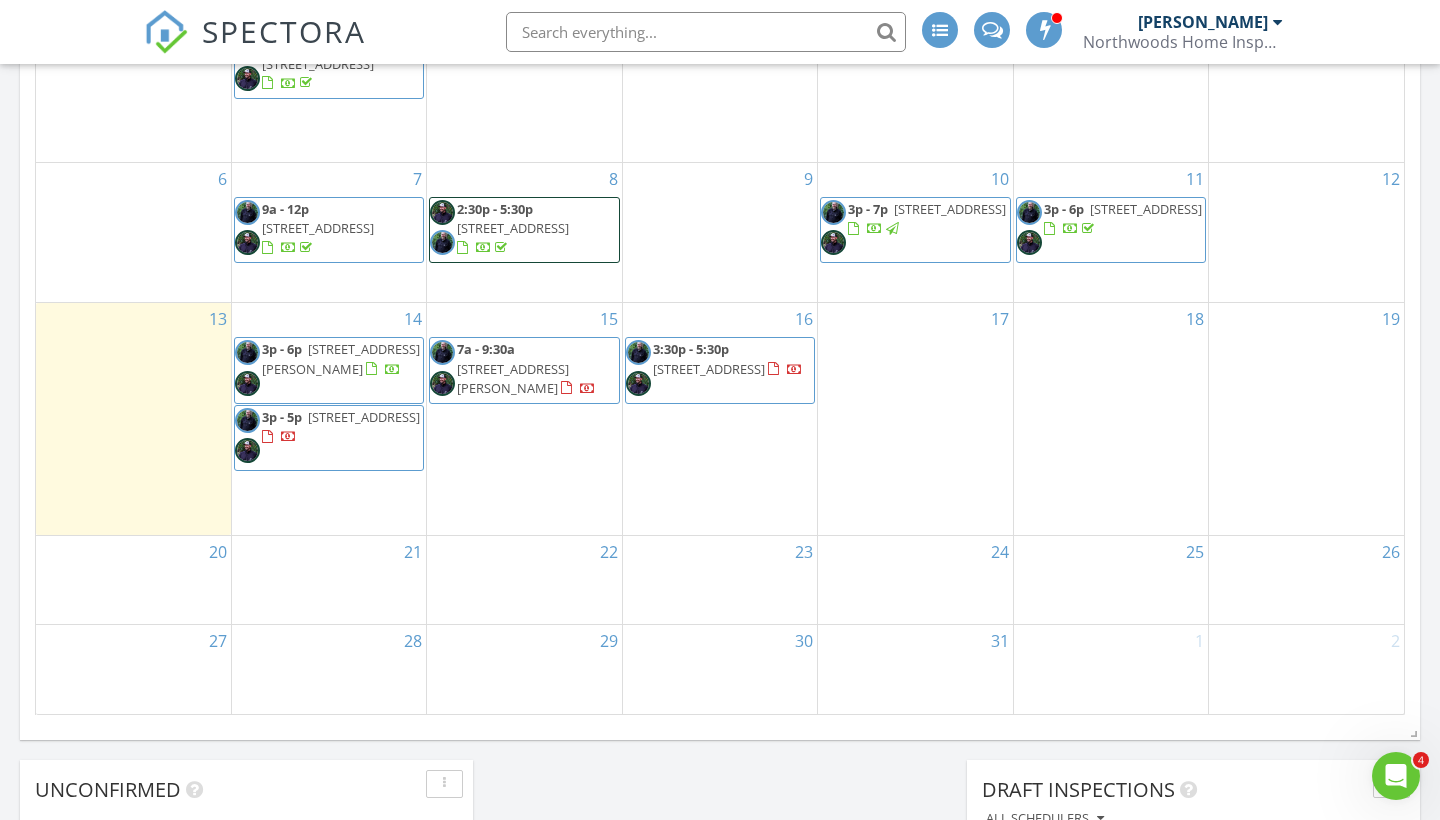 click on "3:30p - 5:30p
[STREET_ADDRESS]" at bounding box center (720, 370) 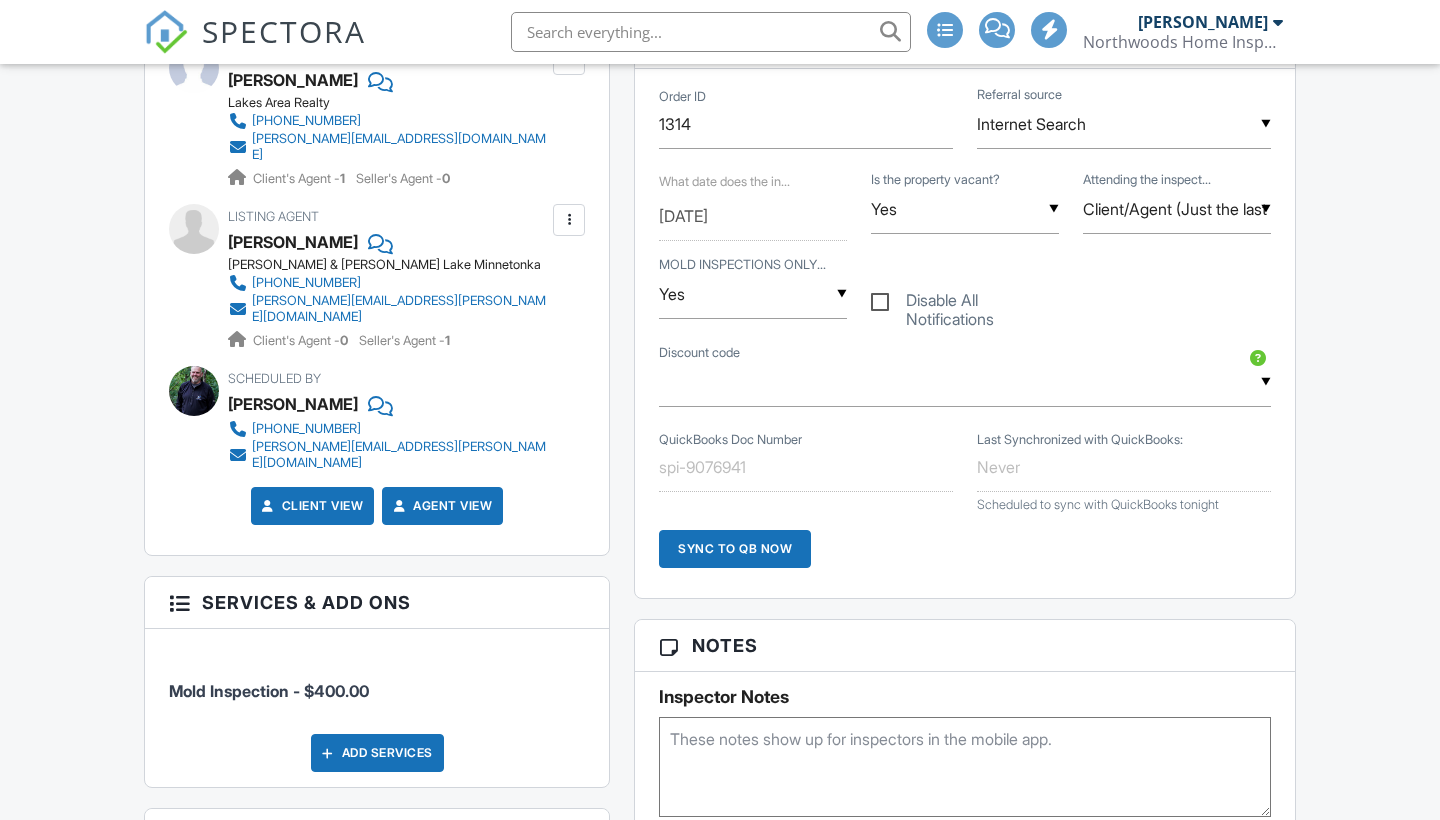 scroll, scrollTop: 1014, scrollLeft: 0, axis: vertical 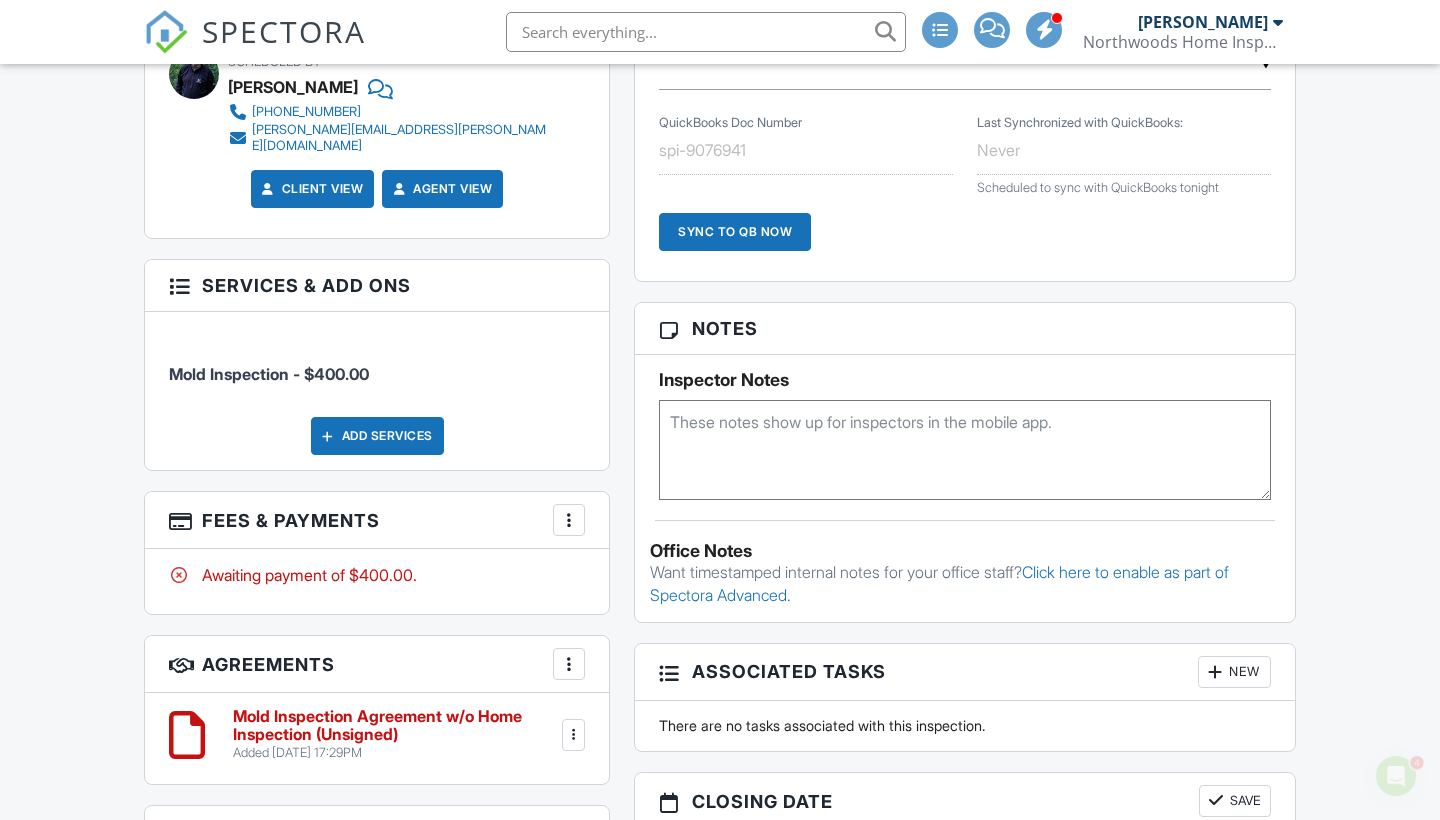 click at bounding box center (569, 520) 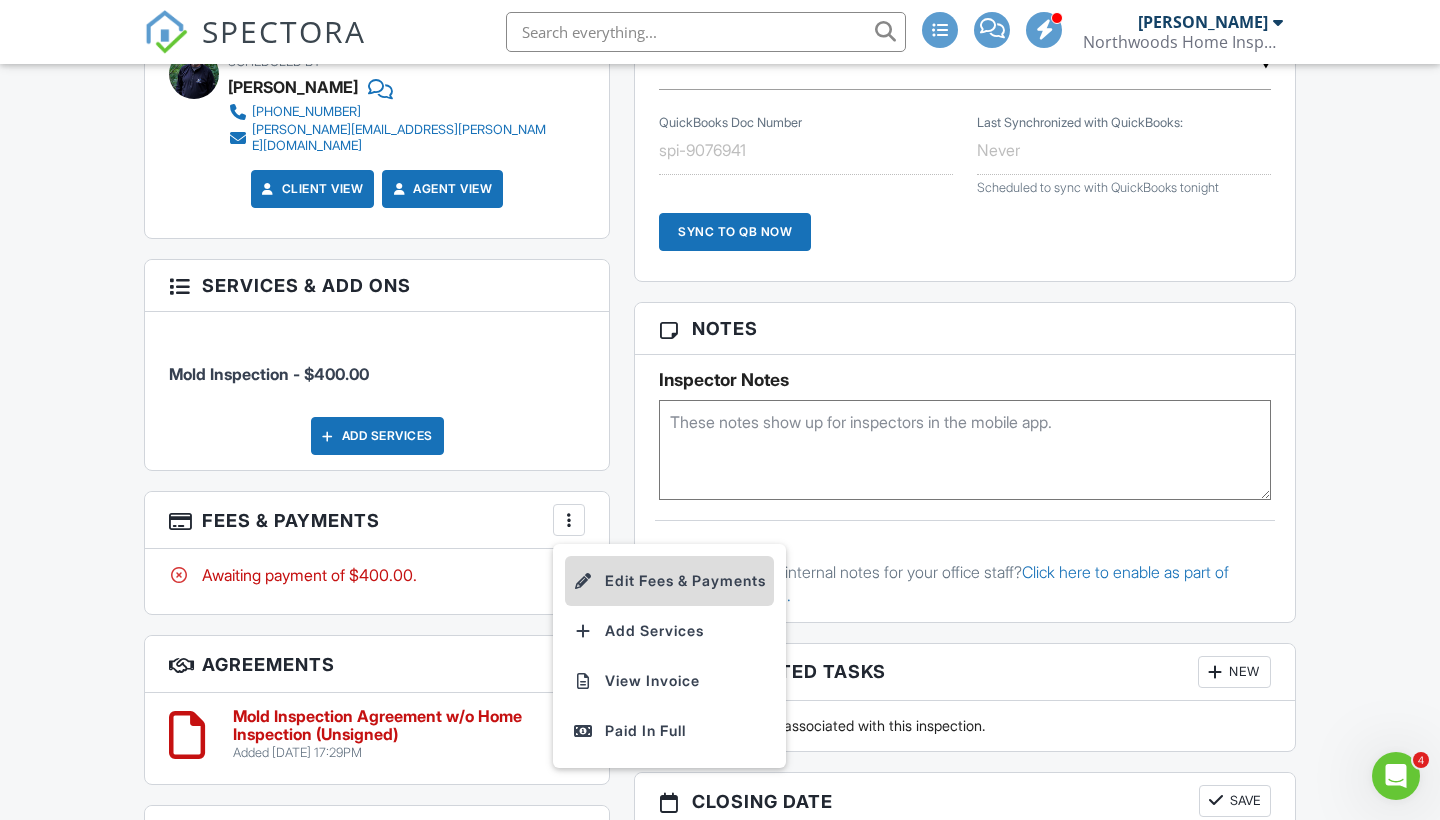 click on "Edit Fees & Payments" at bounding box center [669, 581] 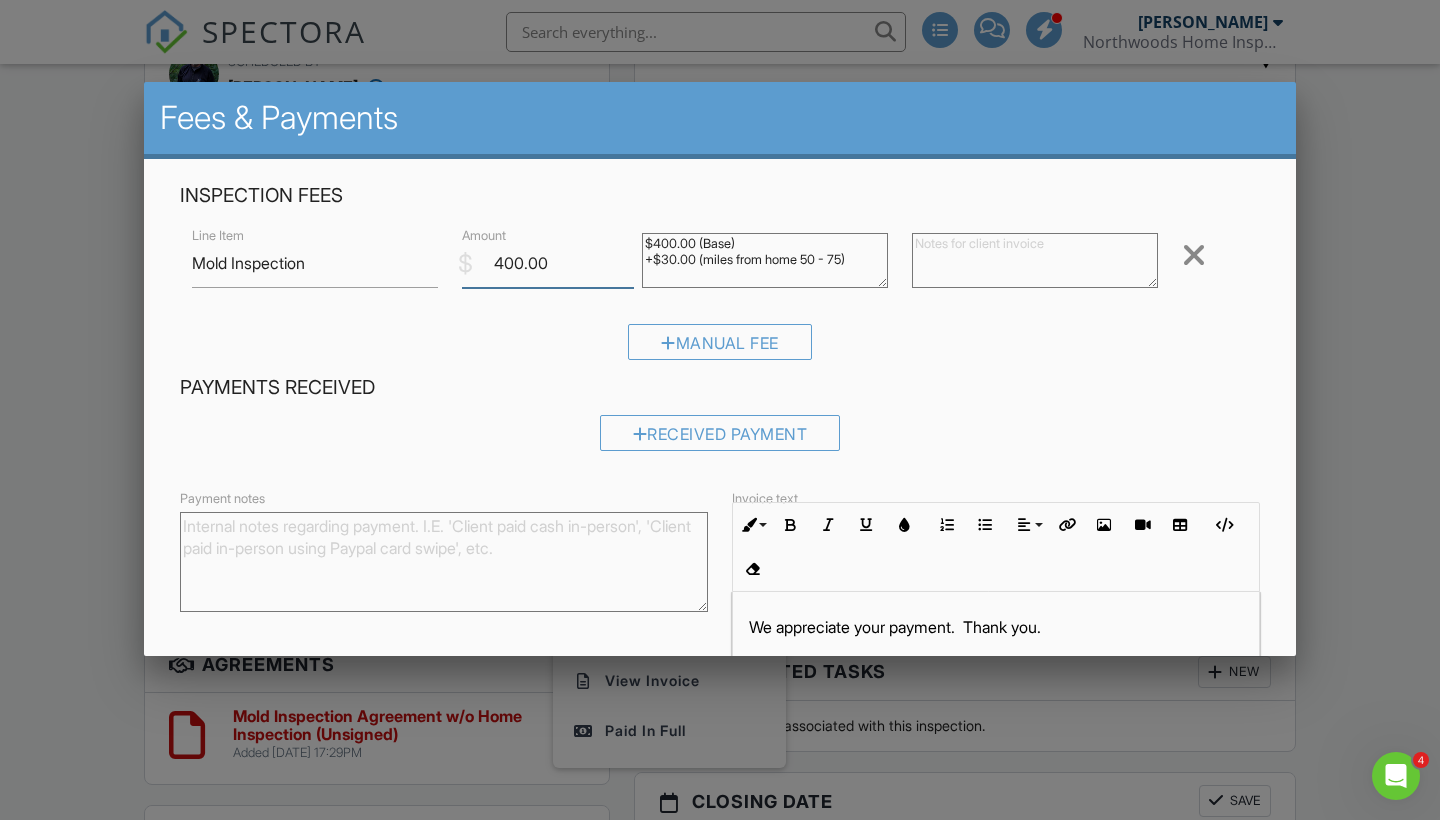 click on "400.00" at bounding box center (548, 263) 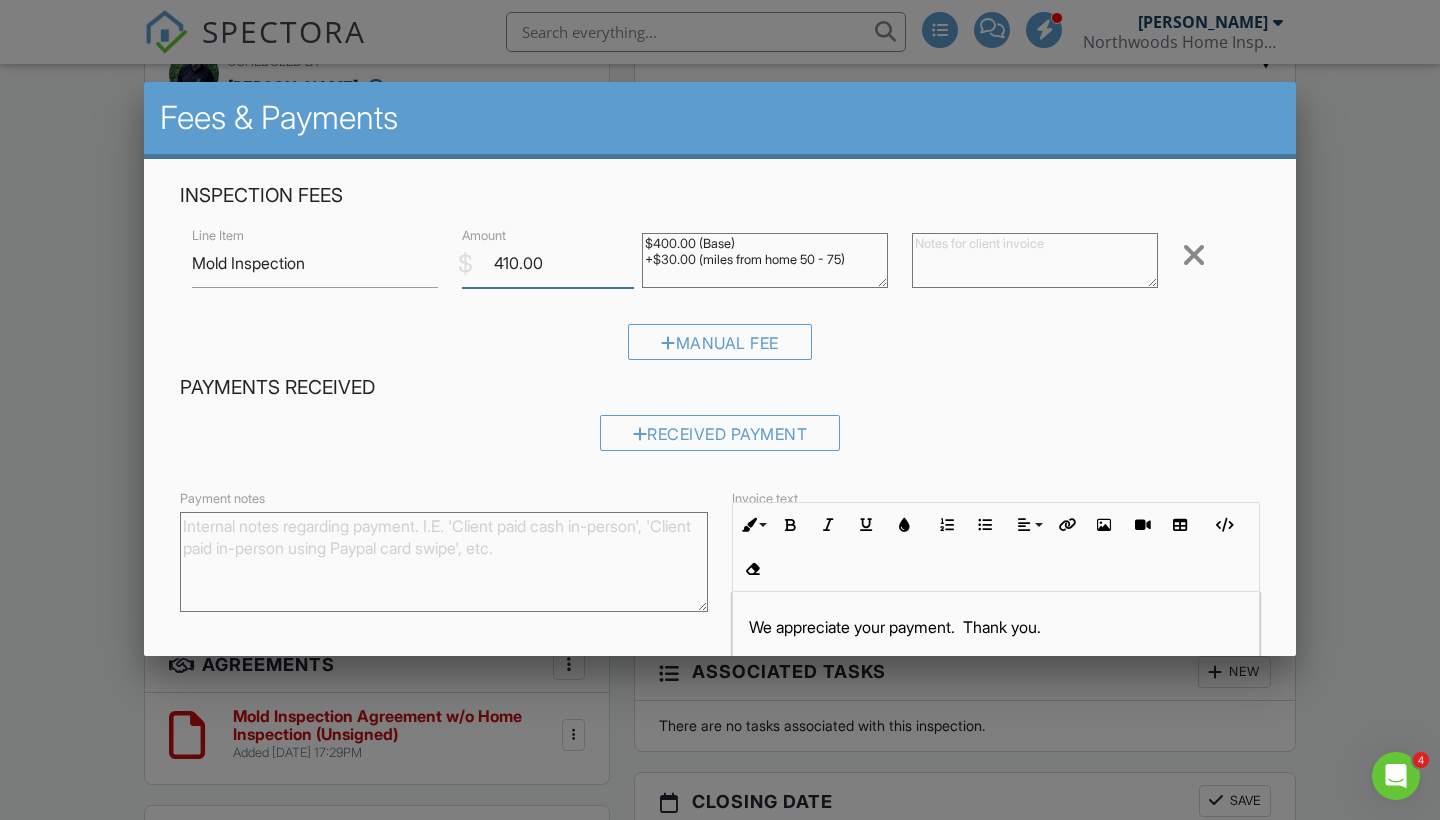 type on "410.00" 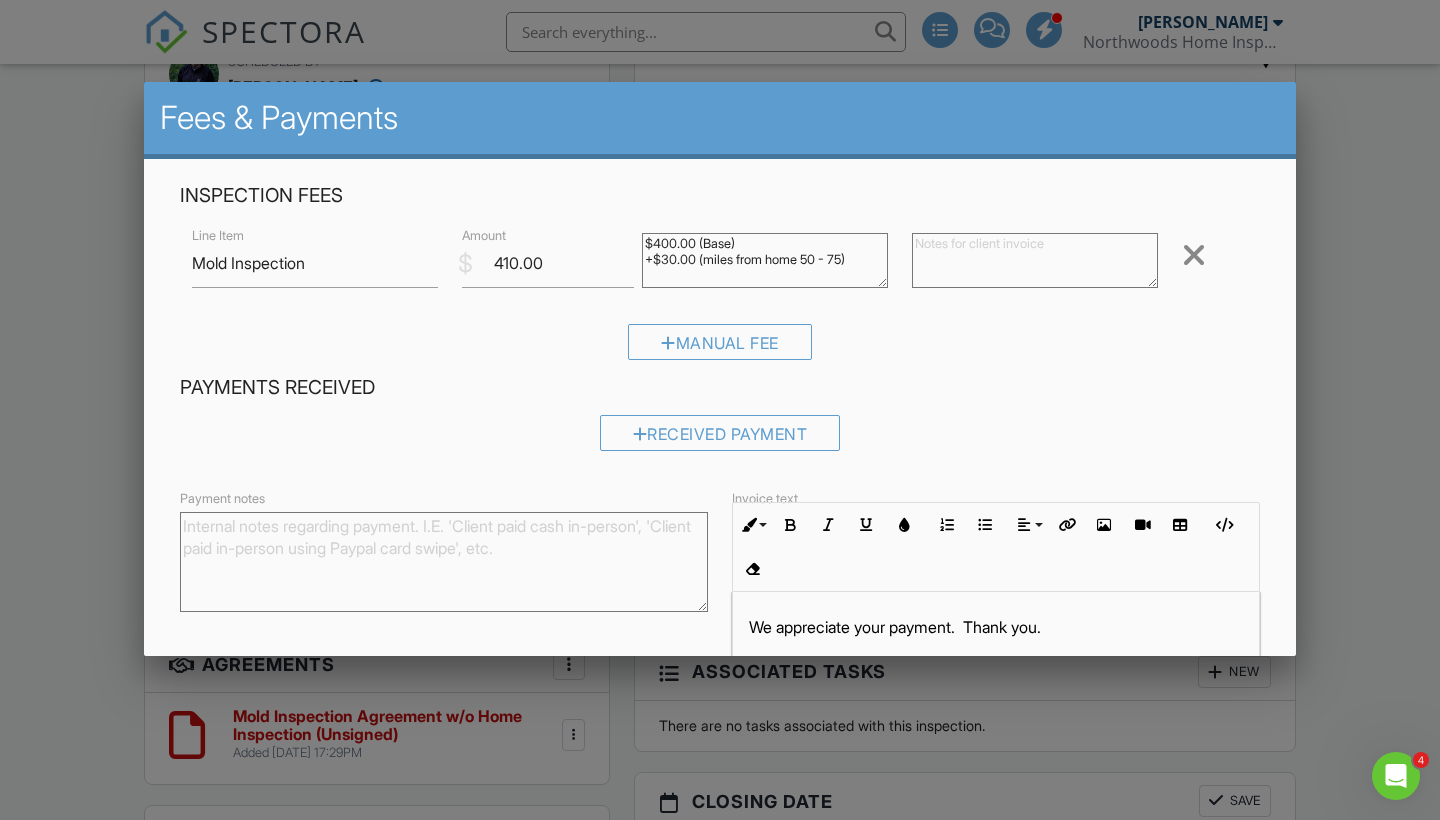click on "$400.00 (Base)
+$30.00 (miles from home 50 - 75)" at bounding box center [765, 260] 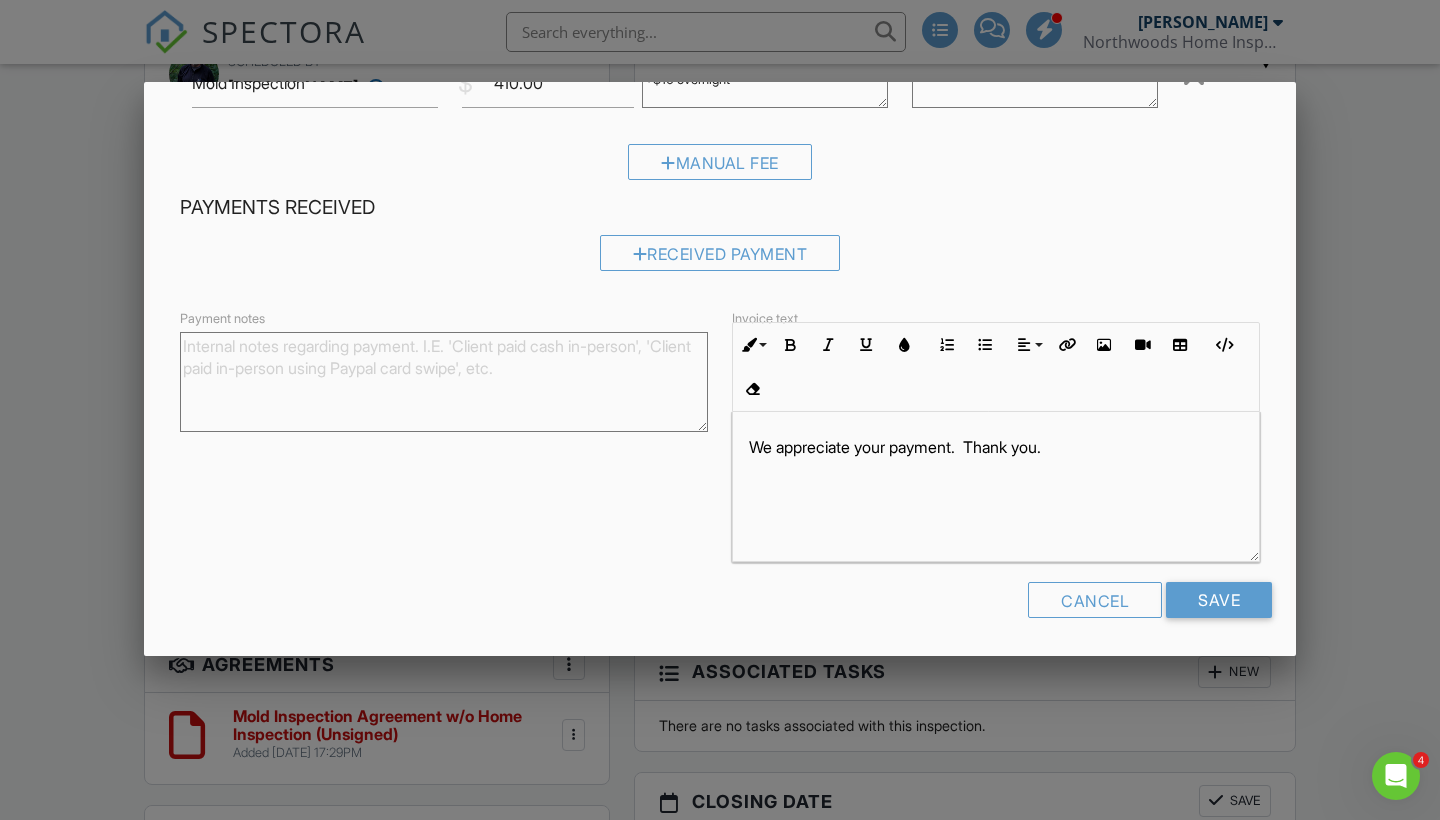 scroll, scrollTop: 179, scrollLeft: 0, axis: vertical 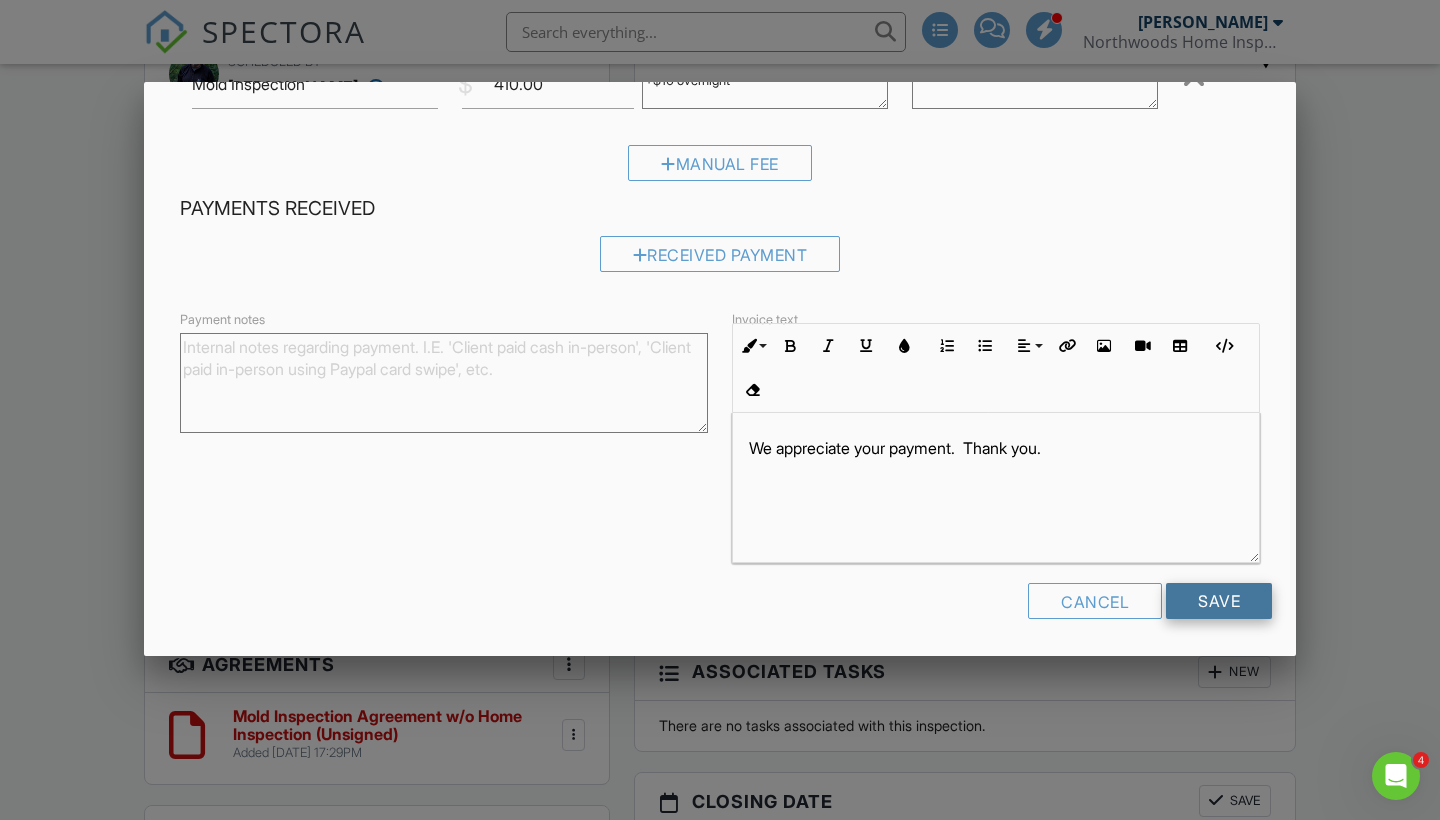 type on "$400.00 (Base)
+$10 overnight" 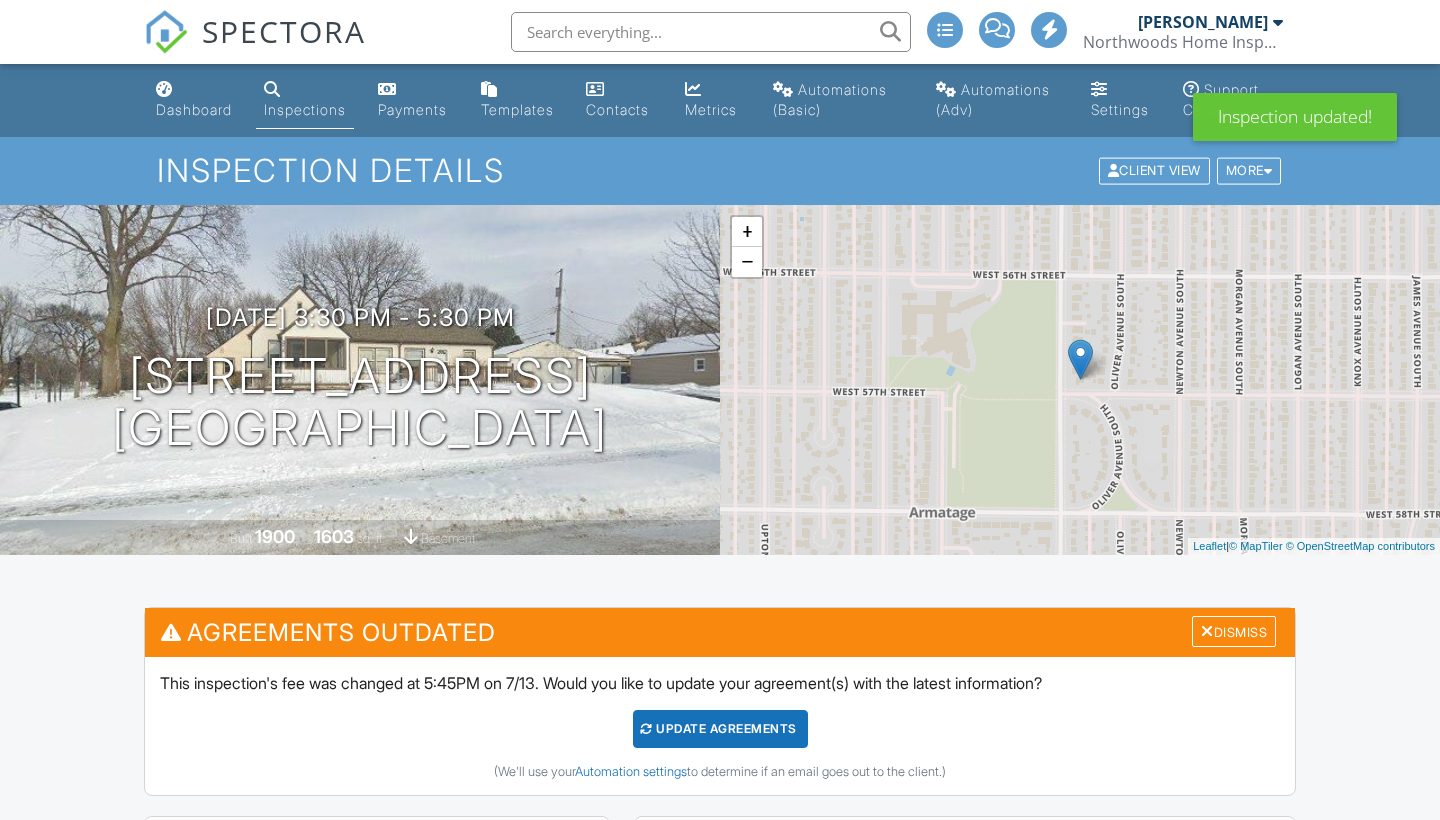 scroll, scrollTop: 0, scrollLeft: 0, axis: both 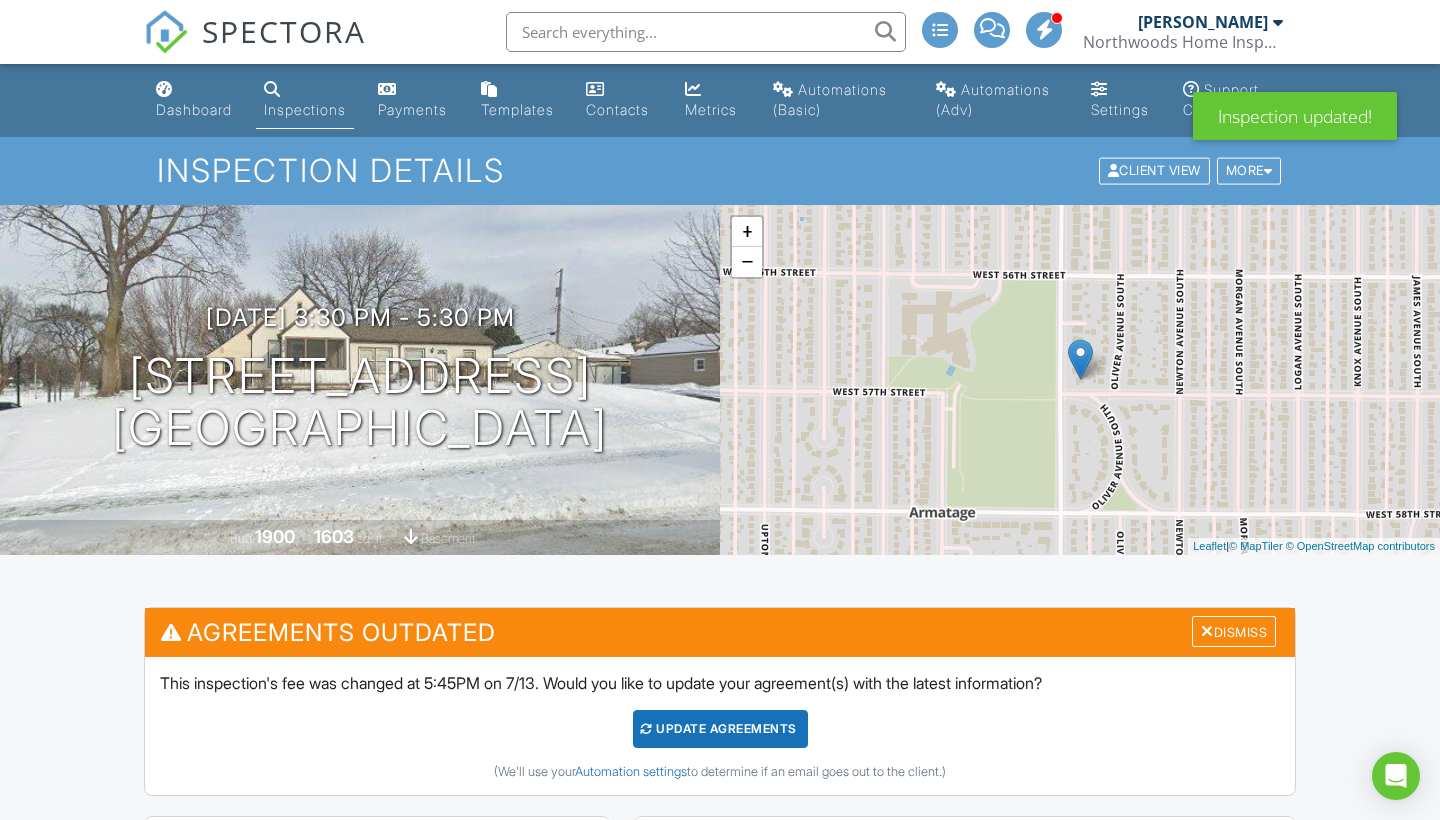 click on "Update Agreements" at bounding box center (720, 729) 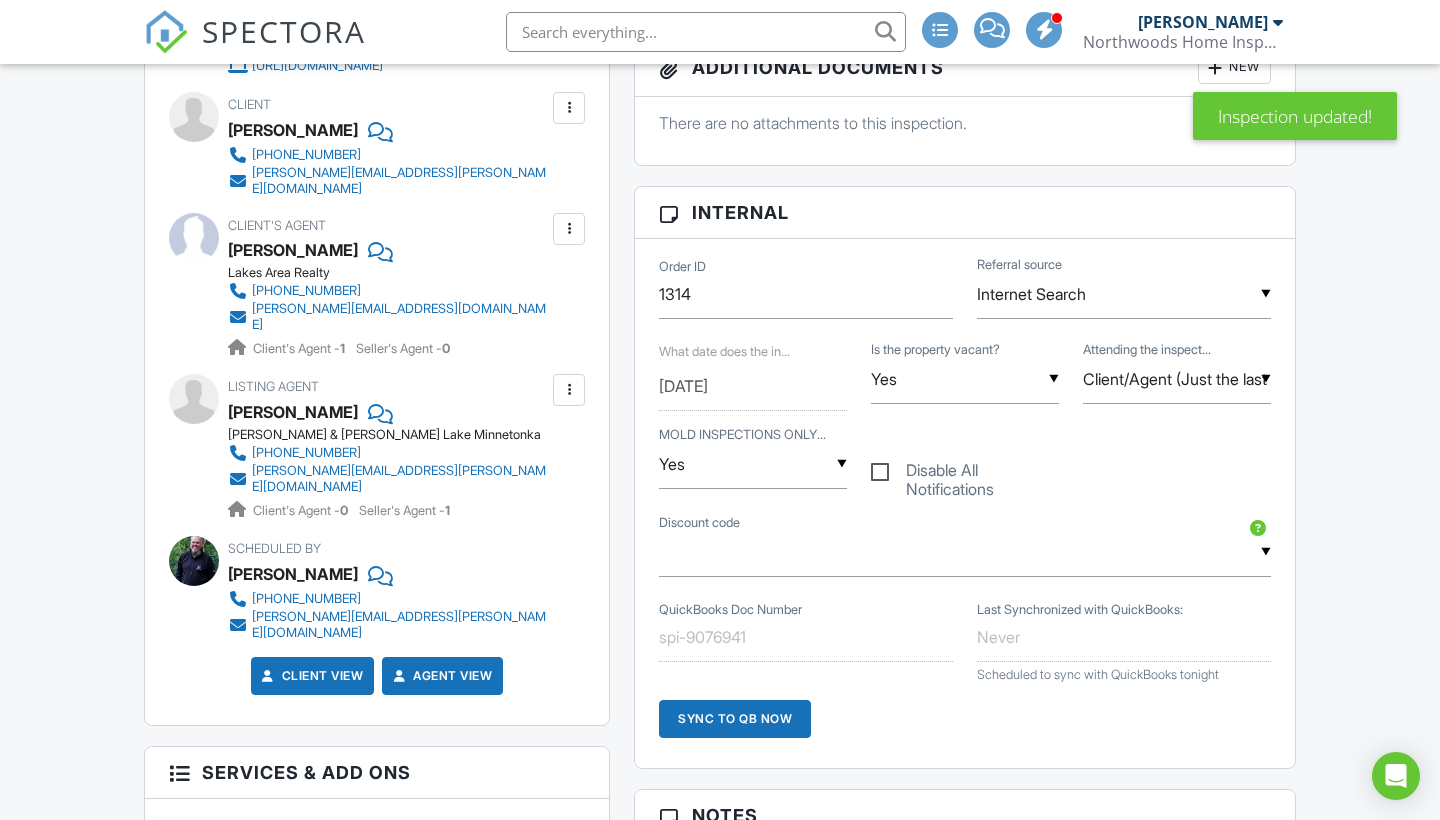 scroll, scrollTop: 1324, scrollLeft: 0, axis: vertical 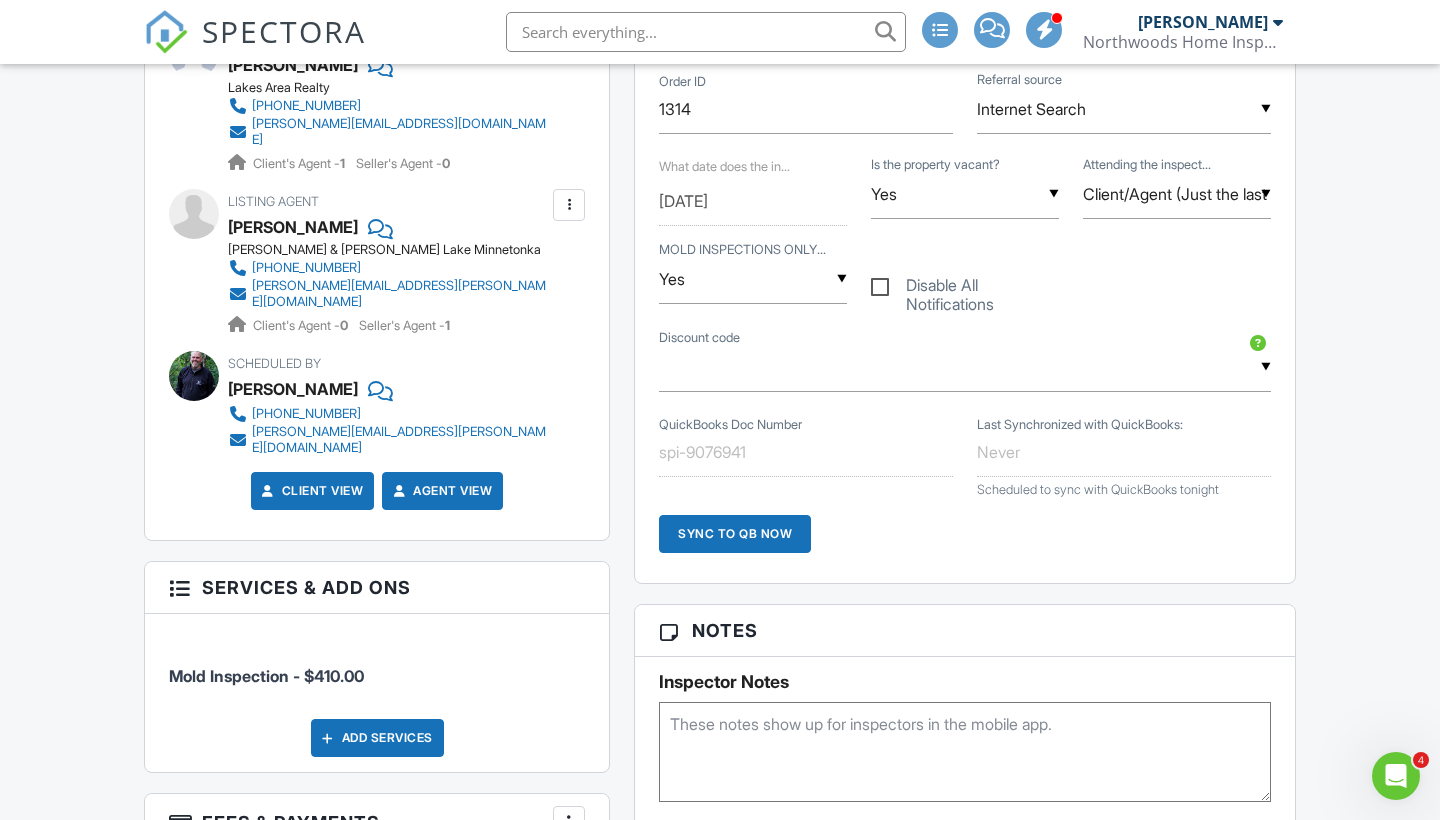 click on "Yes" at bounding box center [753, 279] 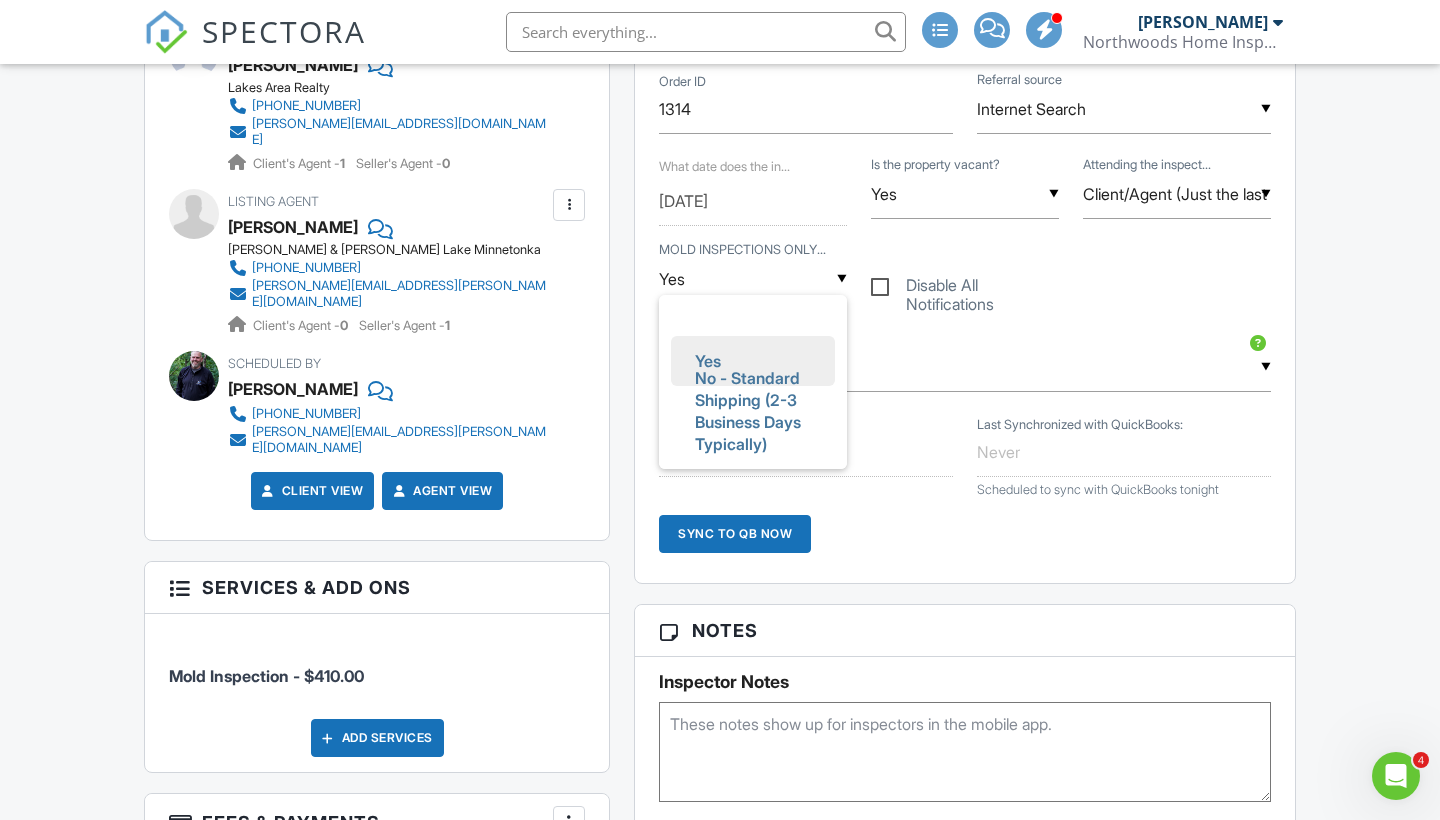 scroll, scrollTop: 21, scrollLeft: 0, axis: vertical 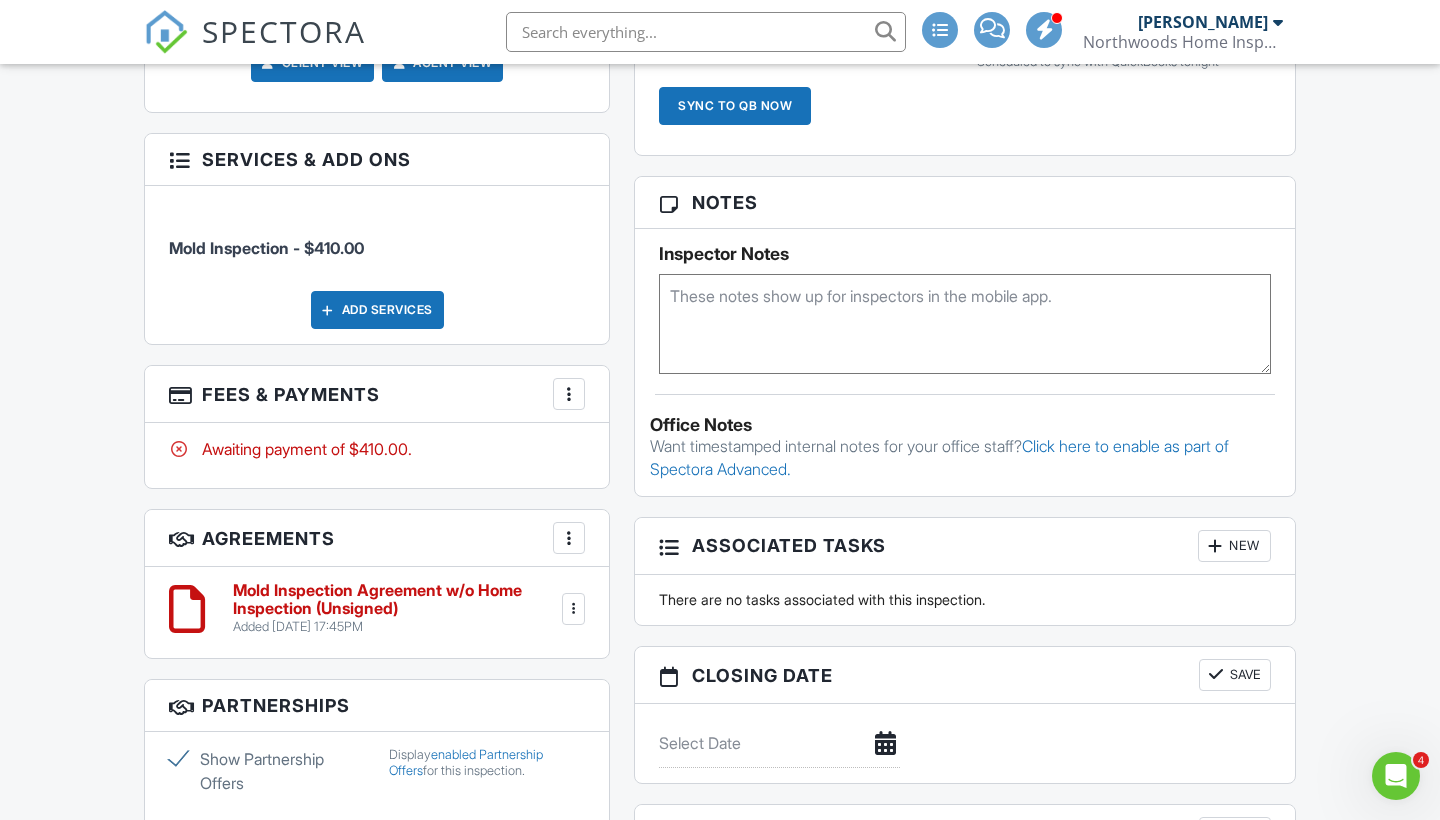 click at bounding box center [965, 324] 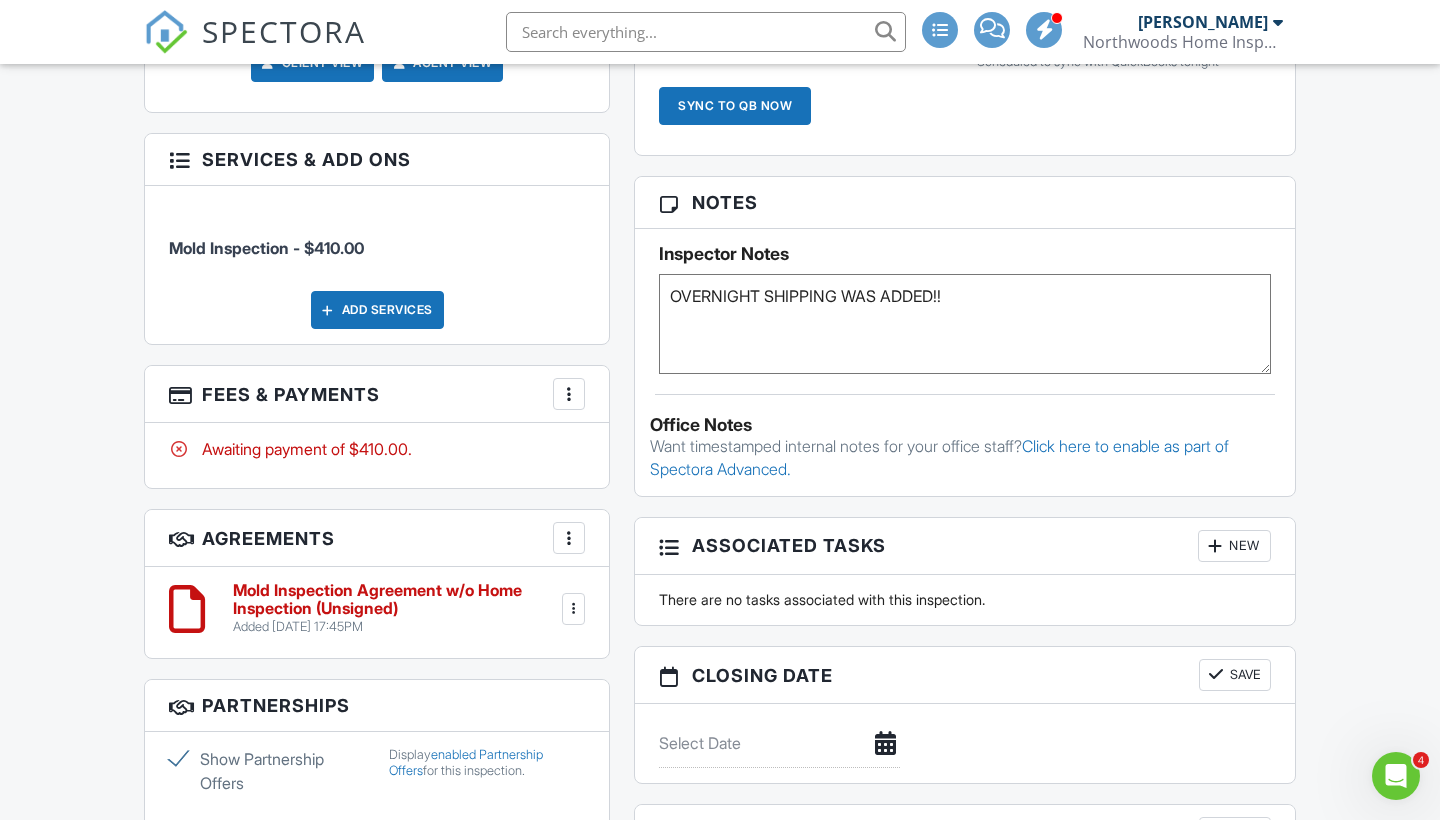 type on "OVERNIGHT SHIPPING WAS ADDED!!" 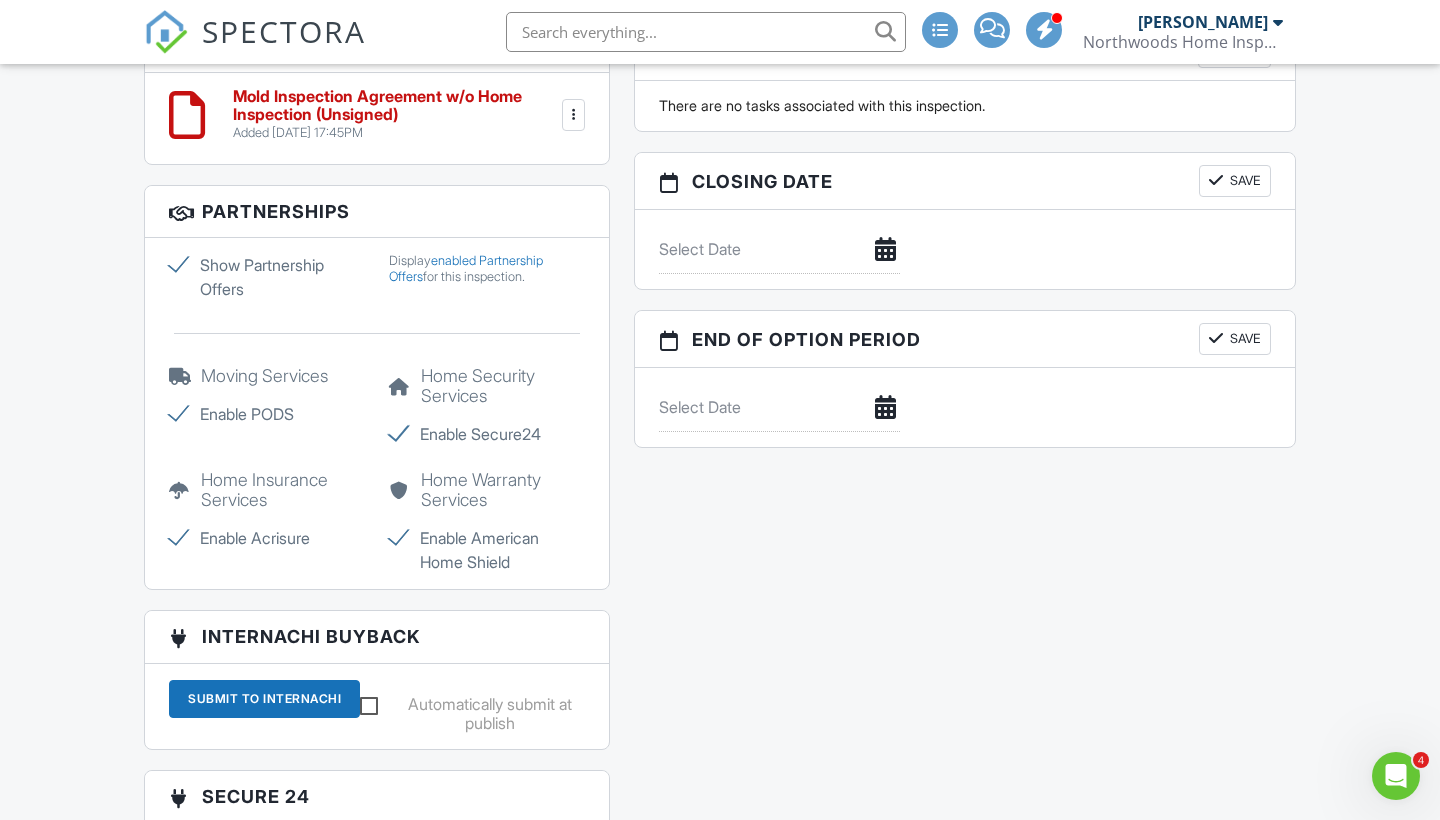 scroll, scrollTop: 1961, scrollLeft: 0, axis: vertical 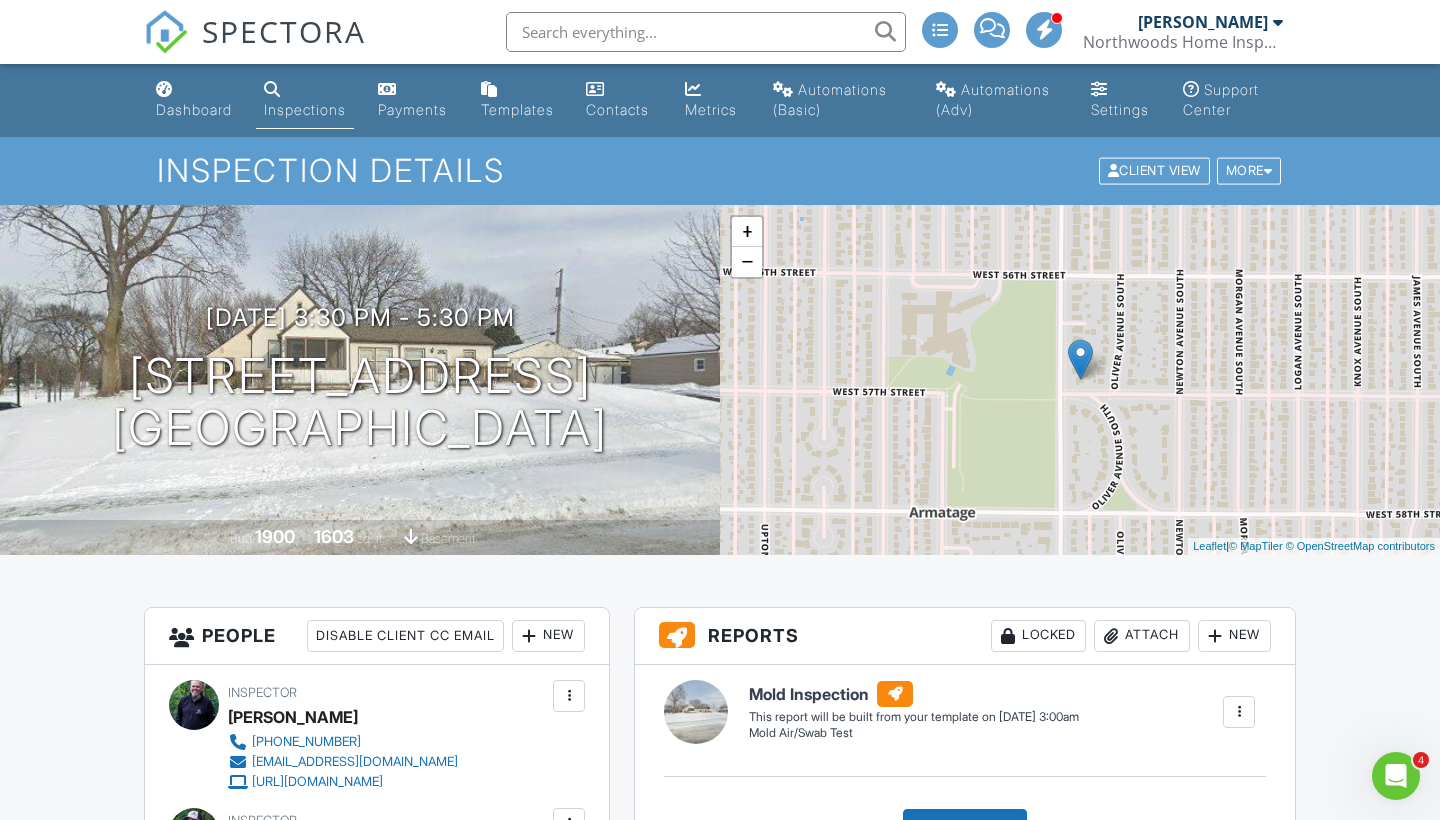 click on "Inspections" at bounding box center [305, 100] 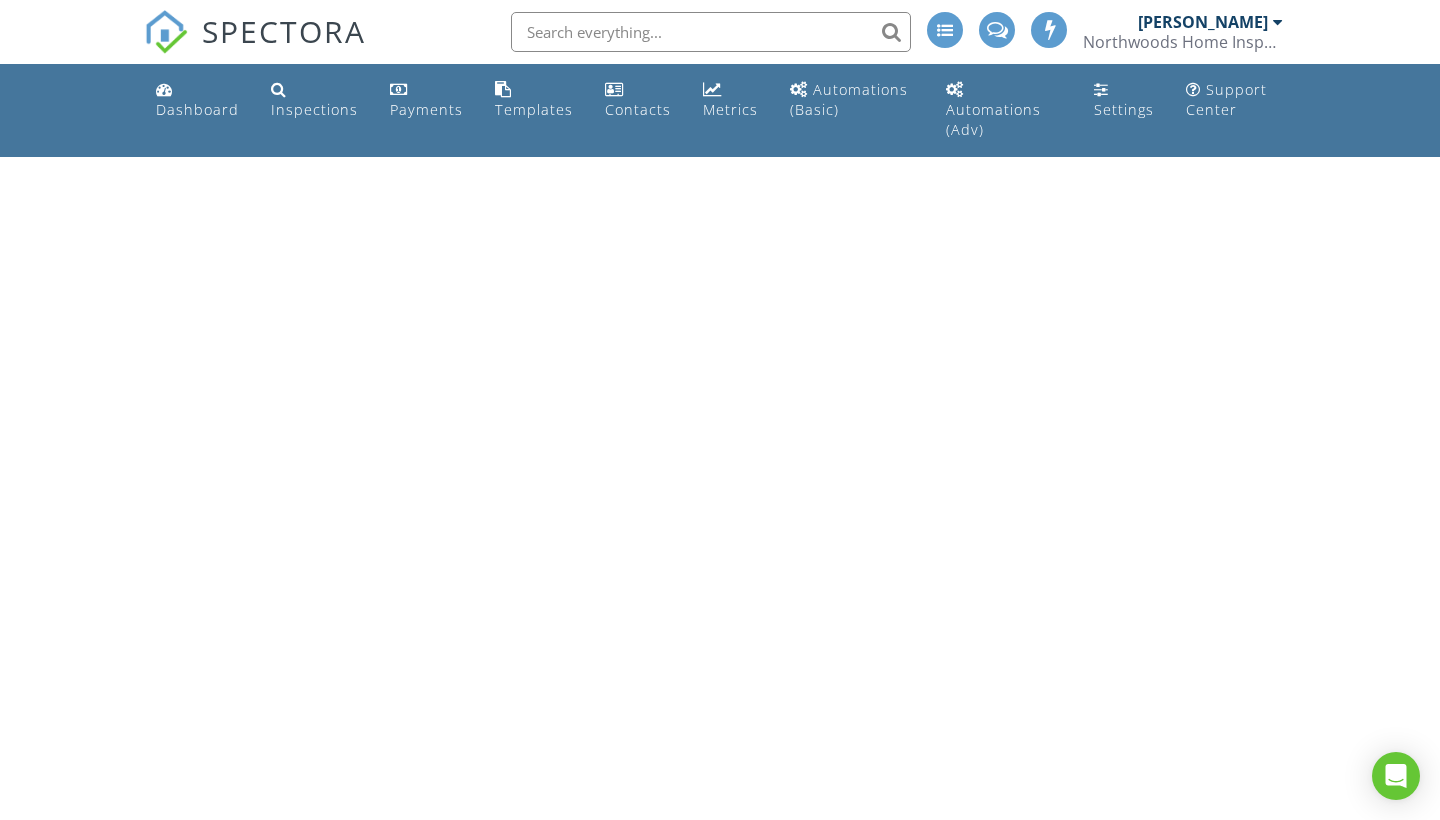 scroll, scrollTop: 0, scrollLeft: 0, axis: both 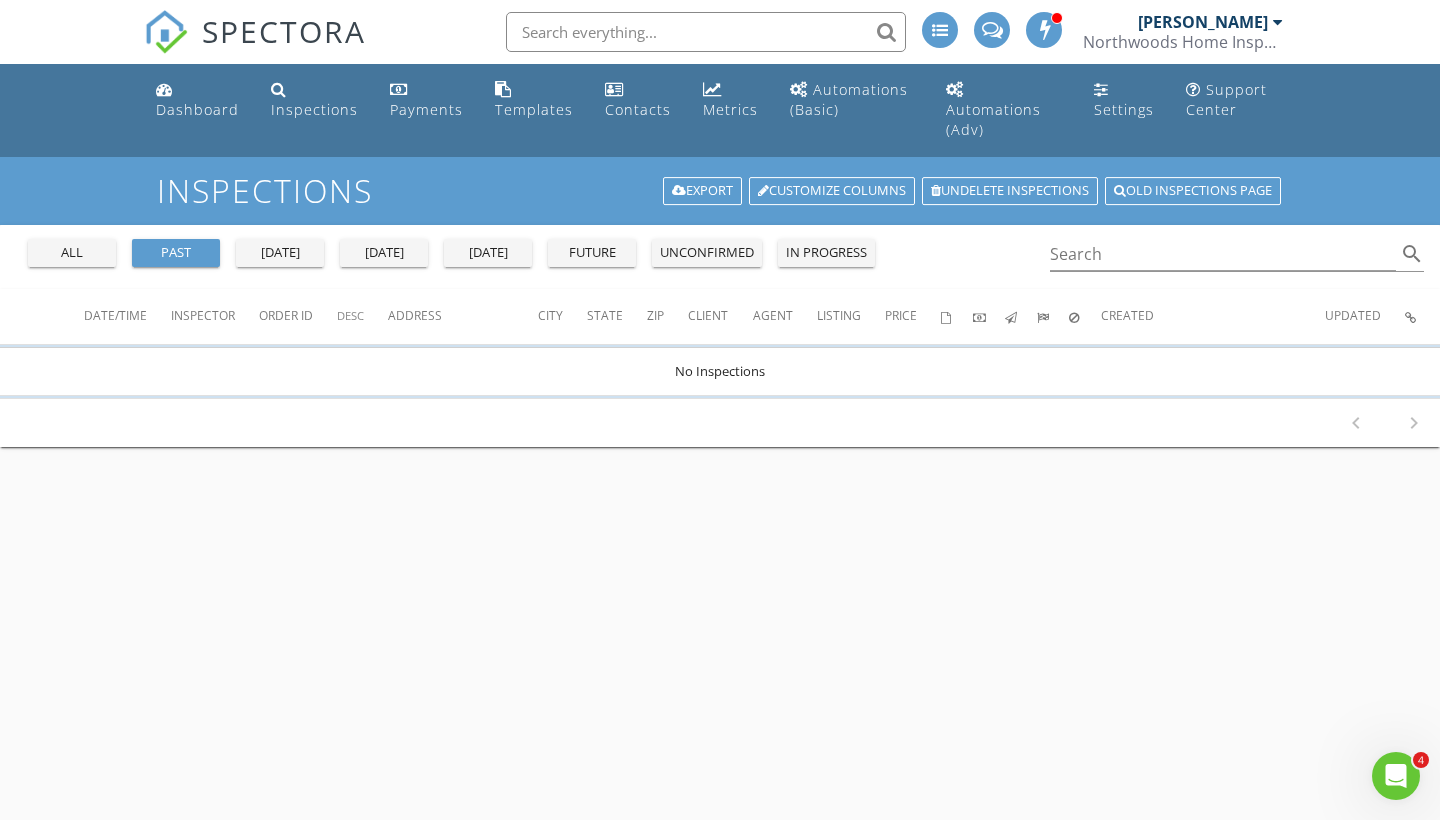 click on "Dashboard" at bounding box center (197, 109) 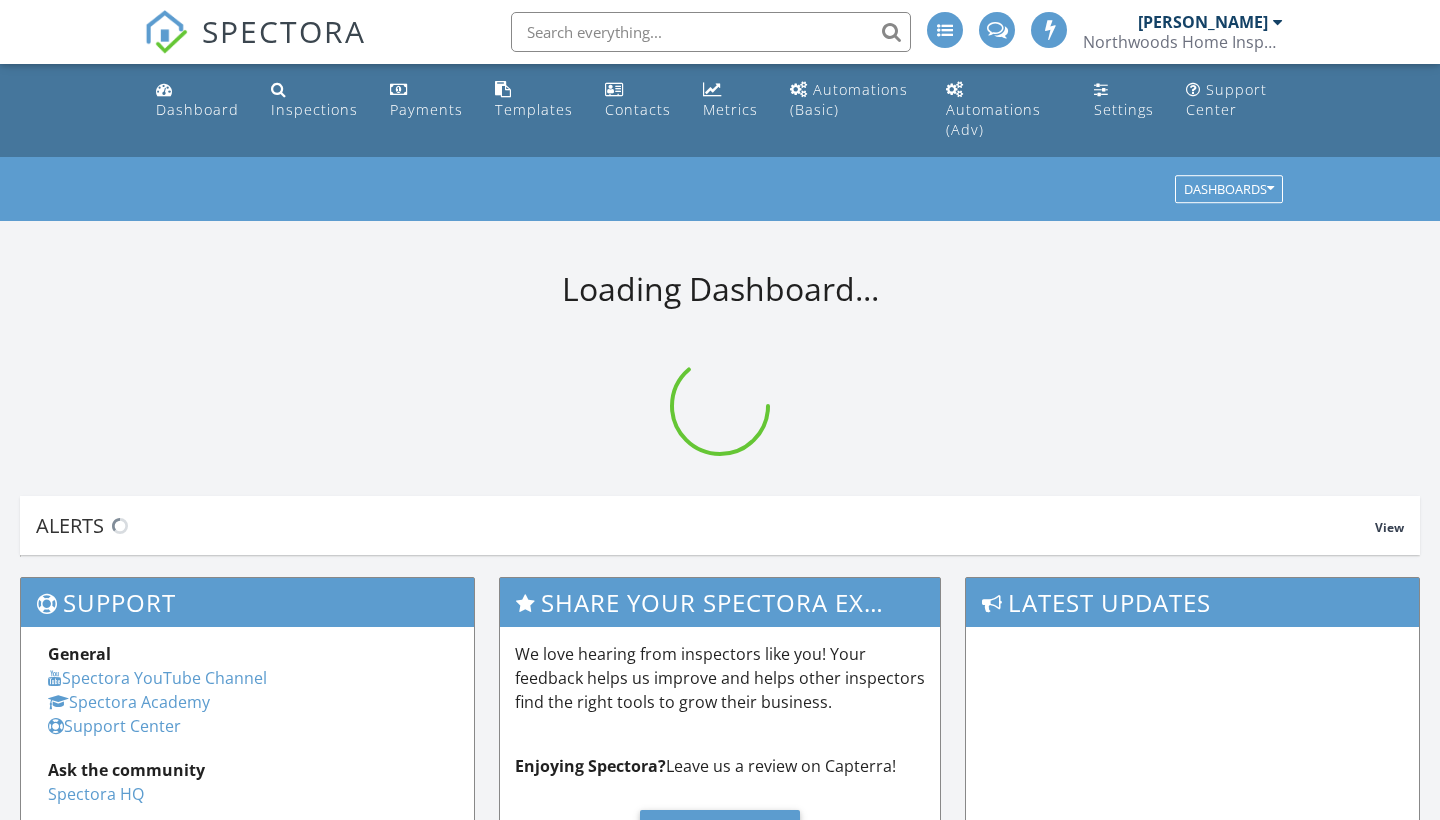 scroll, scrollTop: 0, scrollLeft: 0, axis: both 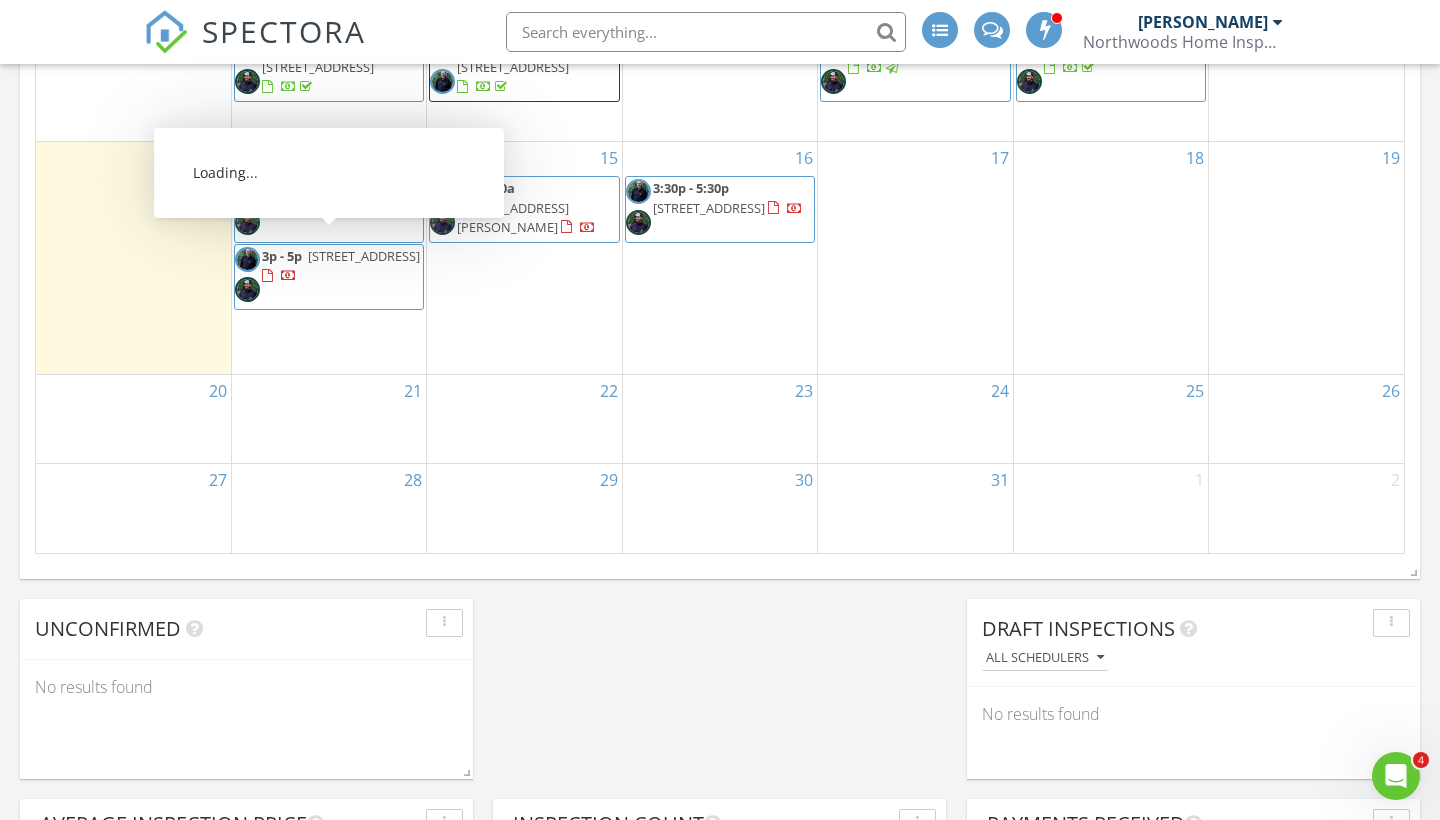 click on "[STREET_ADDRESS]" at bounding box center [364, 256] 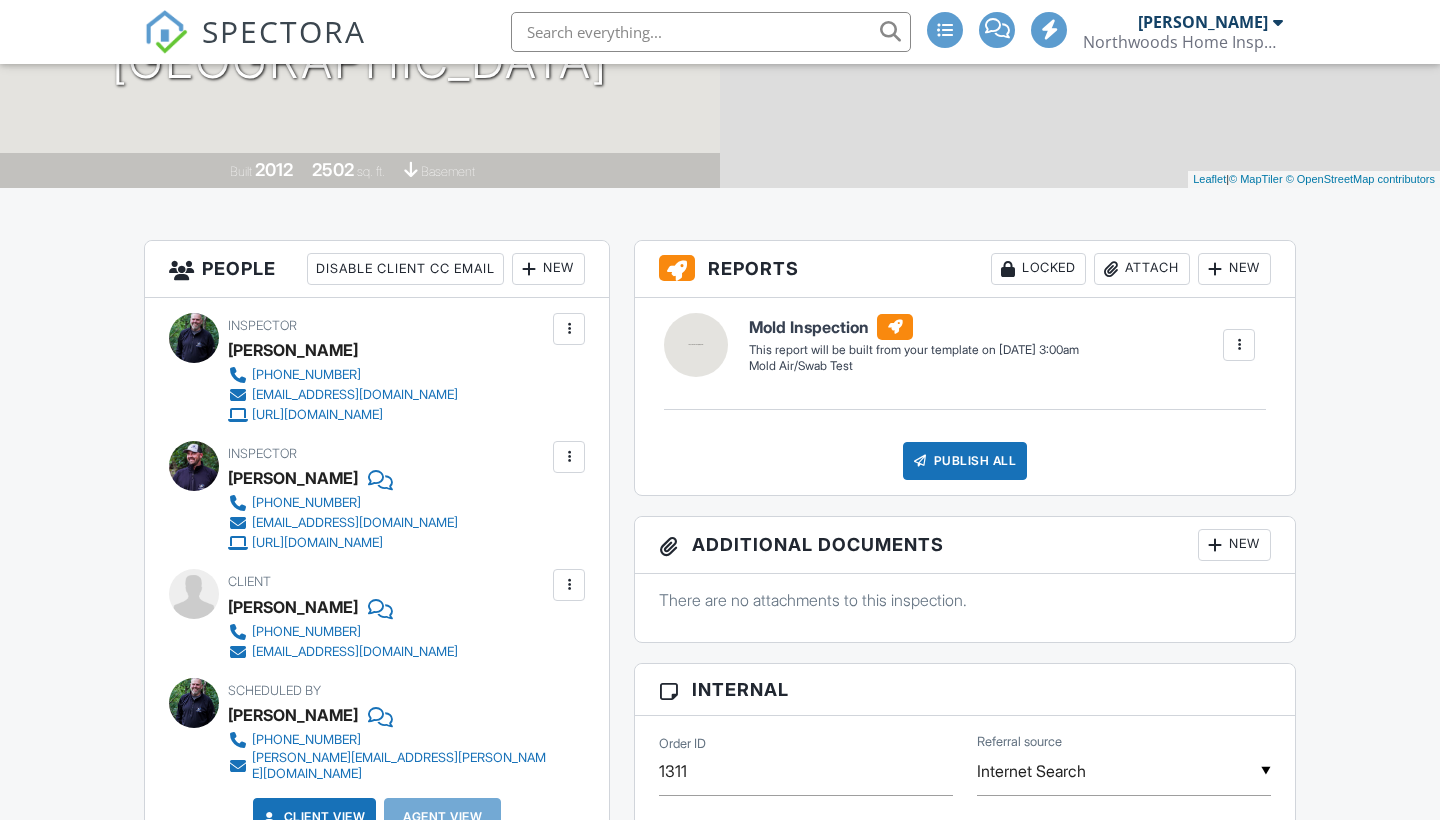 scroll, scrollTop: 0, scrollLeft: 0, axis: both 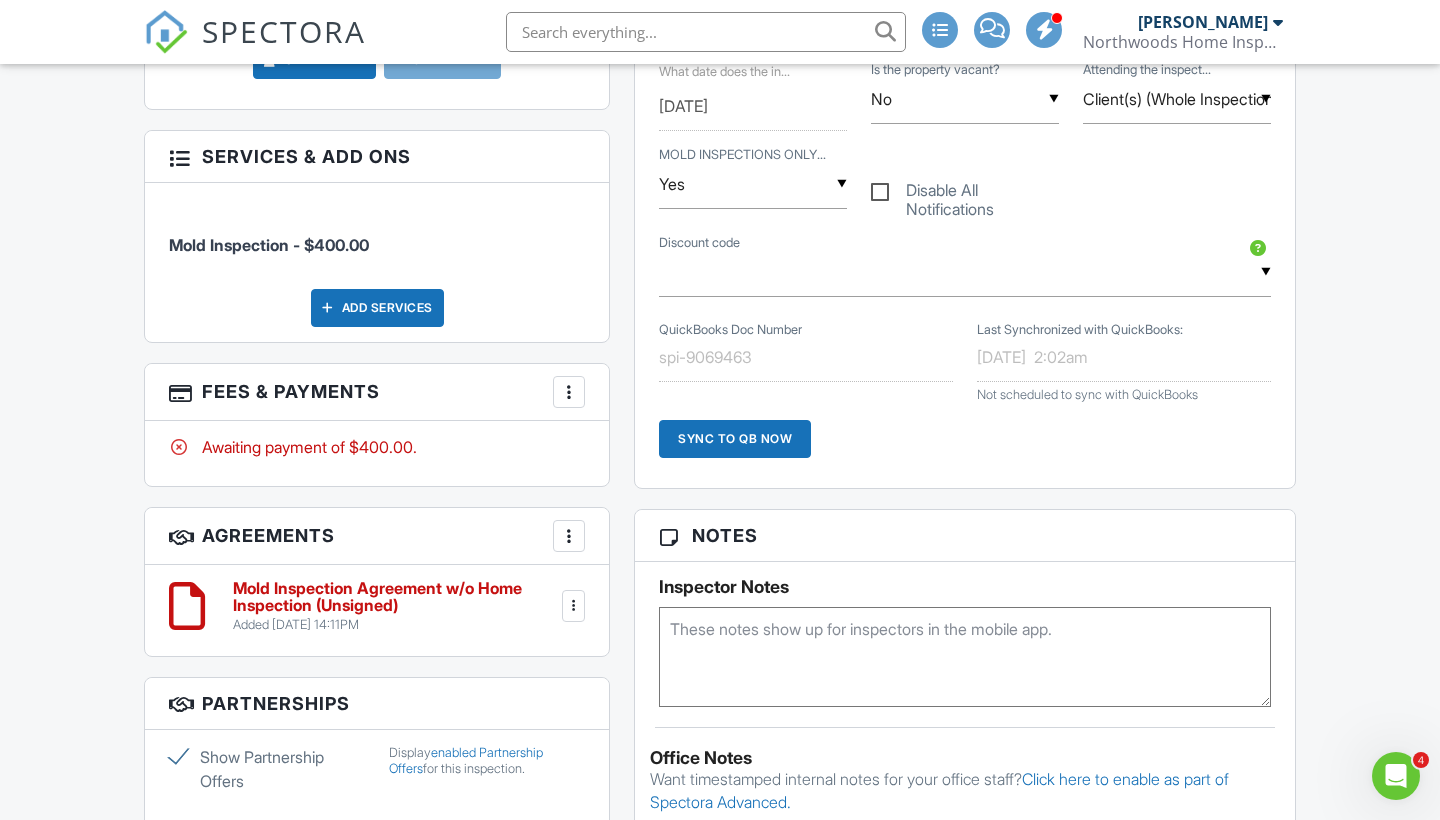 click on "SPECTORA" at bounding box center [255, 32] 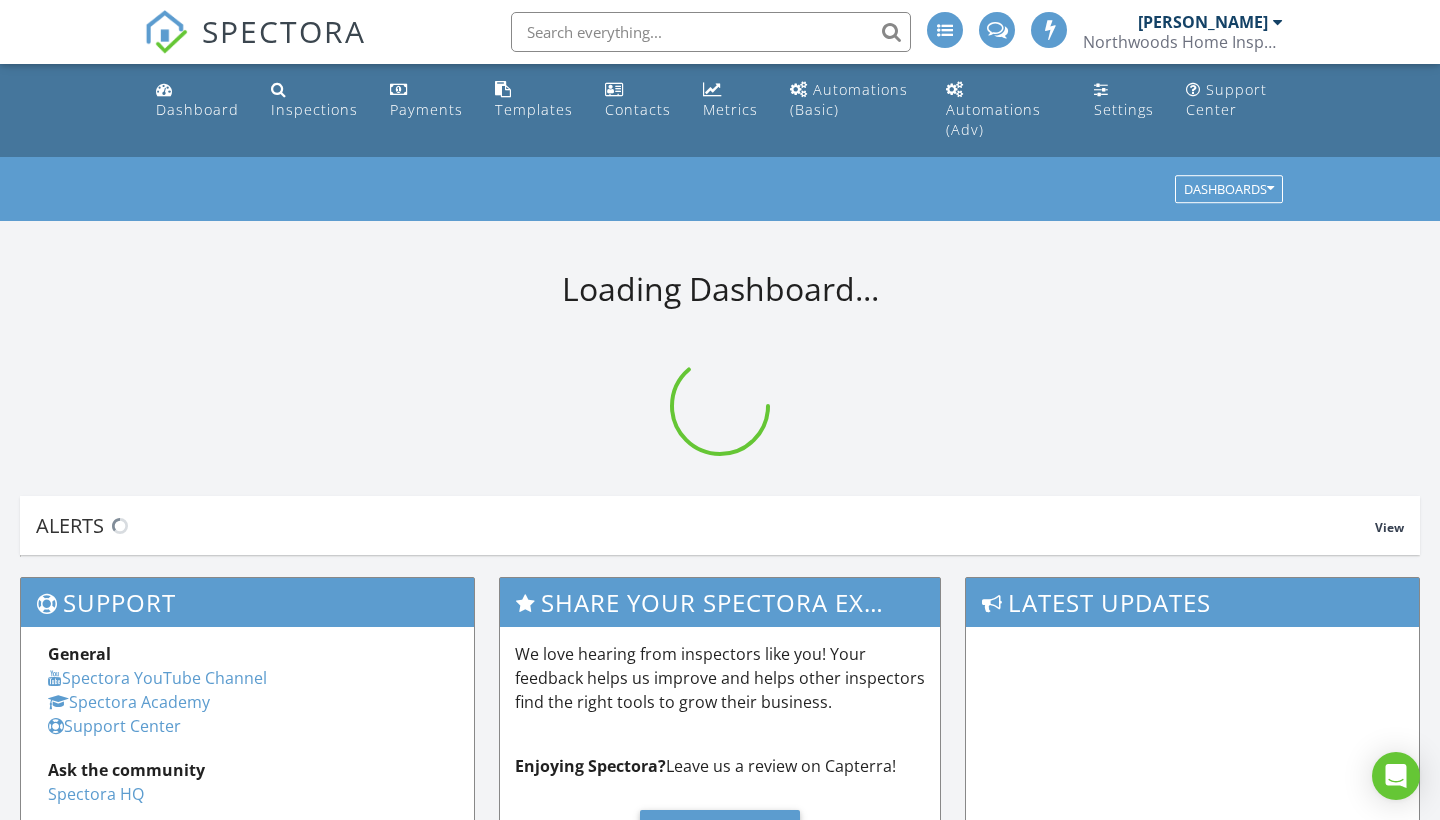 scroll, scrollTop: 0, scrollLeft: 0, axis: both 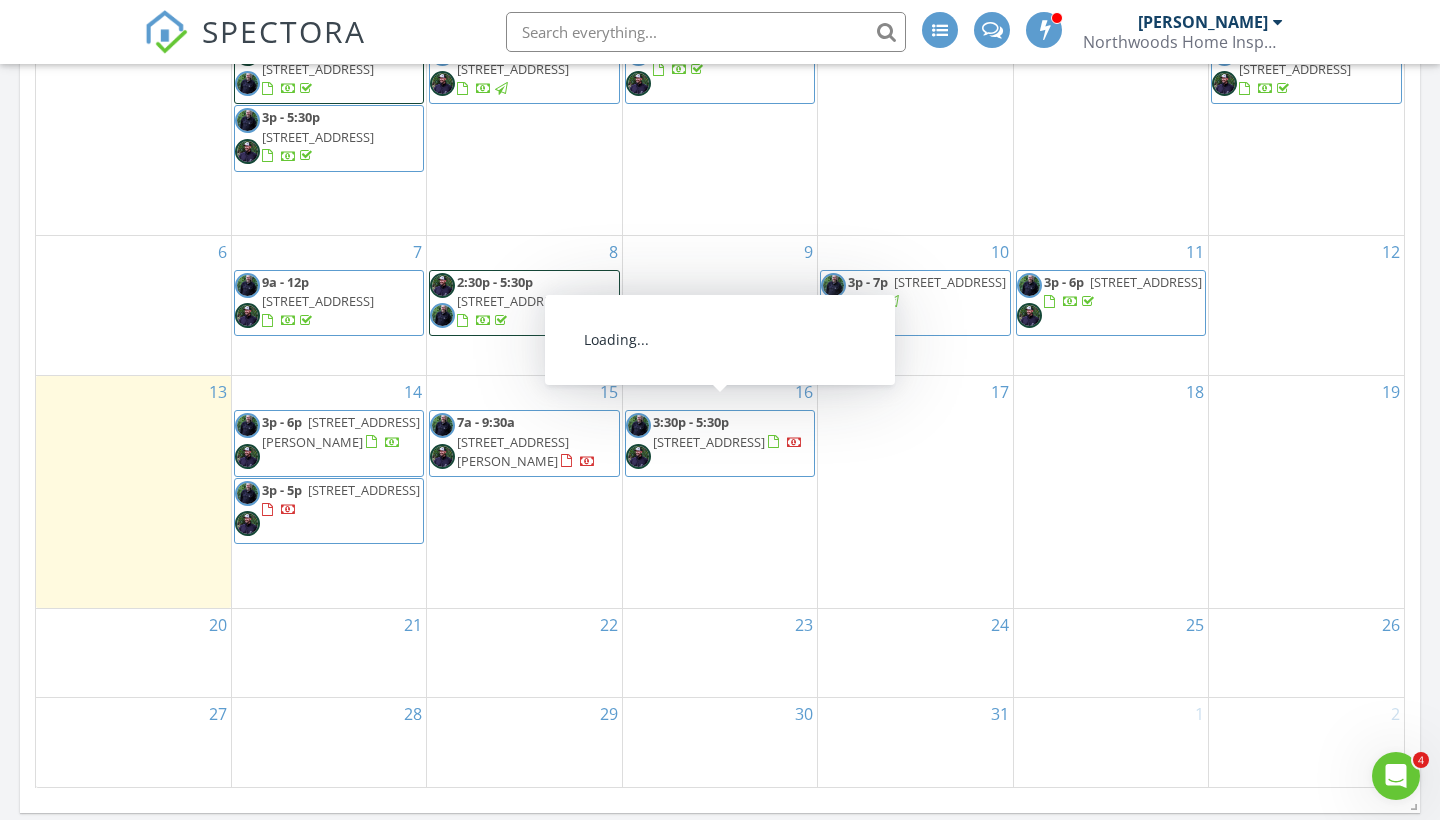 click on "[STREET_ADDRESS]" at bounding box center [709, 442] 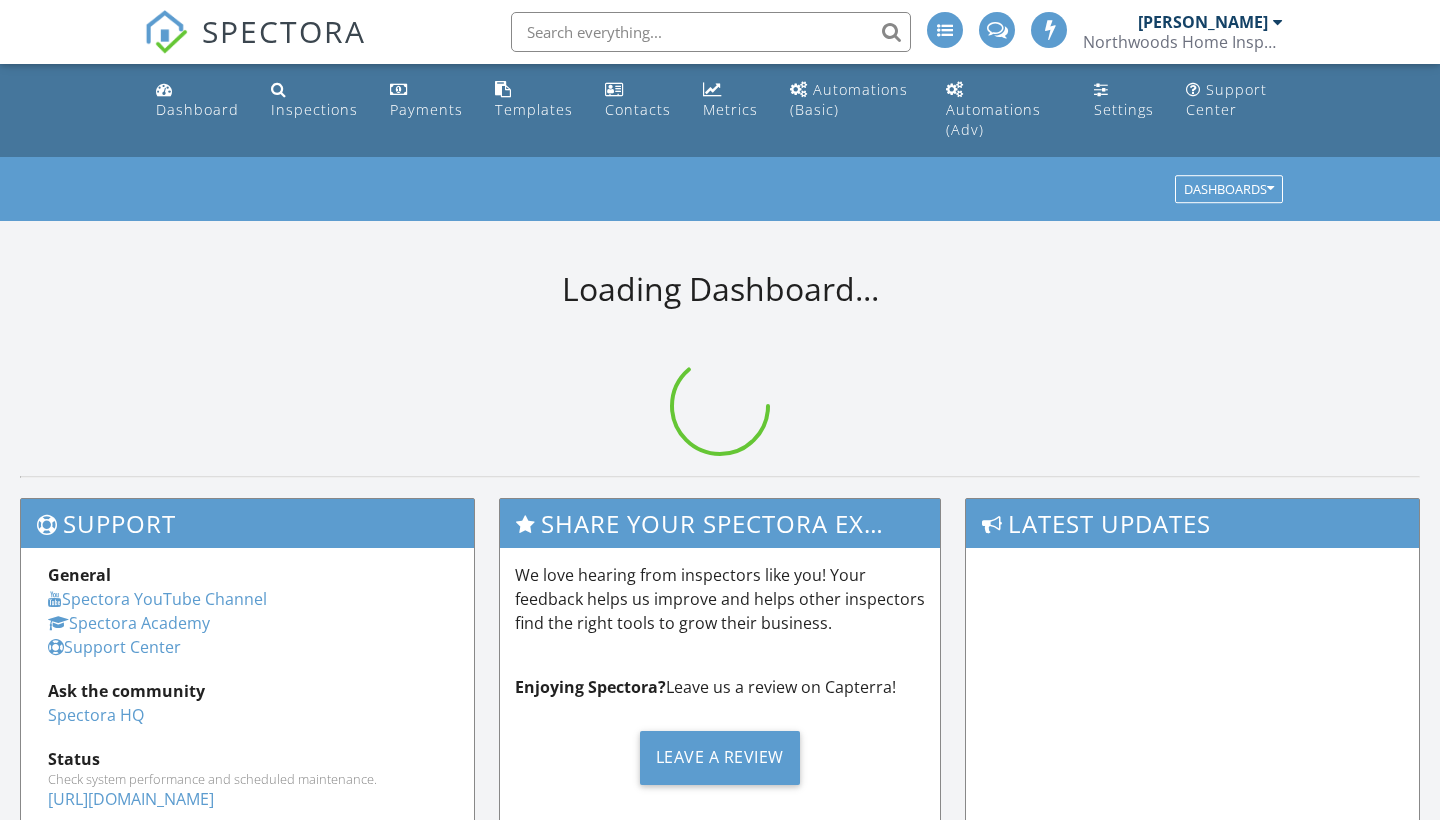 scroll, scrollTop: 0, scrollLeft: 0, axis: both 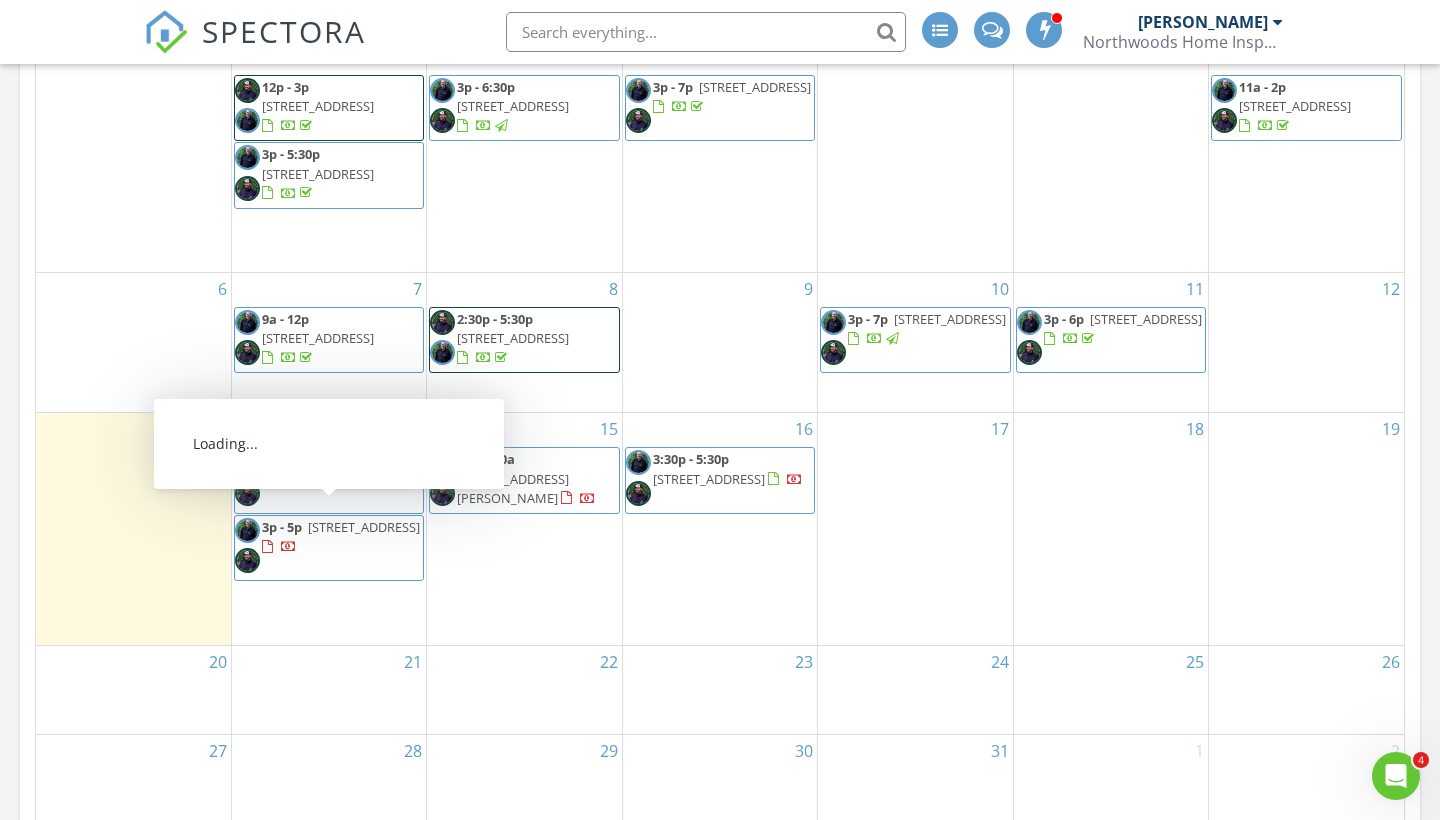 click on "[STREET_ADDRESS]" at bounding box center (364, 527) 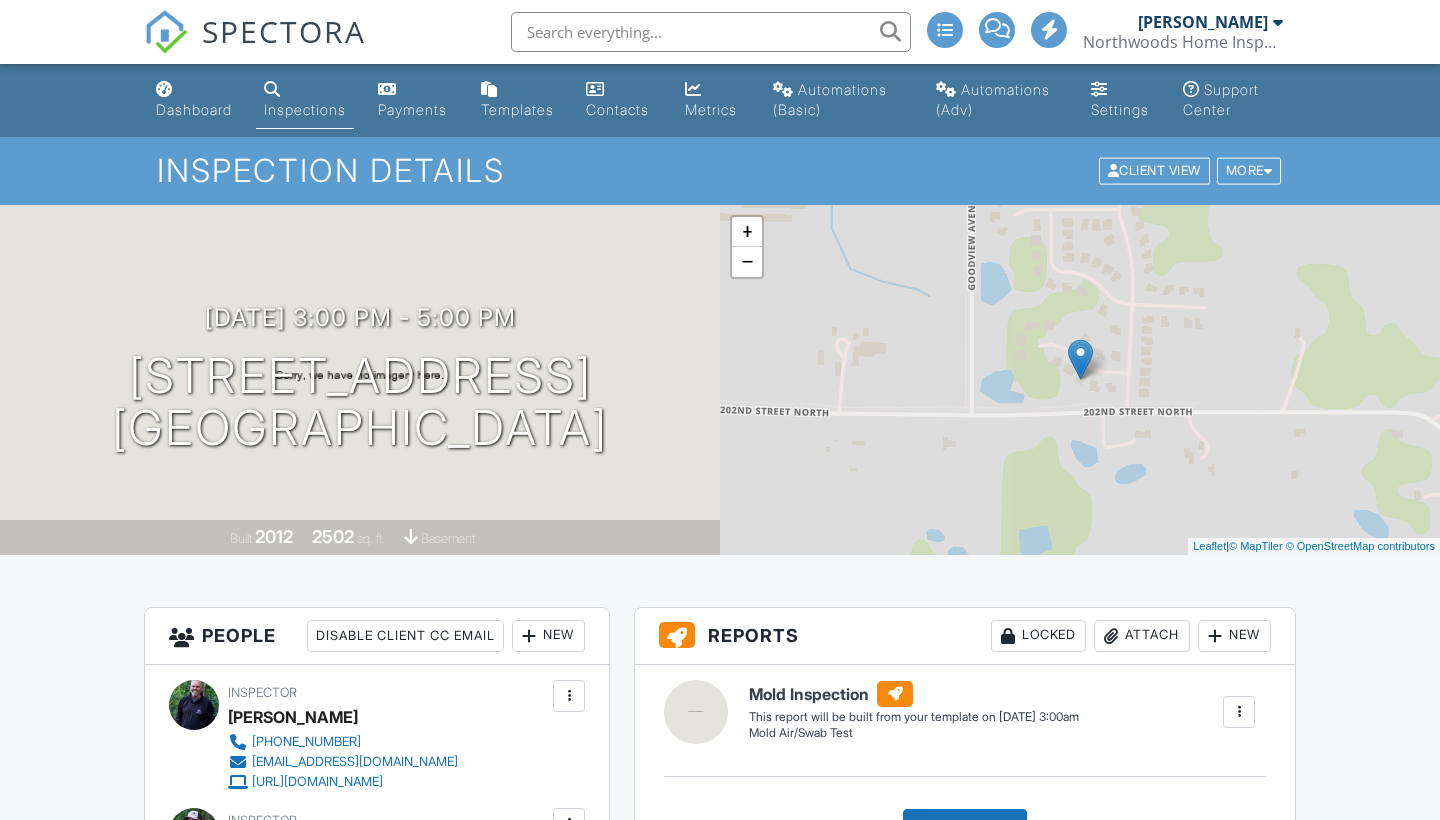 scroll, scrollTop: 0, scrollLeft: 0, axis: both 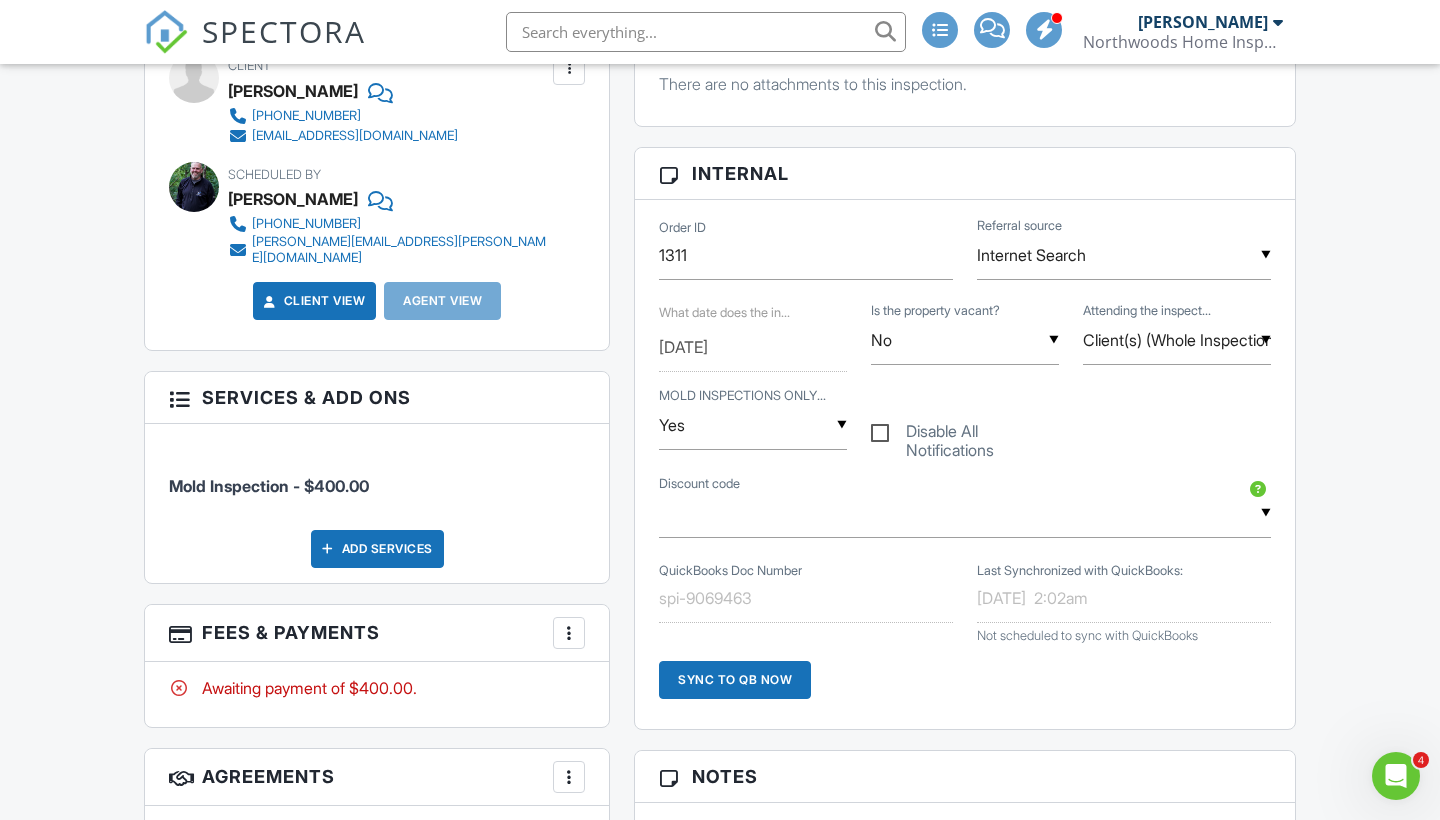 click on "Add Services" at bounding box center (377, 549) 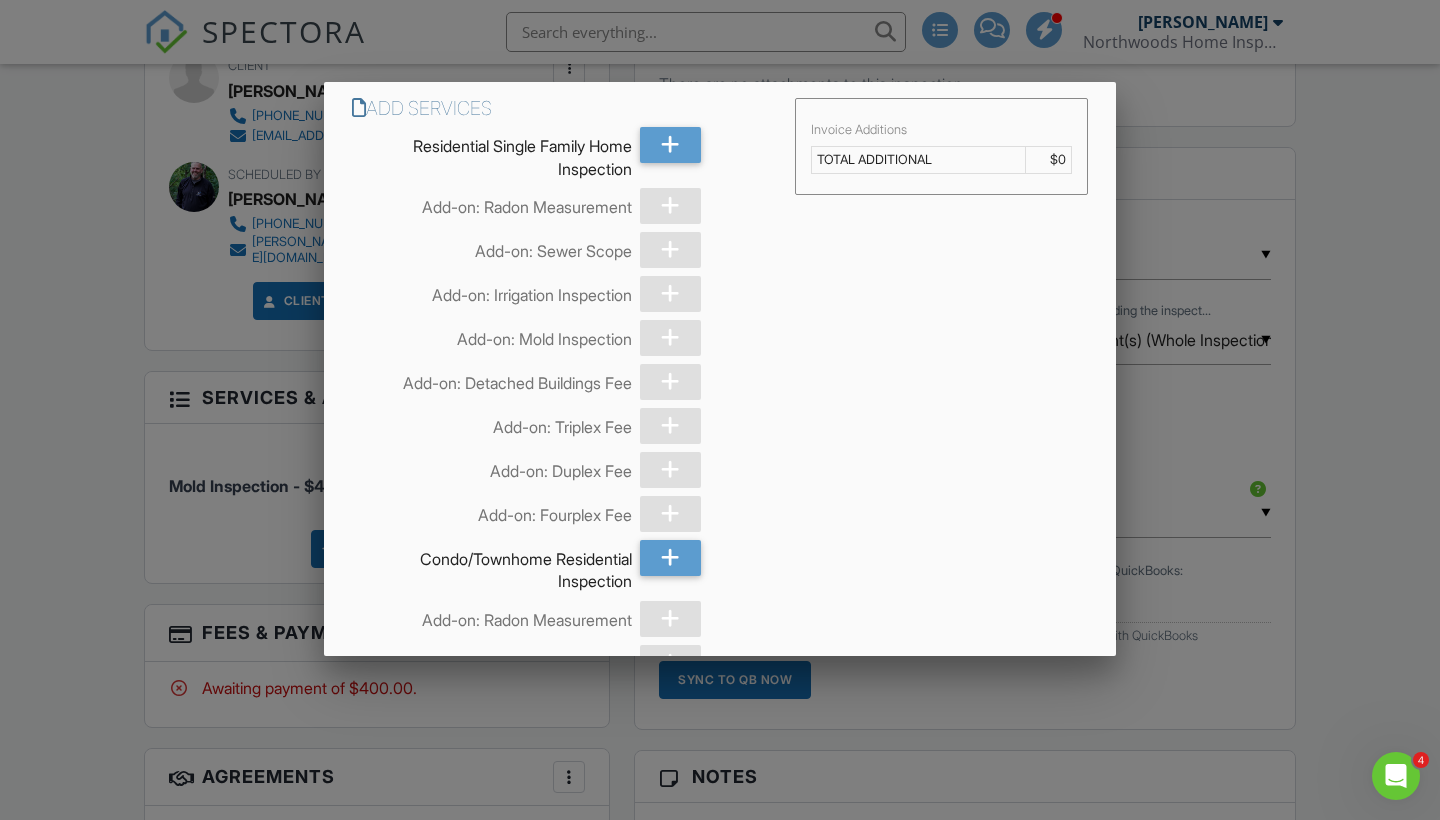 click at bounding box center (720, 412) 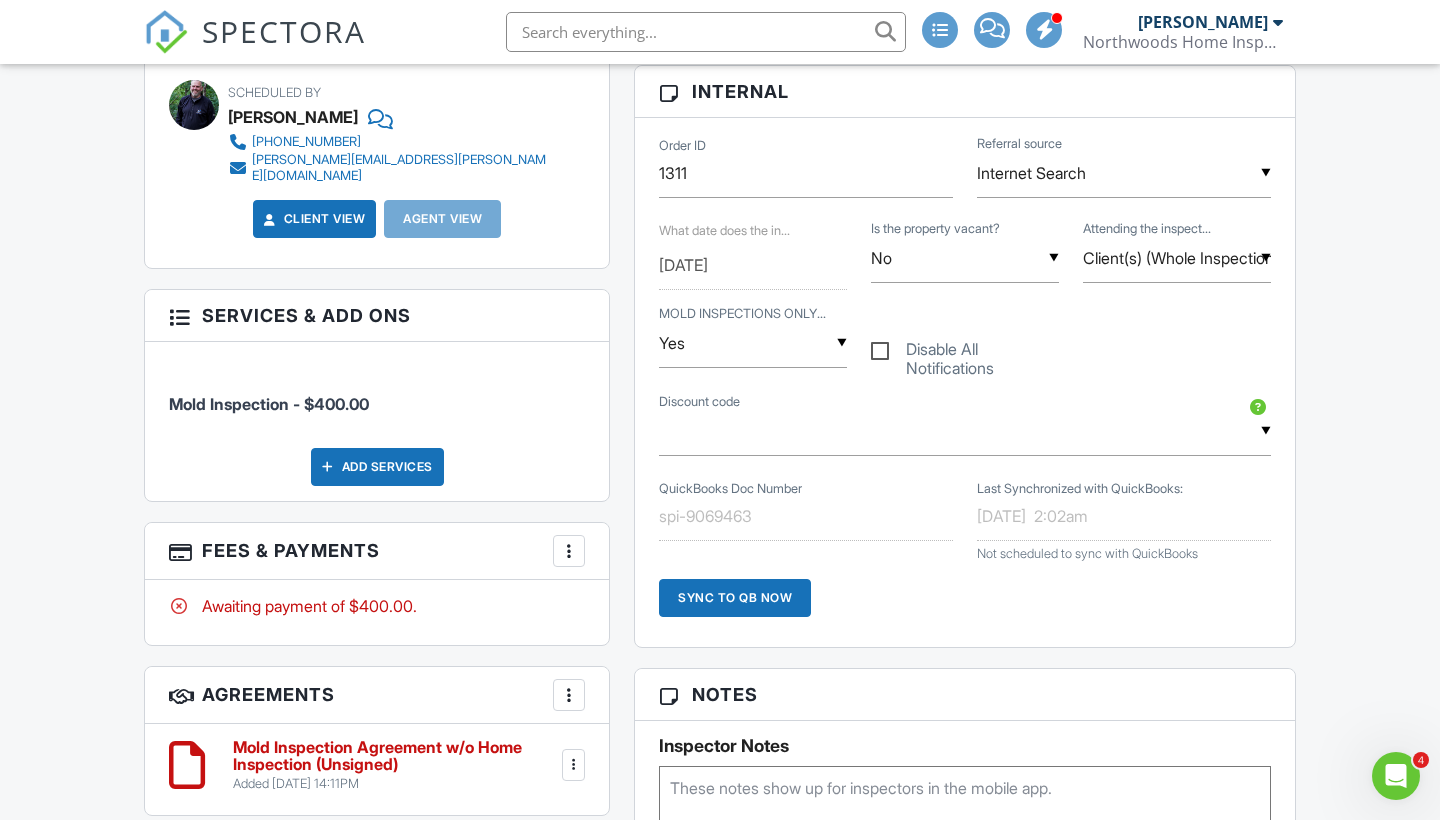 scroll, scrollTop: 1293, scrollLeft: 0, axis: vertical 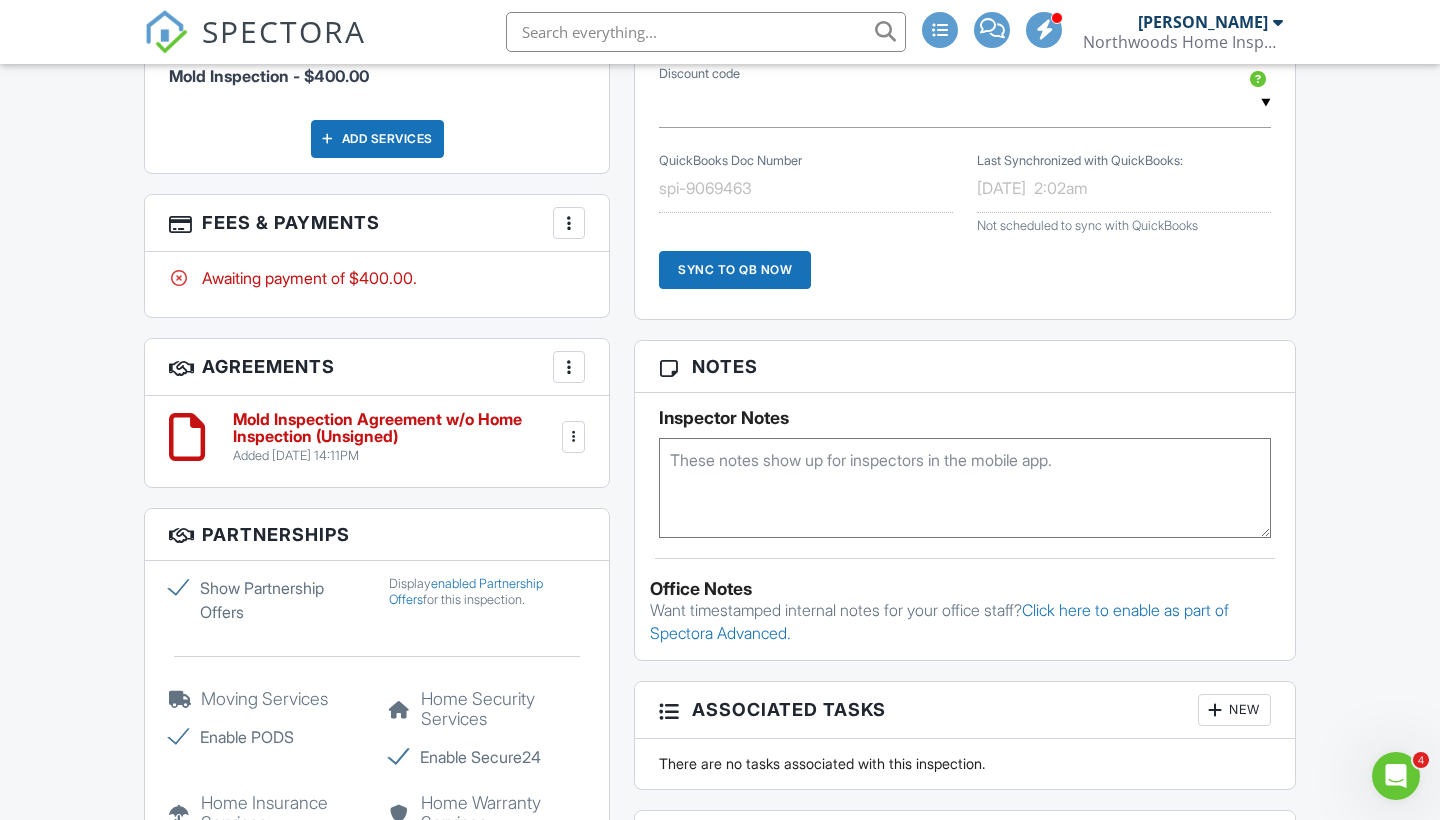 click at bounding box center [569, 223] 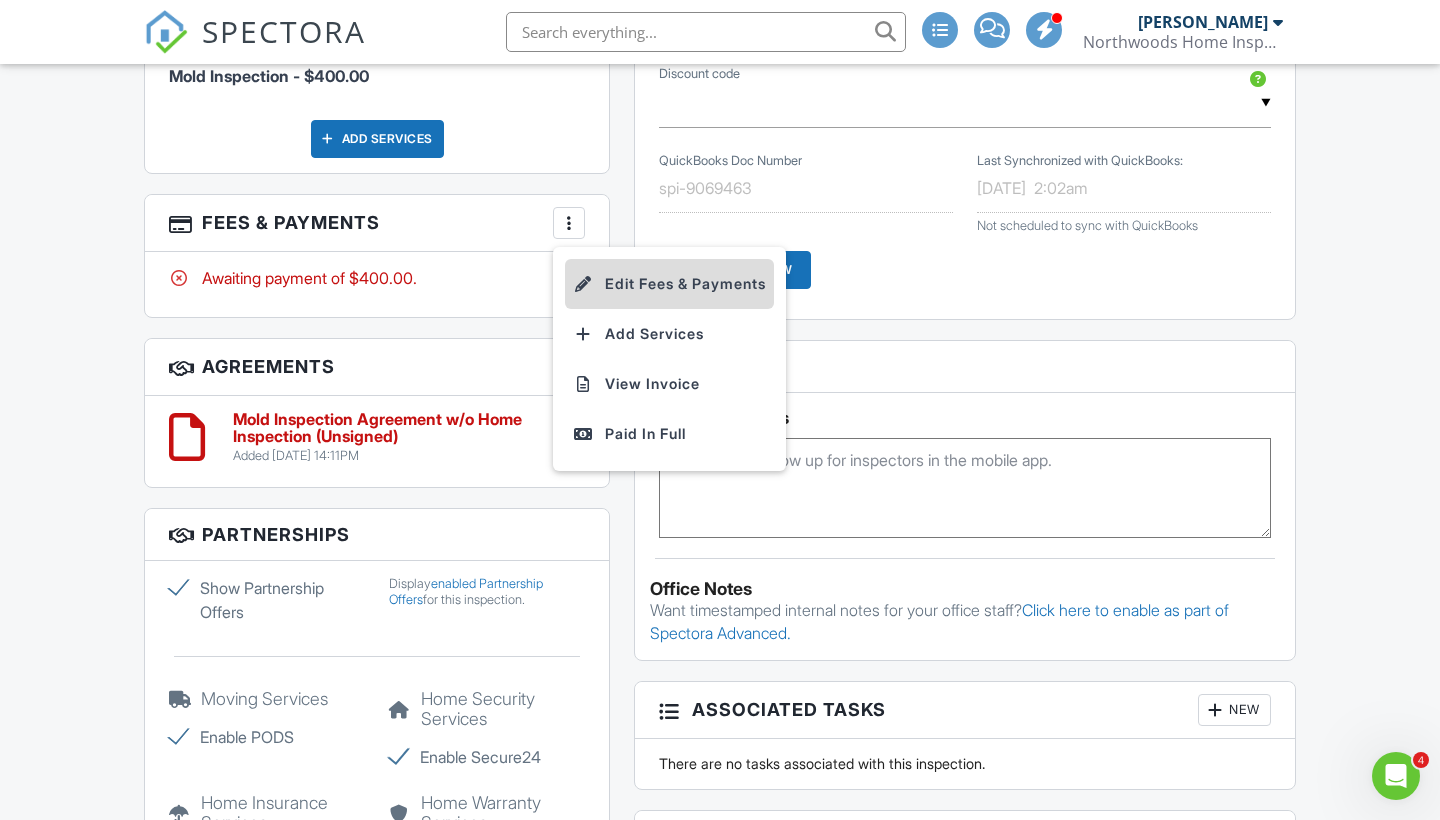 click on "Edit Fees & Payments" at bounding box center (669, 284) 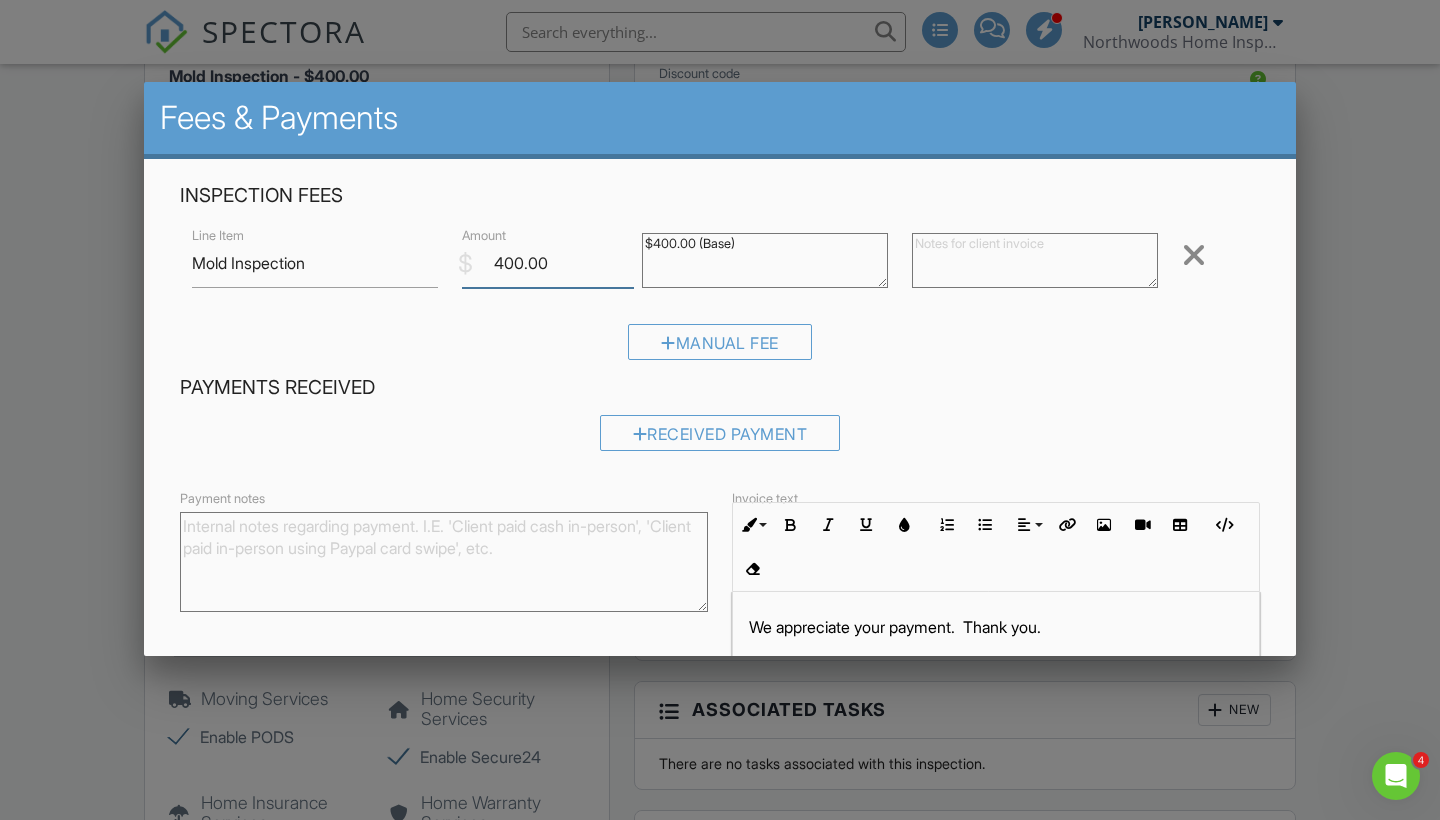 click on "400.00" at bounding box center (548, 263) 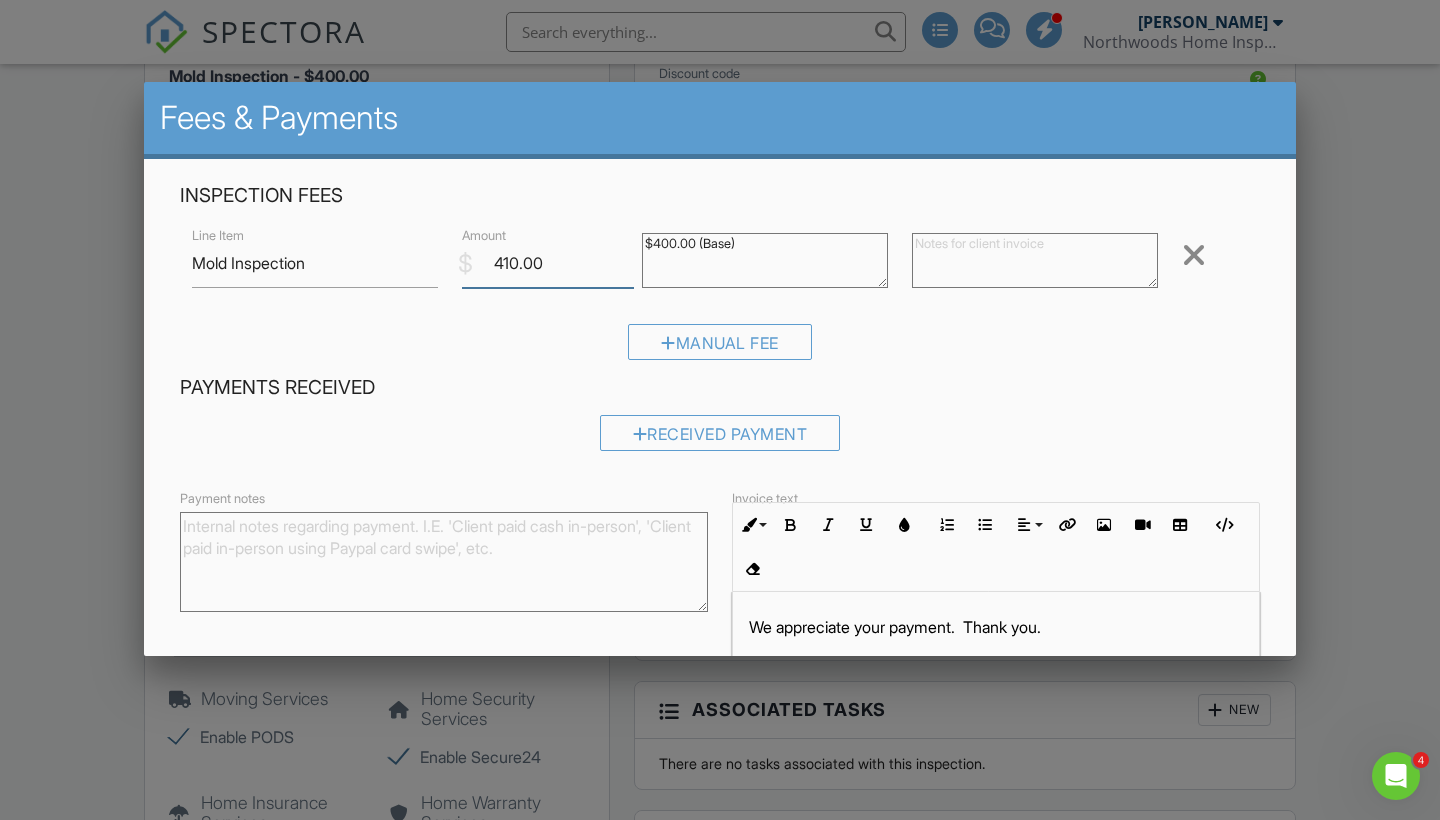 type on "410.00" 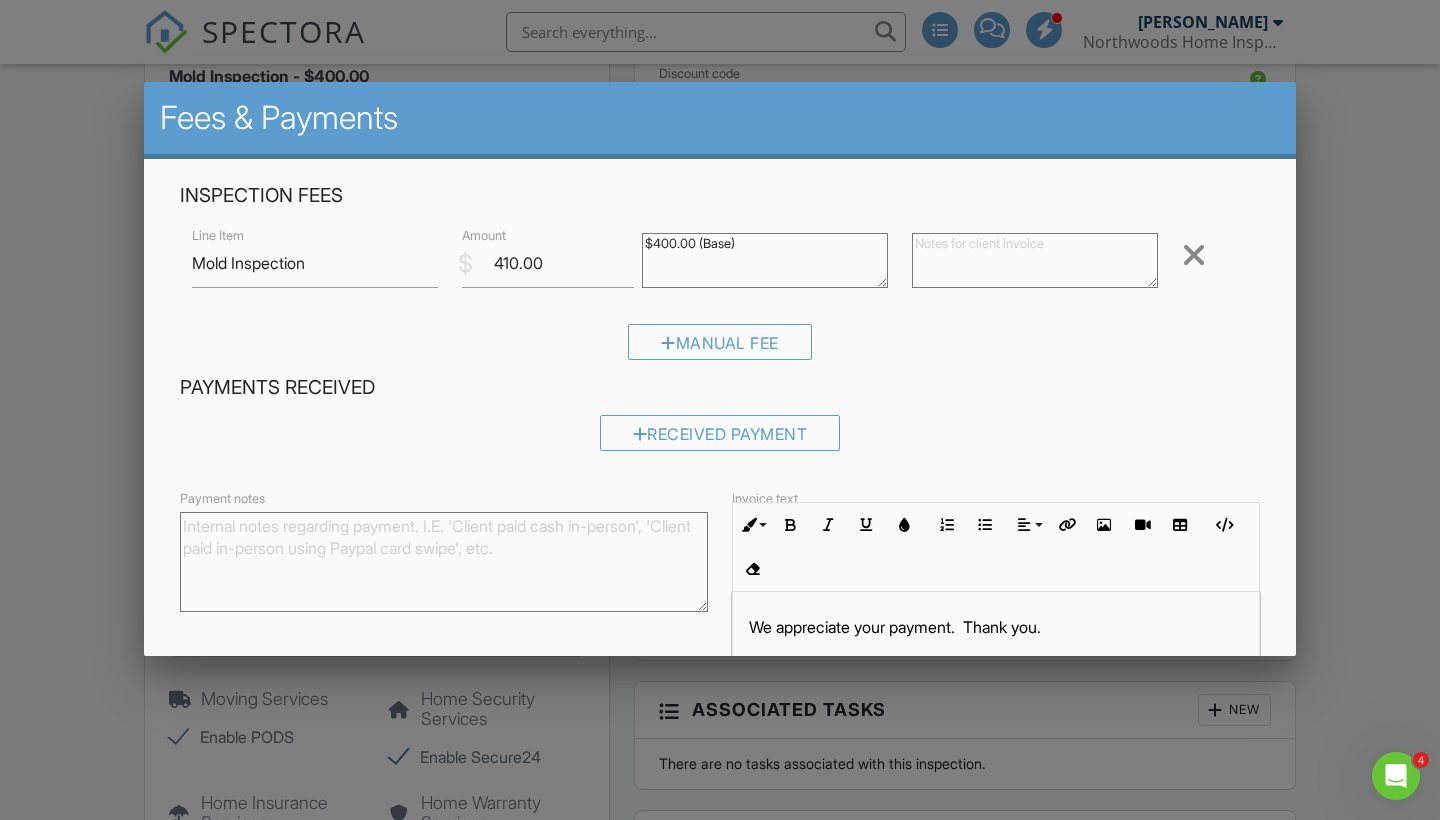 click on "$400.00 (Base)" at bounding box center [765, 260] 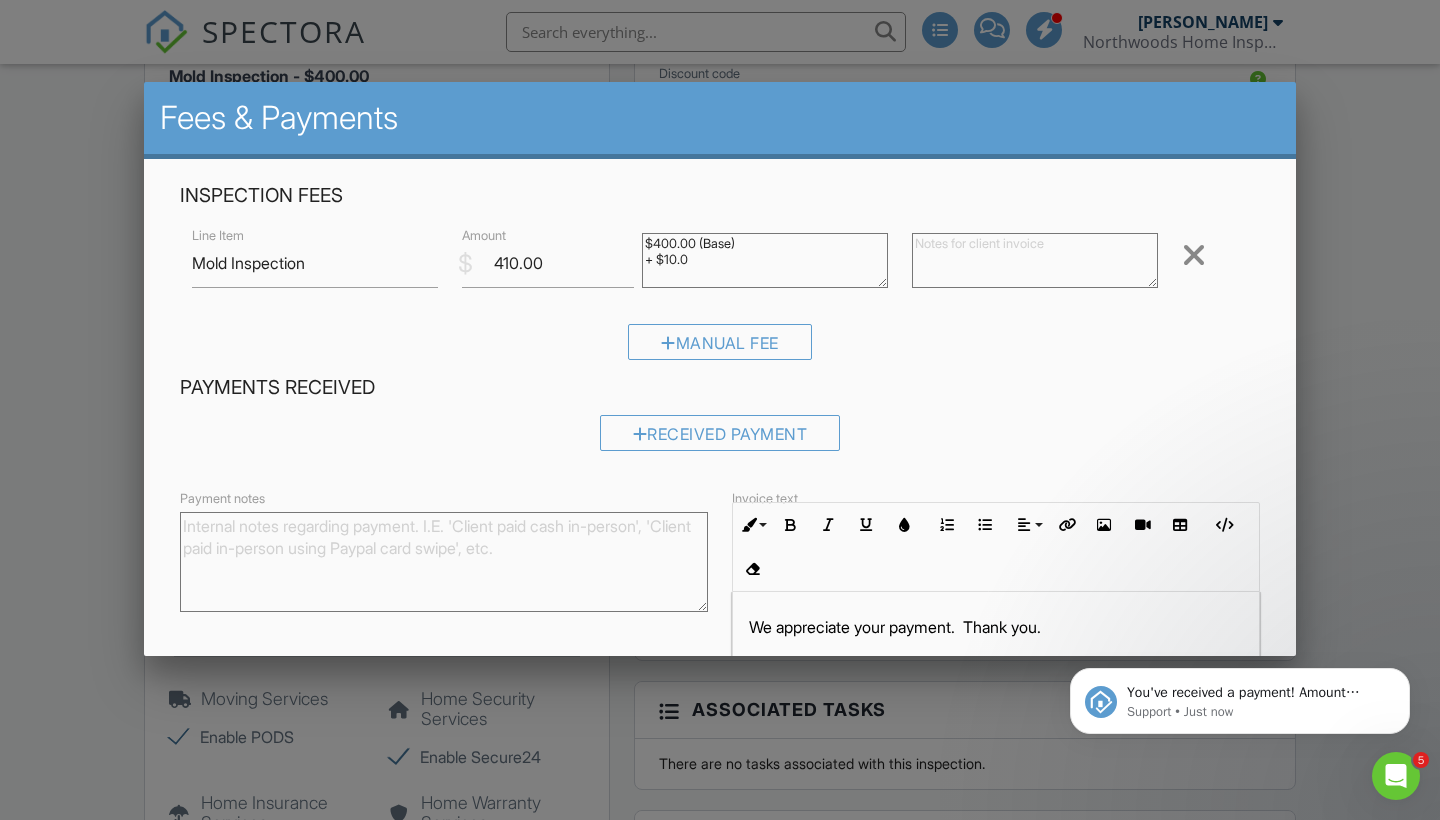 scroll, scrollTop: 0, scrollLeft: 0, axis: both 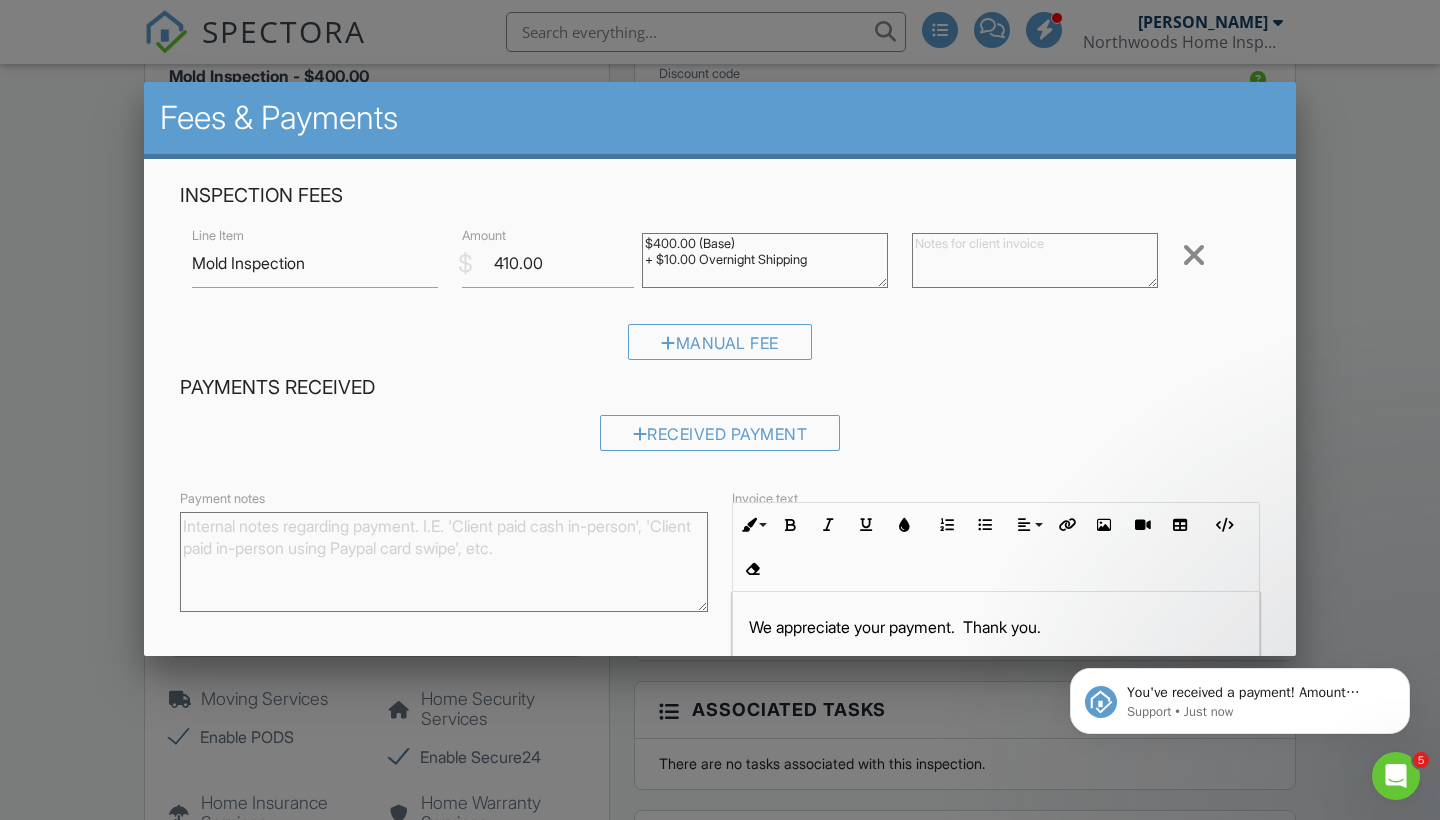 click on "$400.00 (Base)" at bounding box center [765, 260] 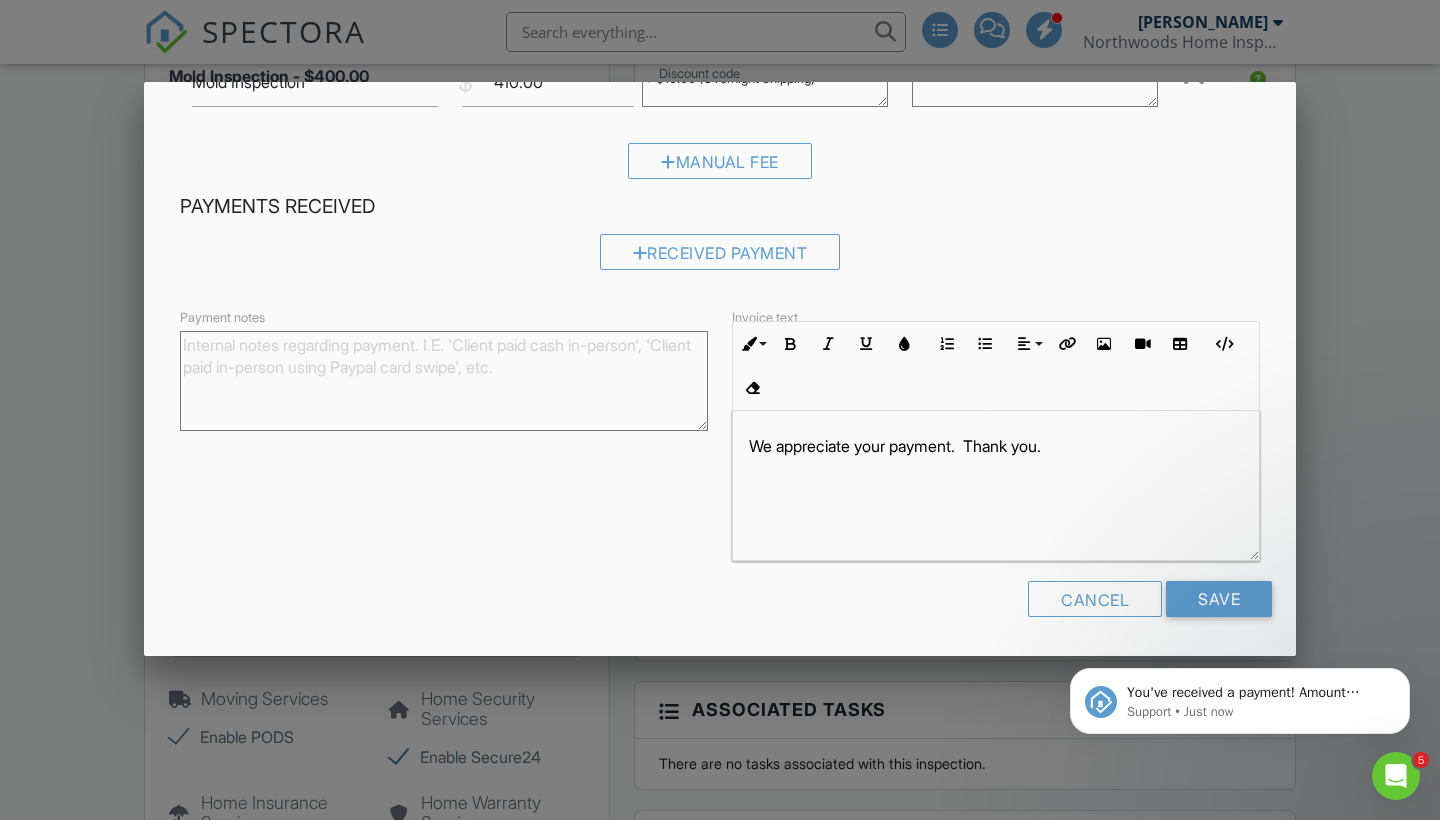scroll, scrollTop: 179, scrollLeft: 0, axis: vertical 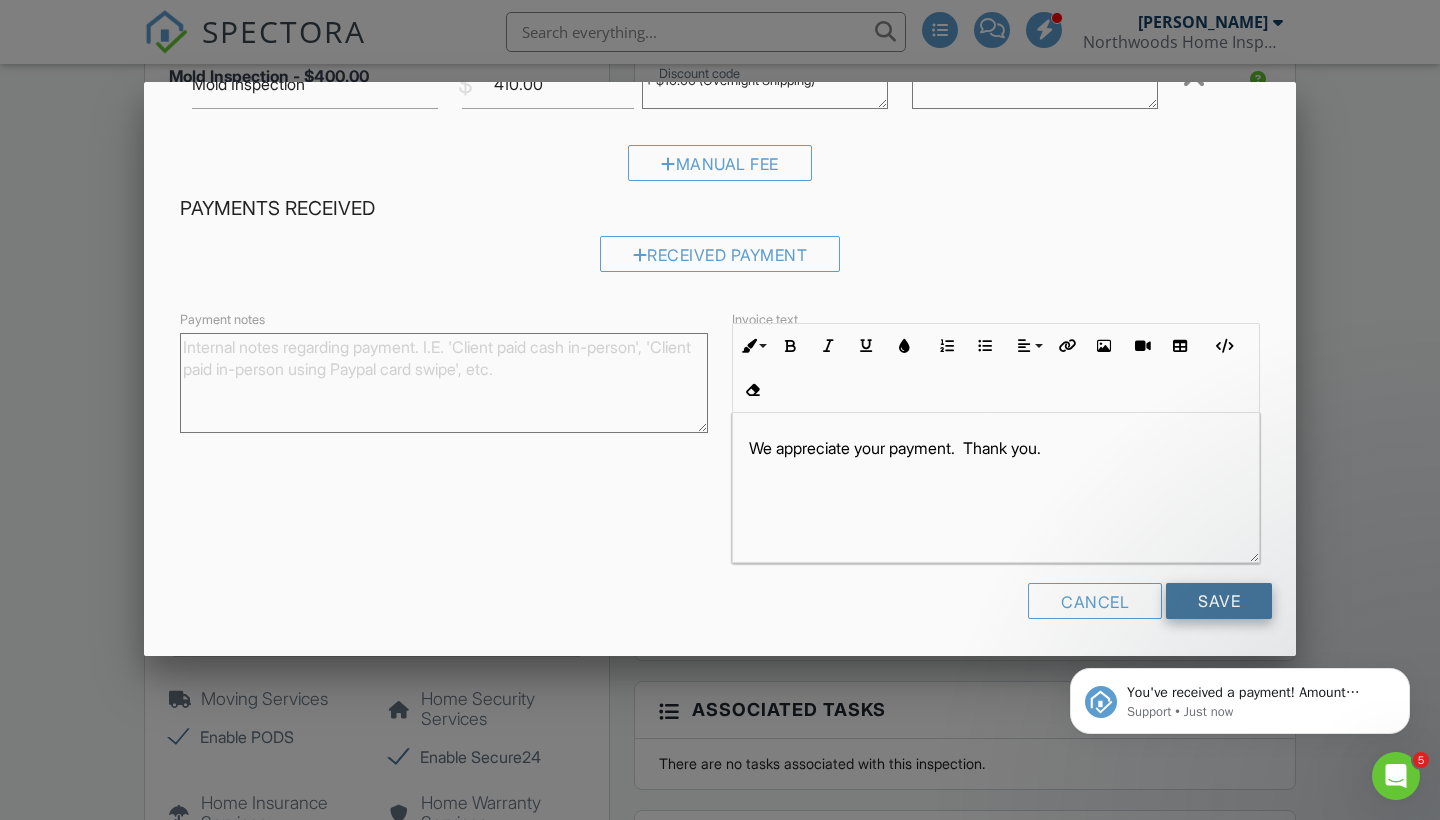 type on "$400.00 (Base)
+ $10.00 (Overnight Shipping)" 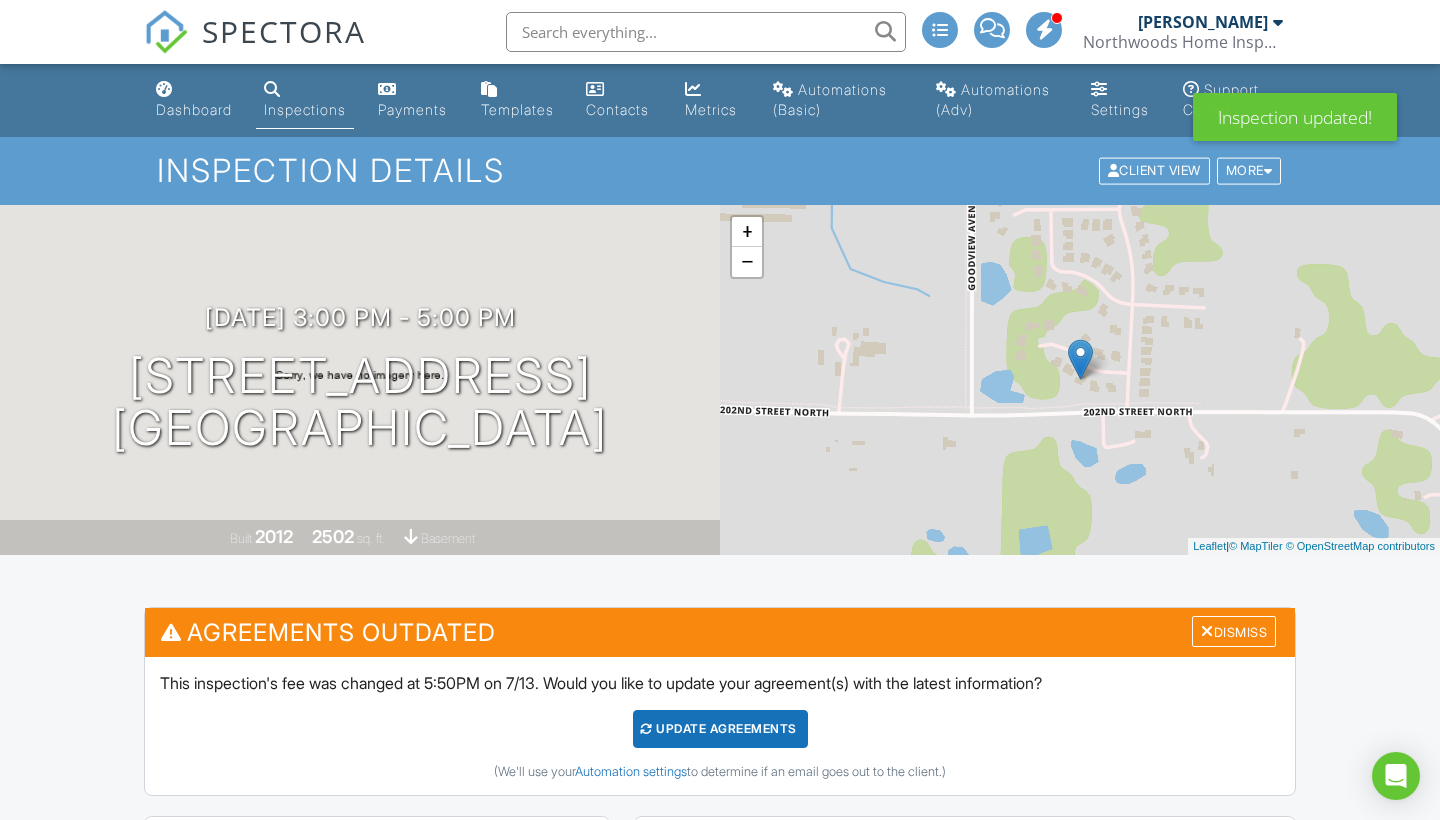 scroll, scrollTop: 0, scrollLeft: 0, axis: both 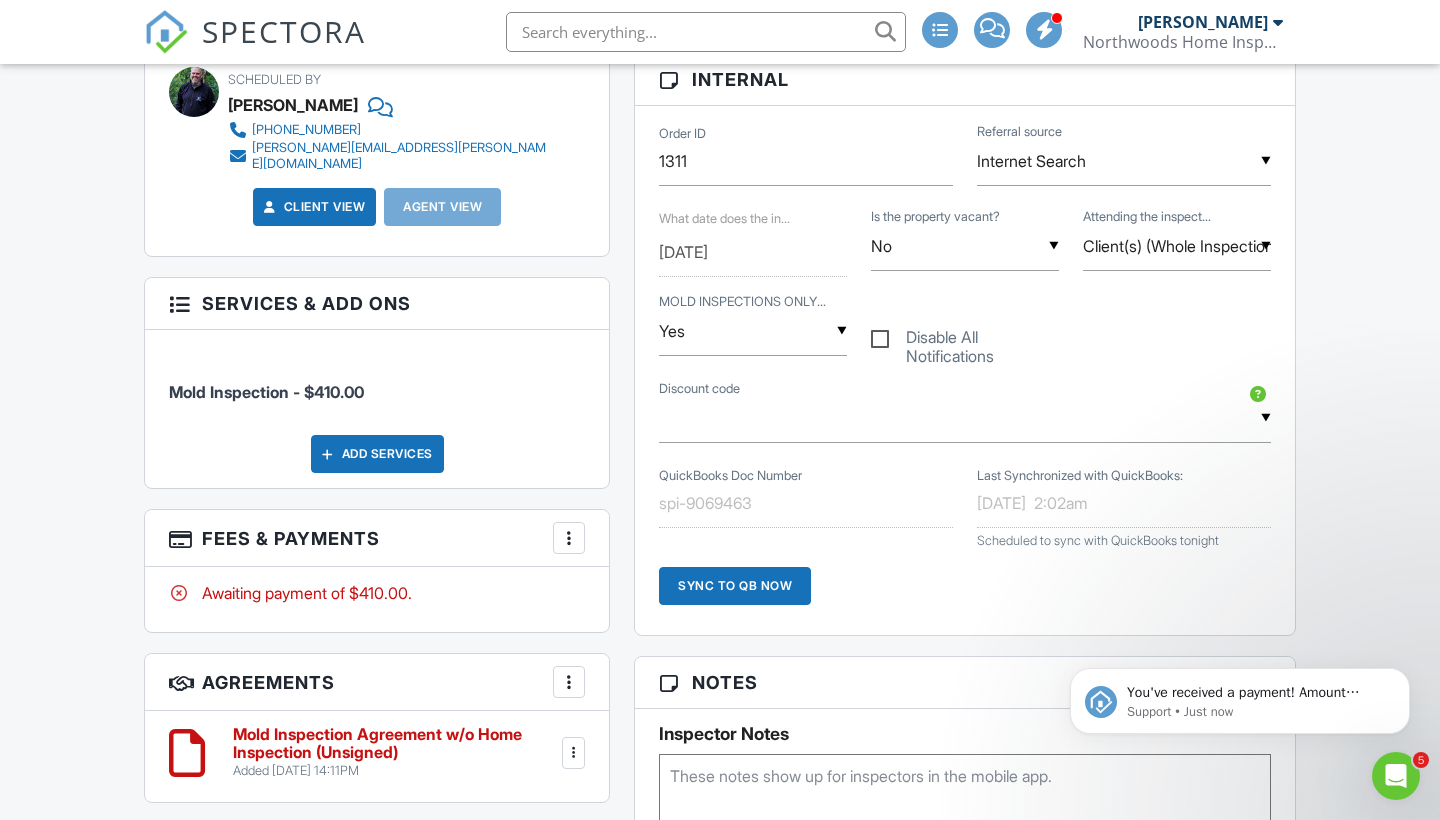 click on "Mold Inspection Agreement w/o Home Inspection
(Unsigned)" at bounding box center (395, 743) 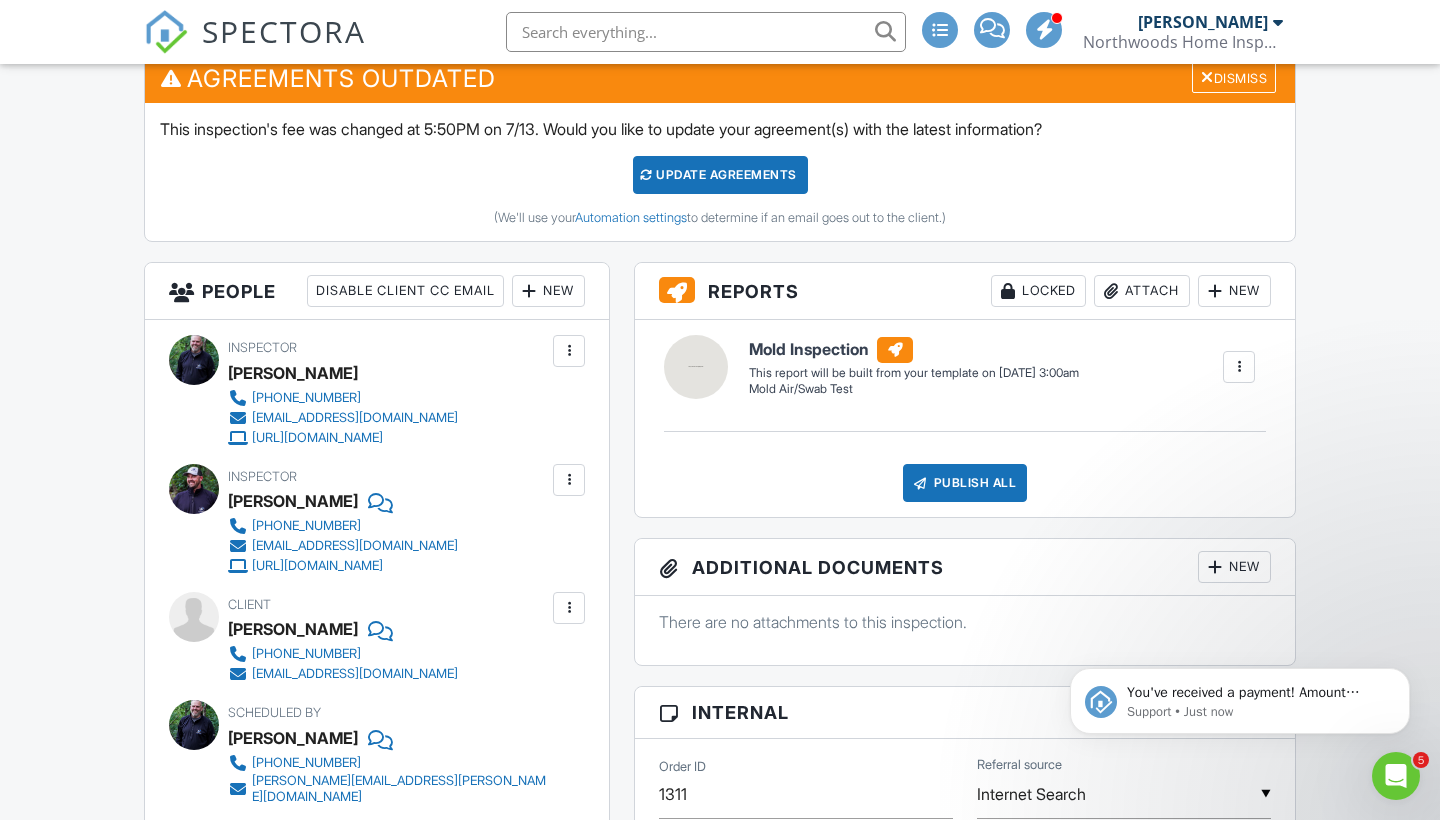 scroll, scrollTop: 492, scrollLeft: 0, axis: vertical 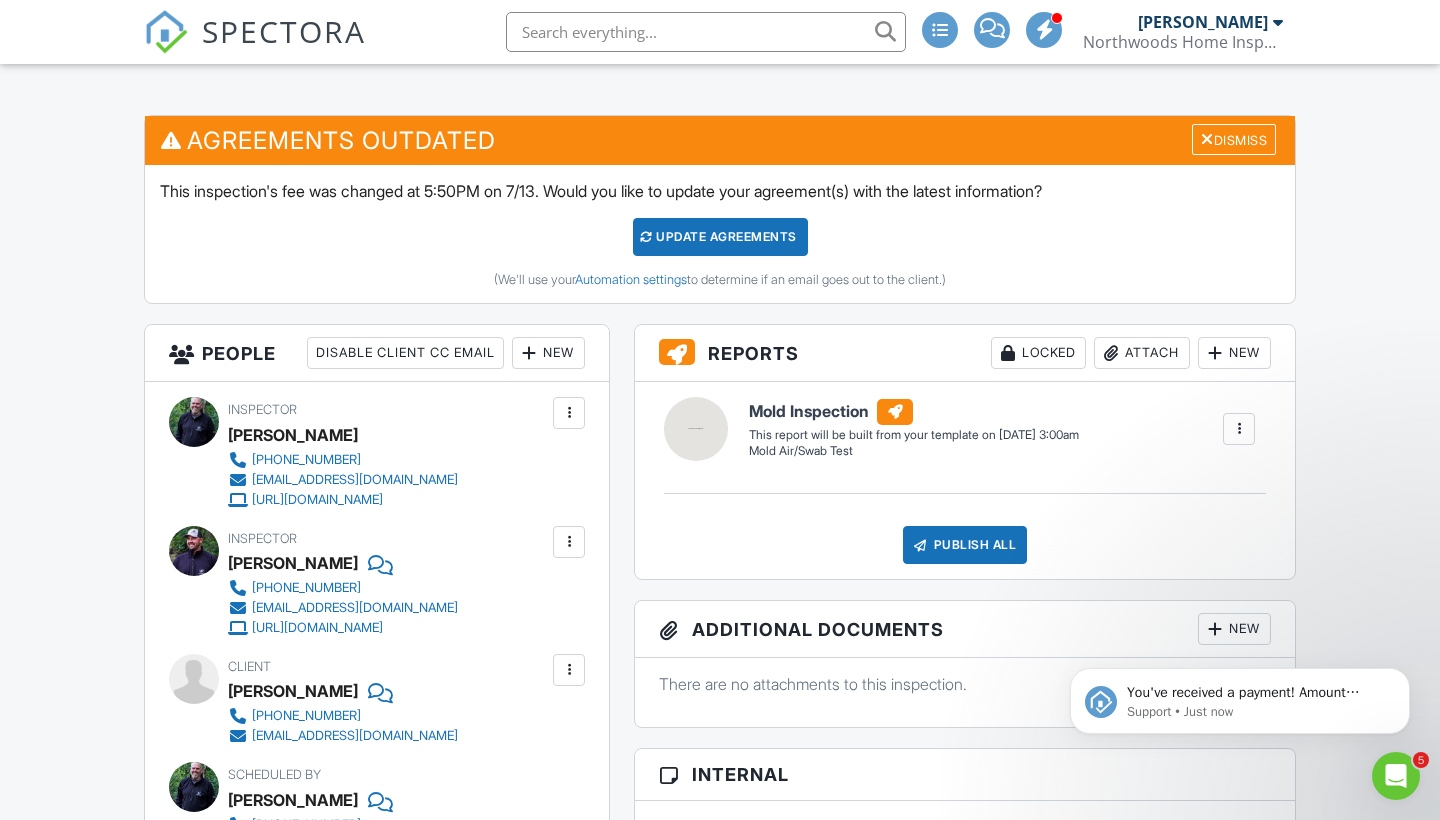 click on "Agreements Outdated
Dismiss" at bounding box center [720, 140] 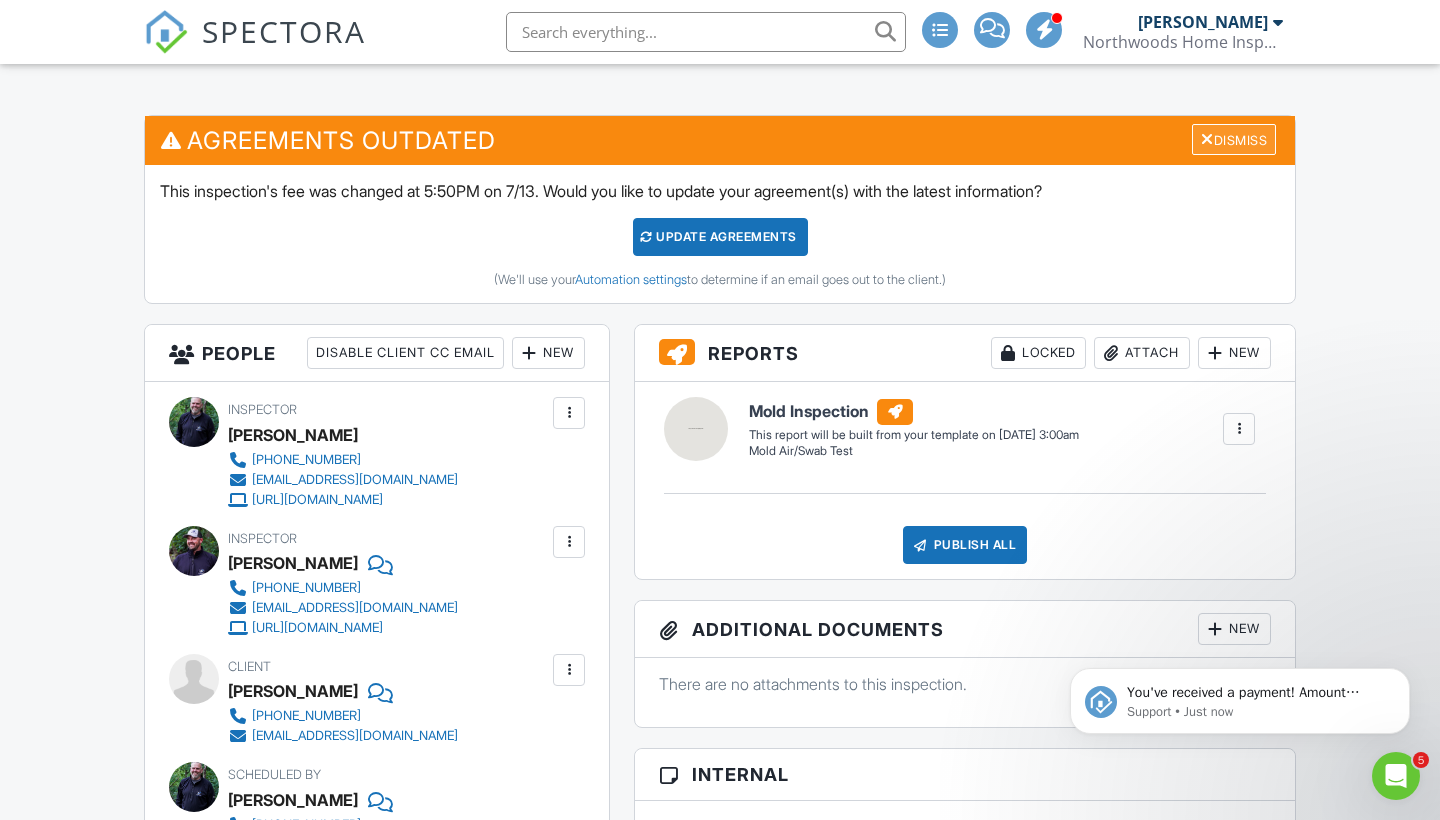 click on "Dismiss" at bounding box center (1234, 139) 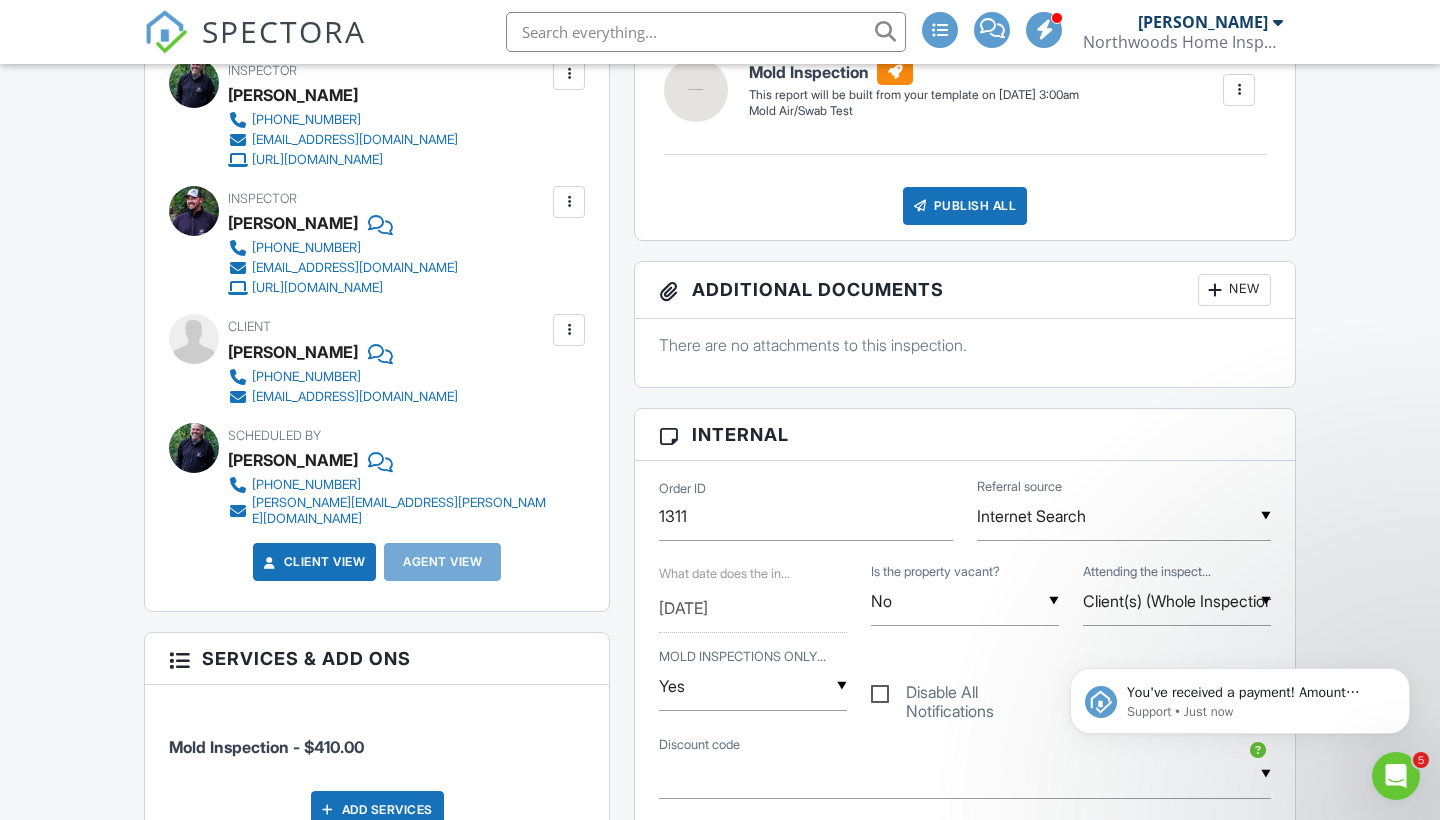 scroll, scrollTop: 545, scrollLeft: 0, axis: vertical 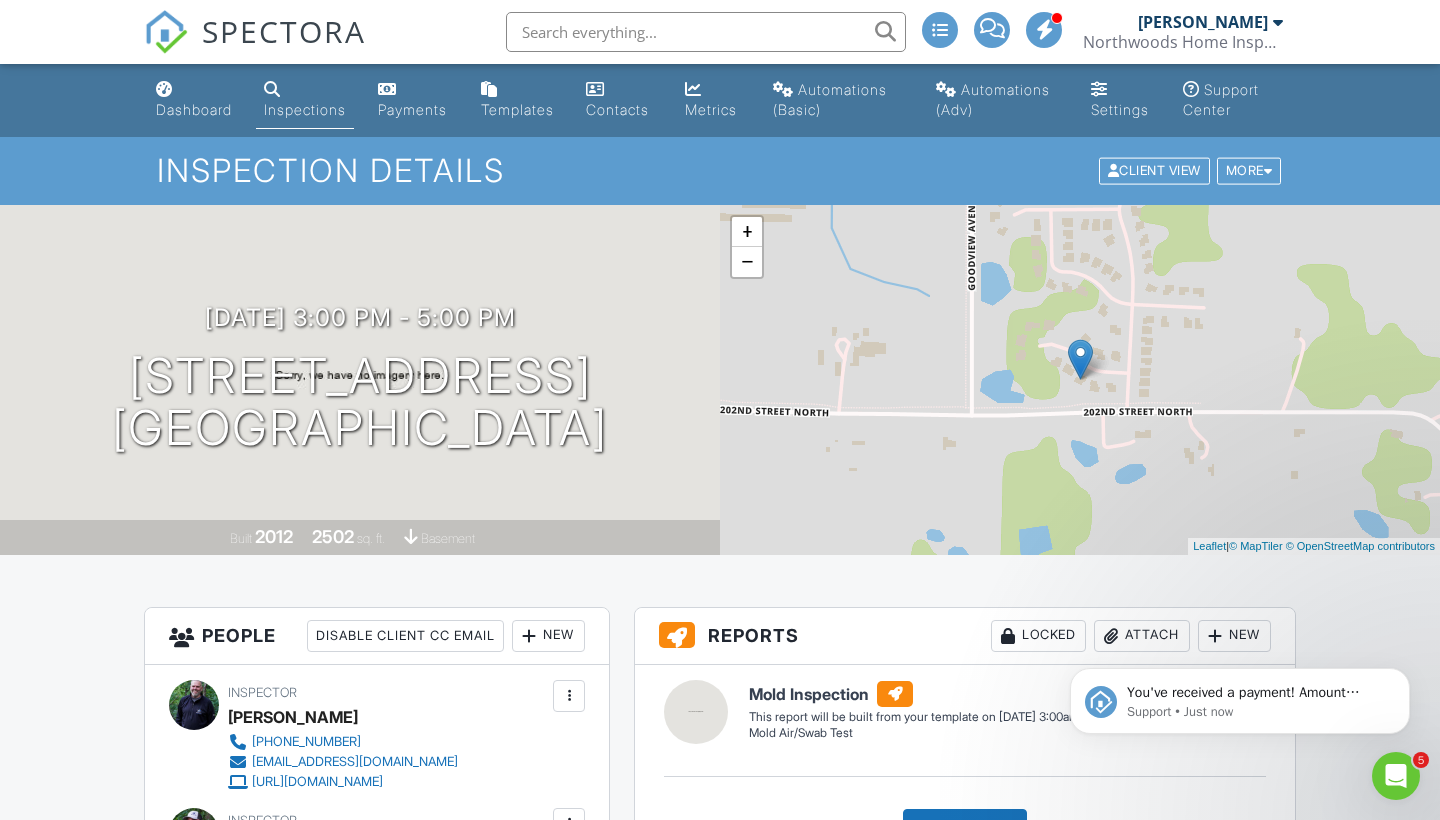 click at bounding box center [166, 32] 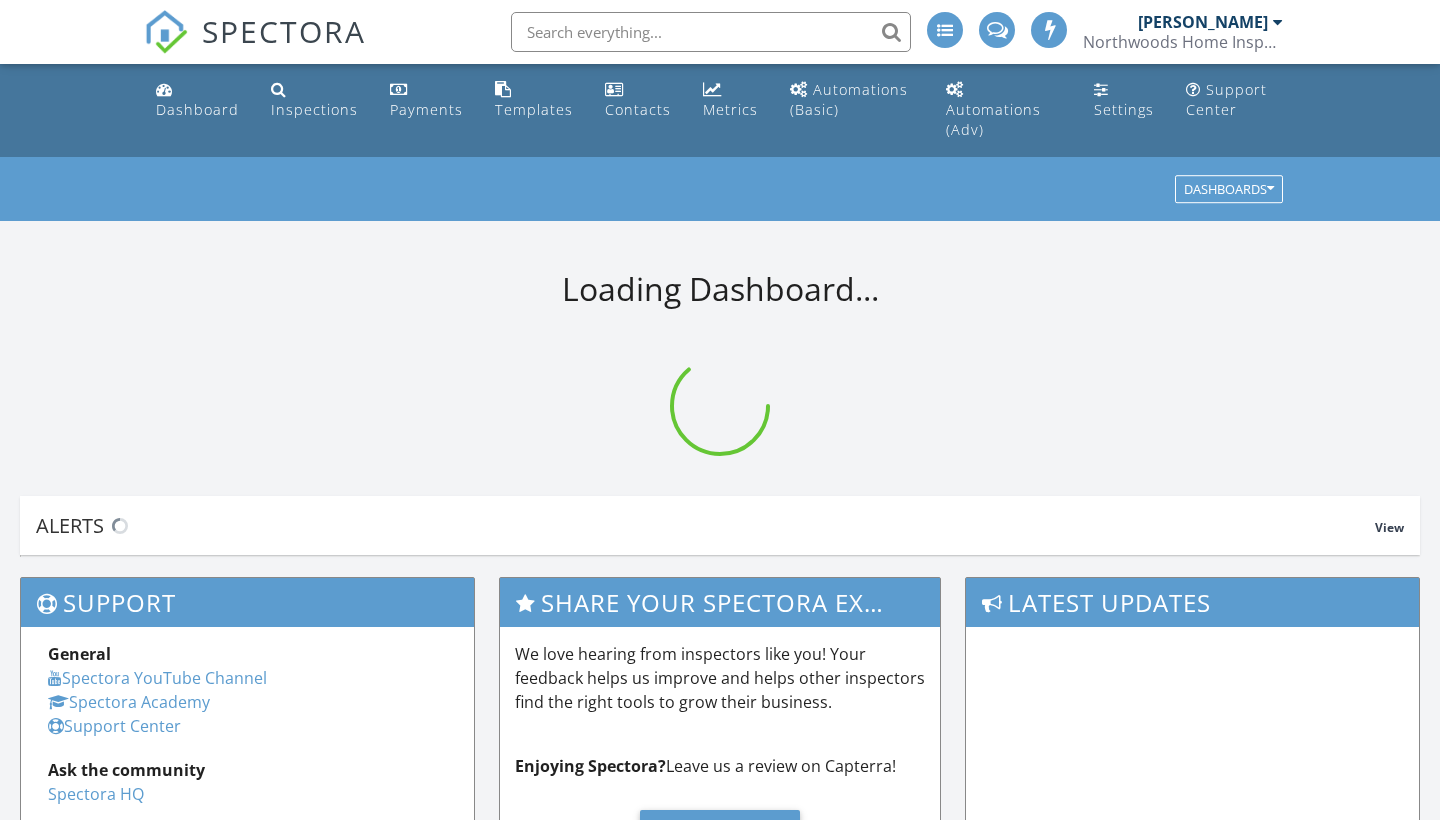 scroll, scrollTop: 0, scrollLeft: 0, axis: both 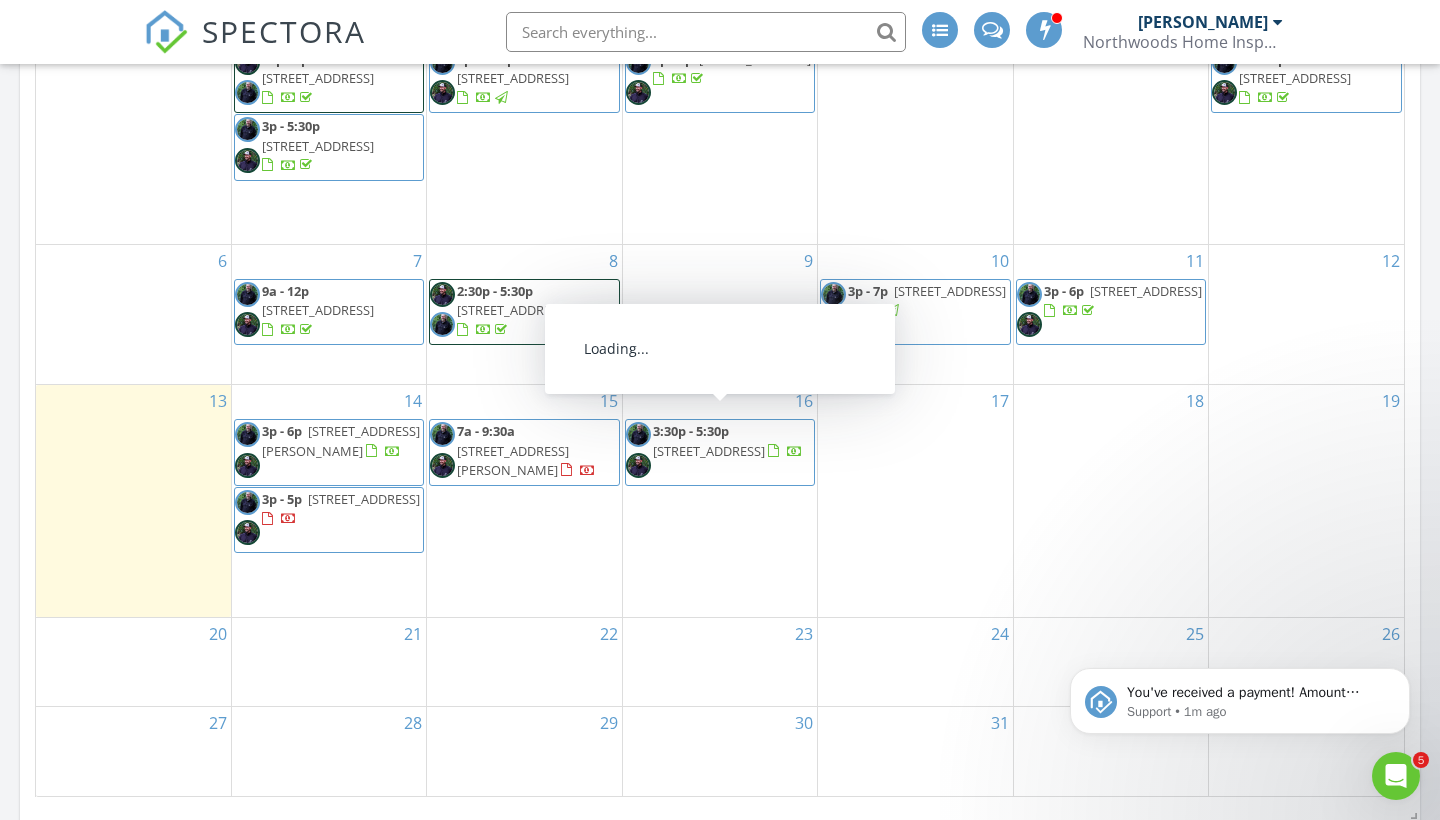 click on "2216 W 57th St, Minneapolis 55419" at bounding box center (709, 451) 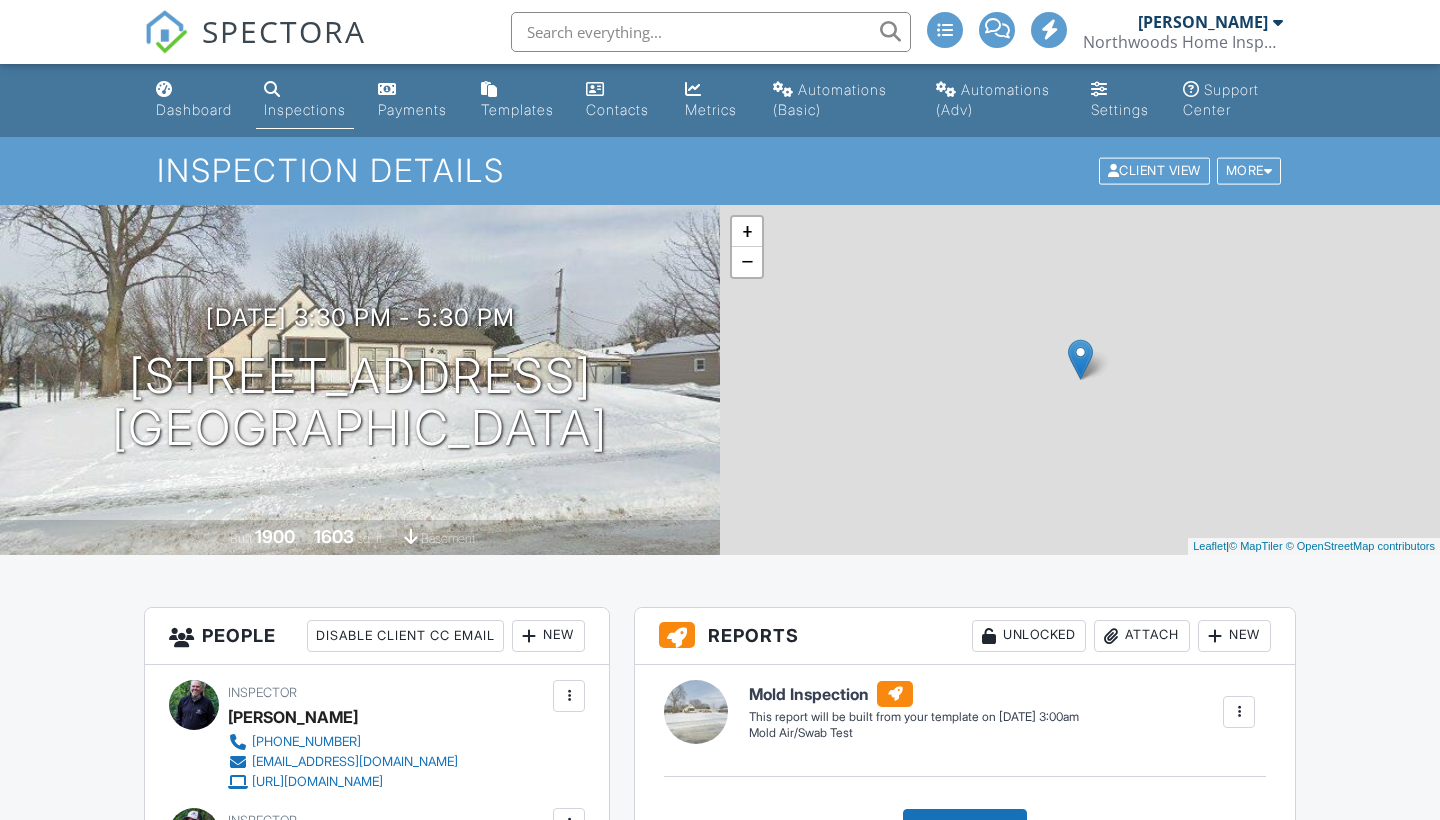 scroll, scrollTop: 661, scrollLeft: 0, axis: vertical 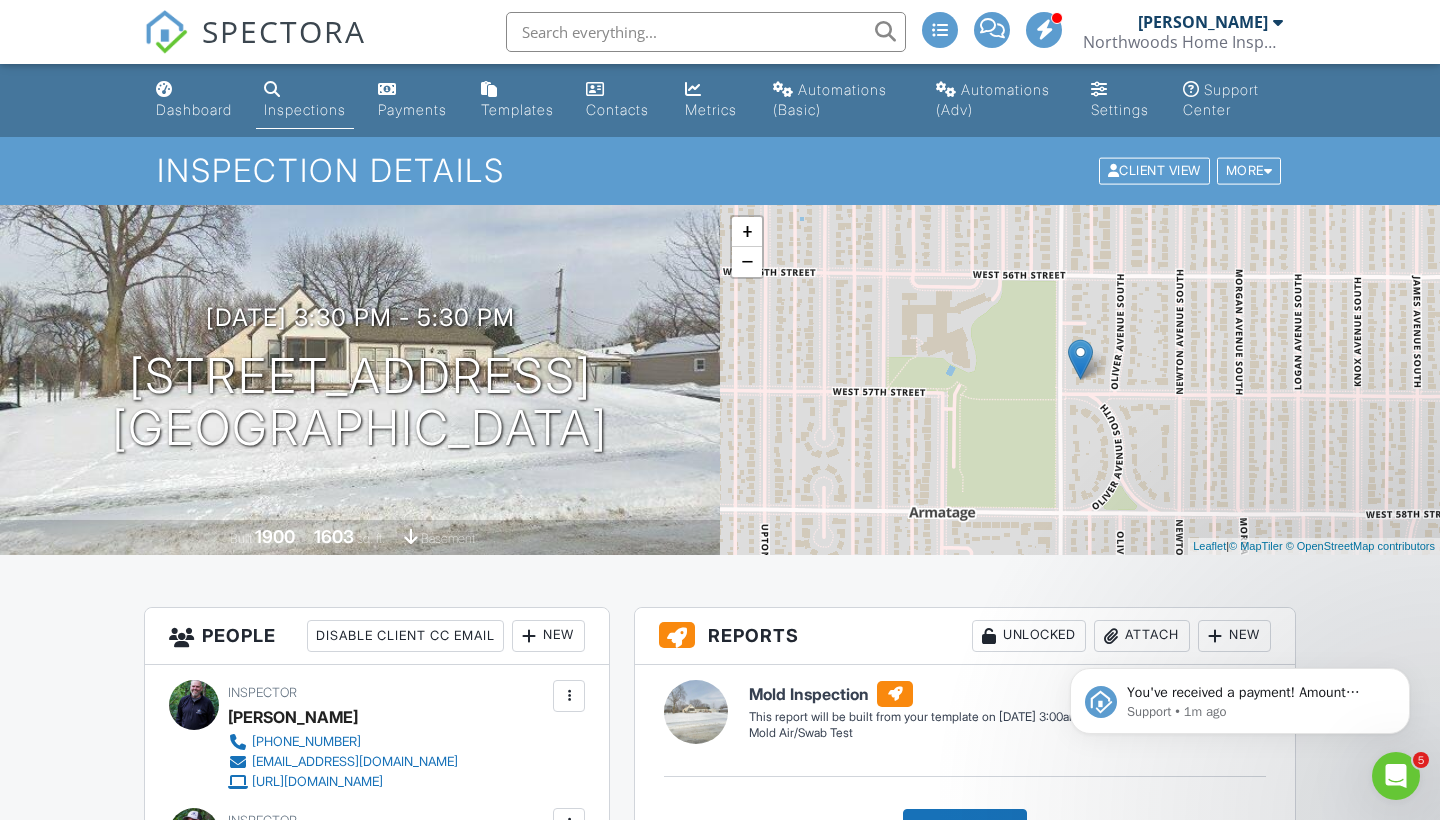 click 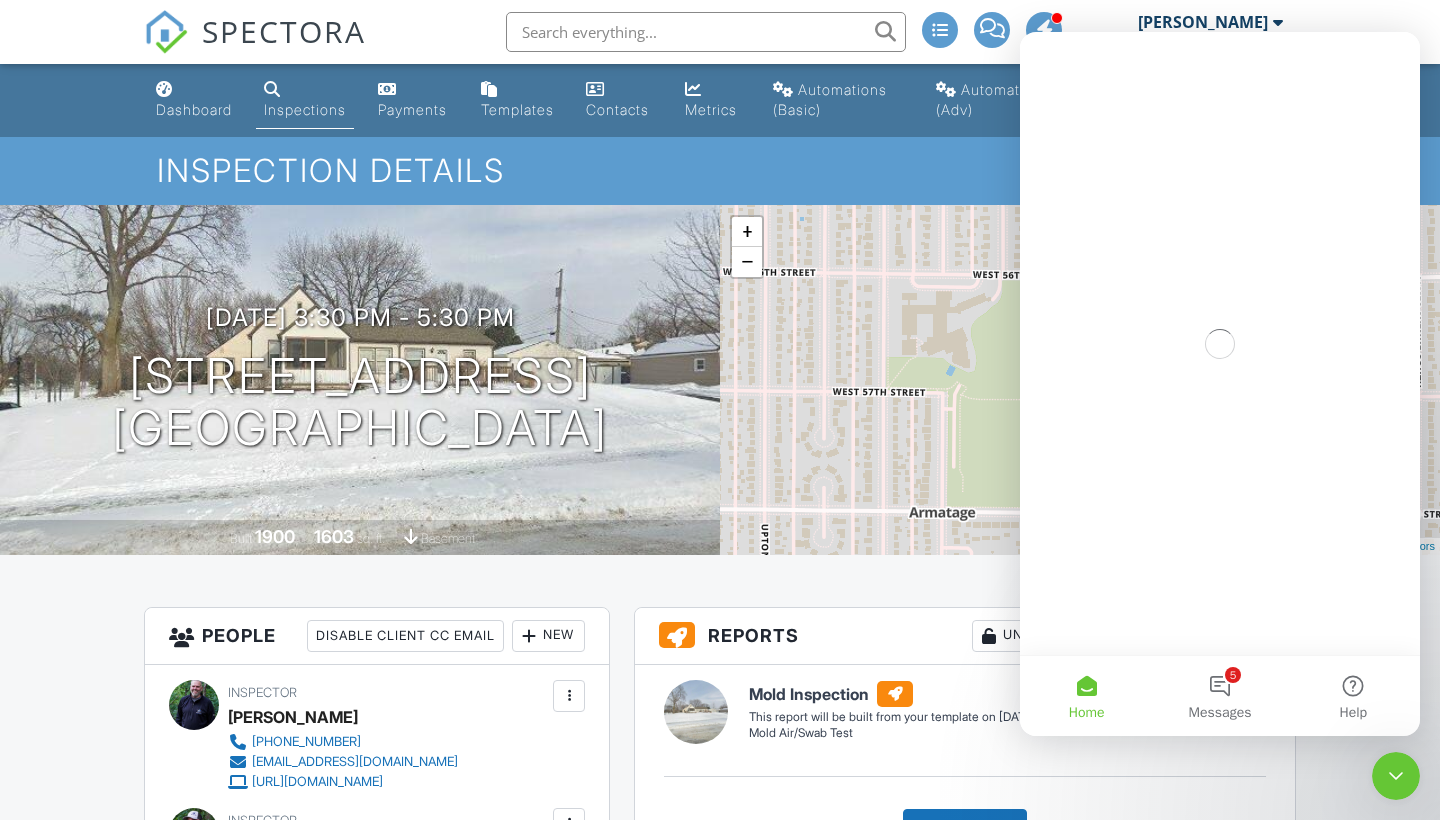 scroll, scrollTop: 0, scrollLeft: 0, axis: both 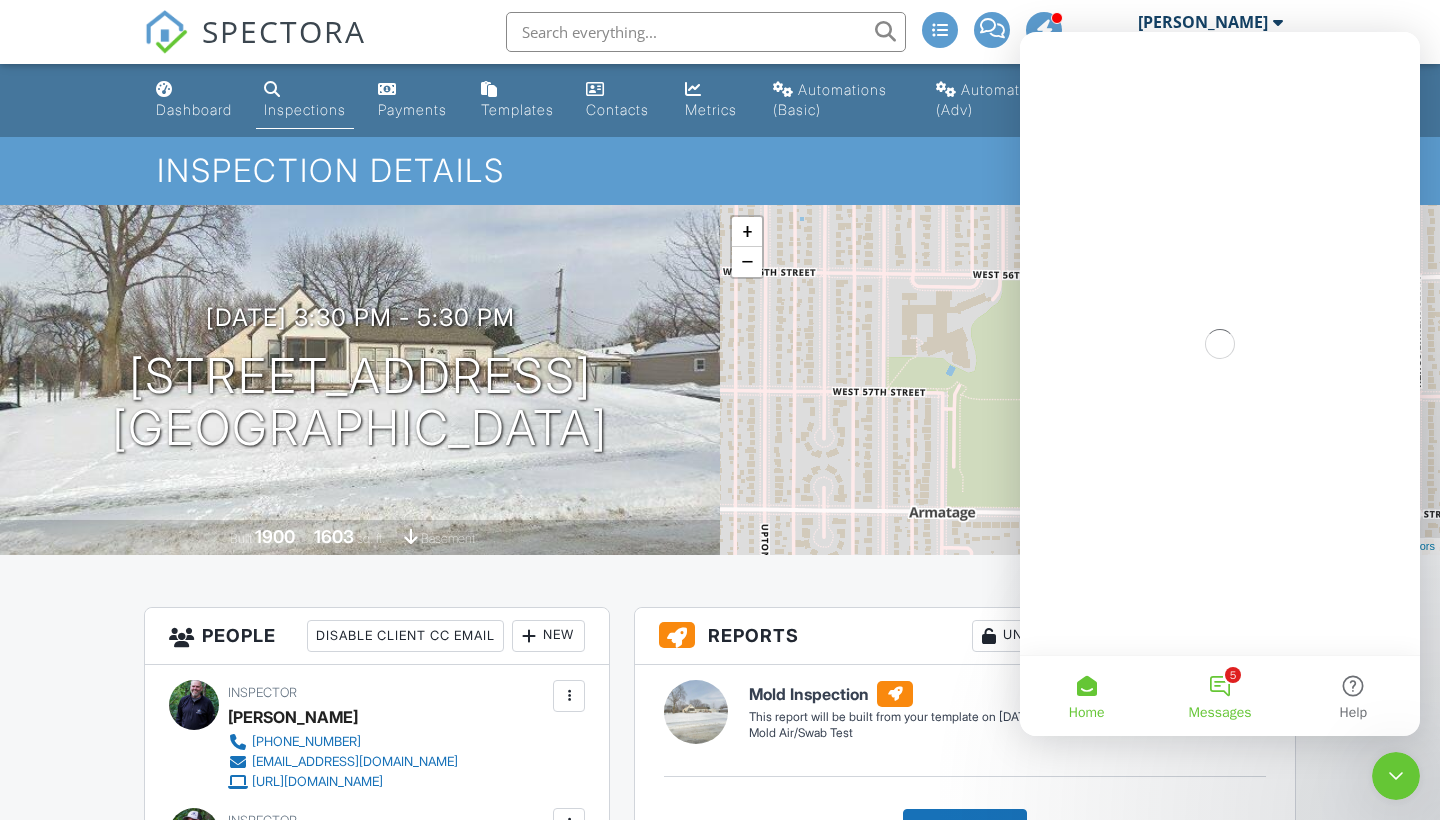 click on "5 Messages" at bounding box center [1219, 696] 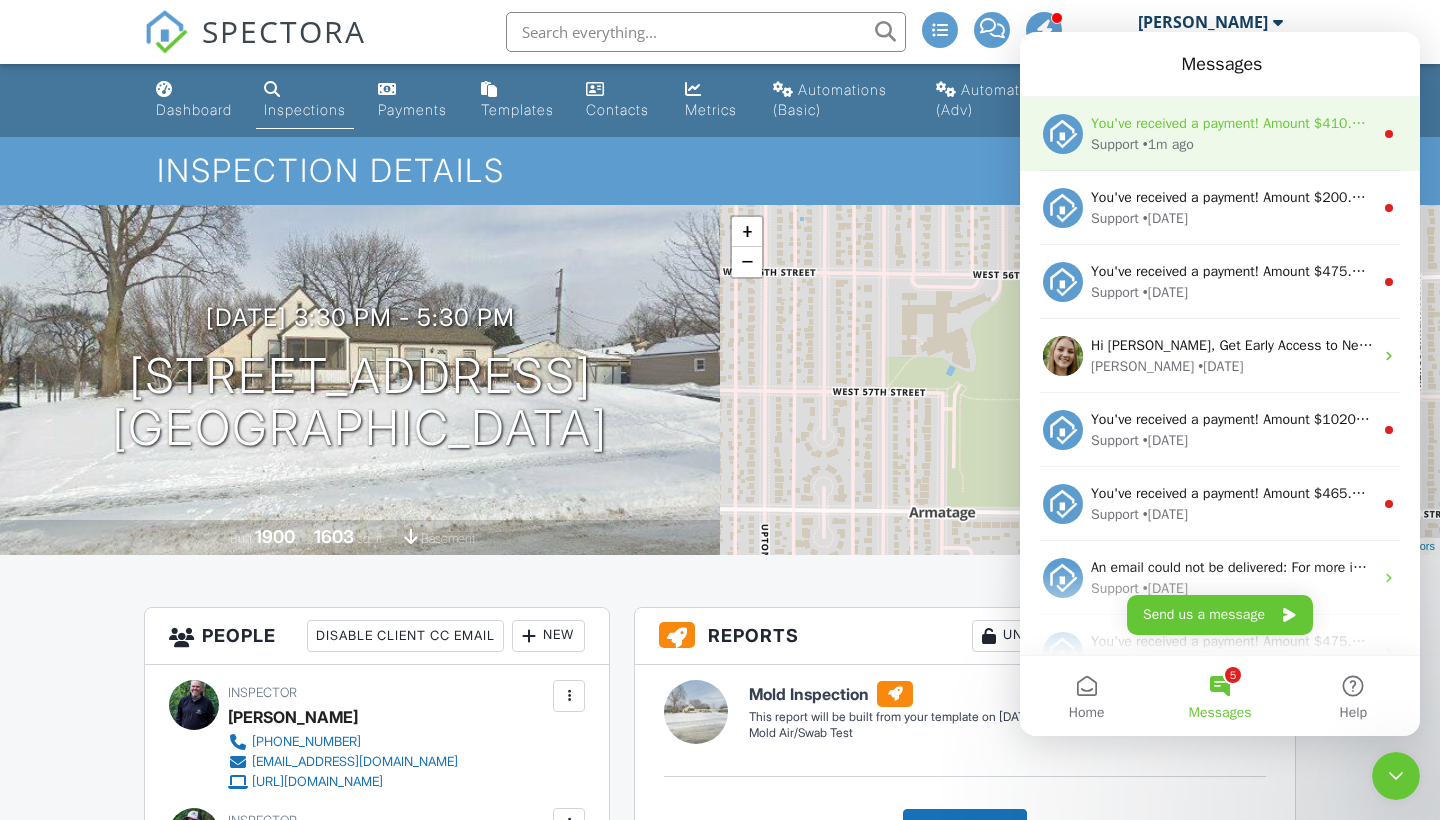 click on "You've received a payment!  Amount  $410.00  Fee  $0.00  Net  $410.00  Transaction #  pi_3RkYhbK7snlDGpRF1WgDHIzS  Inspection  2216 W 57th St, Minneapolis, MN 55419 Payouts to your bank or debit card occur on a daily basis. Each payment usually takes two business days to process. You can view your pending payout amount here. If you have any questions reach out on our chat bubble at app.spectora.com. Support •  1m ago" at bounding box center [1220, 134] 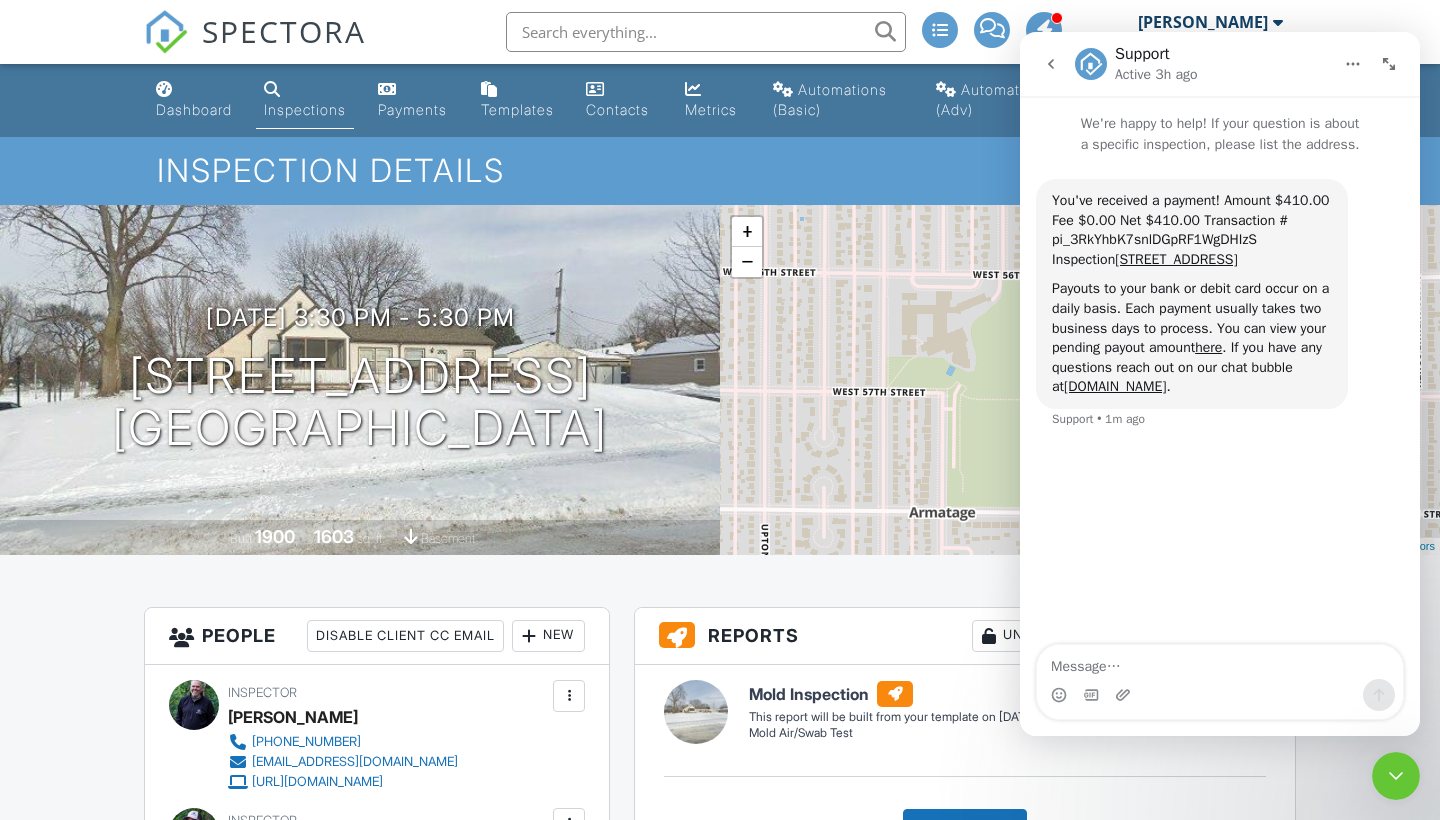 click at bounding box center (1396, 776) 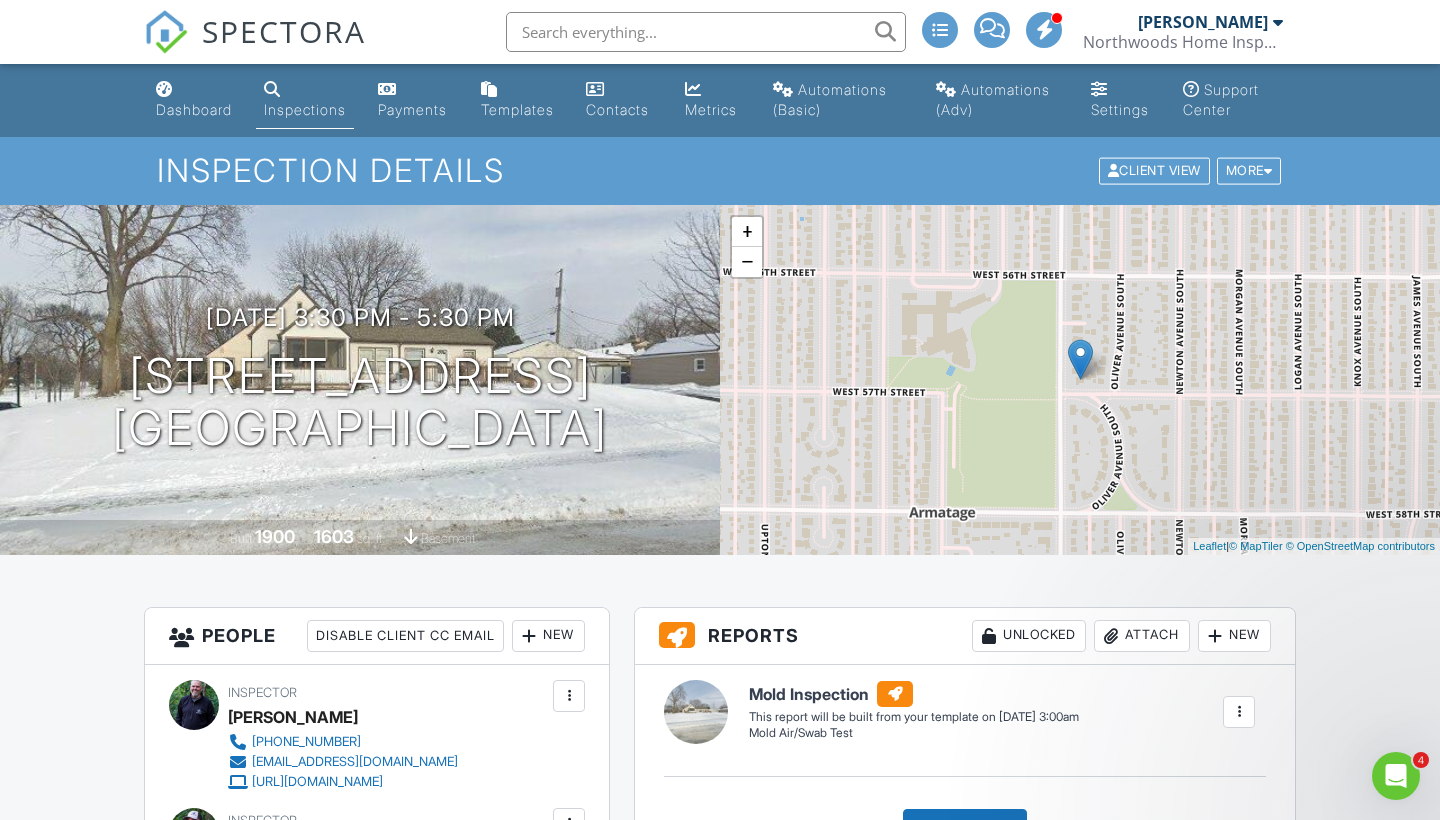 scroll, scrollTop: 0, scrollLeft: 0, axis: both 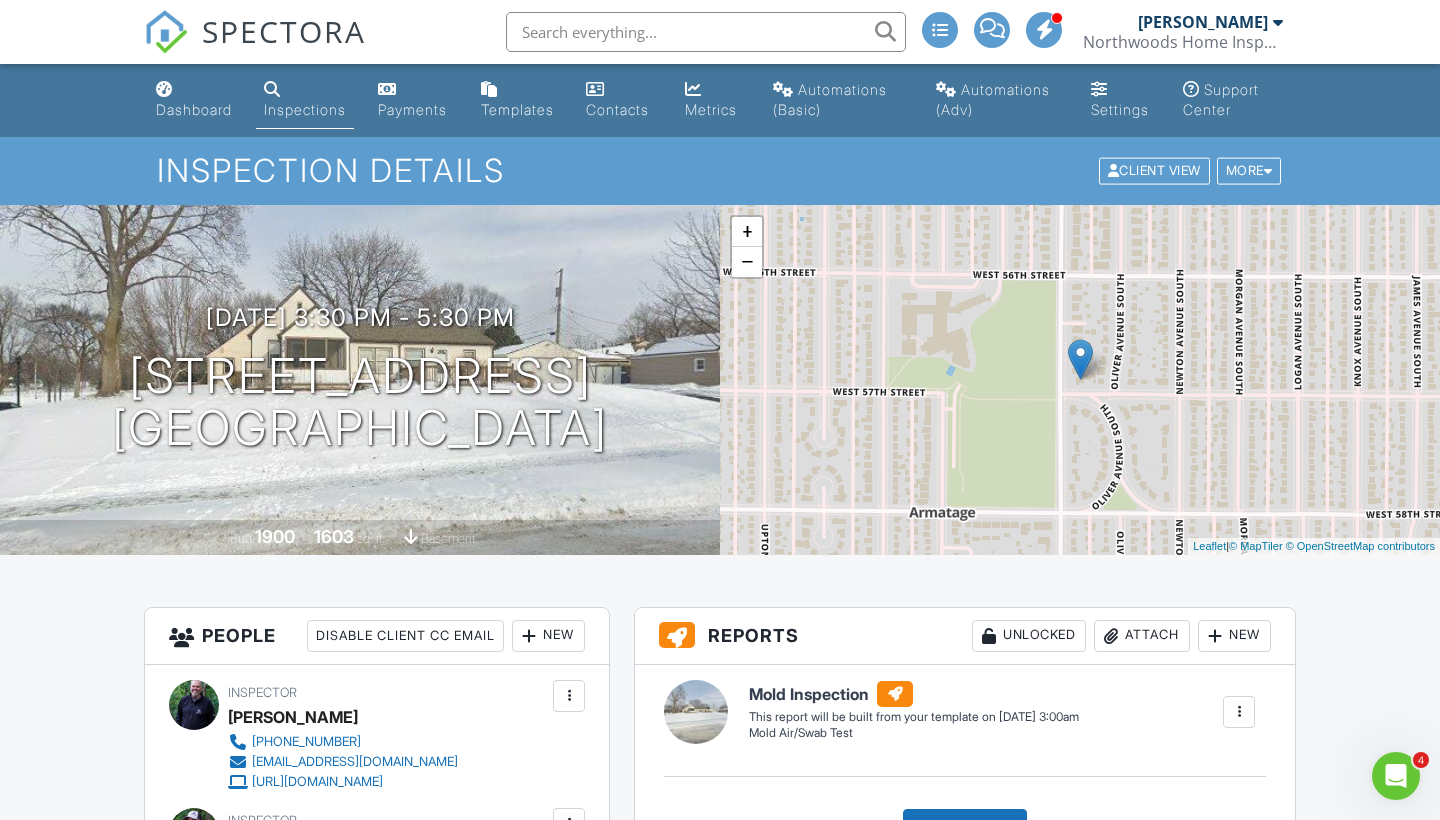 click at bounding box center [1396, 776] 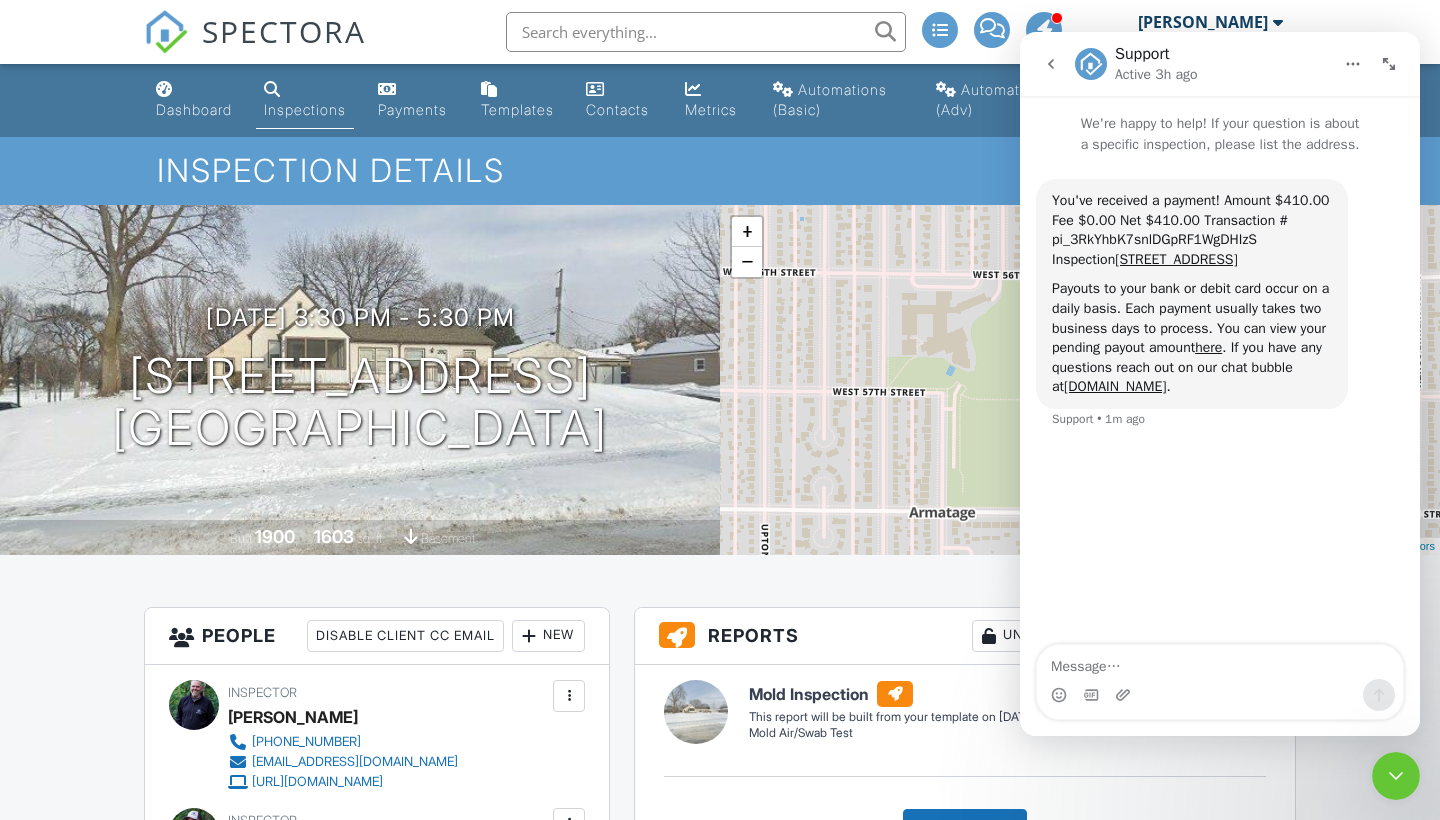 click 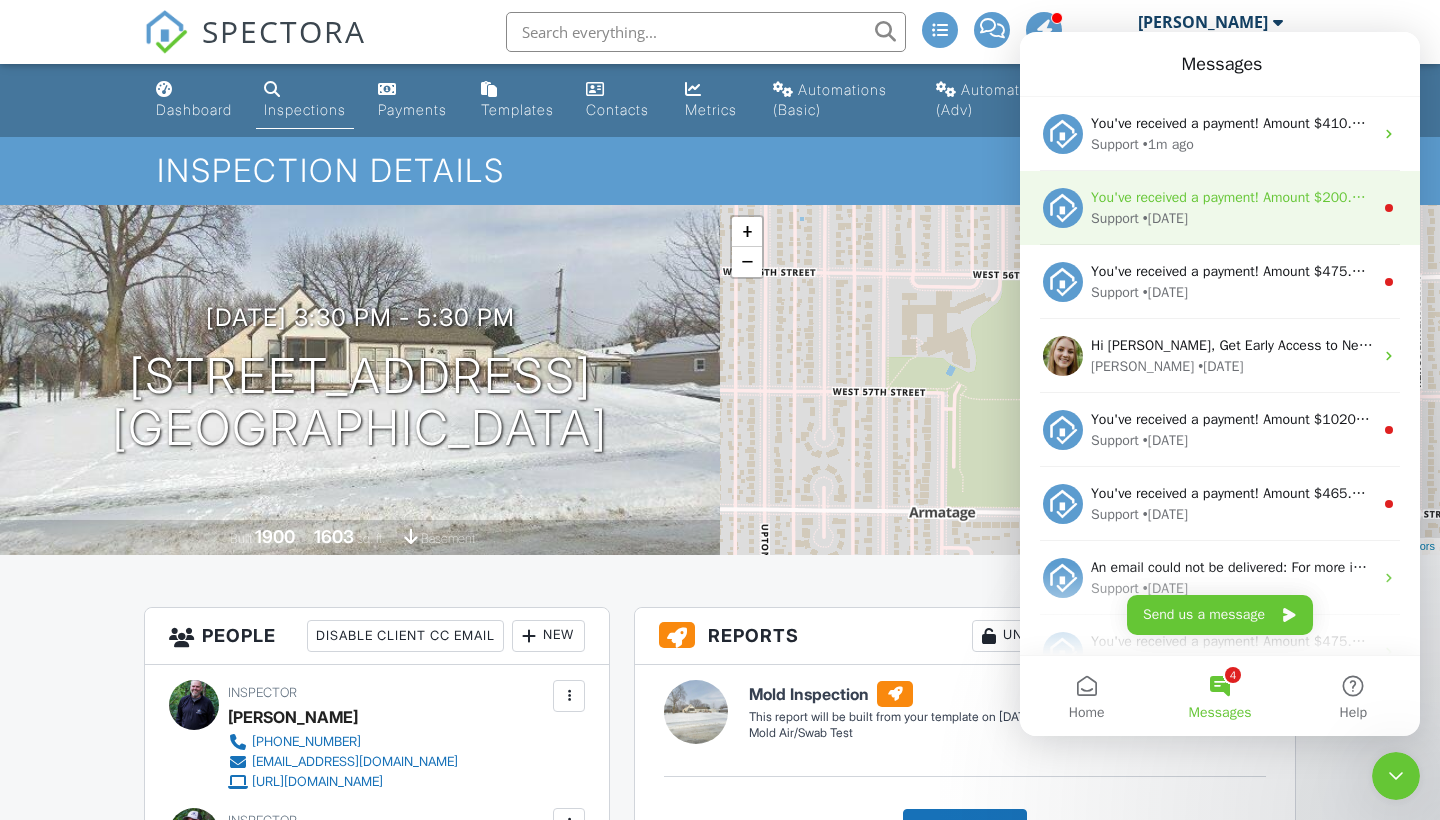 click on "Support •  1d ago" at bounding box center (1232, 218) 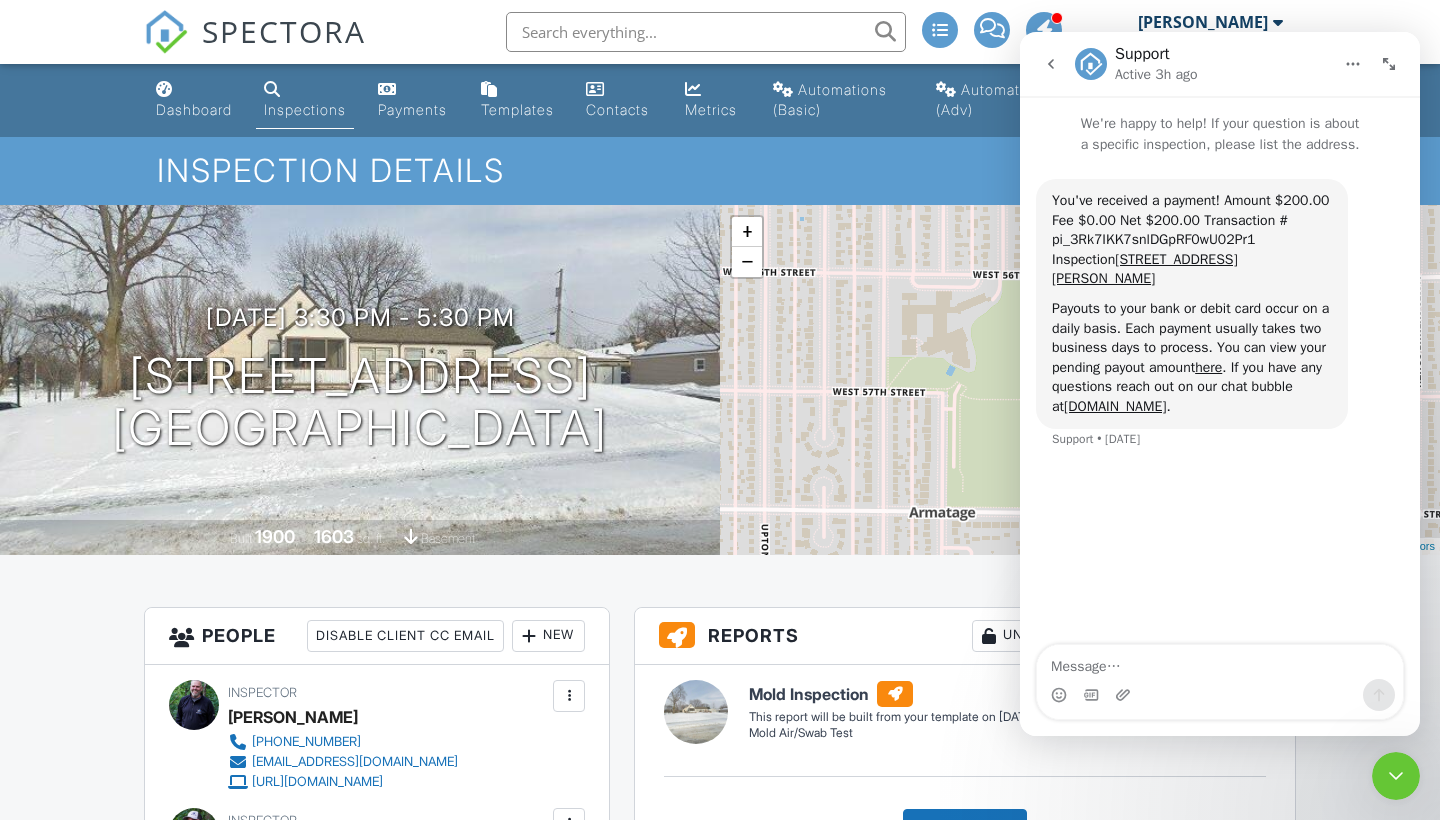 click at bounding box center (1396, 776) 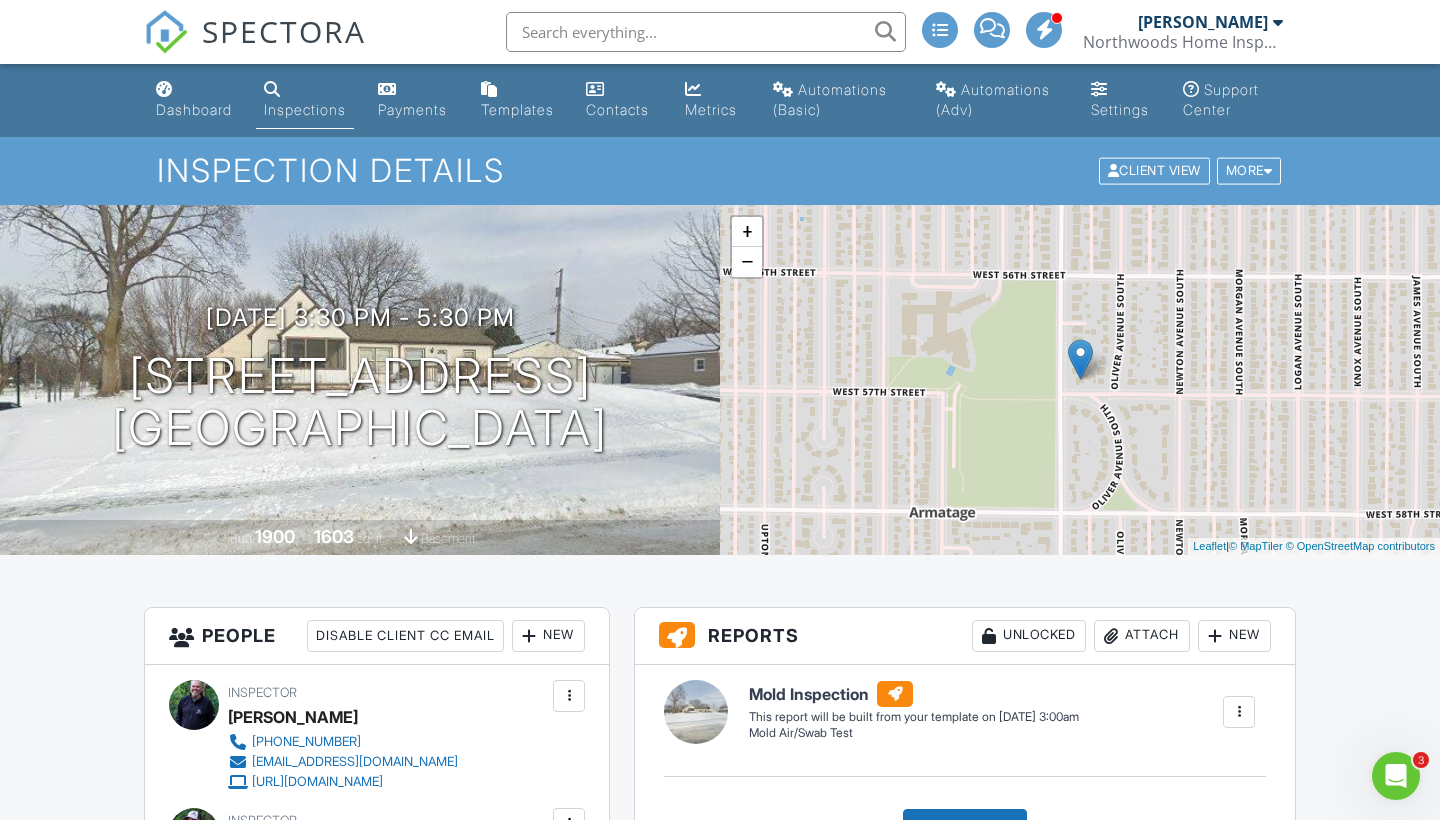 click at bounding box center [1396, 776] 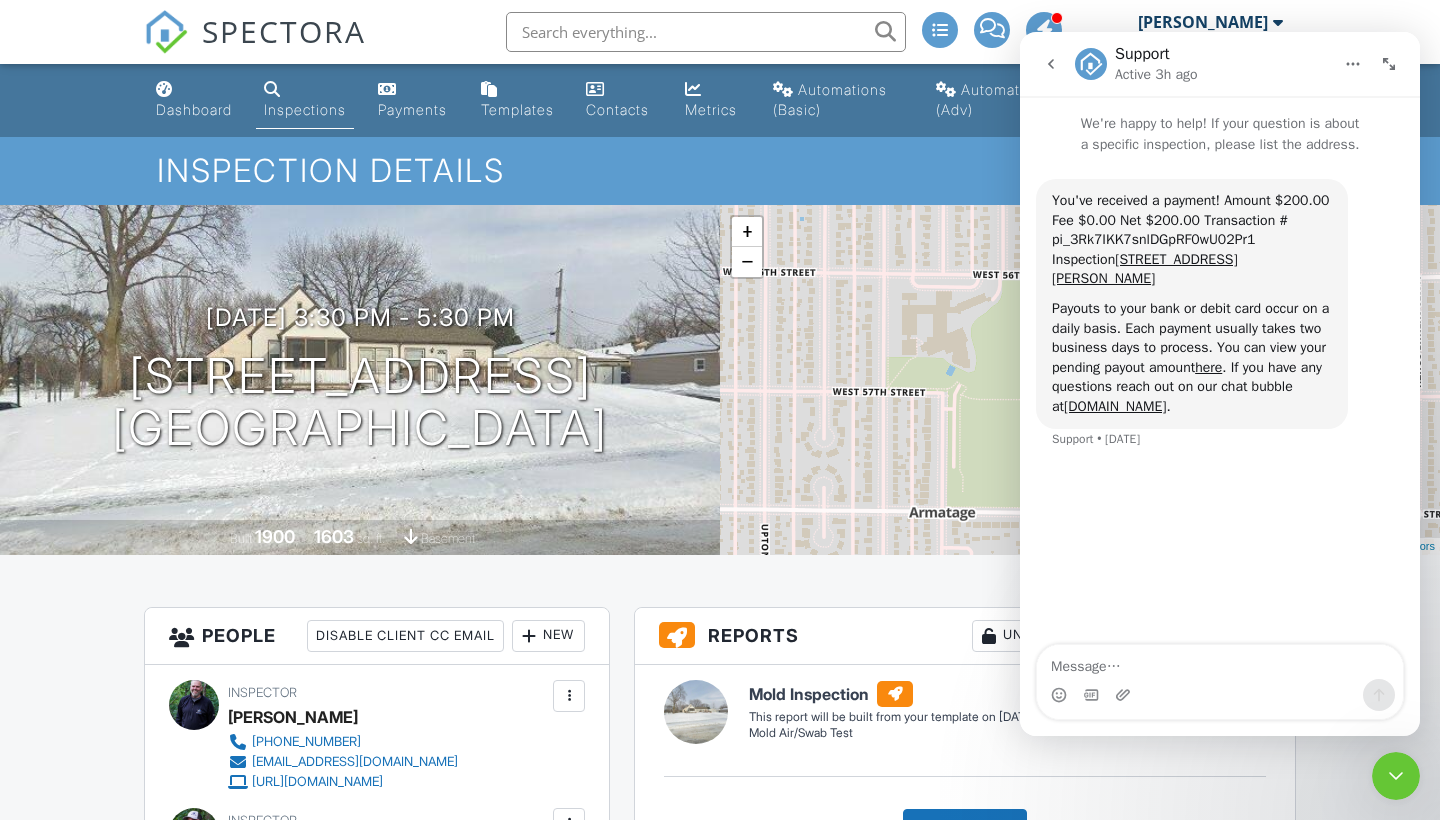 click 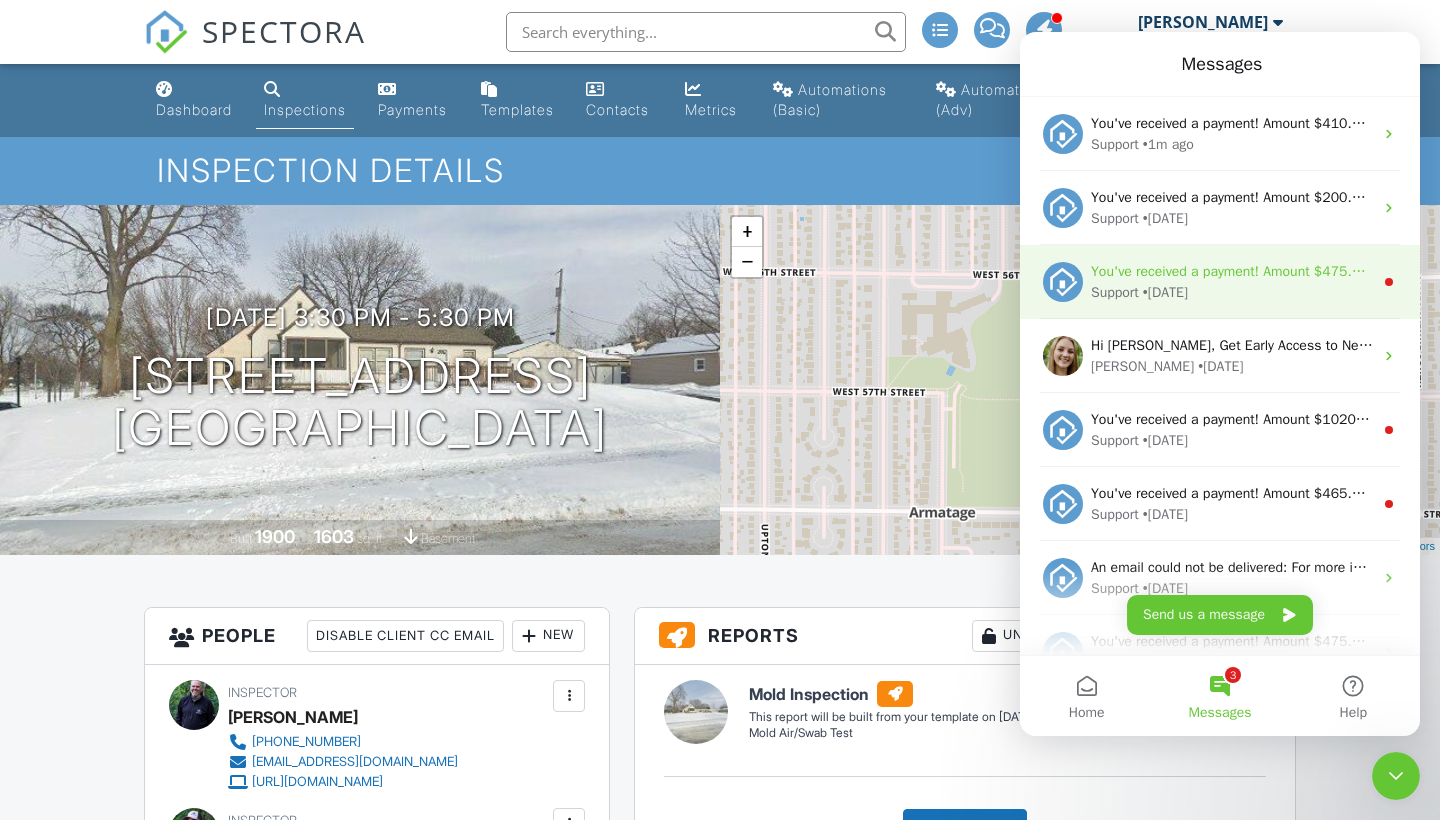 scroll, scrollTop: 0, scrollLeft: 0, axis: both 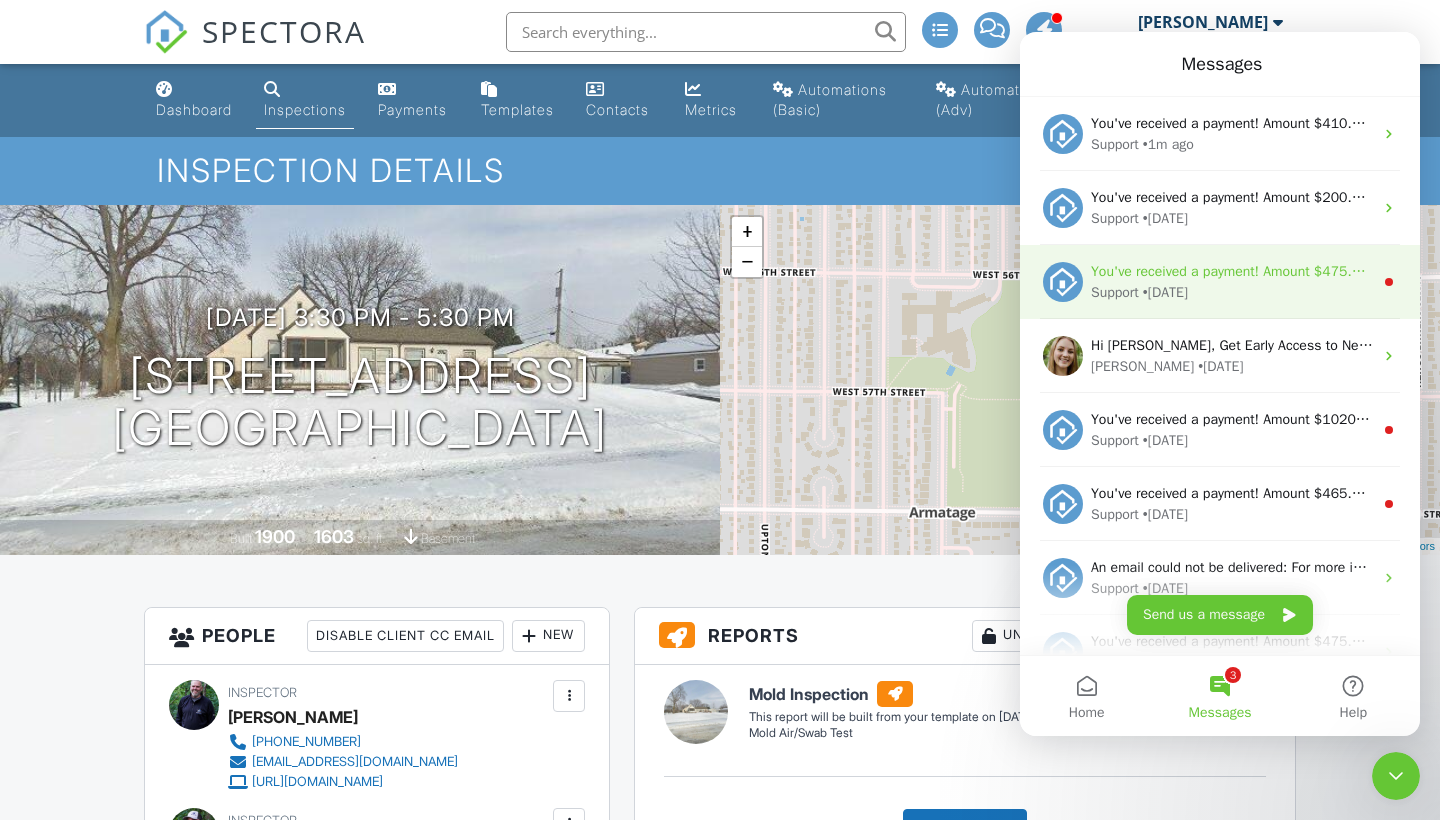 click on "Support" at bounding box center (1115, 292) 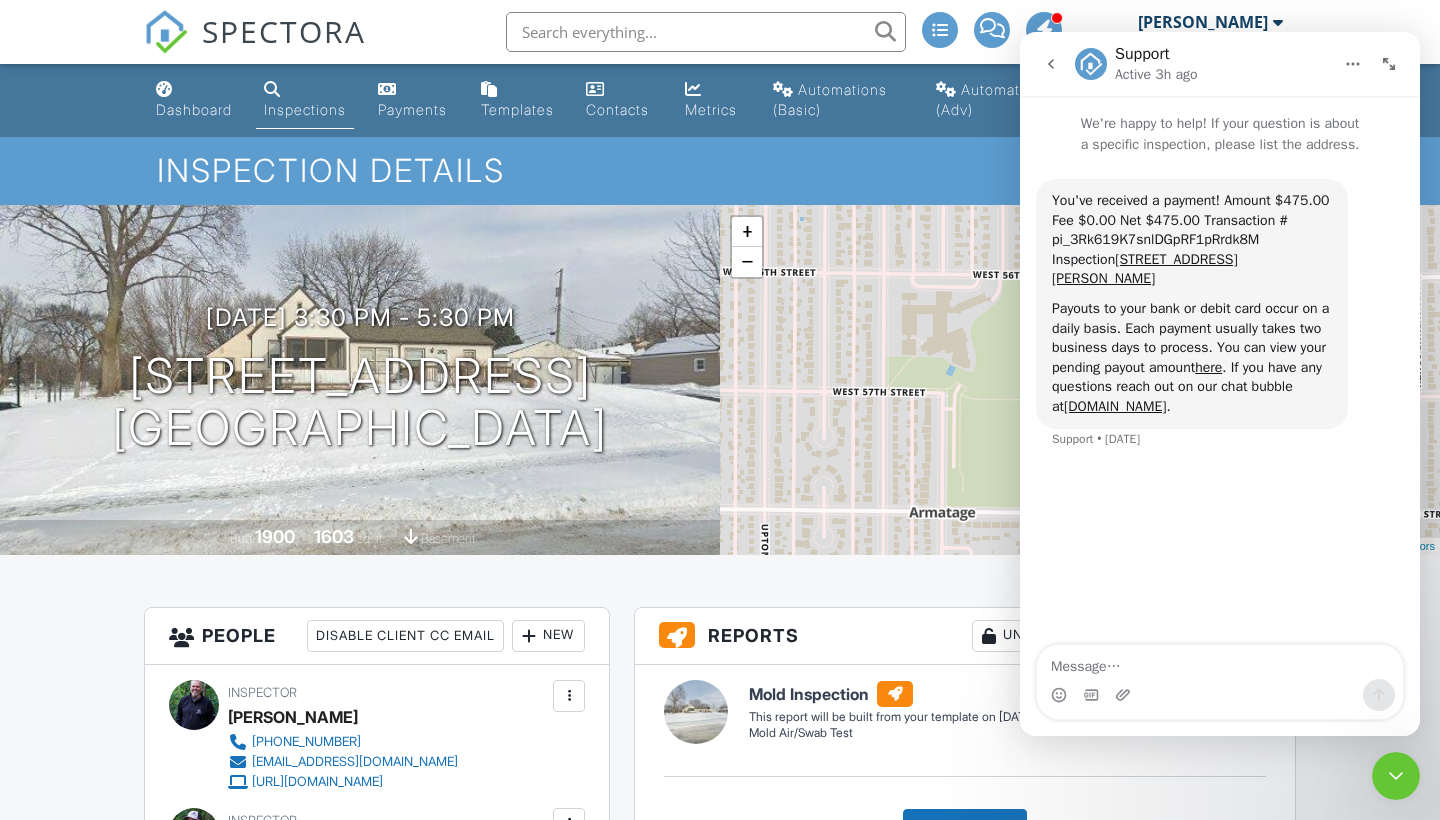 click 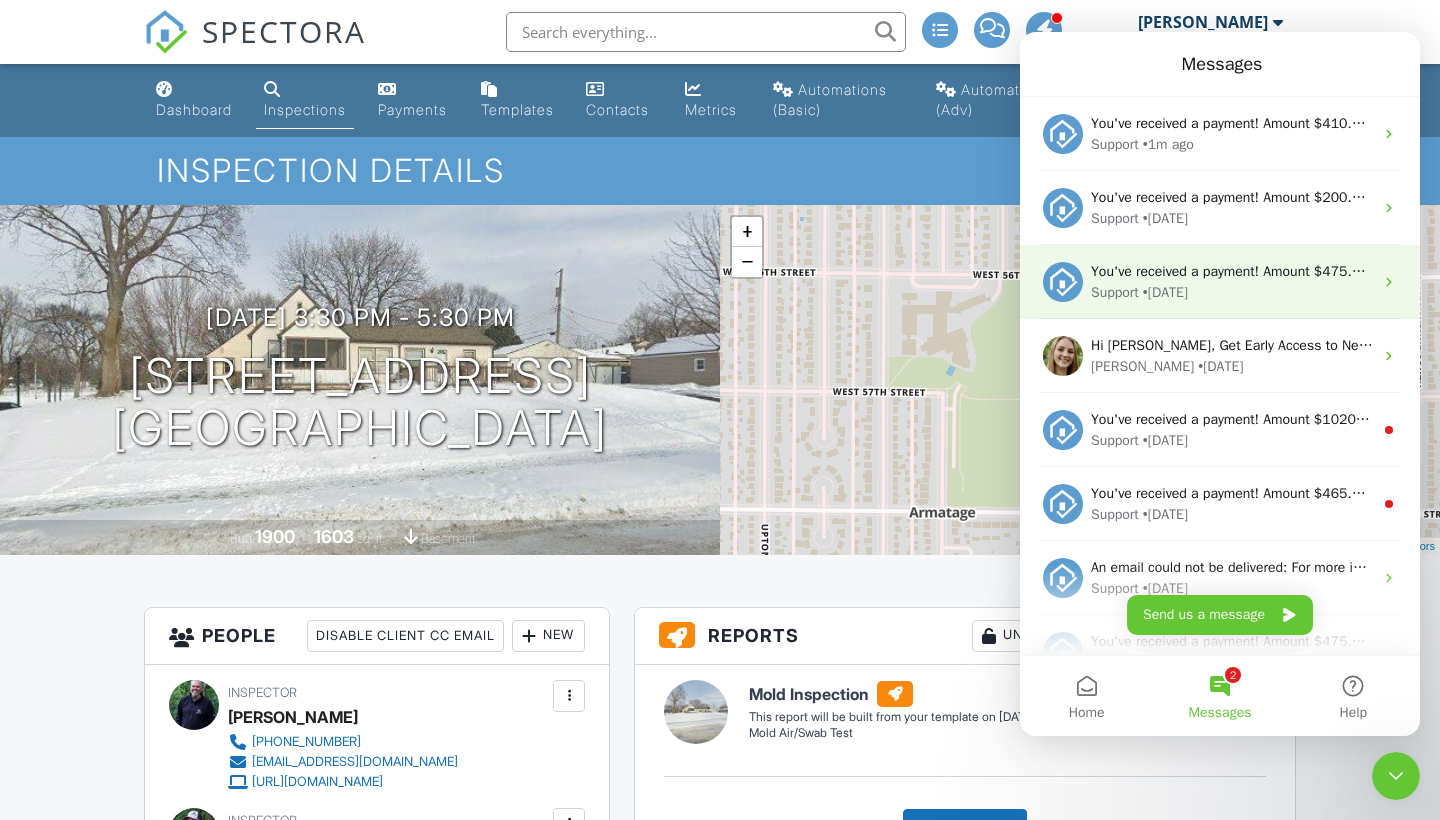 scroll, scrollTop: 0, scrollLeft: 0, axis: both 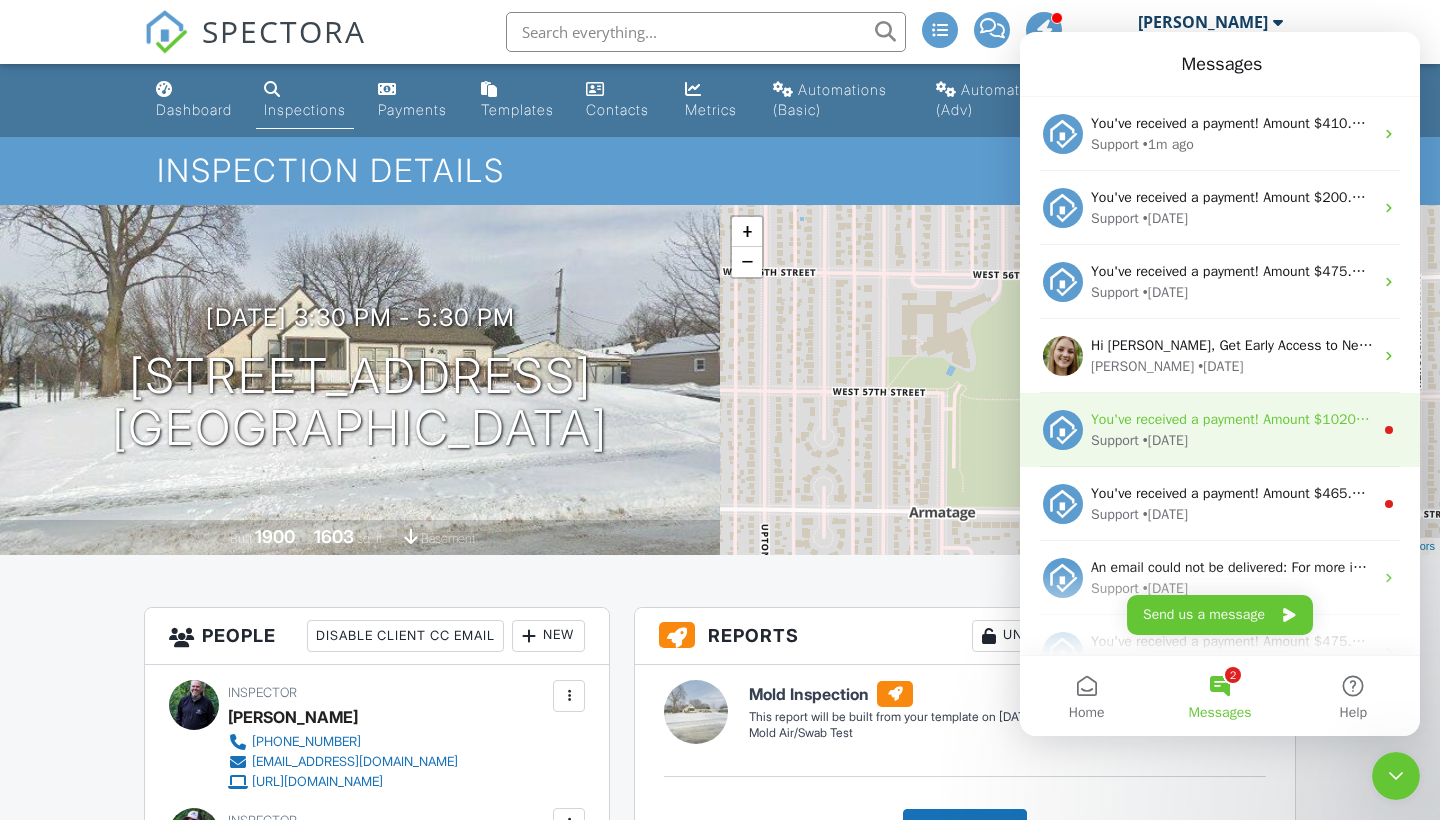 click on "You've received a payment!  Amount  $1020.00  Fee  $0.00  Net  $1020.00  Transaction #  pi_3RjLikK7snlDGpRF0C5uaniE  Inspection  8240 E Meadow Lake Rd, New Hope, MN 55428 Payouts to your bank or debit card occur on a daily basis. Each payment usually takes two business days to process. You can view your pending payout amount here. If you have any questions reach out on our chat bubble at app.spectora.com." at bounding box center [2294, 419] 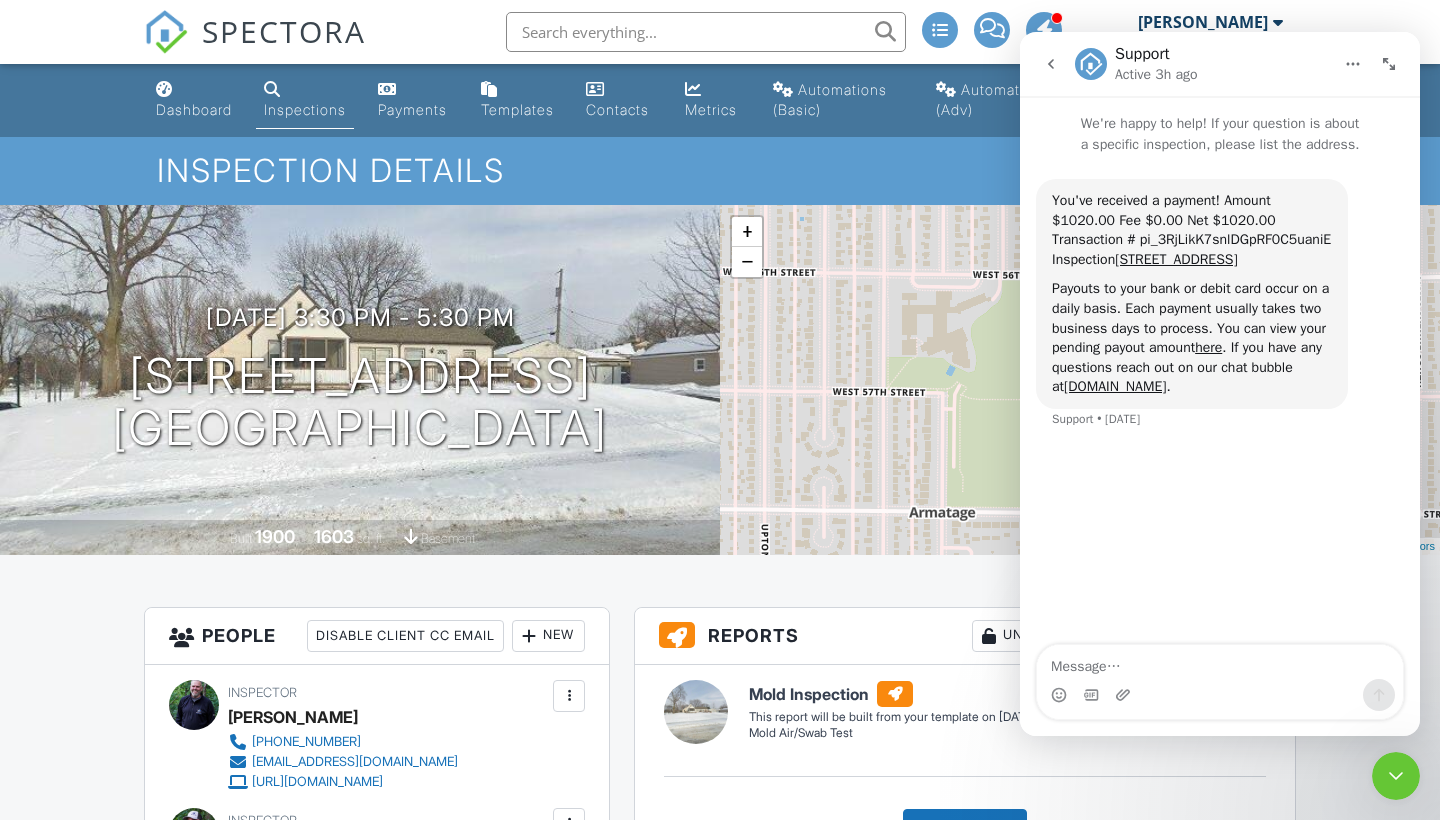 click 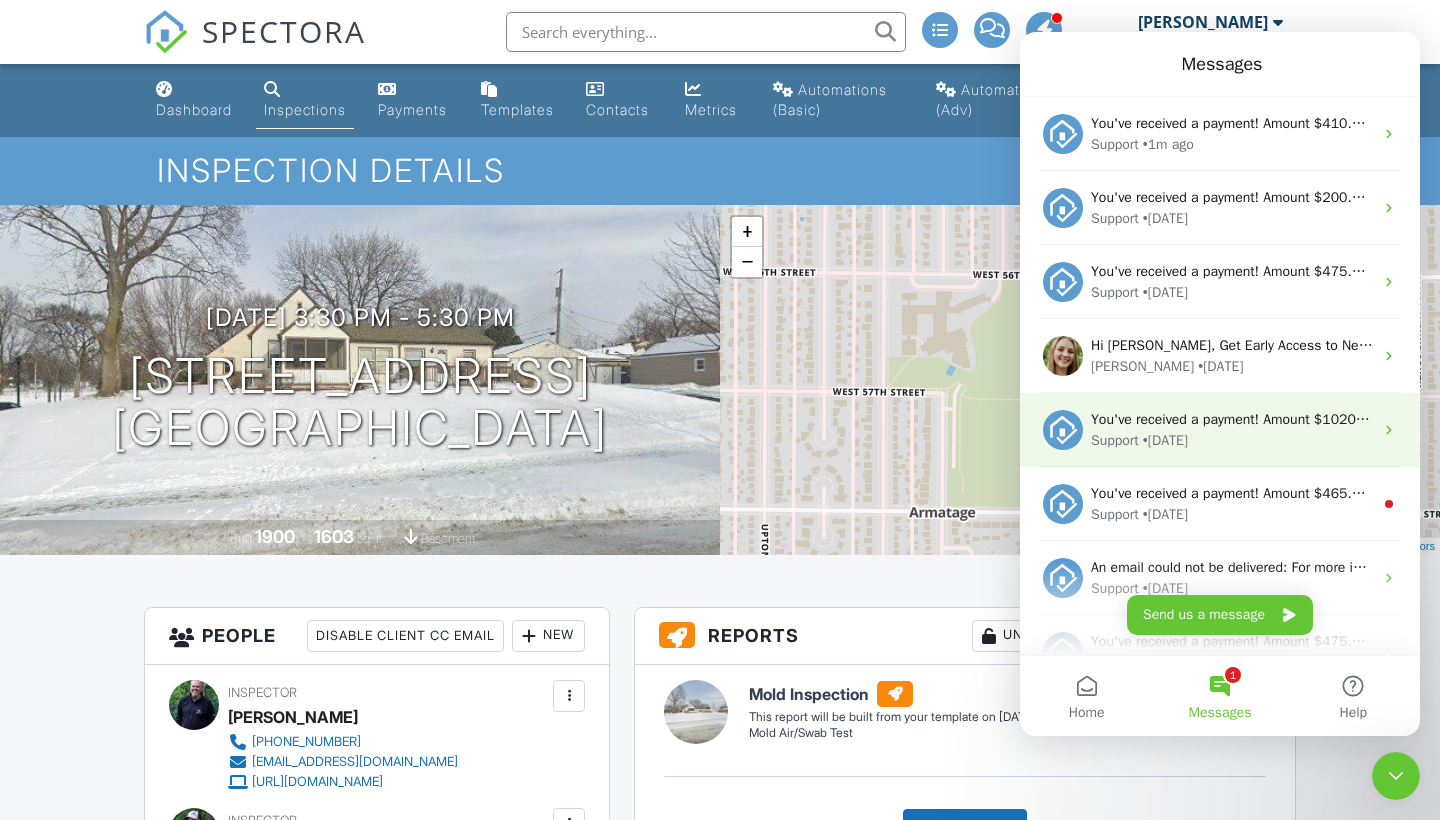 scroll, scrollTop: 0, scrollLeft: 0, axis: both 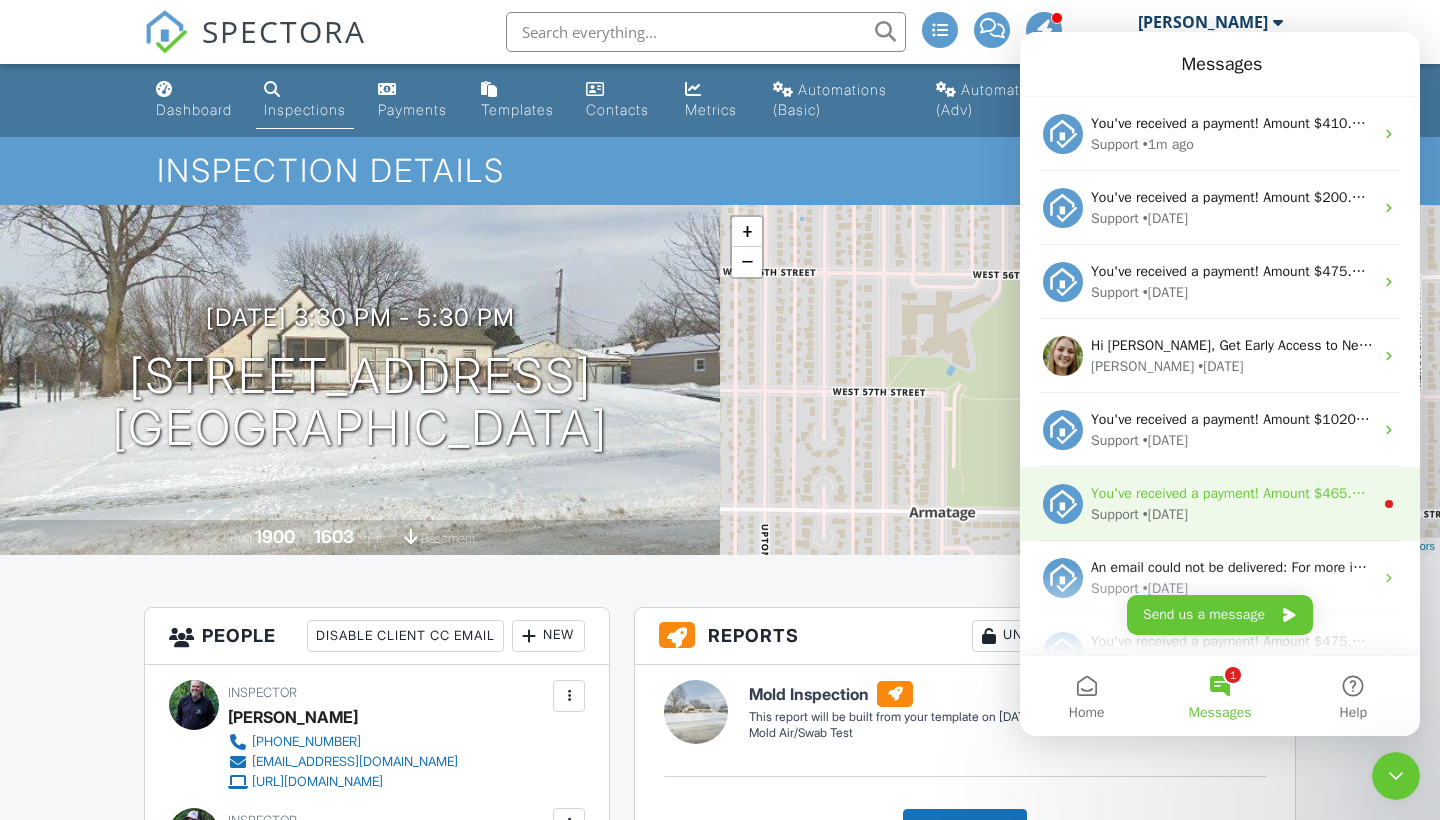 click on "You've received a payment!  Amount  $465.00  Fee  $0.00  Net  $465.00  Transaction #  pi_3Rj9MKK7snlDGpRF03BDtzw1  Inspection  4403 5th St NW, Rochester, MN 55901 Payouts to your bank or debit card occur on a daily basis. Each payment usually takes two business days to process. You can view your pending payout amount here. If you have any questions reach out on our chat bubble at app.spectora.com." at bounding box center (2293, 493) 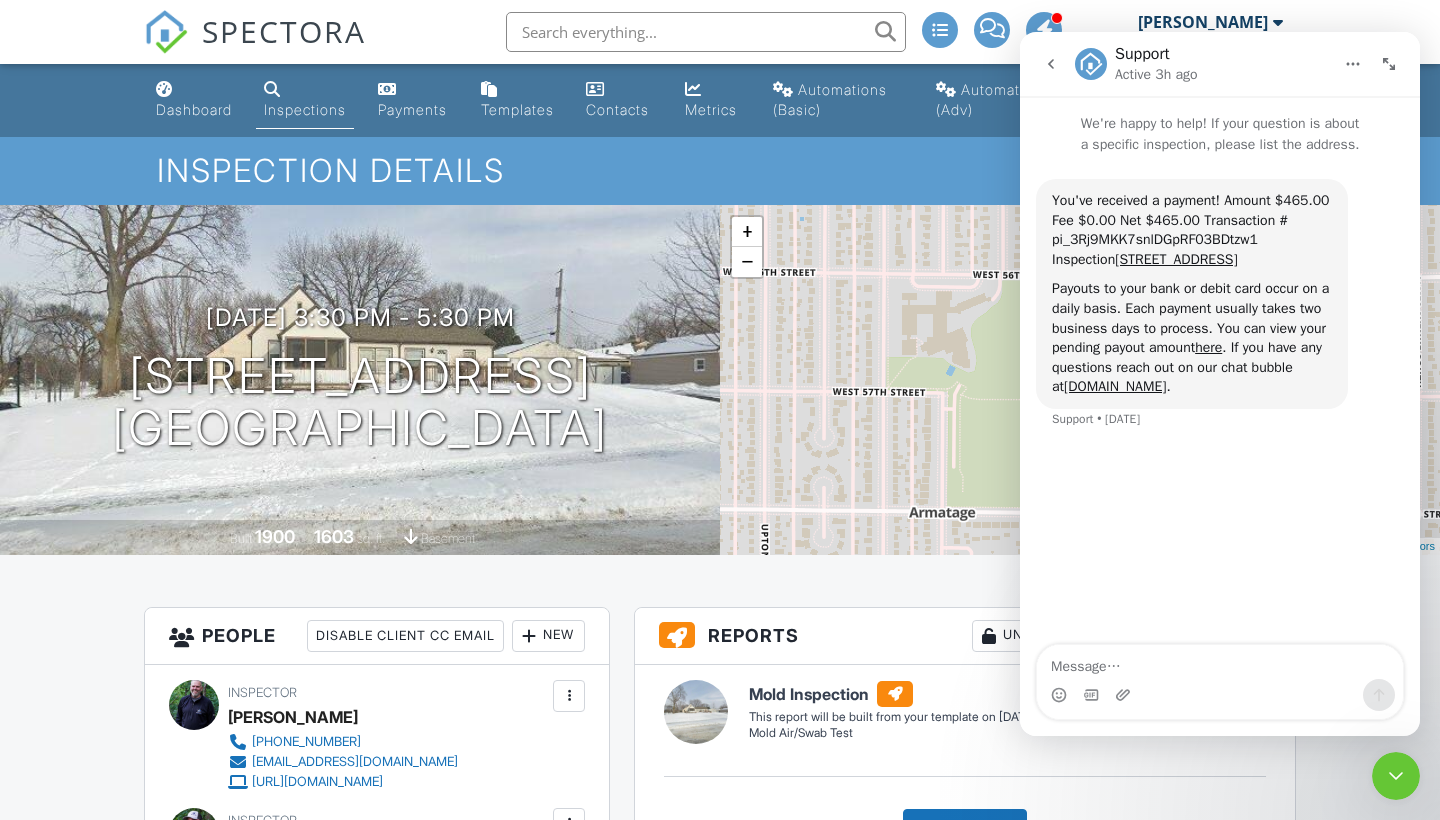 click 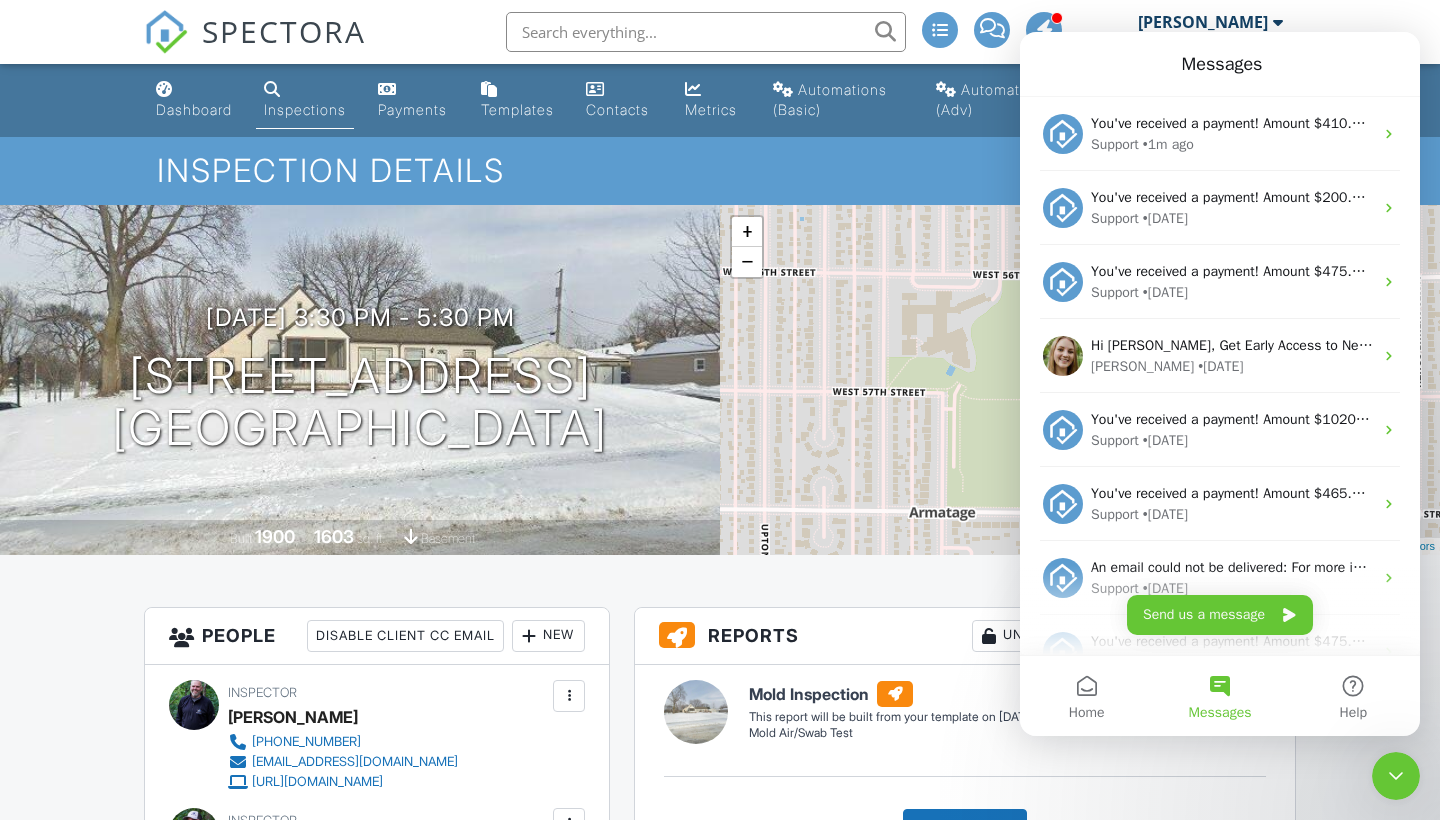 scroll, scrollTop: 0, scrollLeft: 0, axis: both 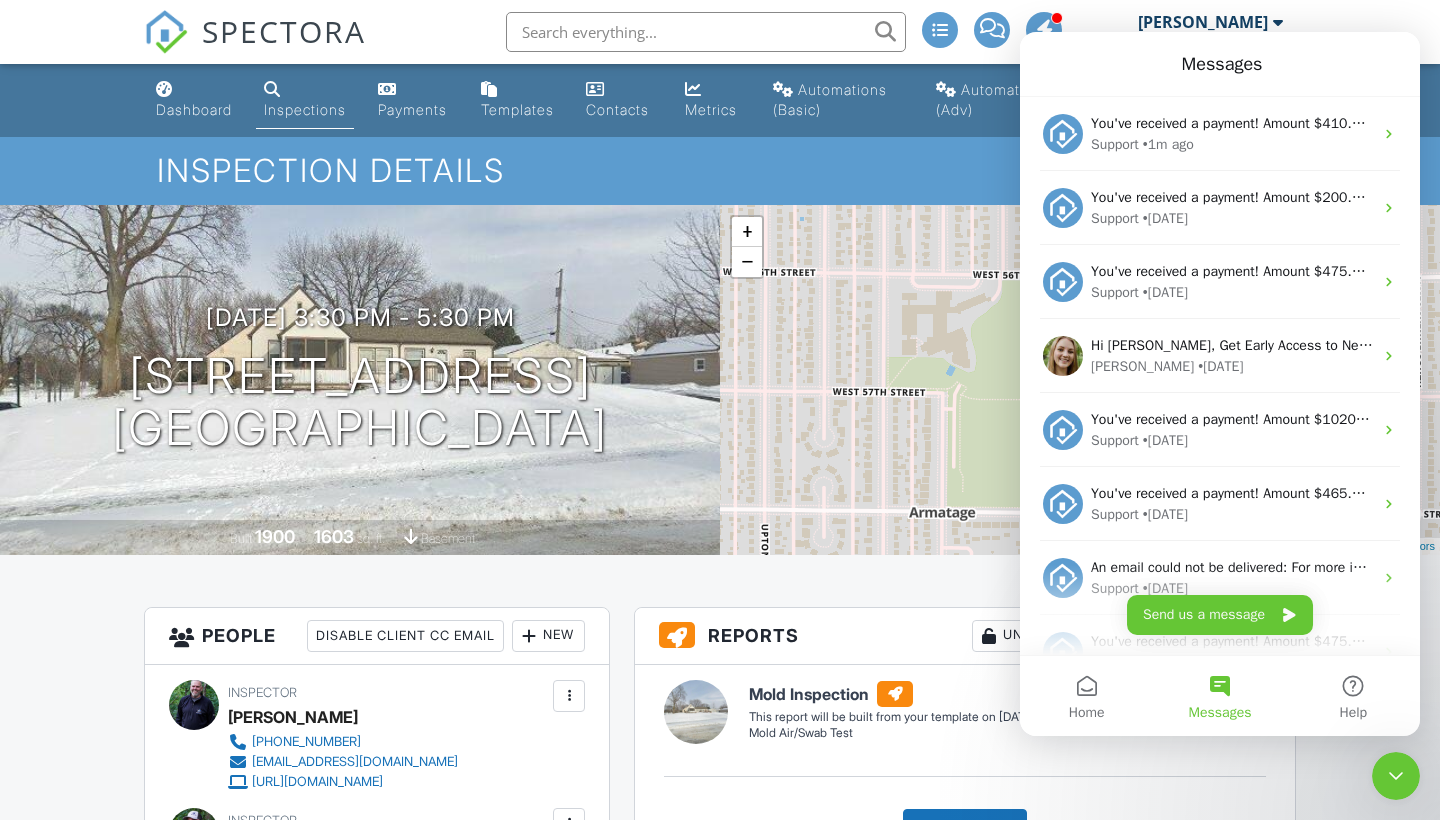 click on "Dashboard
Inspections
Payments
Templates
Contacts
Metrics
Automations (Basic)
Automations (Adv)
Settings
Support Center
Inspection Details
Client View
More
Property Details
Reschedule
Reorder / Copy
Share
Cancel
Delete
Print Order
Convert to V9
View Change Log
07/16/2025  3:30 pm
- 5:30 pm
2216 W 57th St
Minneapolis, MN 55419
Built
1900
1603
sq. ft.
basement
+ − Leaflet  |  © MapTiler   © OpenStreetMap contributors
All emails and texts are disabled for this inspection!
Turn on emails and texts
Reports
Unlocked
Attach
New
Mold Inspection
Mold Air/Swab Test
Edit
View
Mold Inspection" at bounding box center [720, 2075] 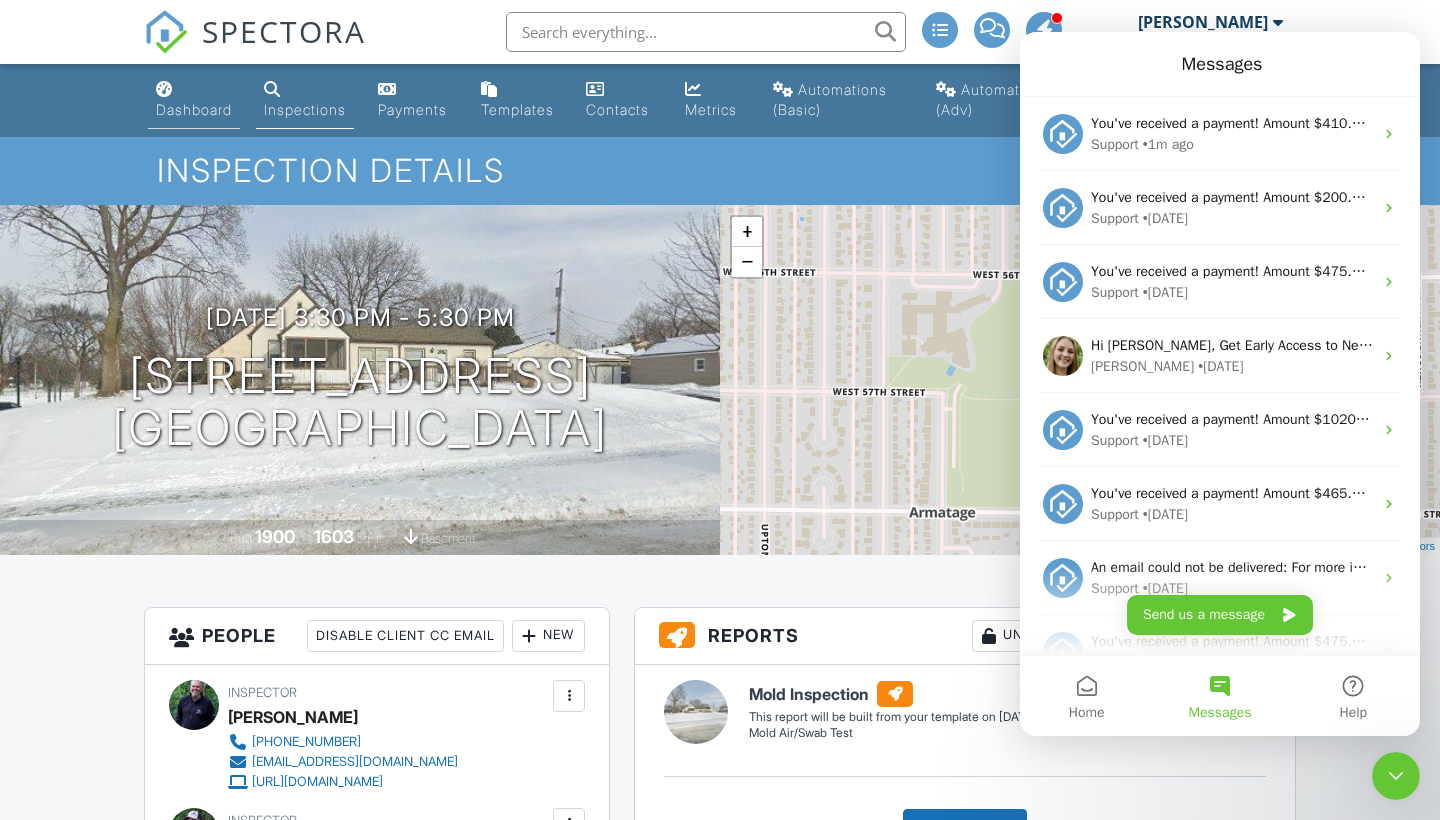 click on "Dashboard" at bounding box center [194, 109] 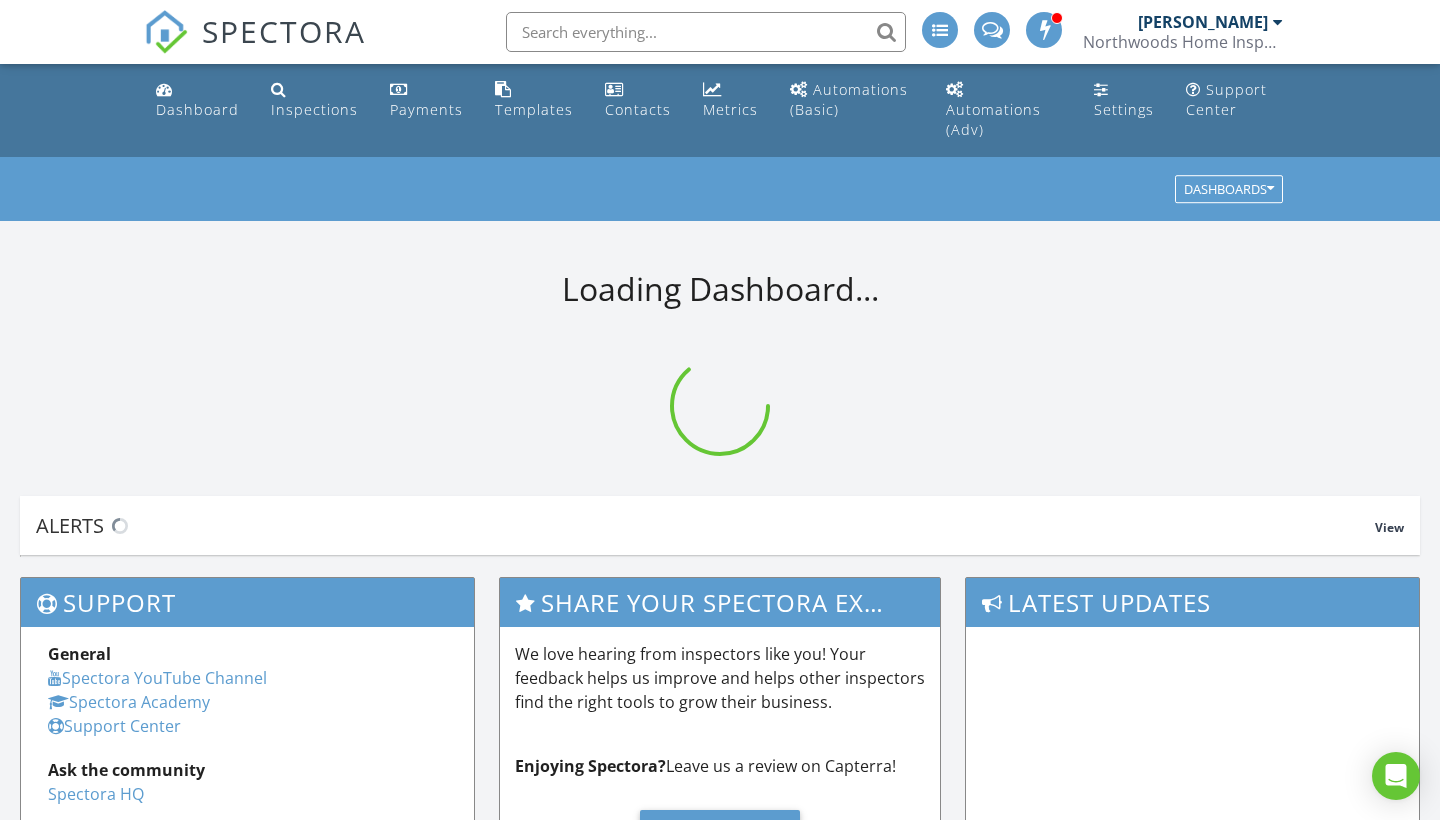 scroll, scrollTop: 0, scrollLeft: 0, axis: both 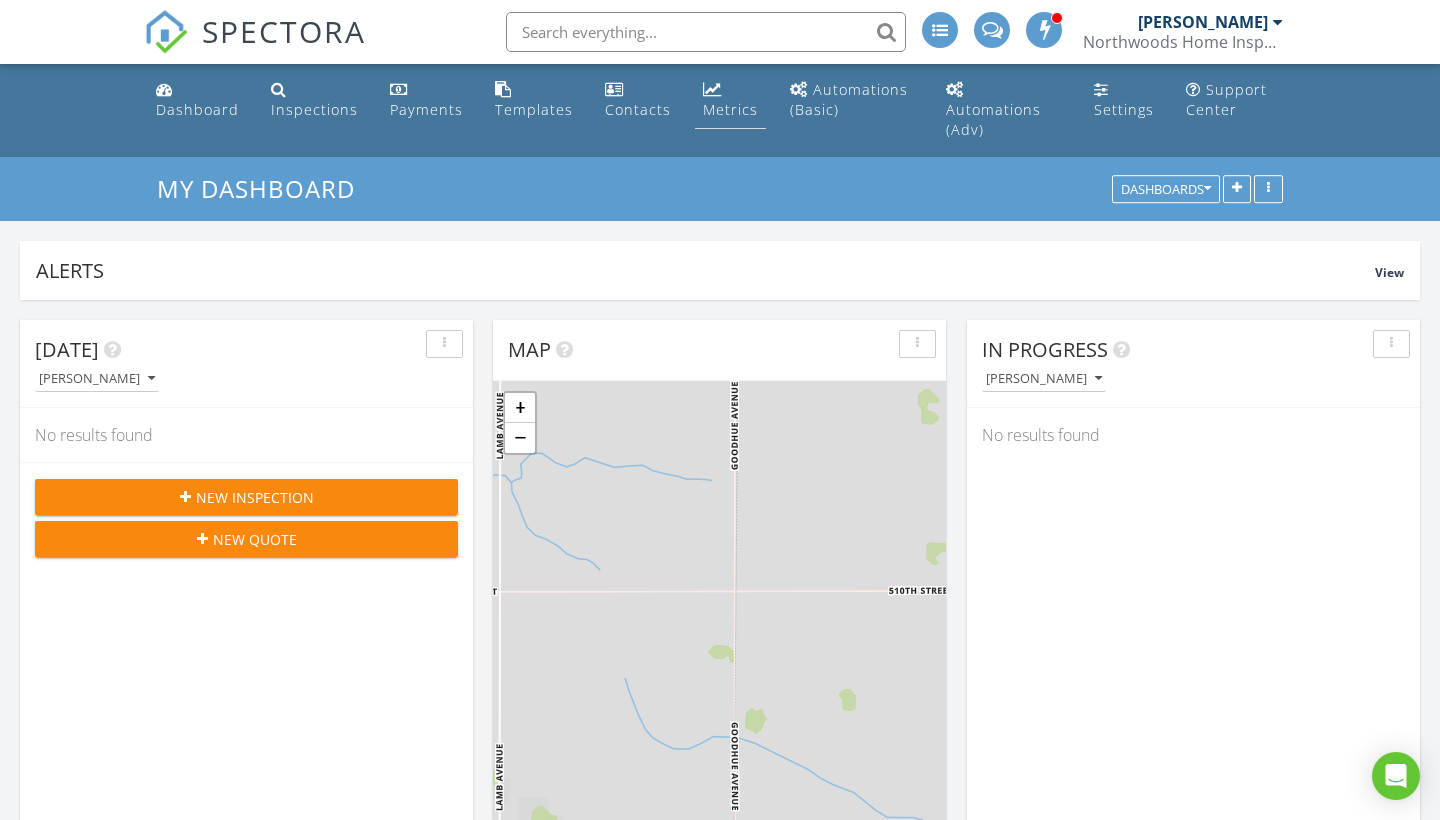 click on "Metrics" at bounding box center [730, 109] 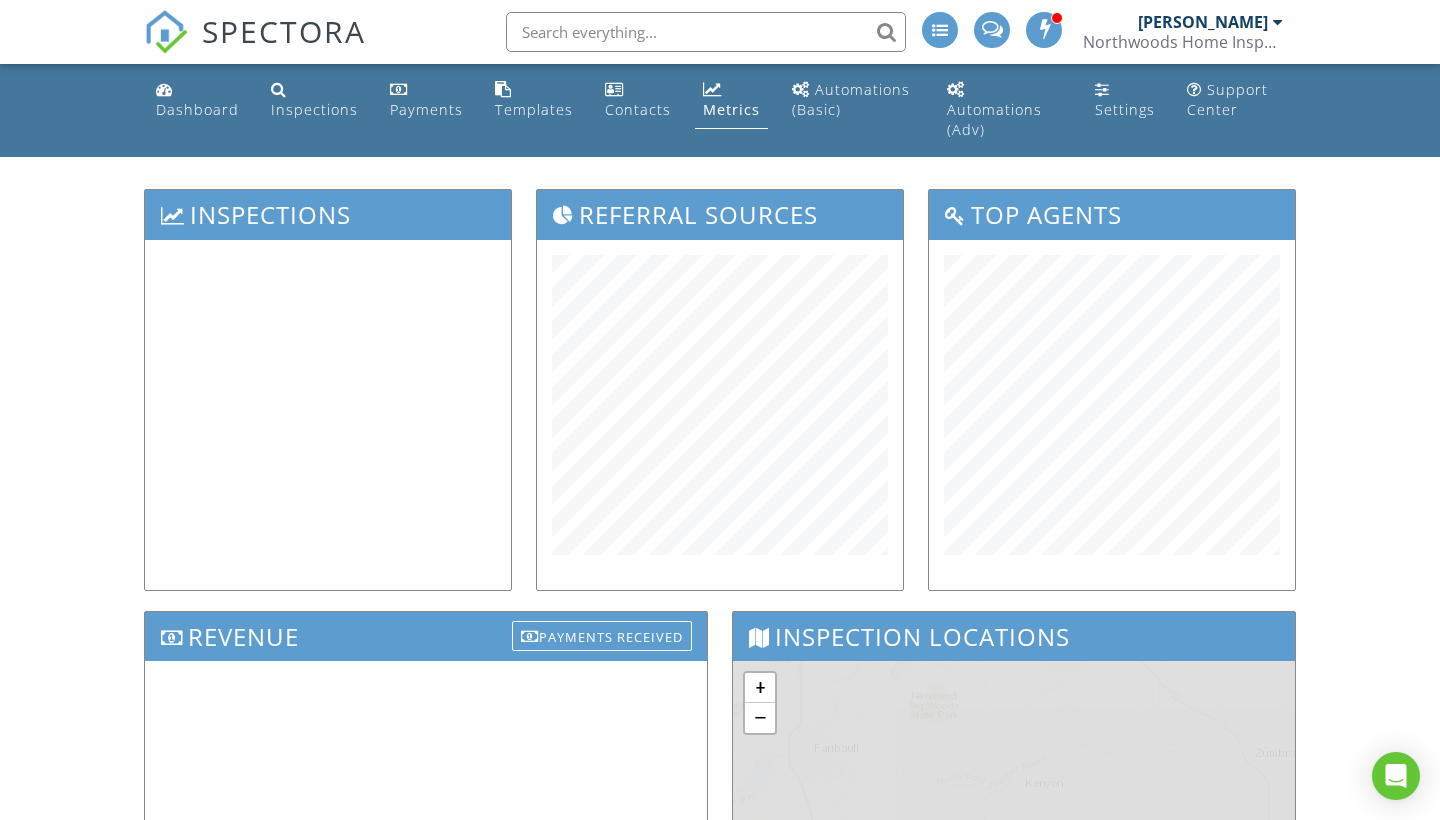 scroll, scrollTop: 0, scrollLeft: 0, axis: both 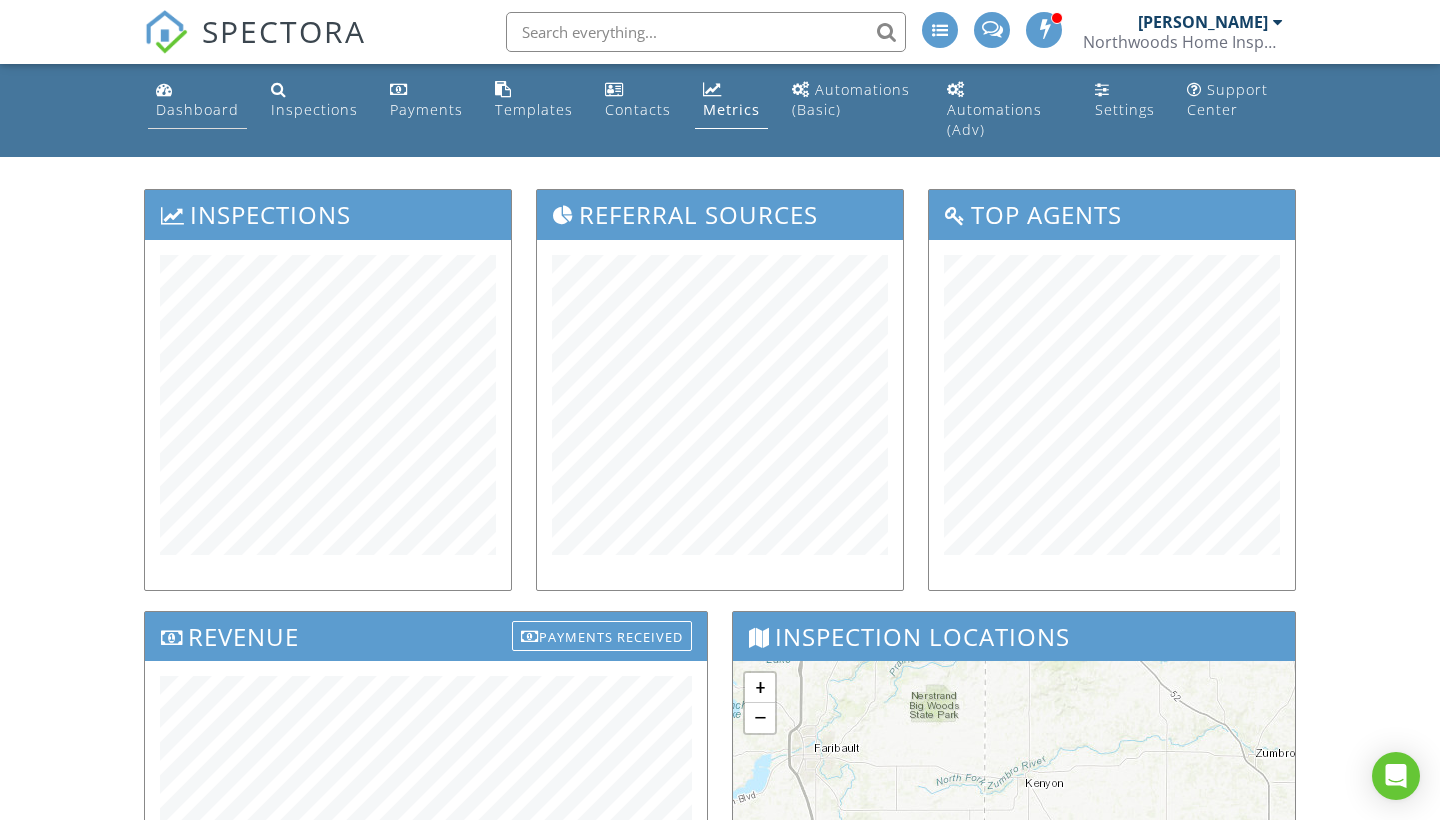 click on "Dashboard" at bounding box center (197, 100) 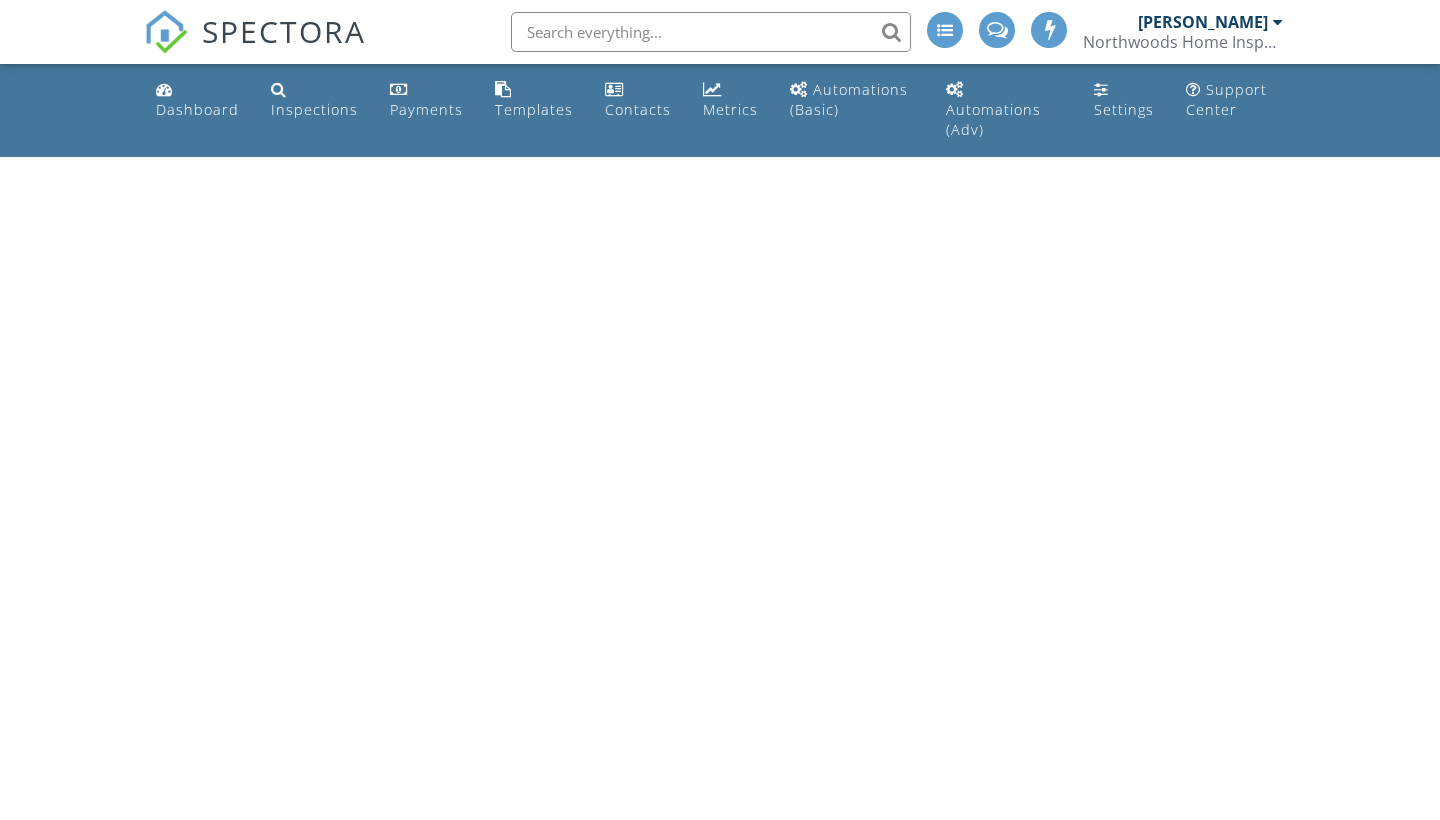 scroll, scrollTop: 0, scrollLeft: 0, axis: both 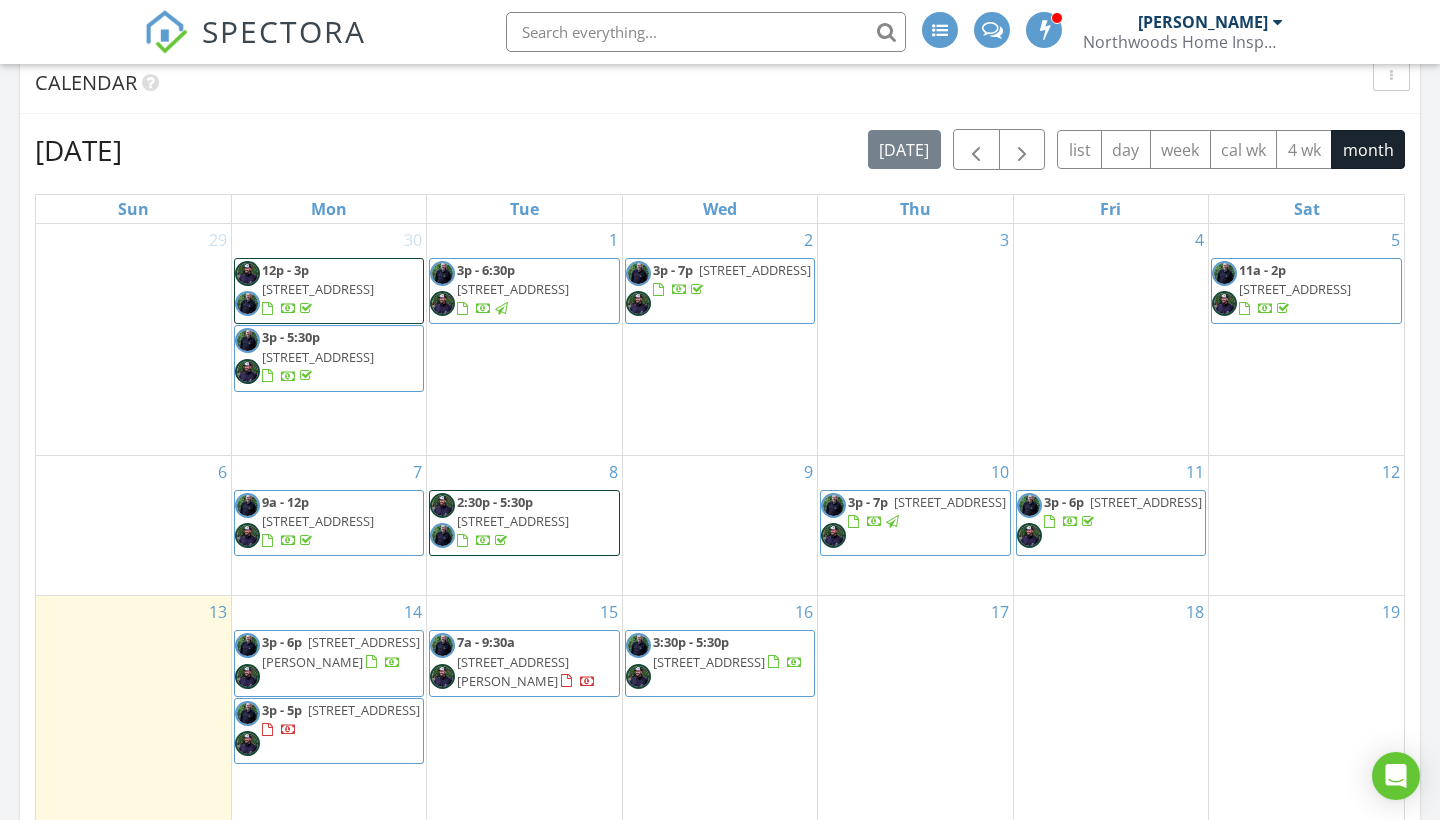 click on "[STREET_ADDRESS][PERSON_NAME]" at bounding box center [513, 671] 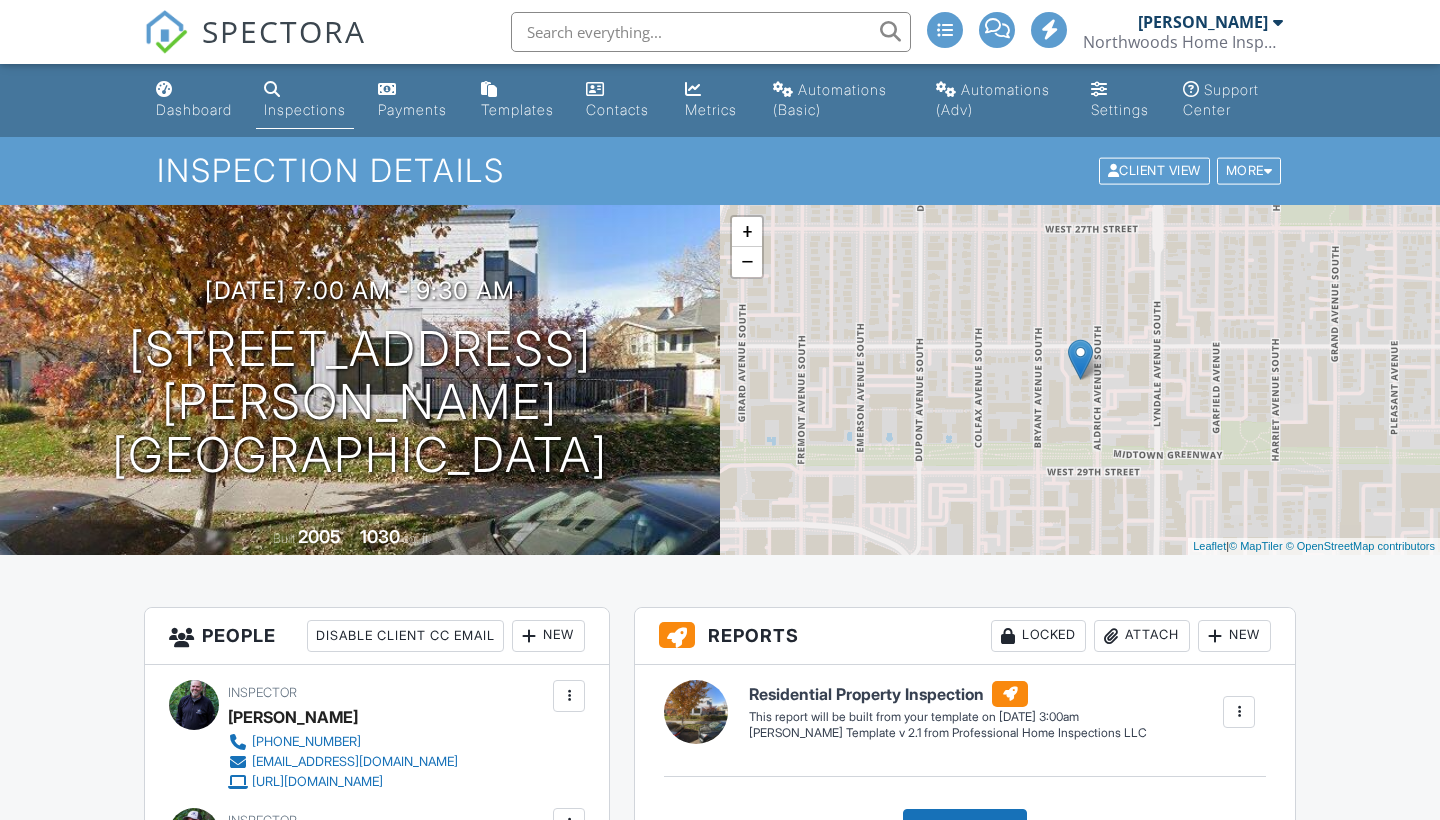 scroll, scrollTop: 0, scrollLeft: 0, axis: both 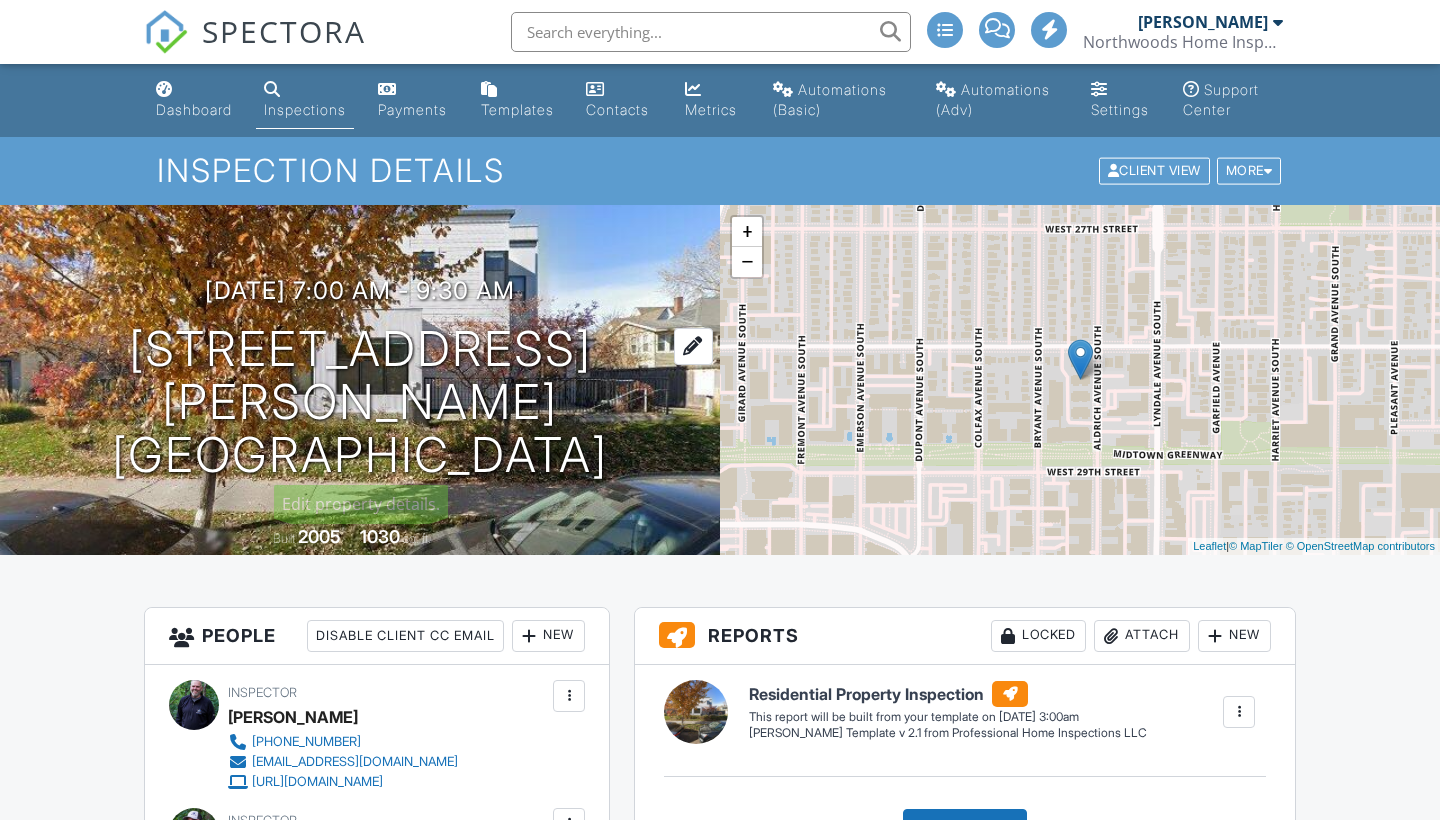 click on "2808 Aldrich Ave S
Minneapolis, MN 55408" at bounding box center [360, 402] 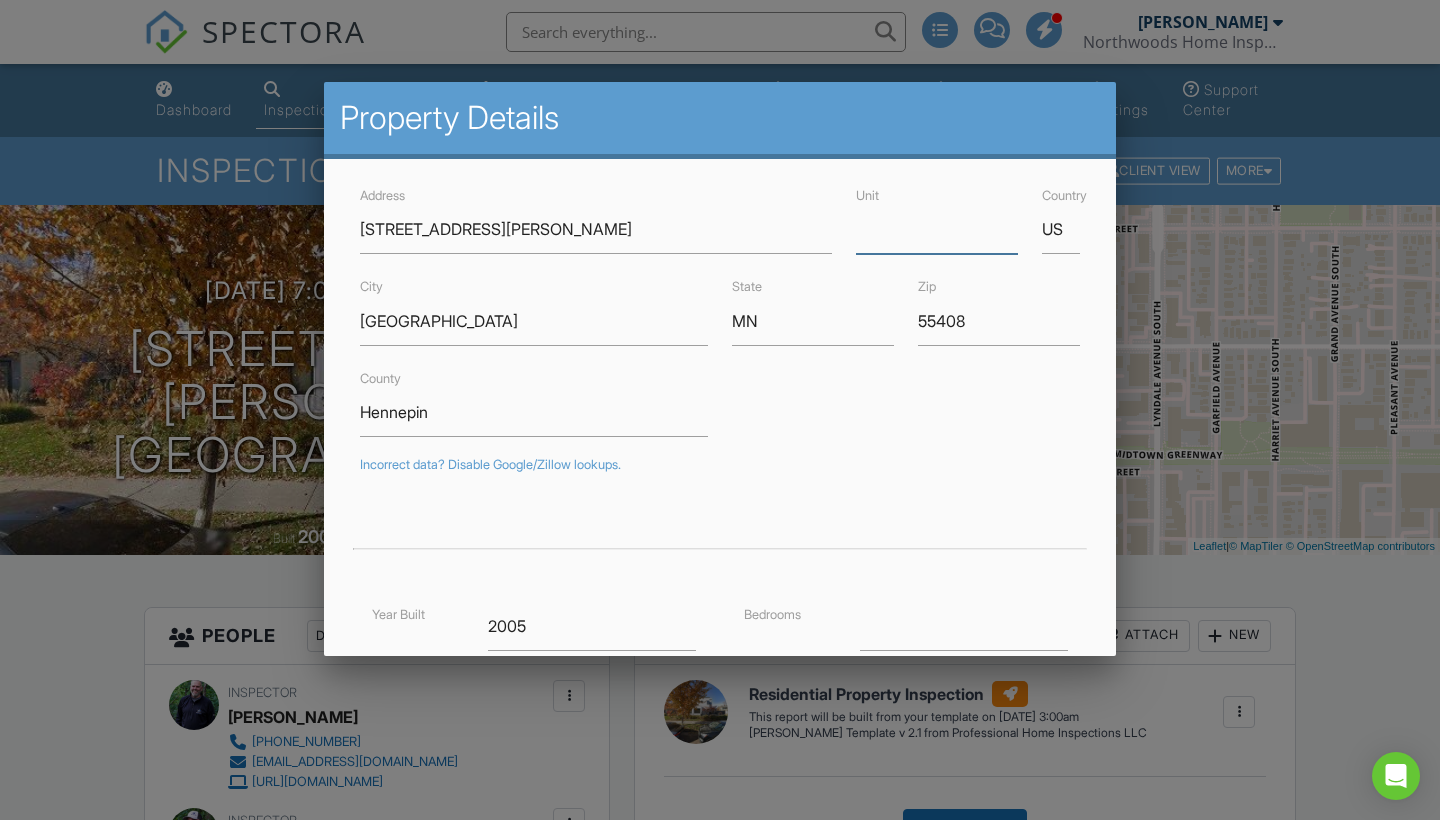 click on "Unit" at bounding box center [937, 229] 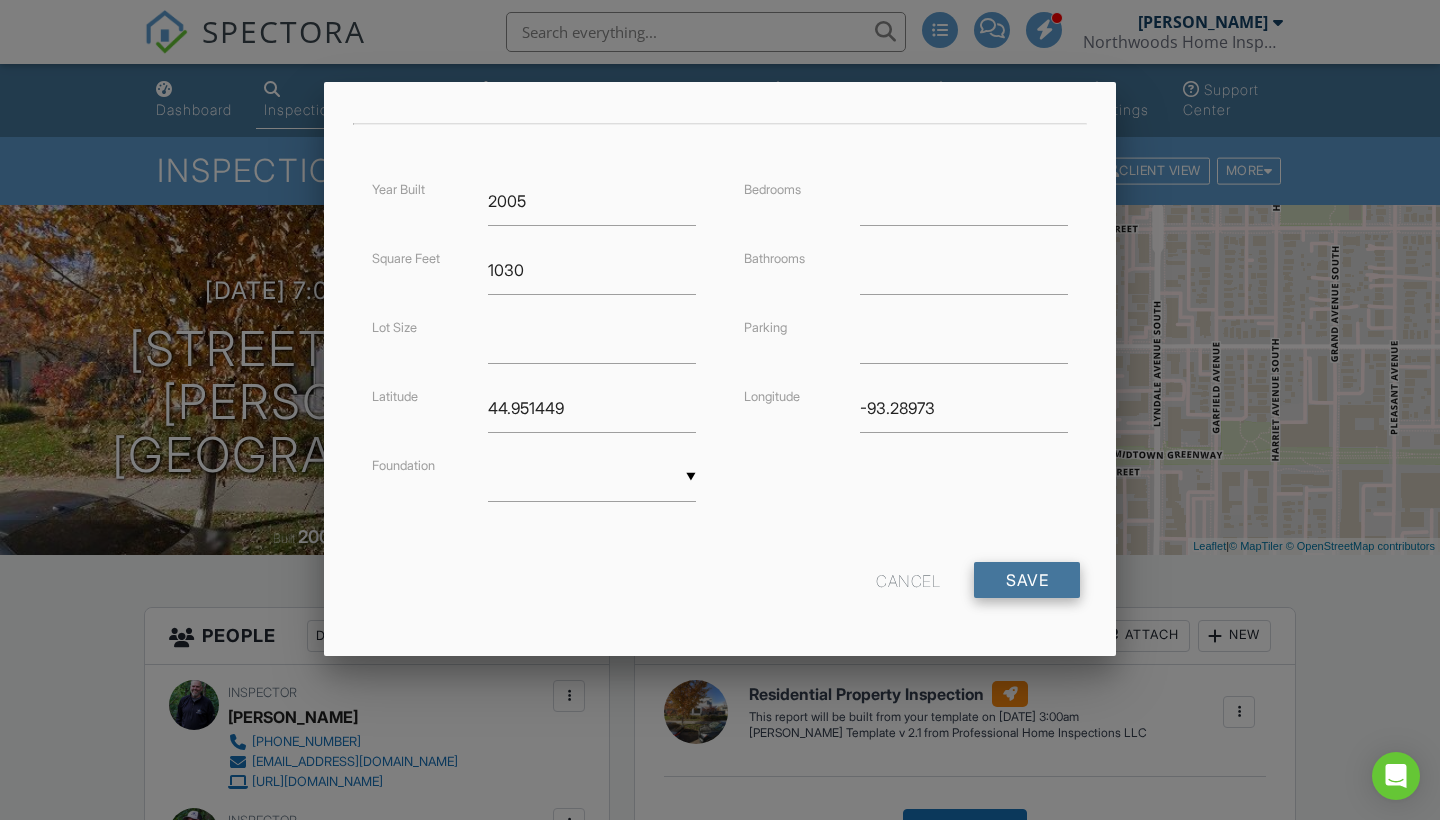 scroll, scrollTop: 424, scrollLeft: 0, axis: vertical 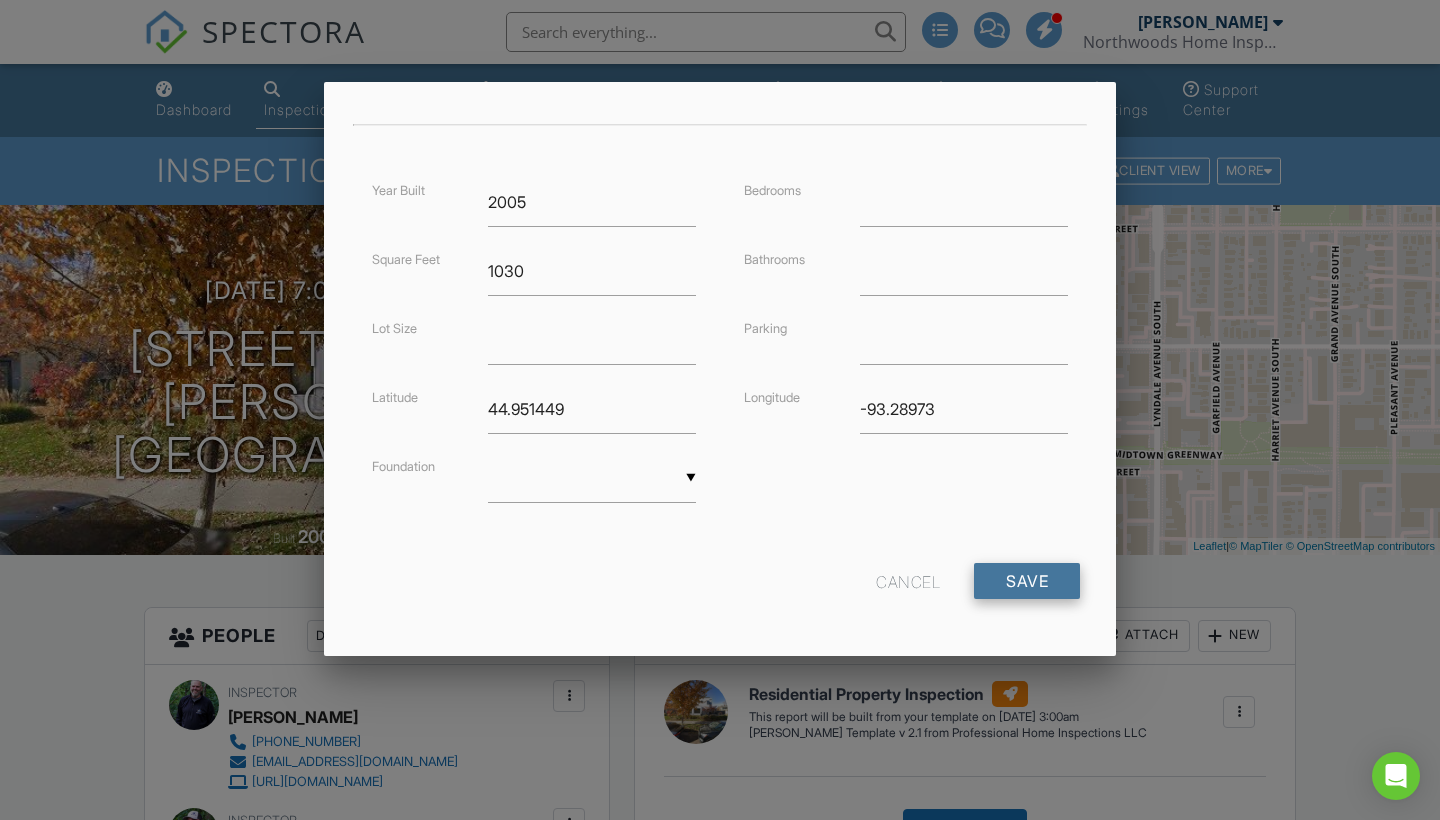 type on "108" 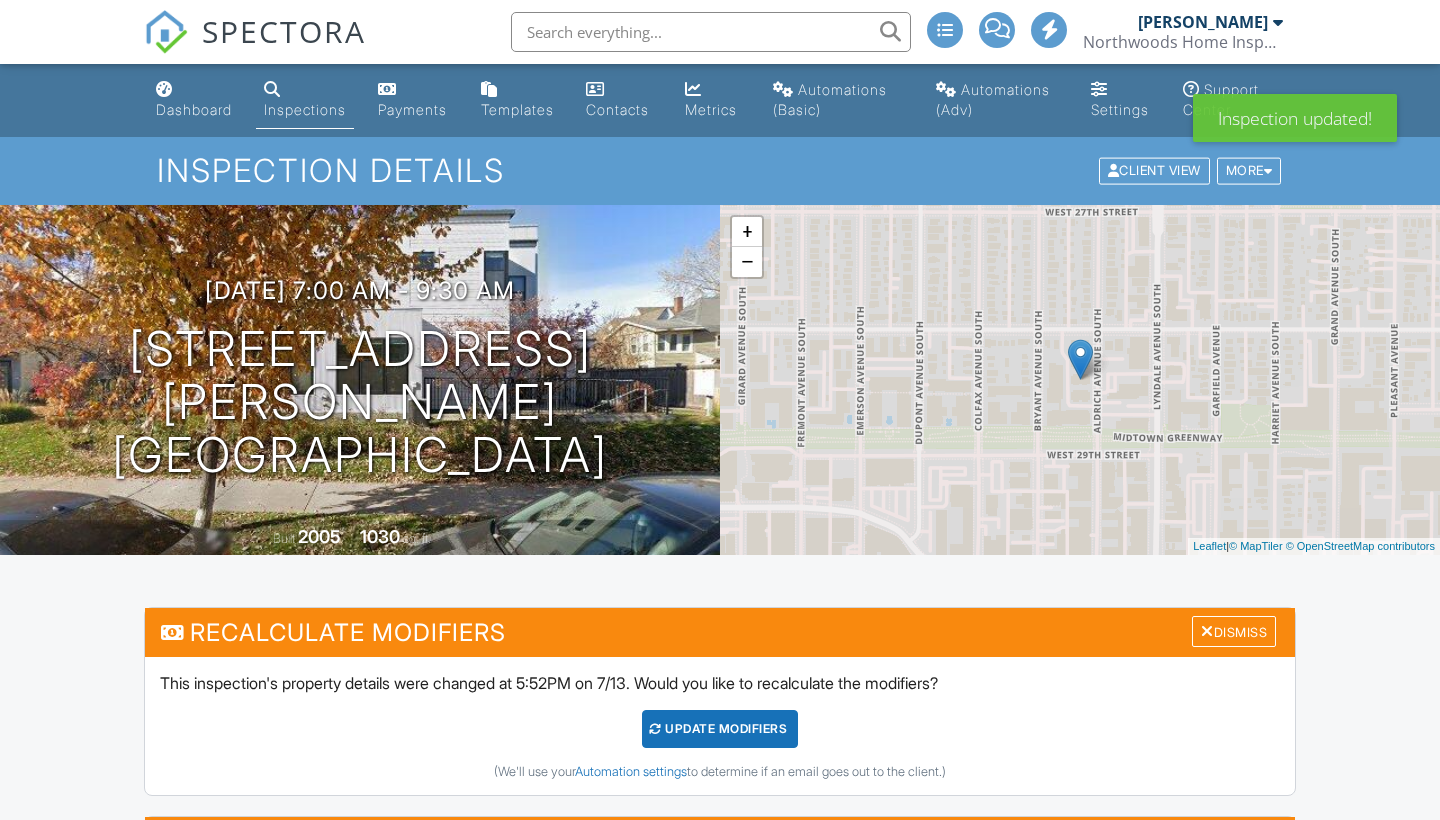 scroll, scrollTop: 0, scrollLeft: 0, axis: both 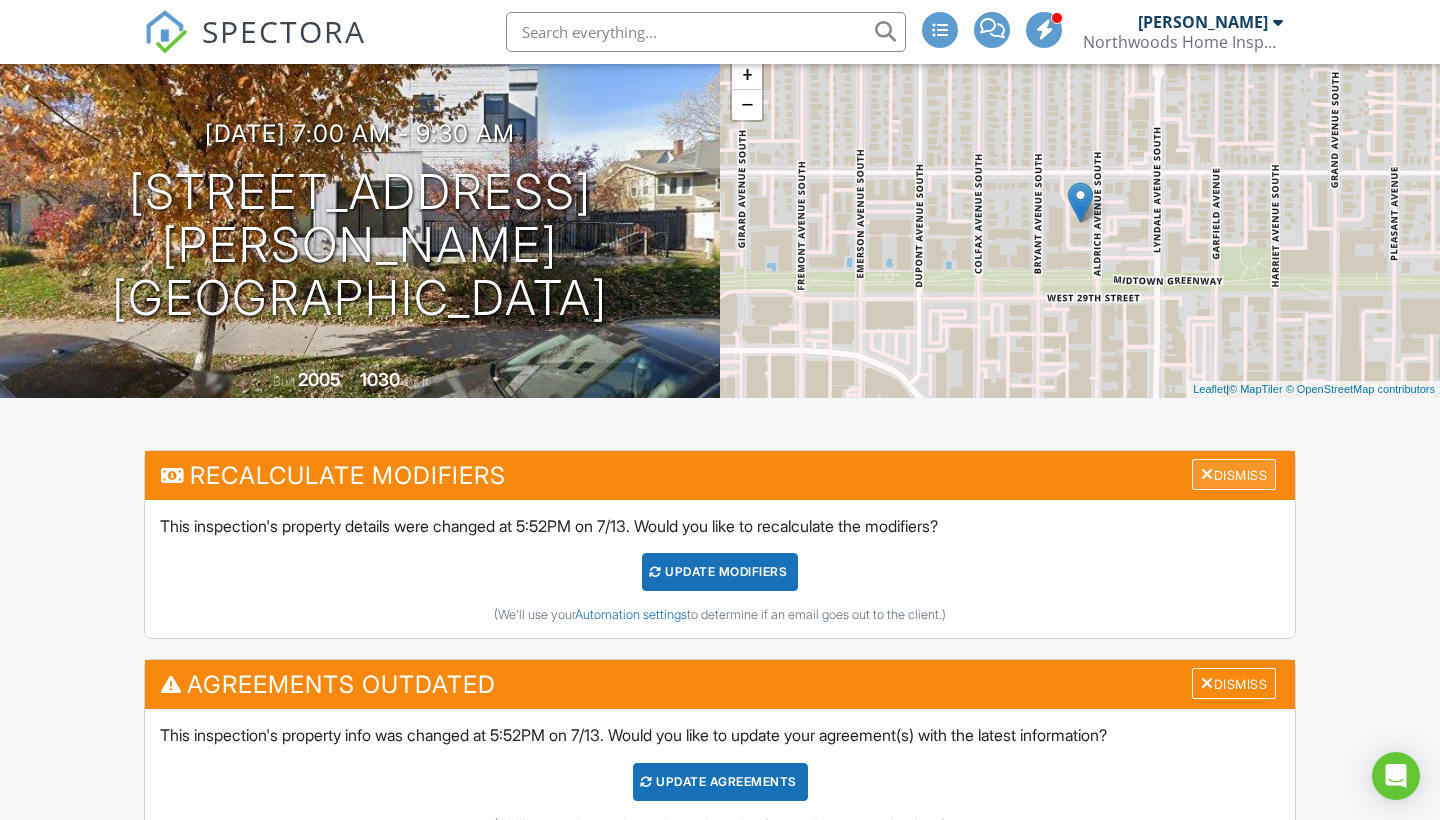 click on "Dismiss" at bounding box center (1234, 474) 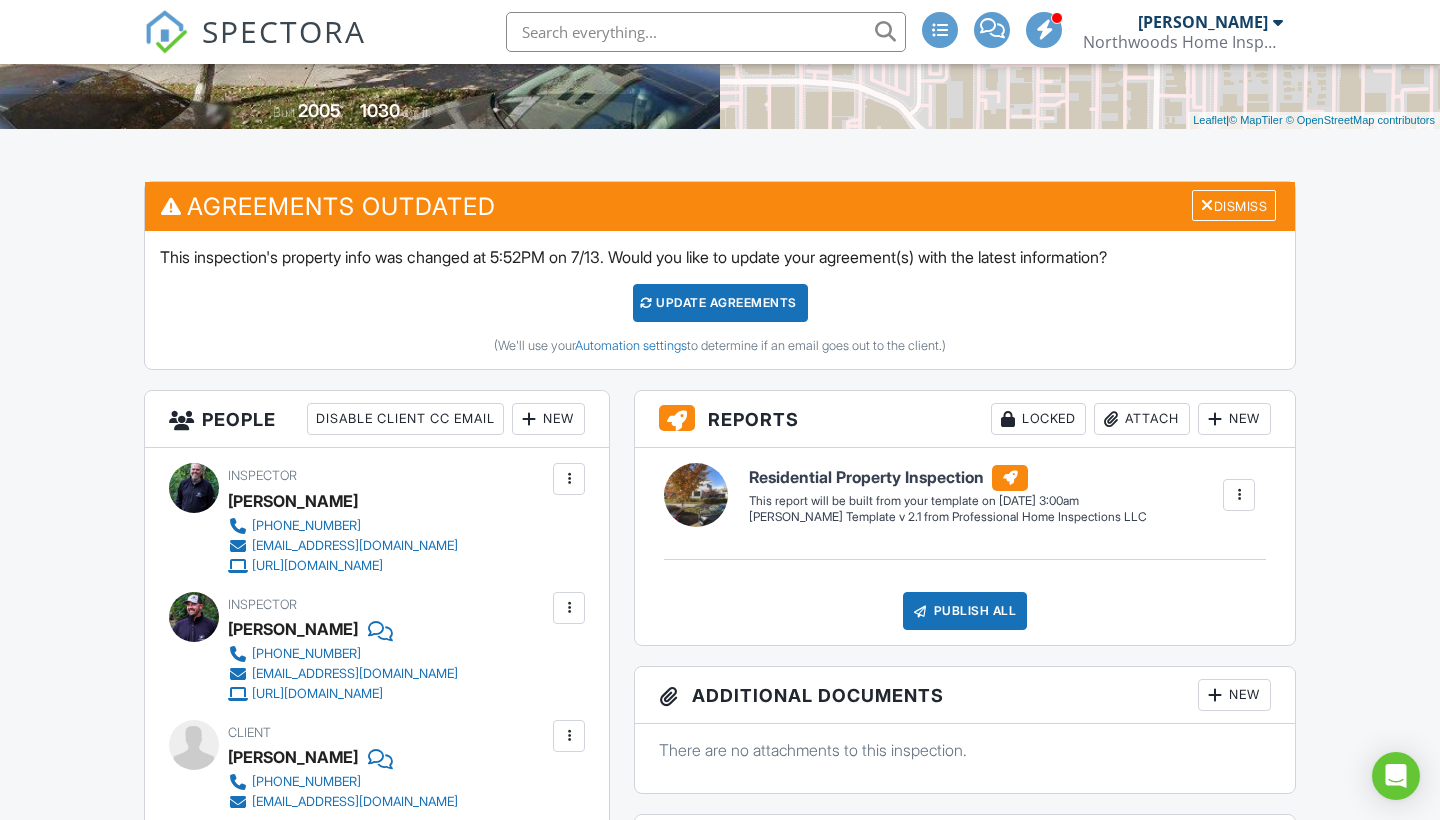 scroll, scrollTop: 359, scrollLeft: 0, axis: vertical 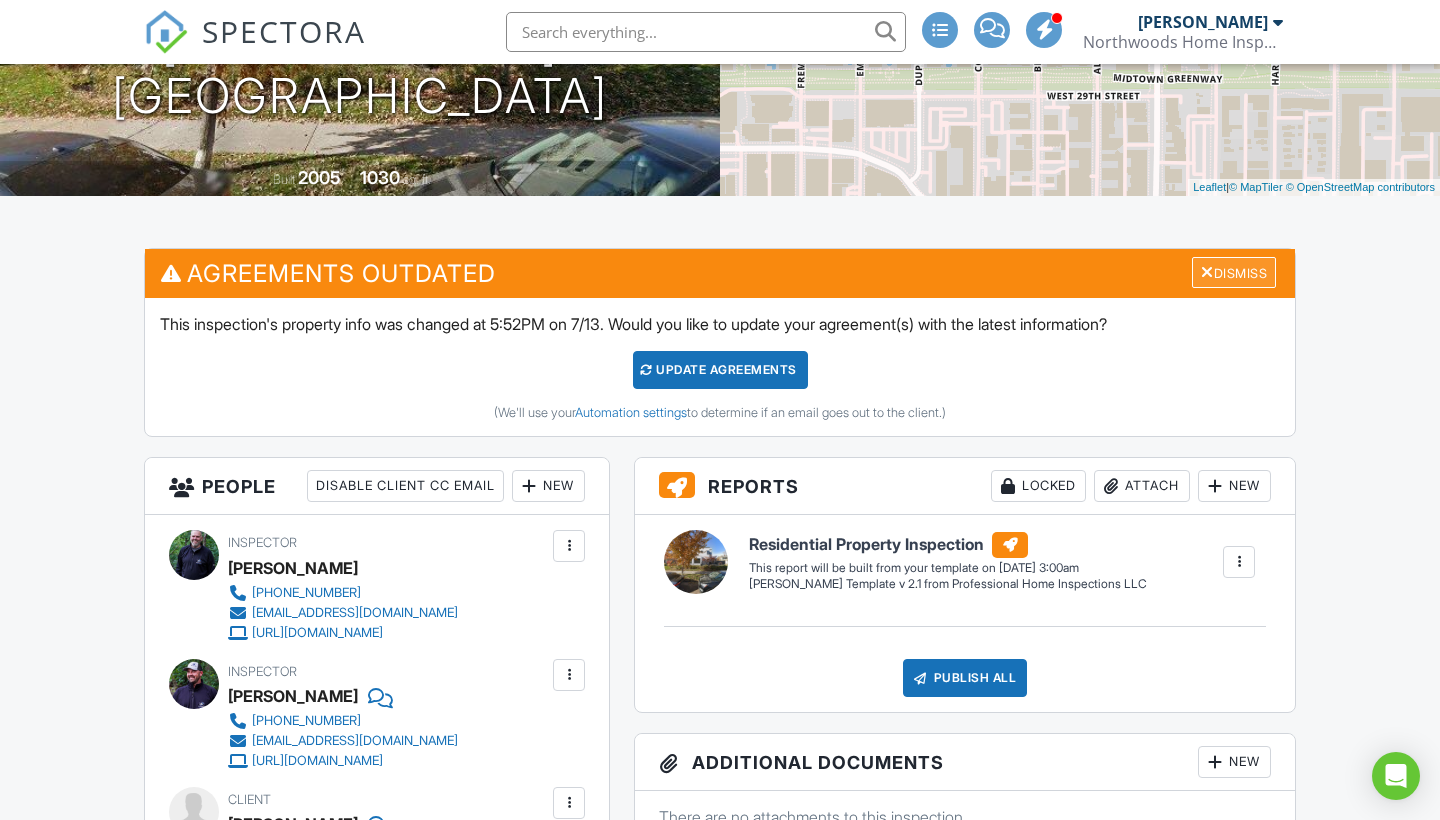 click on "Dismiss" at bounding box center (1234, 272) 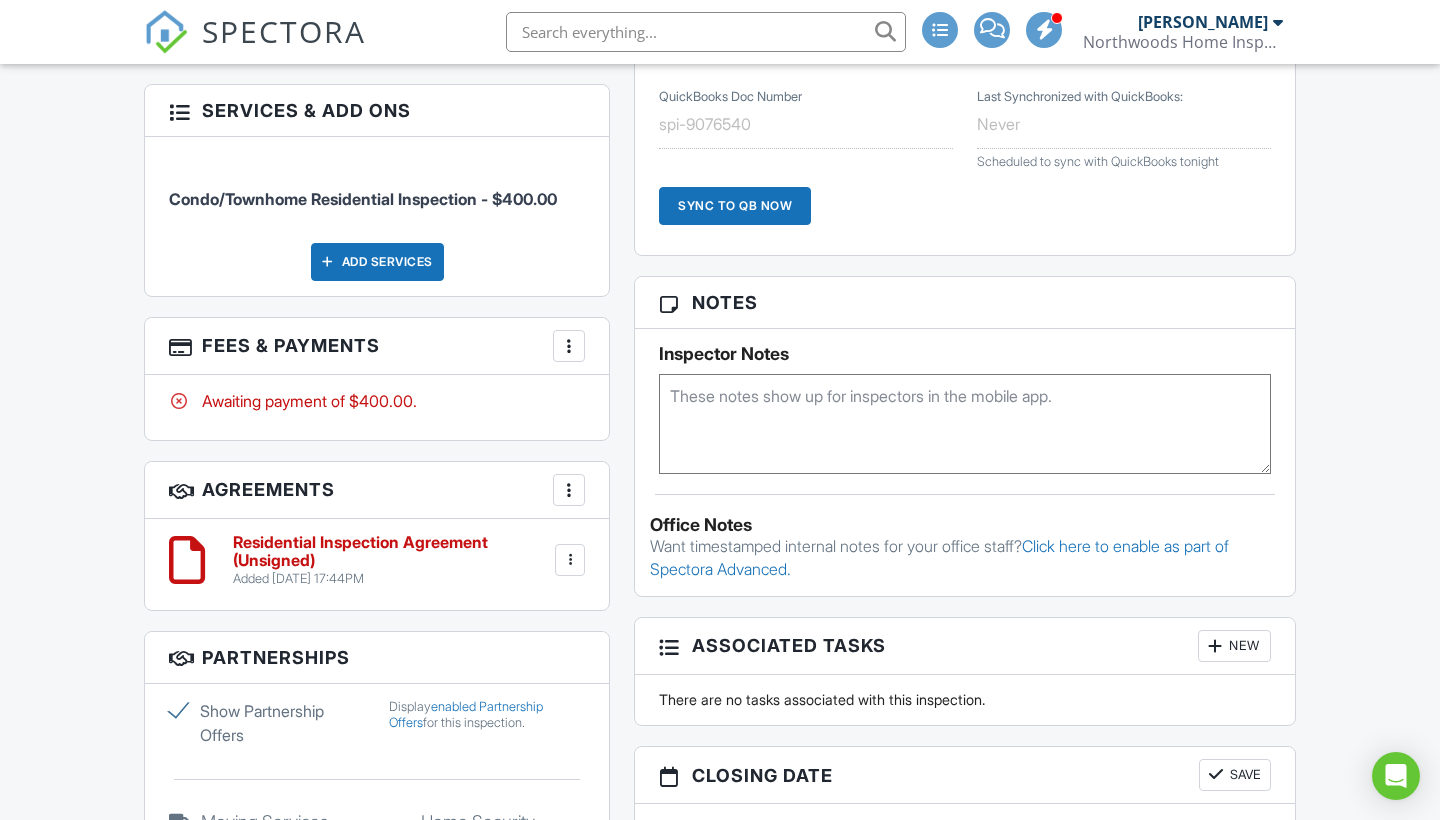 scroll, scrollTop: 1360, scrollLeft: 0, axis: vertical 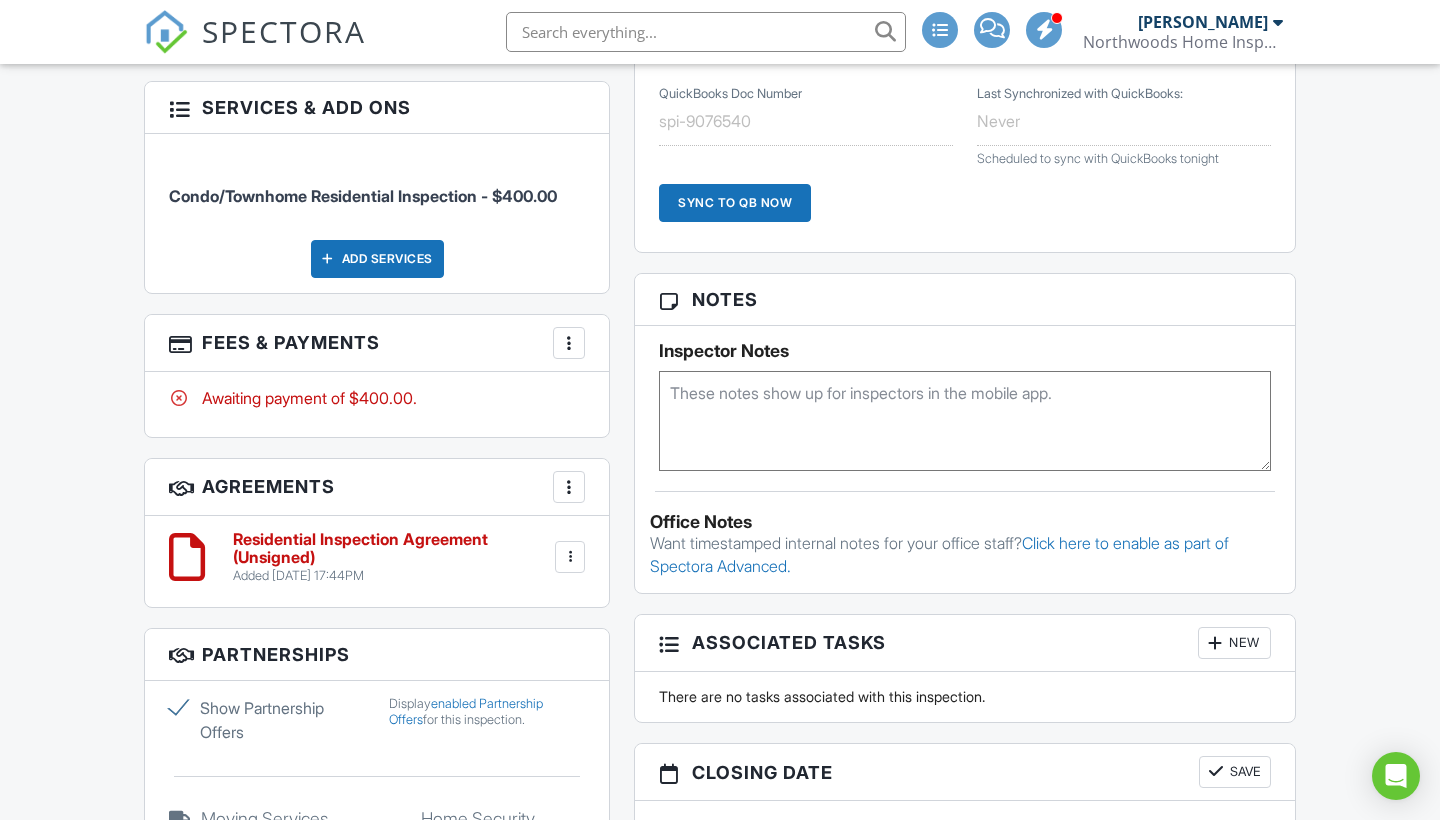 click on "Residential Inspection Agreement
(Unsigned)" at bounding box center [392, 548] 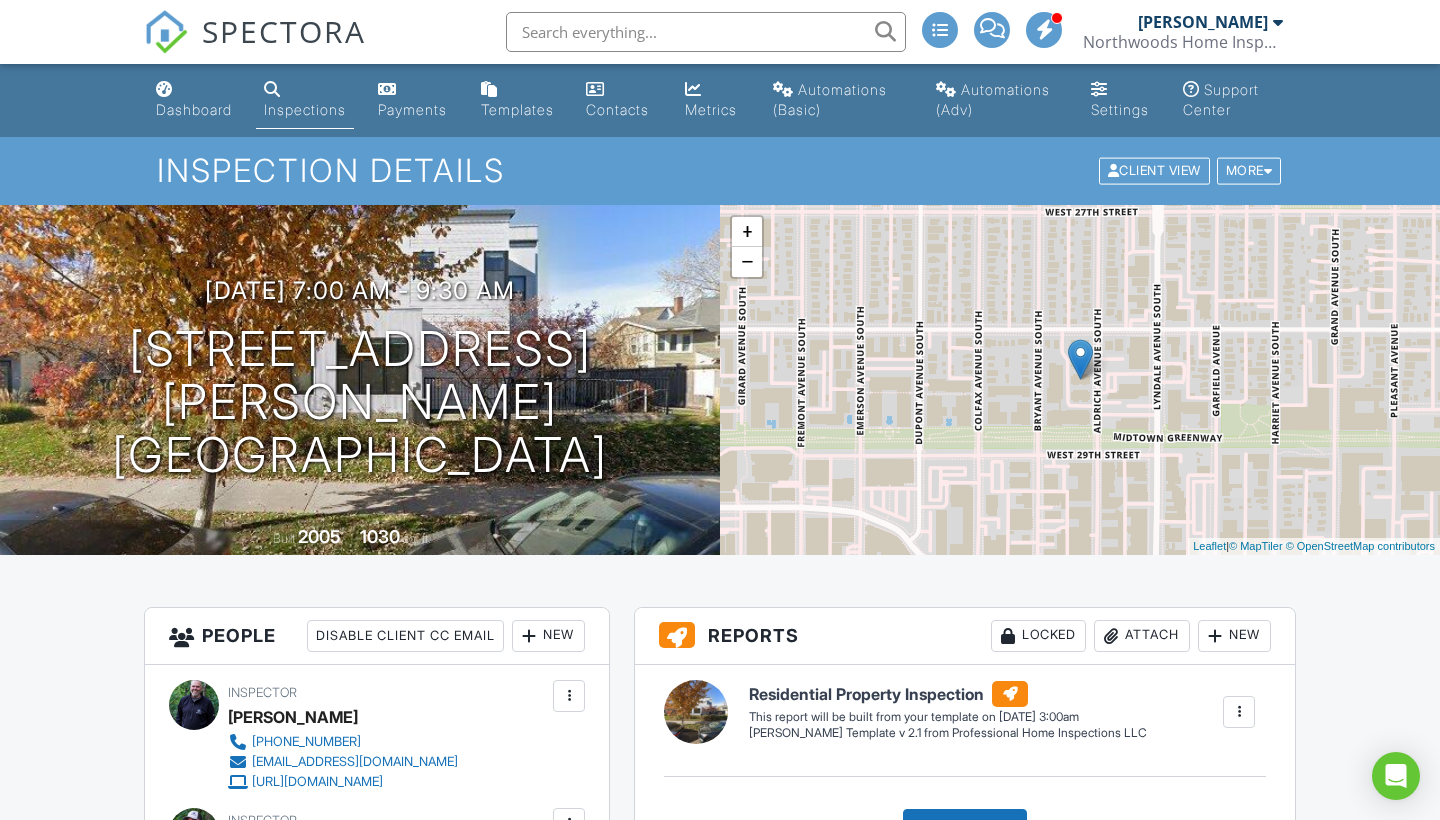 scroll, scrollTop: 0, scrollLeft: 0, axis: both 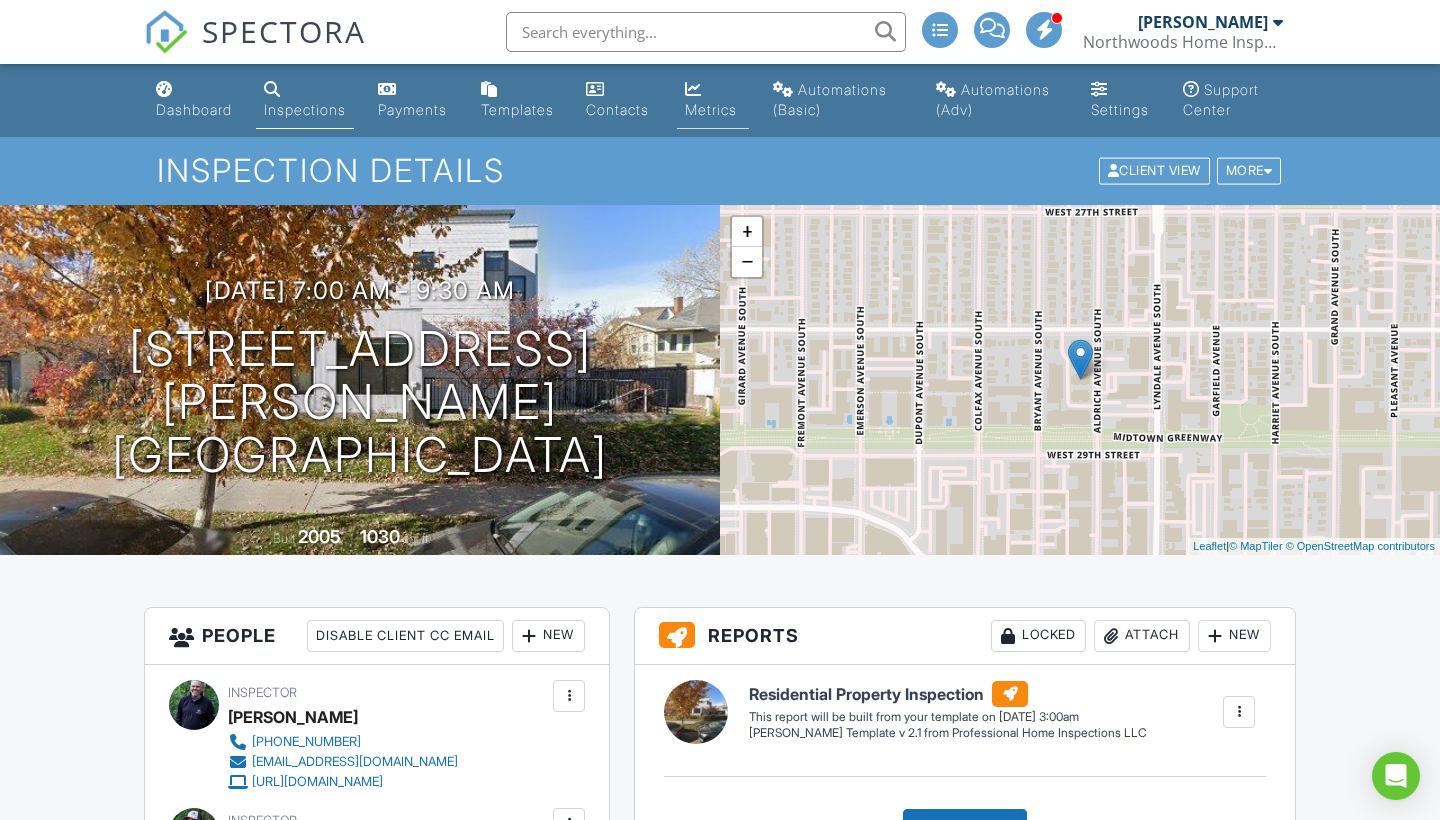 click on "Metrics" at bounding box center [711, 109] 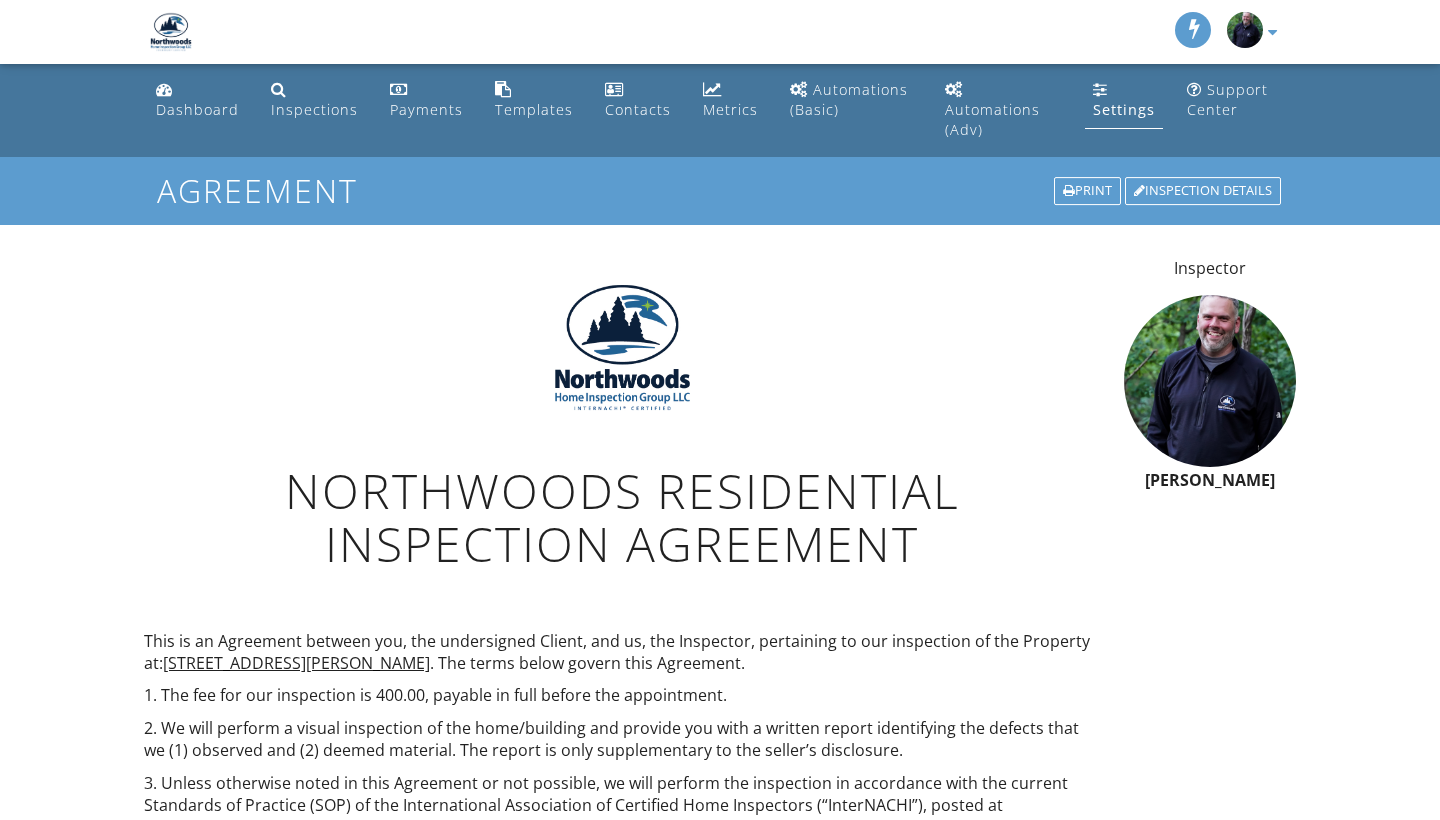 scroll, scrollTop: 0, scrollLeft: 0, axis: both 